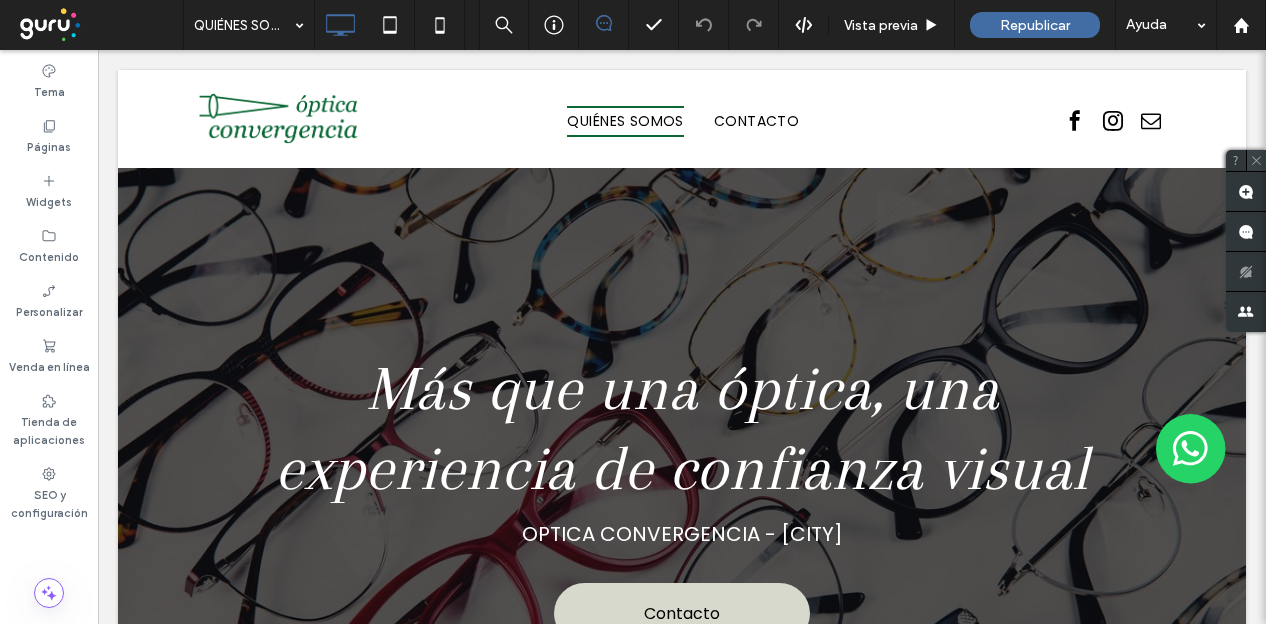 scroll, scrollTop: 0, scrollLeft: 0, axis: both 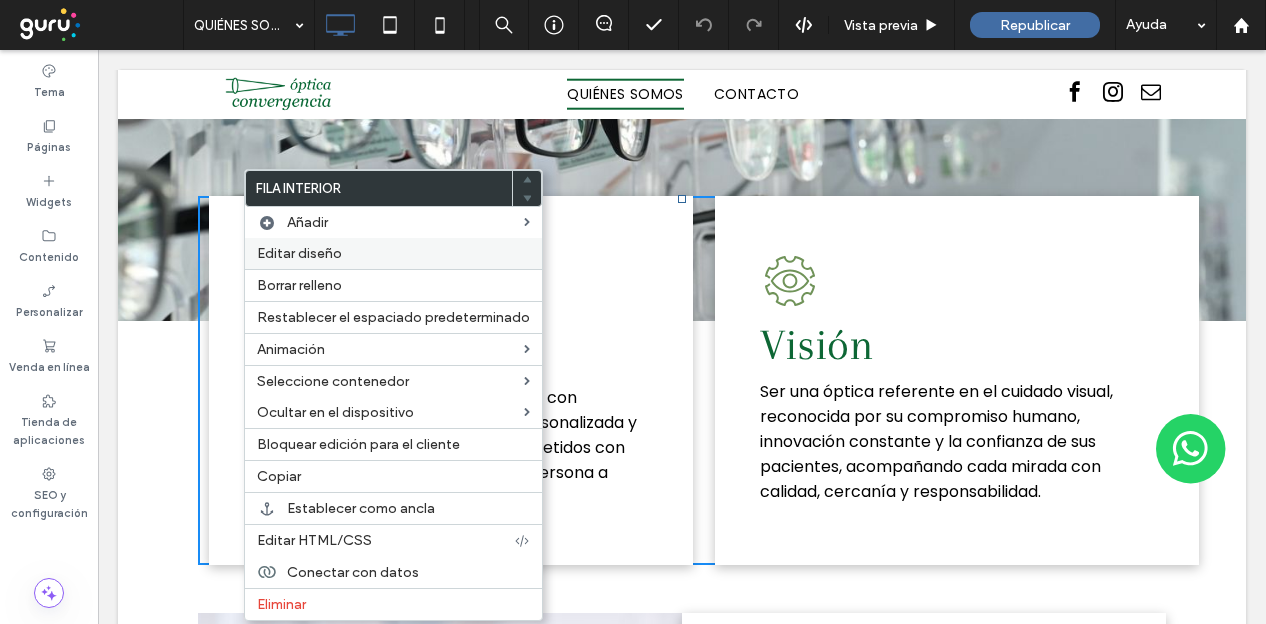 click on "Editar diseño" at bounding box center (299, 253) 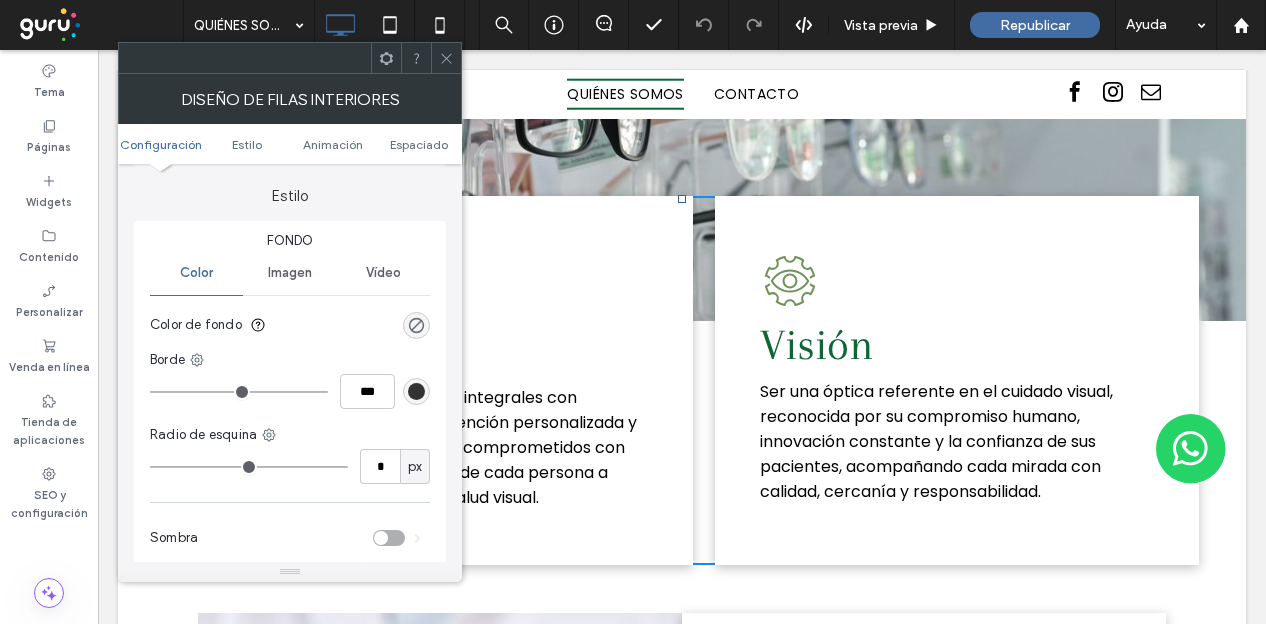 scroll, scrollTop: 200, scrollLeft: 0, axis: vertical 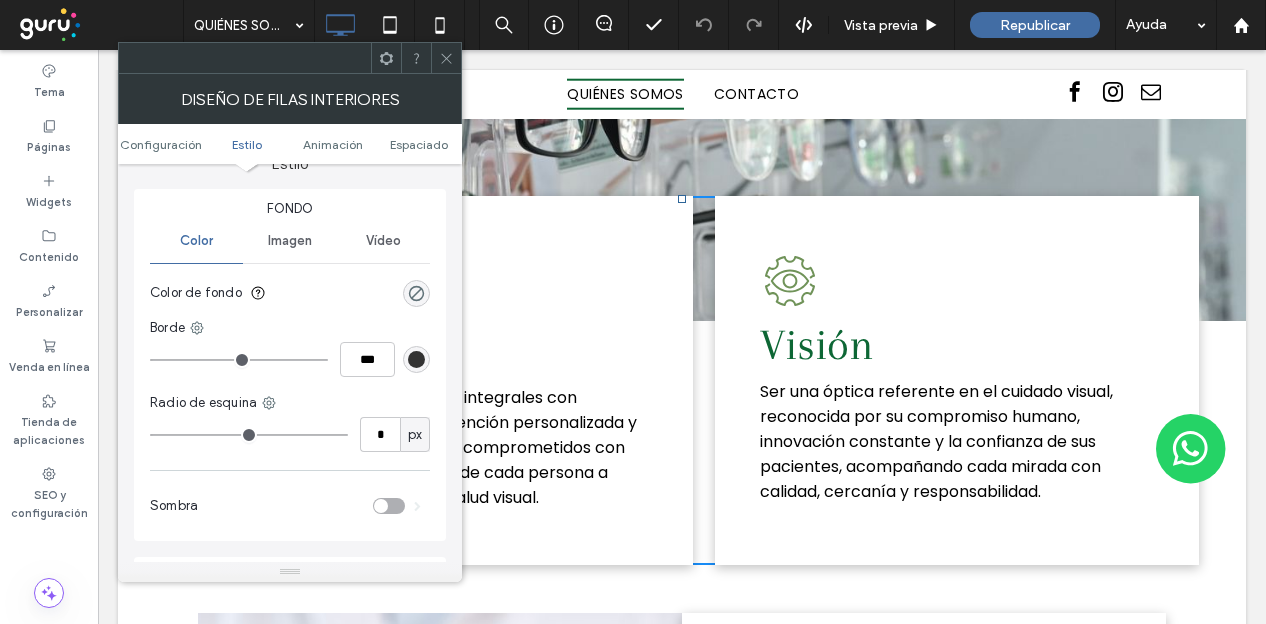 click on "Imagen" at bounding box center [290, 241] 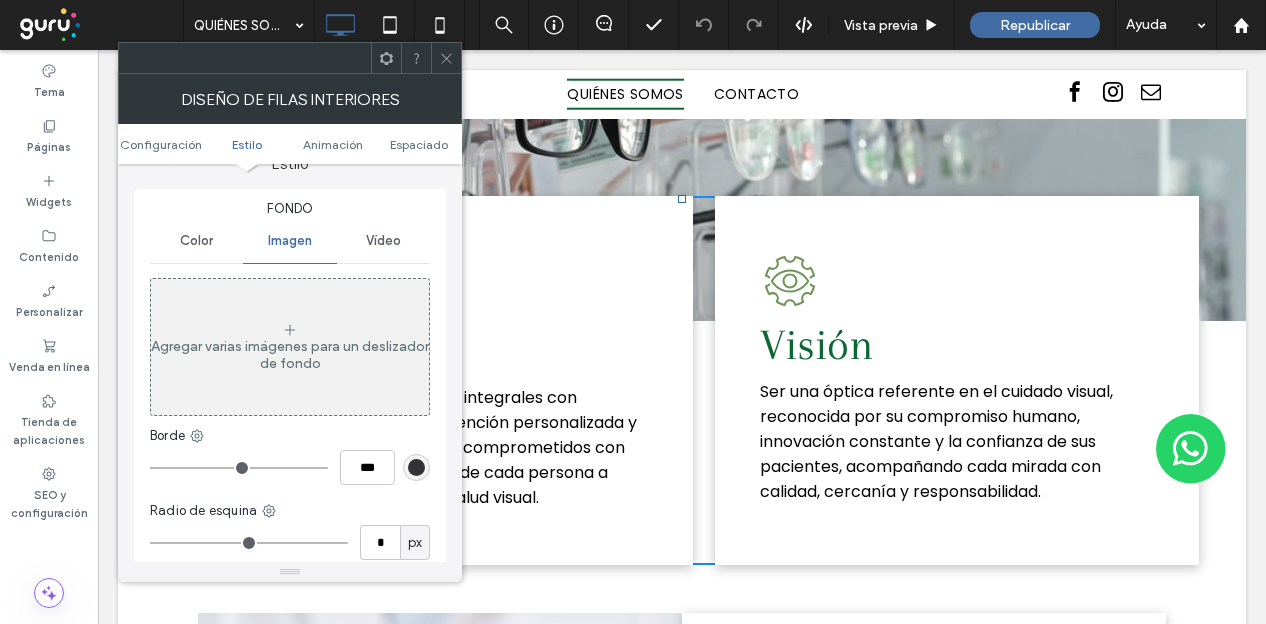 click 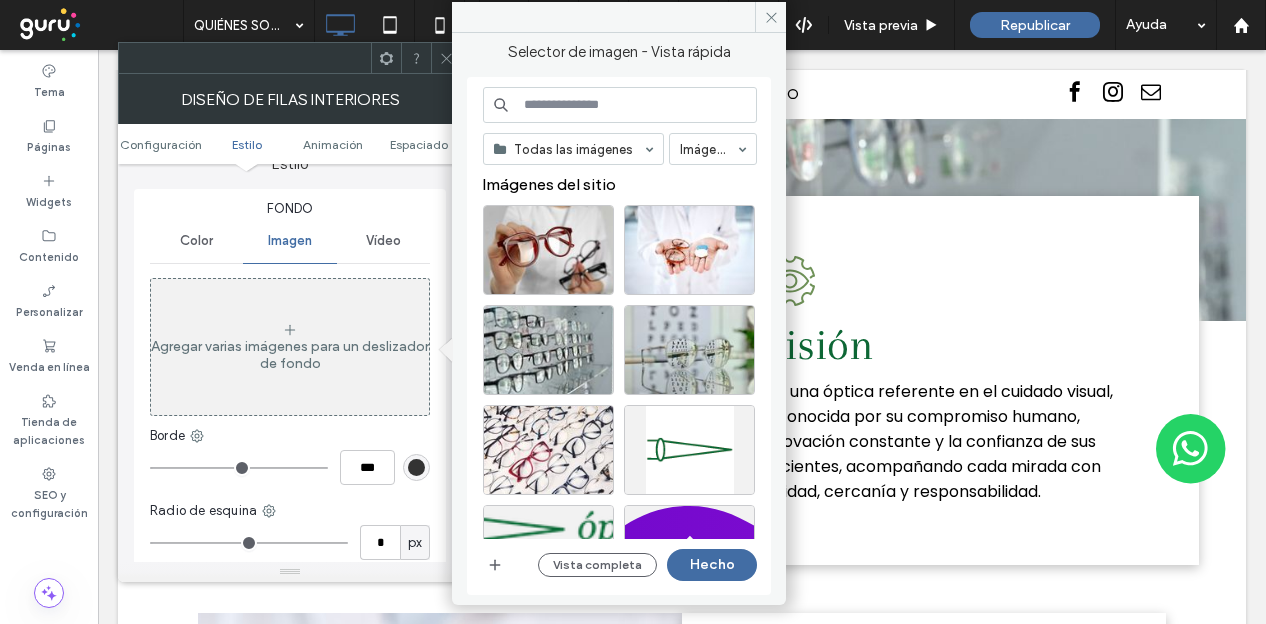 click at bounding box center [620, 105] 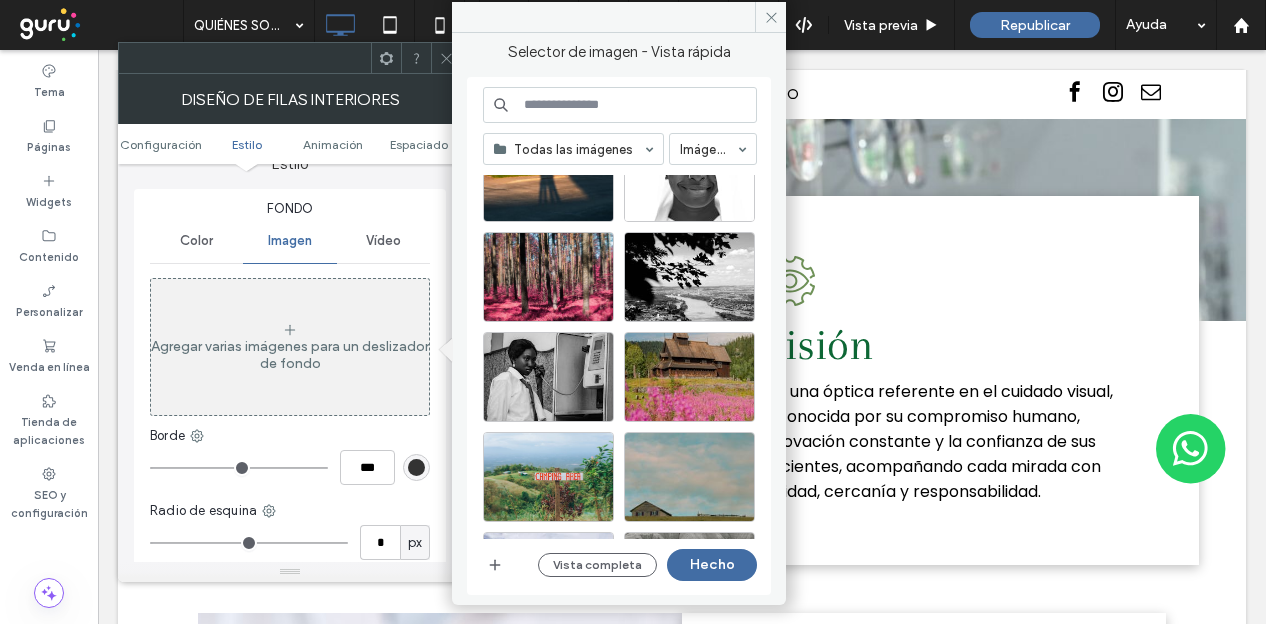 scroll, scrollTop: 800, scrollLeft: 0, axis: vertical 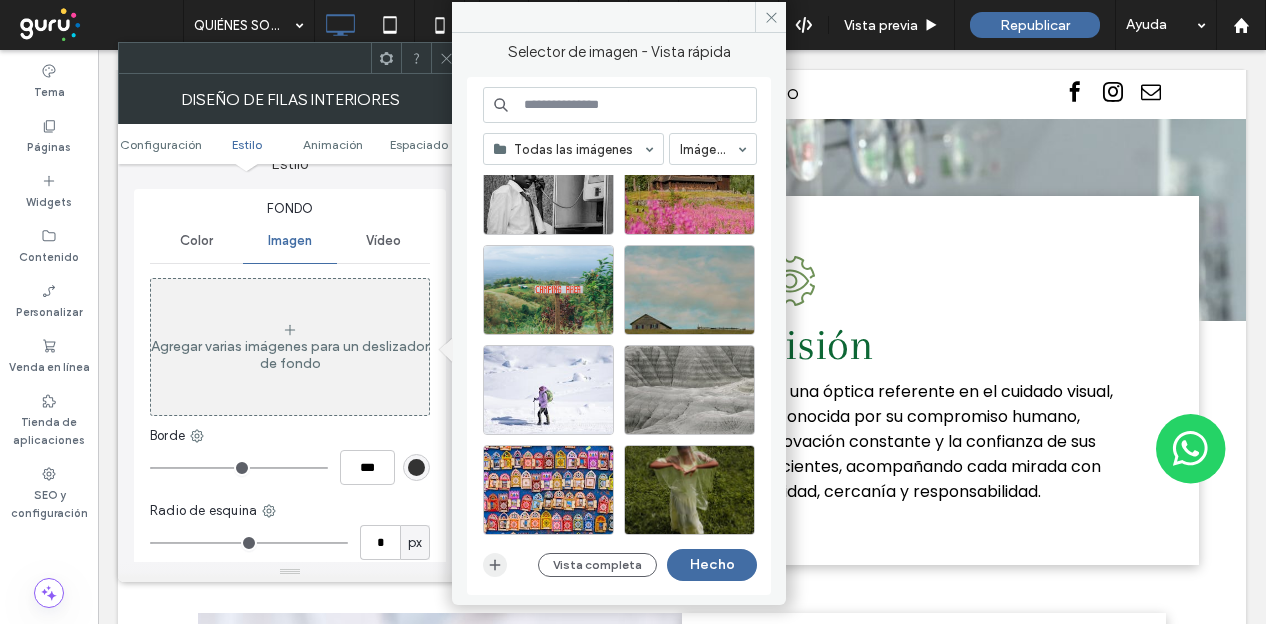 click 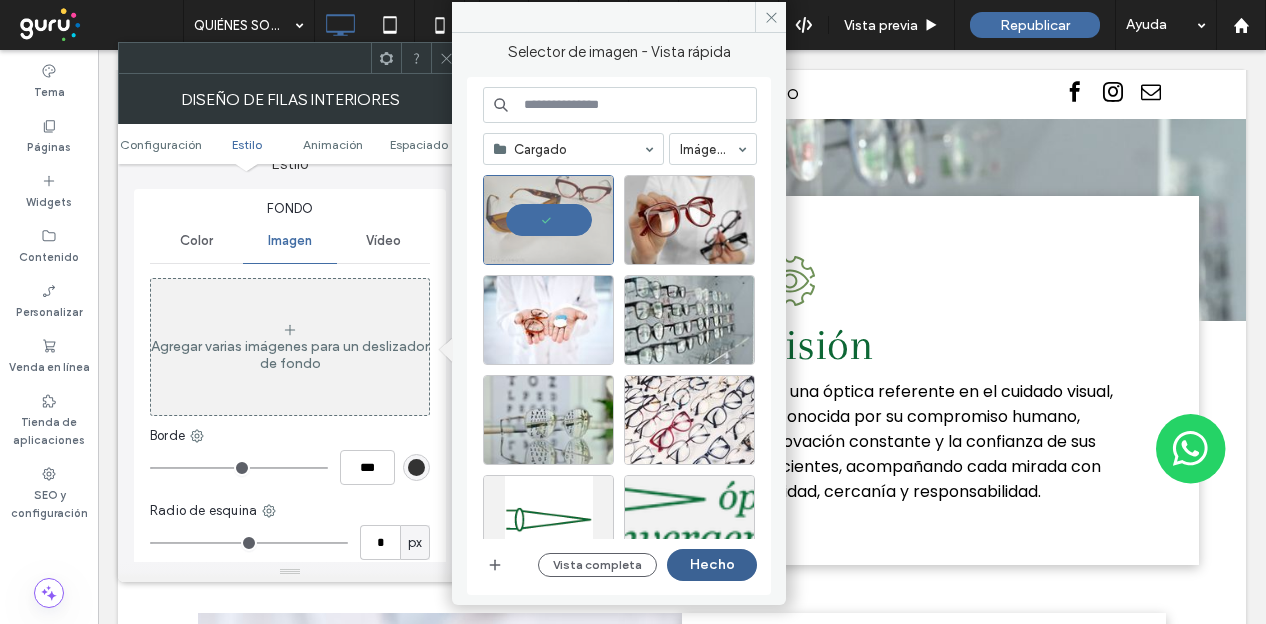 click on "Hecho" at bounding box center (712, 565) 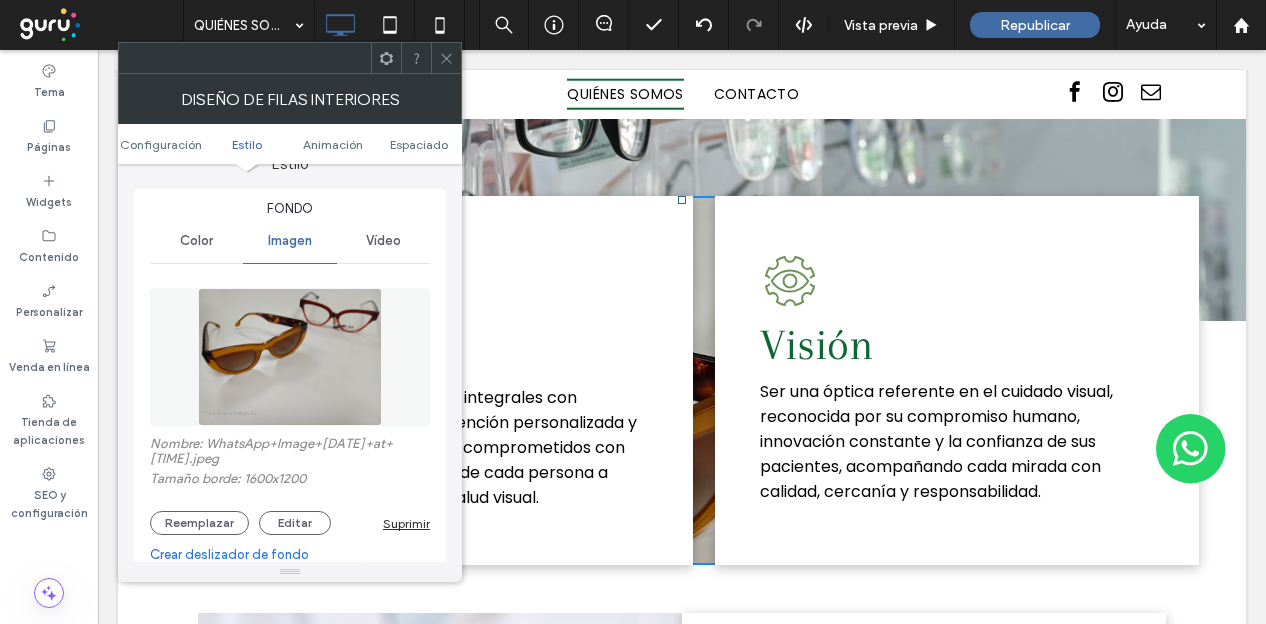click on "Suprimir" at bounding box center [406, 523] 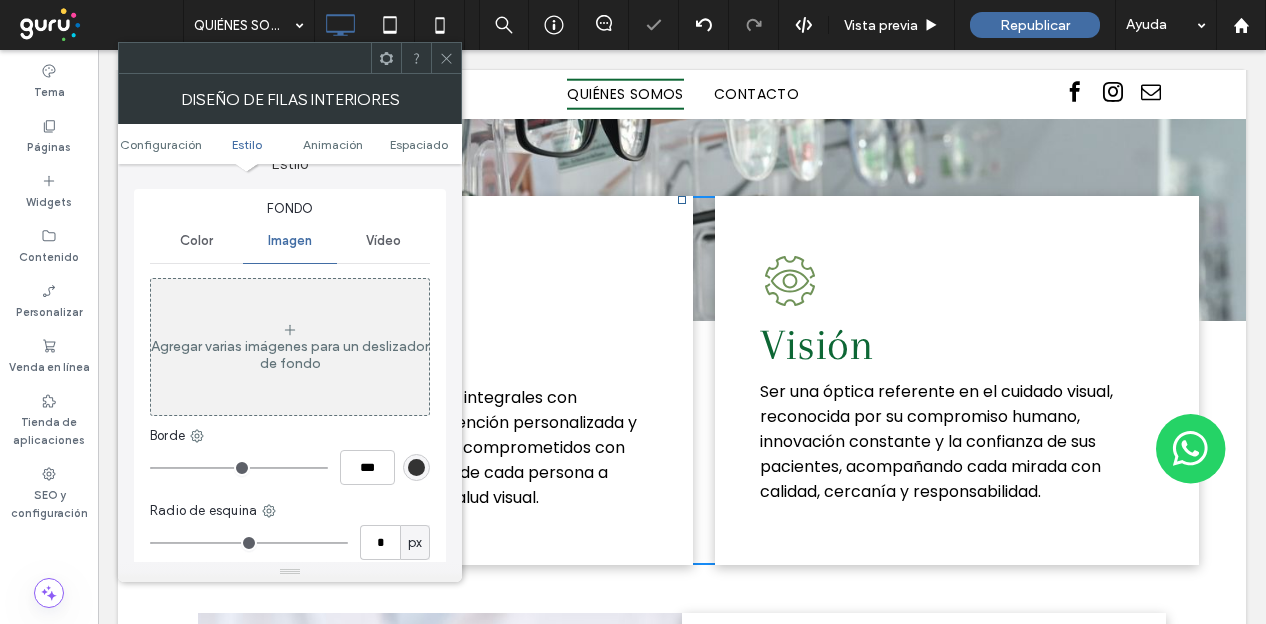 click 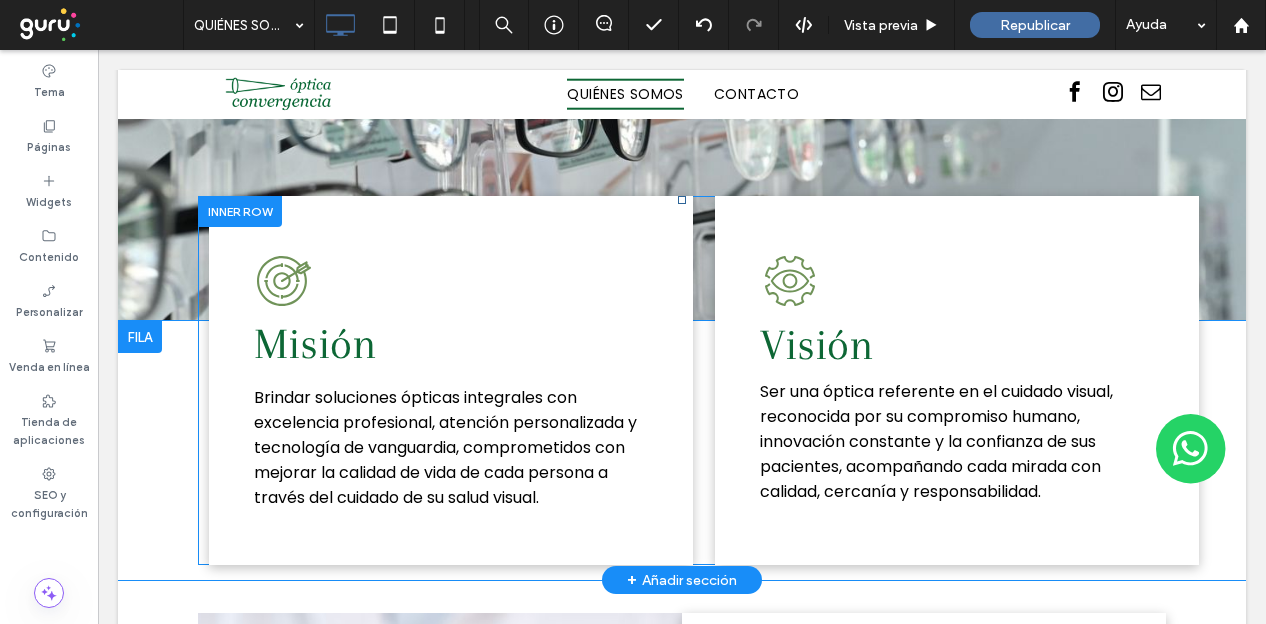 click on "Misión
Brindar soluciones ópticas integrales con excelencia profesional, atención personalizada y tecnología de vanguardia, comprometidos con mejorar la calidad de vida de cada persona a través del cuidado de su salud visual.
Click To Paste" at bounding box center (451, 380) 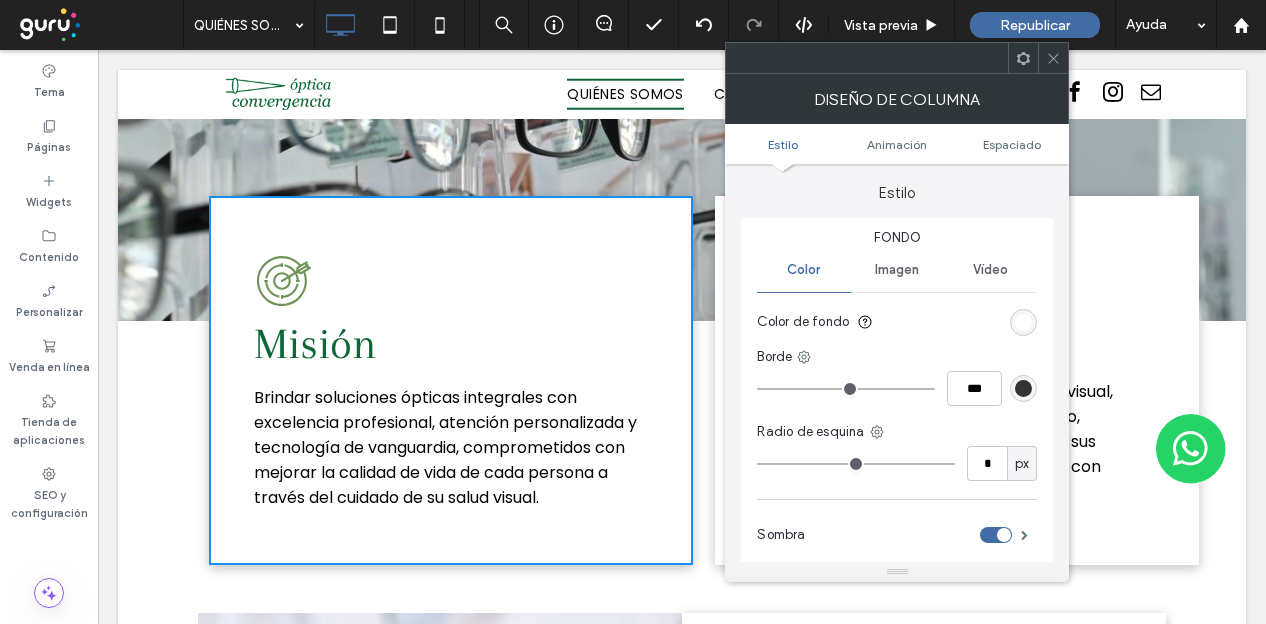 click on "Imagen" at bounding box center [897, 270] 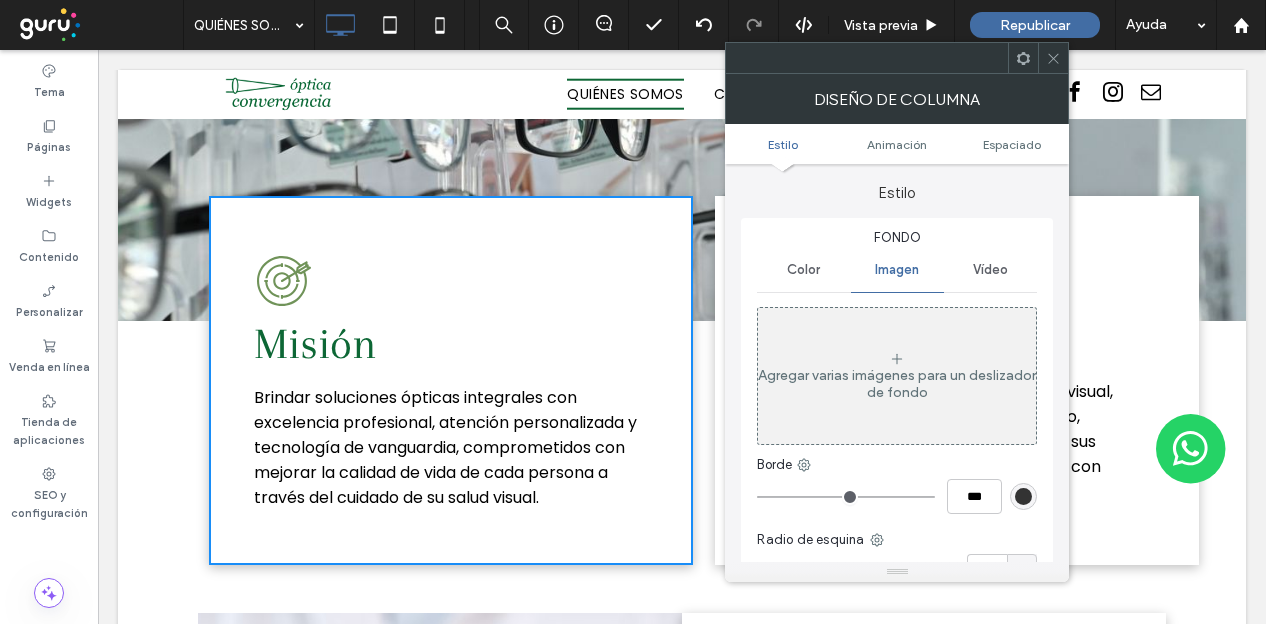 click on "Vídeo" at bounding box center (990, 270) 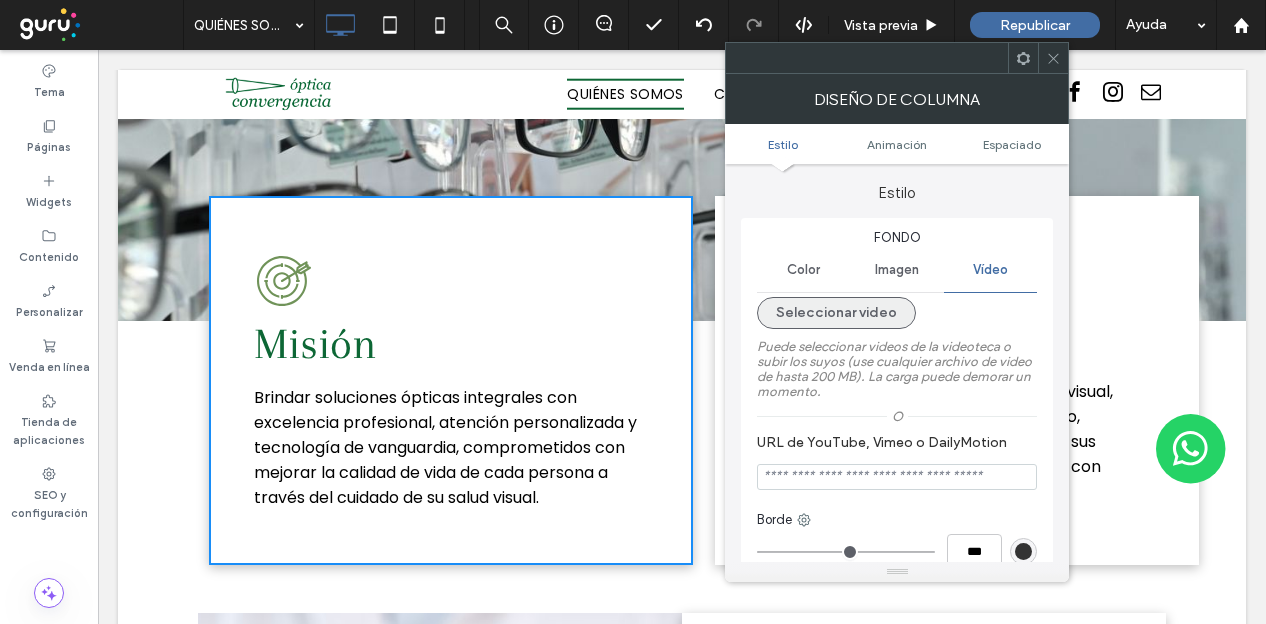 click on "Seleccionar video" at bounding box center [836, 313] 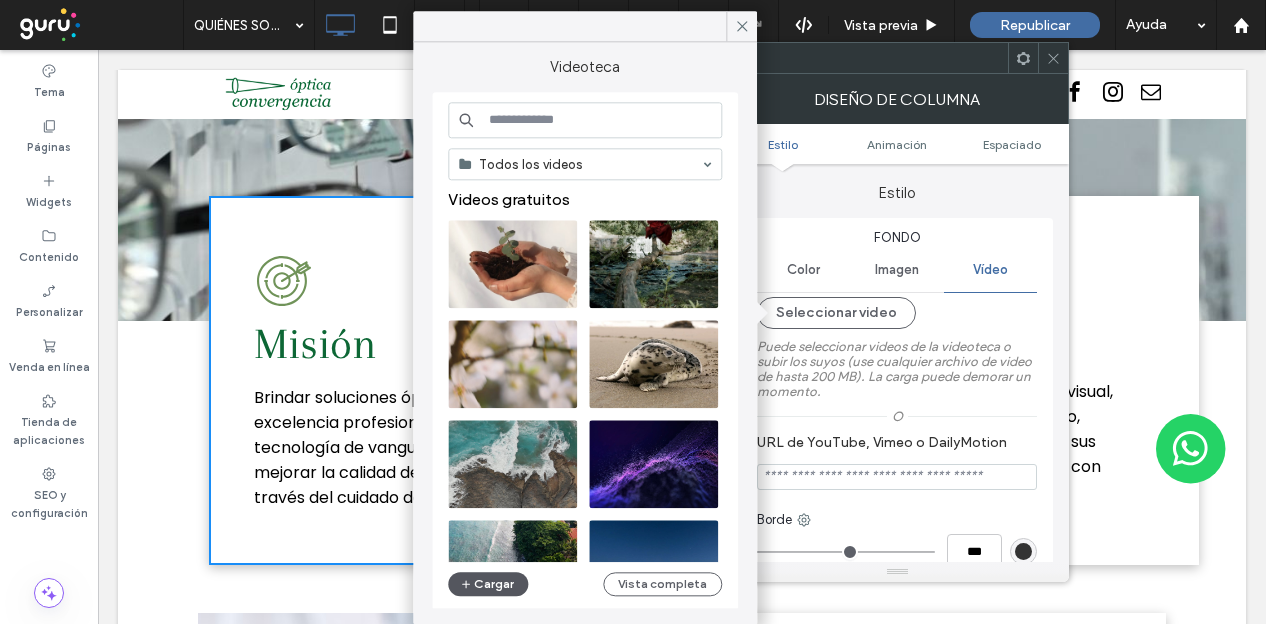 click on "Cargar" at bounding box center [488, 584] 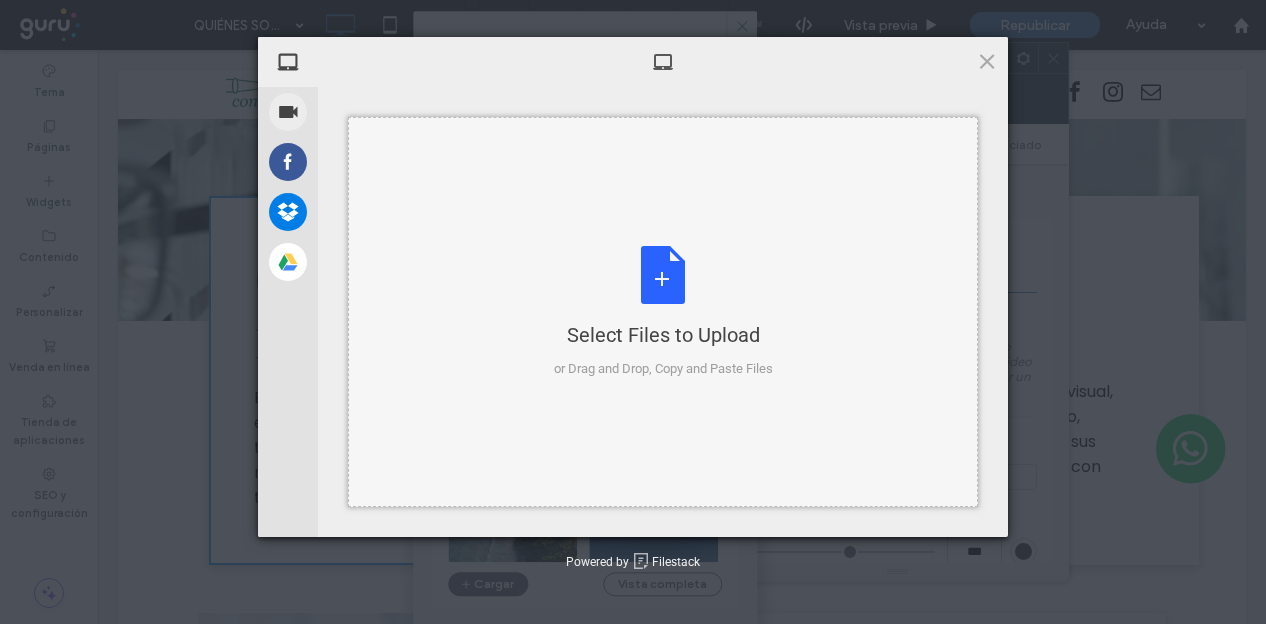 click on "Select Files to Upload
or Drag and Drop, Copy and Paste Files" at bounding box center [663, 312] 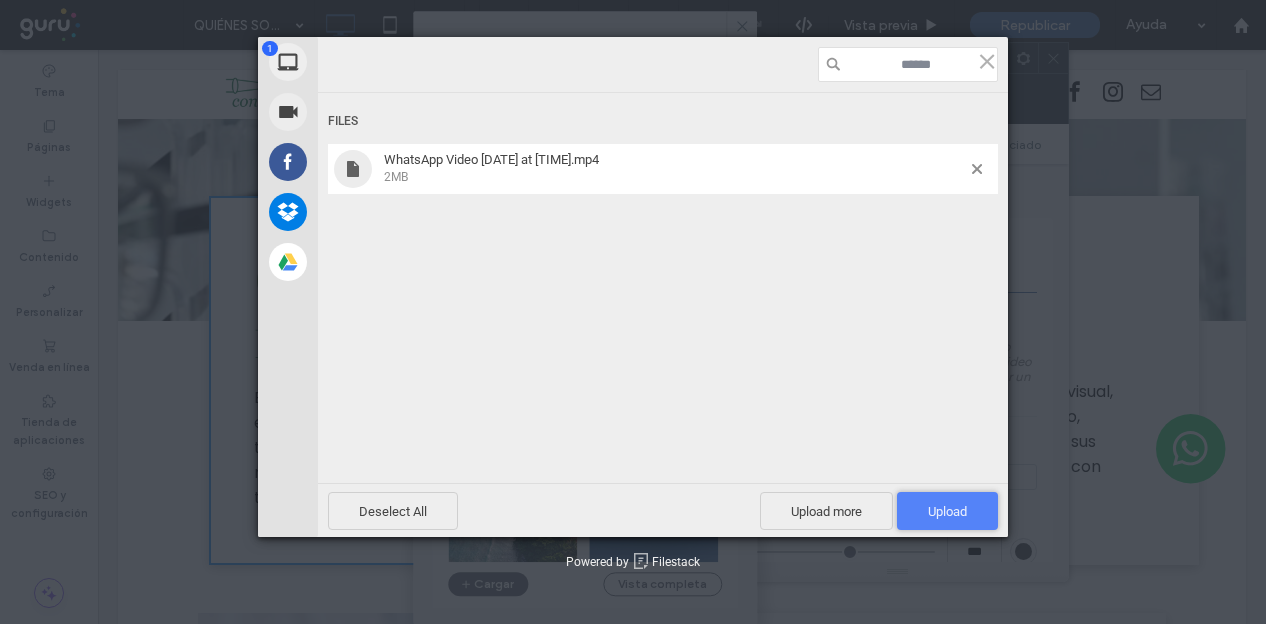 click on "Upload
1" at bounding box center [947, 511] 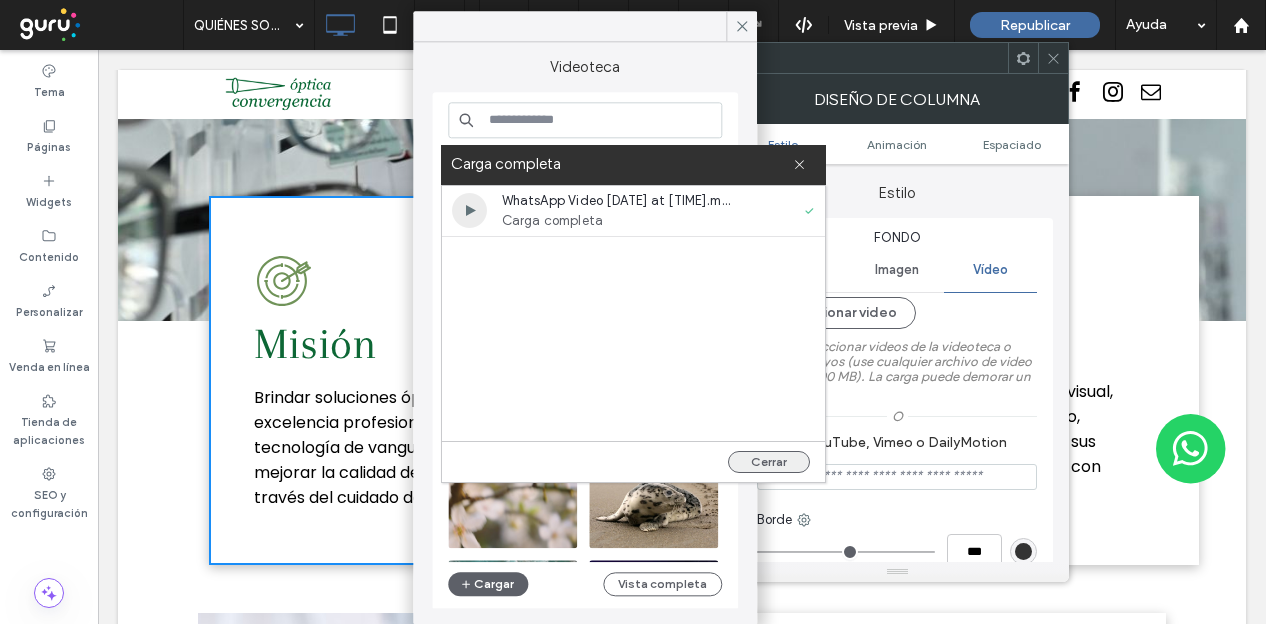 click on "Cerrar" at bounding box center [769, 462] 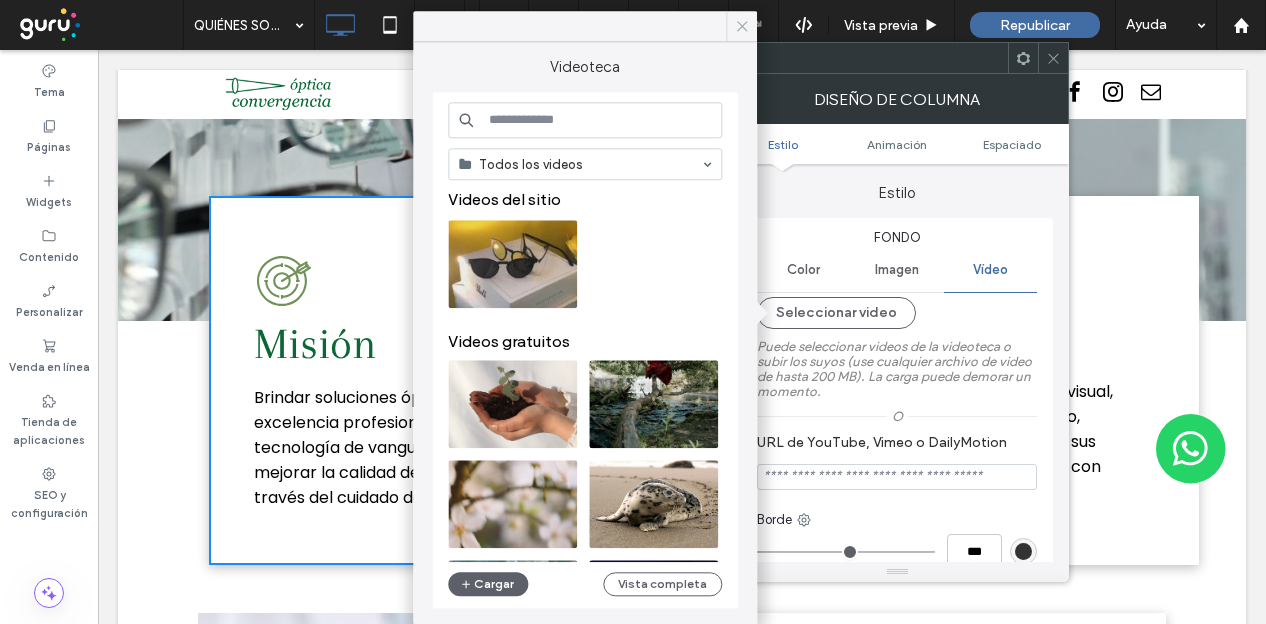 click at bounding box center (742, 26) 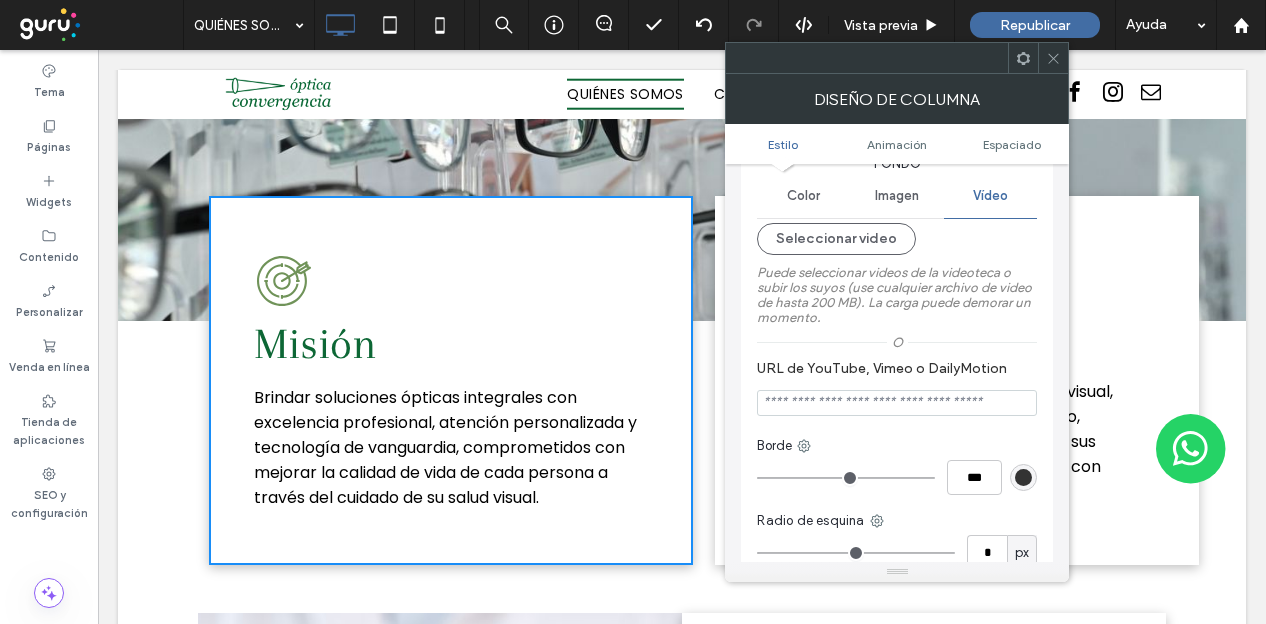 scroll, scrollTop: 100, scrollLeft: 0, axis: vertical 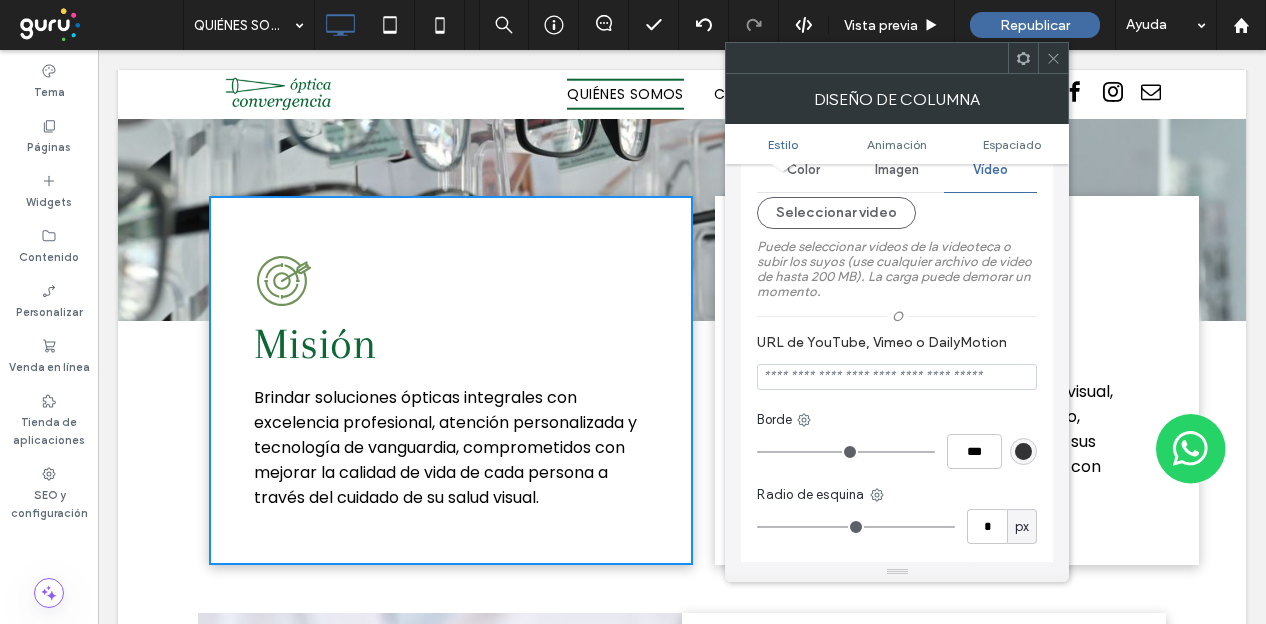 click at bounding box center (897, 377) 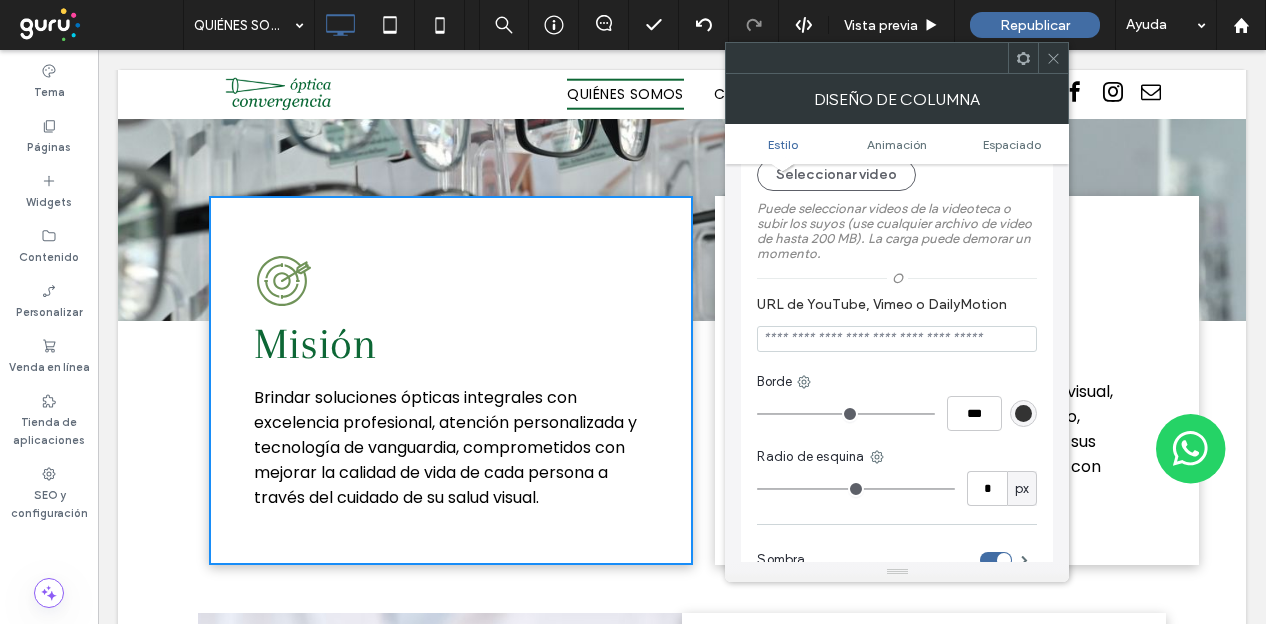 scroll, scrollTop: 138, scrollLeft: 0, axis: vertical 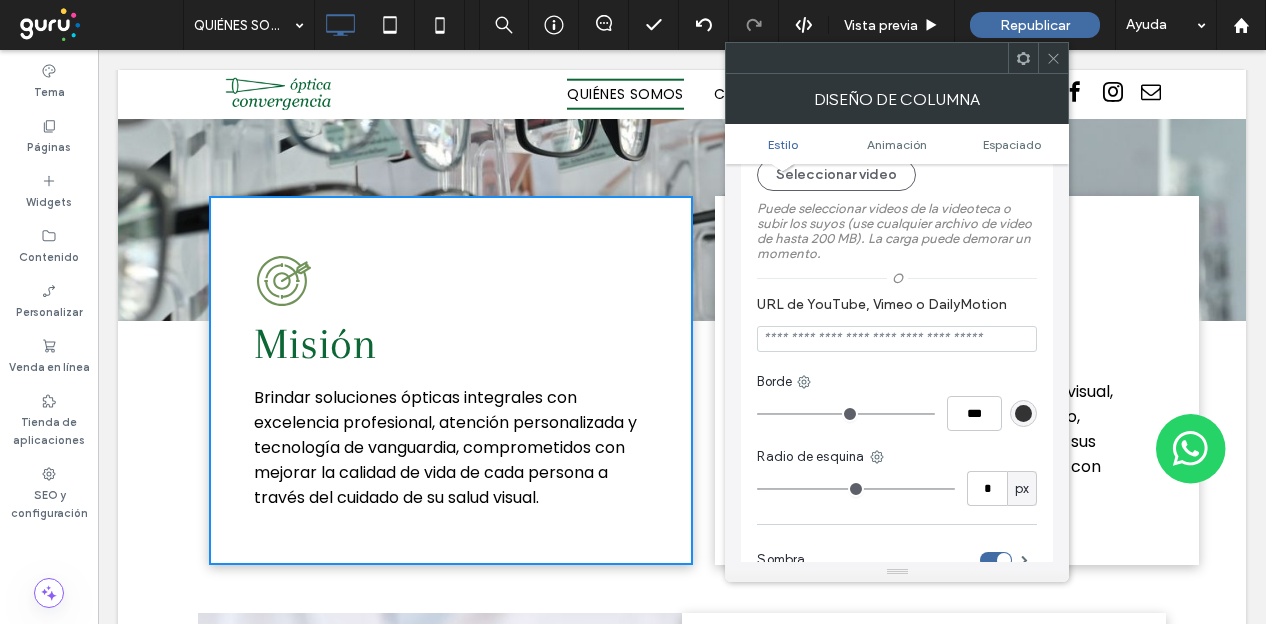 click 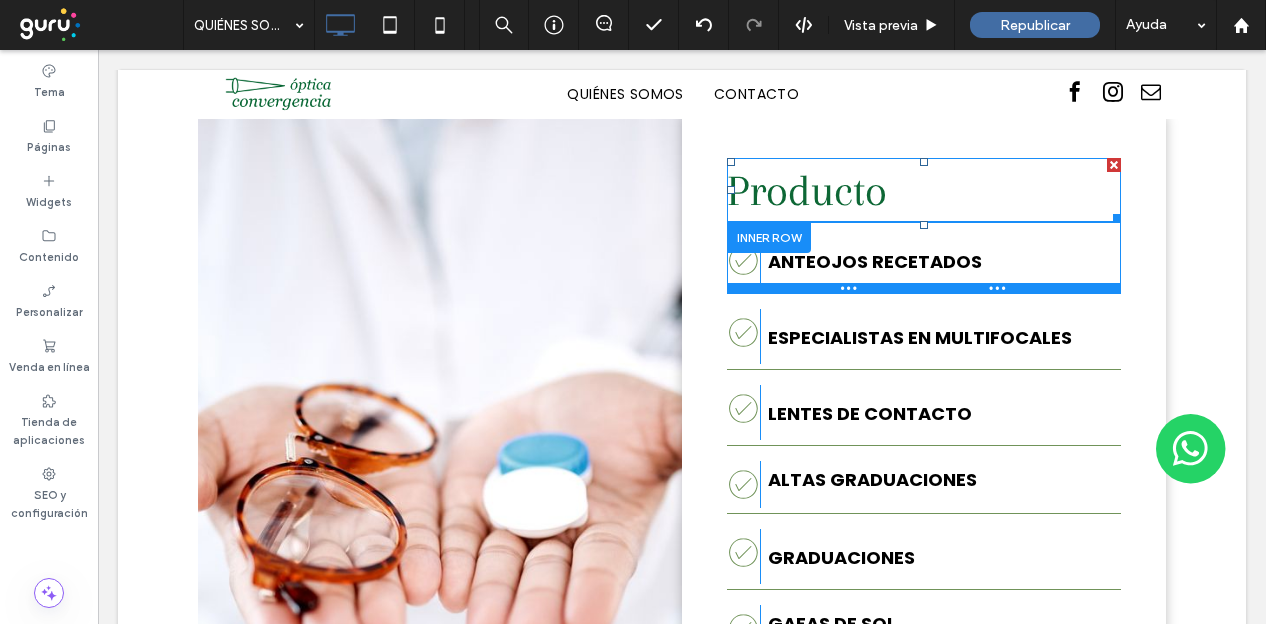 scroll, scrollTop: 1900, scrollLeft: 0, axis: vertical 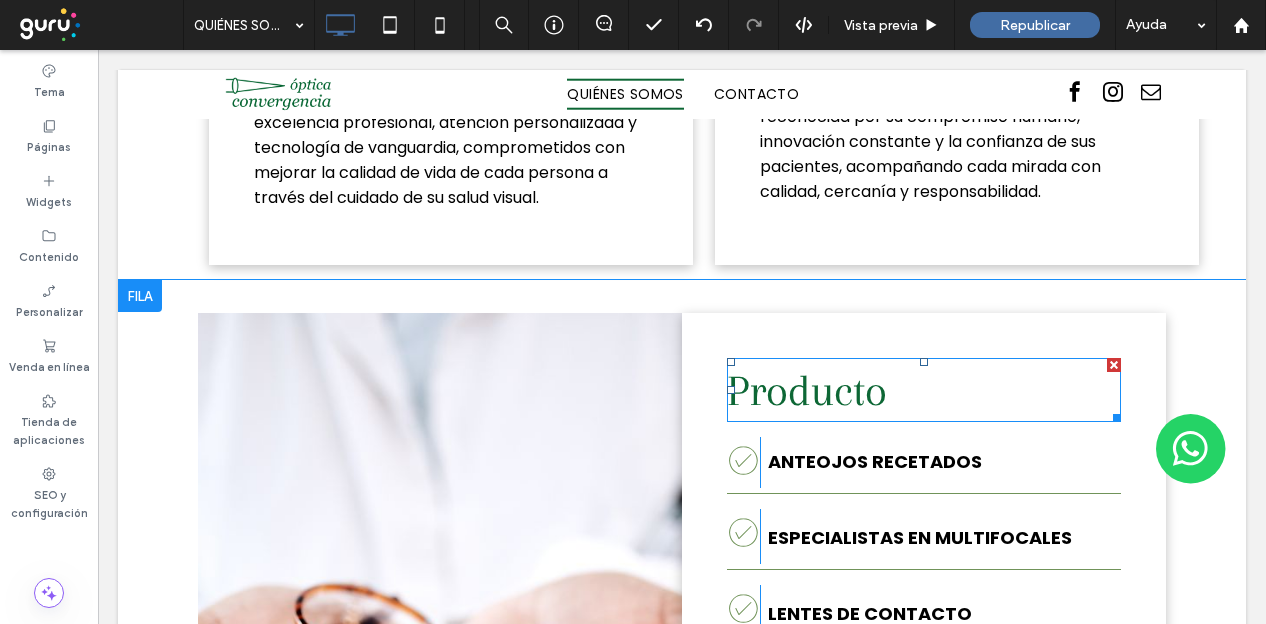 click on "Producto" at bounding box center (807, 390) 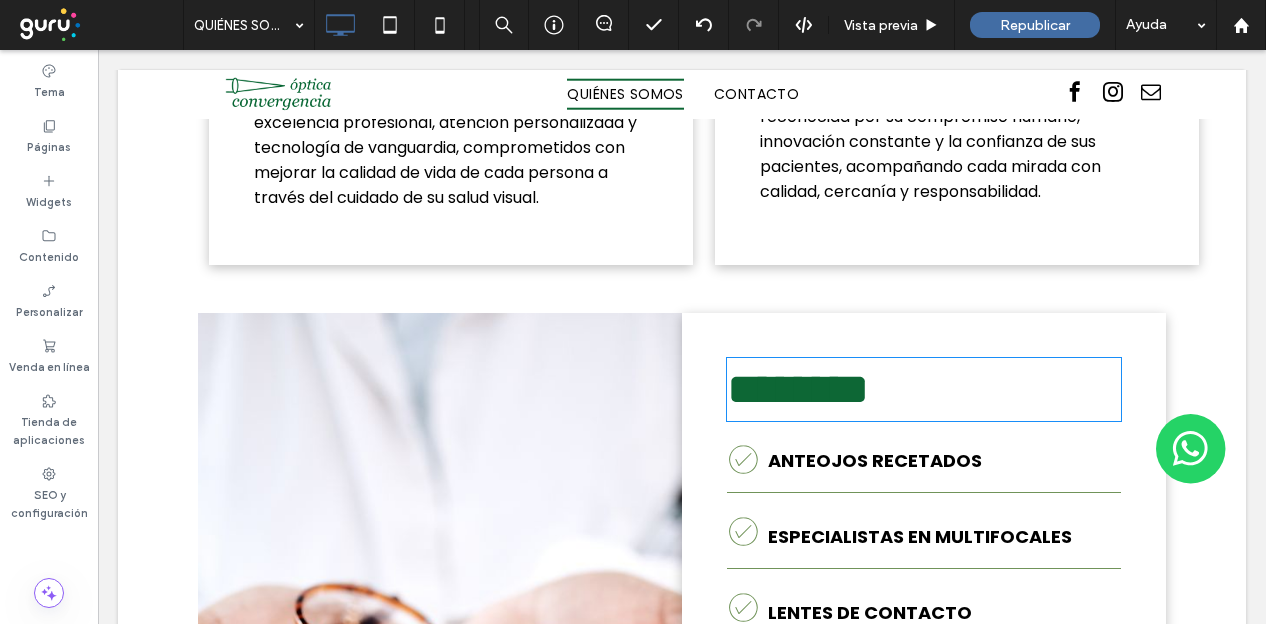 type on "******" 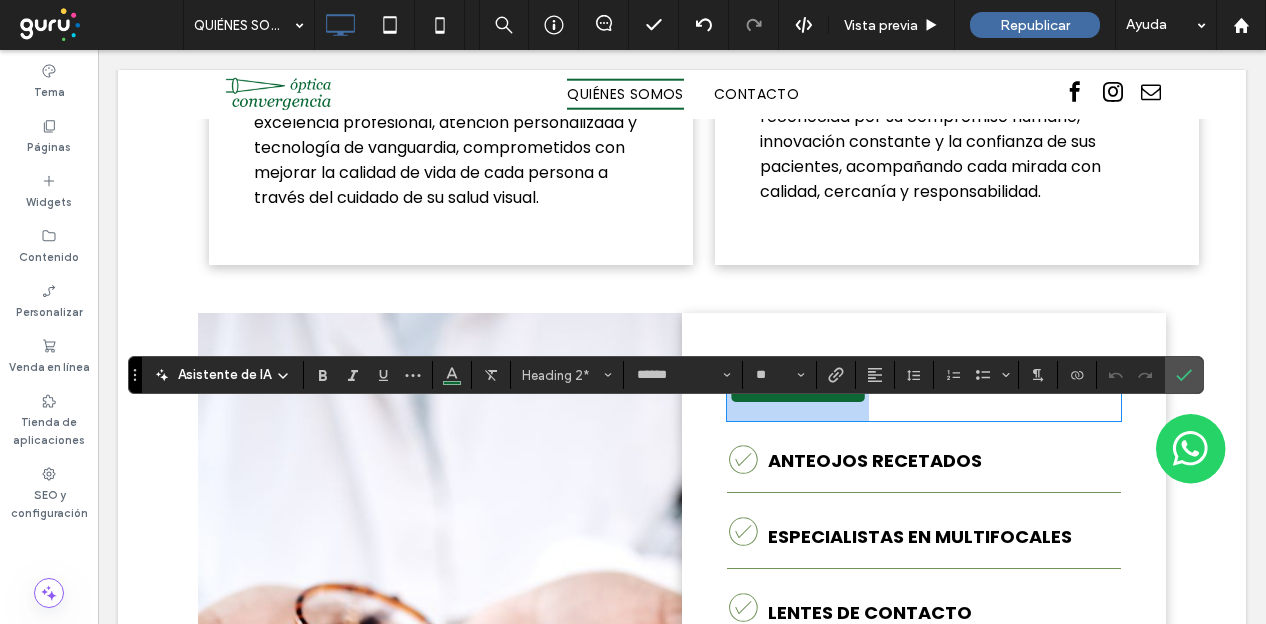 click on "********" at bounding box center (919, 389) 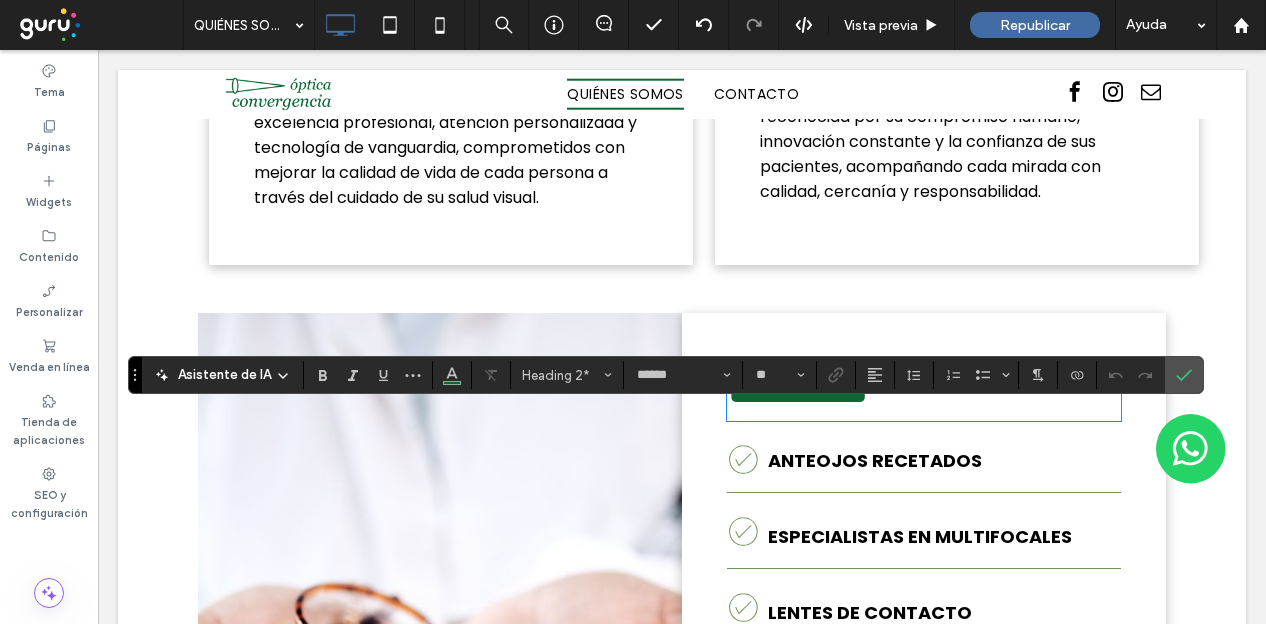 type 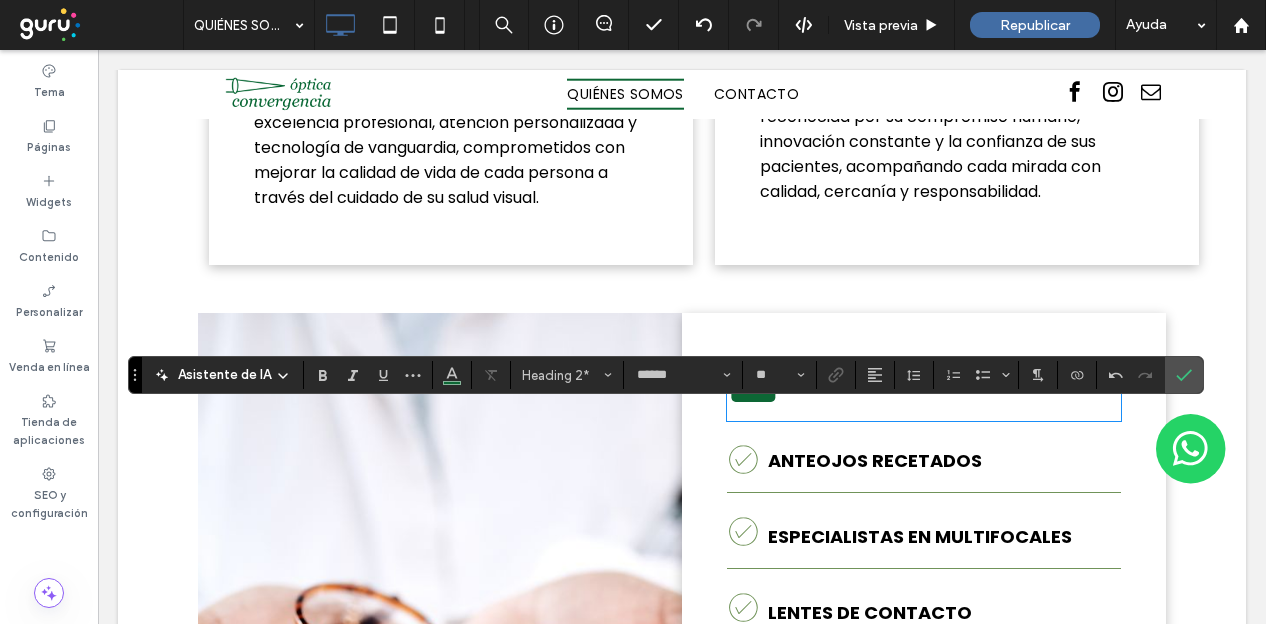 type on "*******" 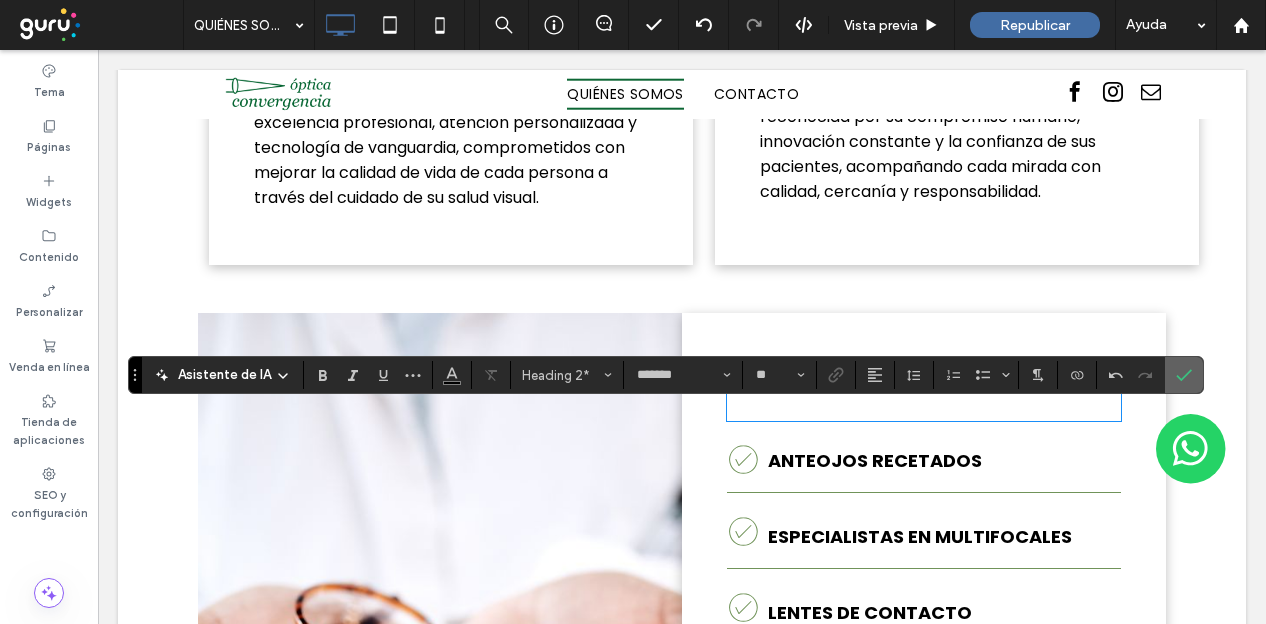 click 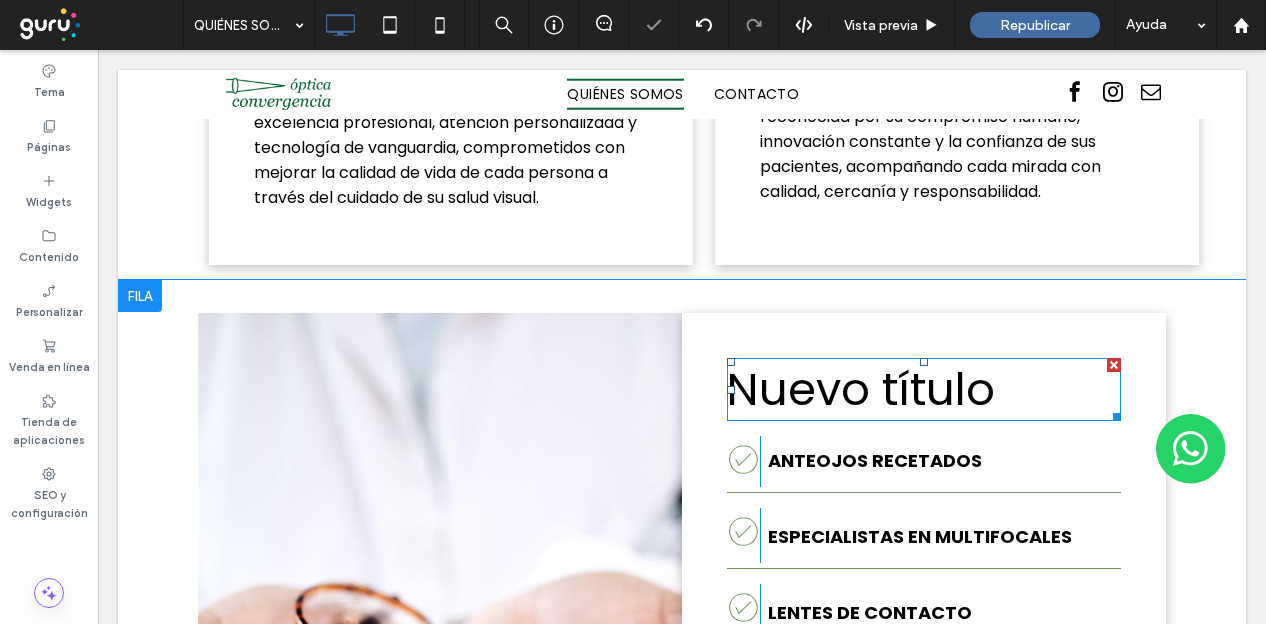 click at bounding box center [1114, 365] 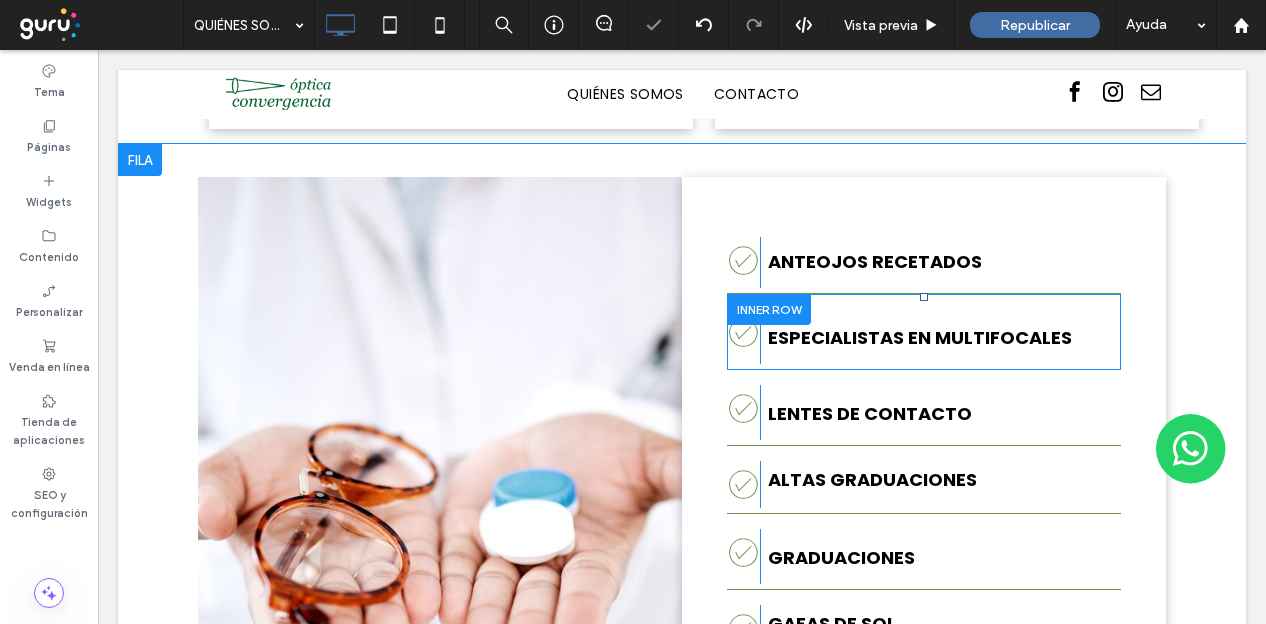 scroll, scrollTop: 2100, scrollLeft: 0, axis: vertical 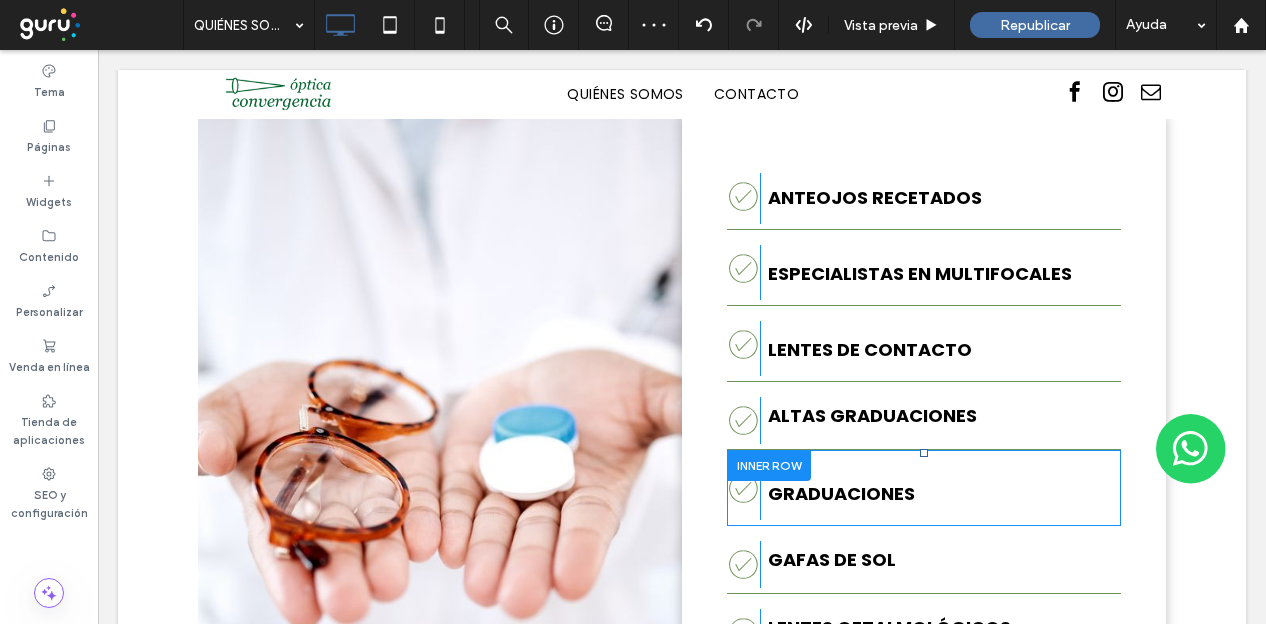 click on "Graduaciones Click To Paste" at bounding box center (940, 492) 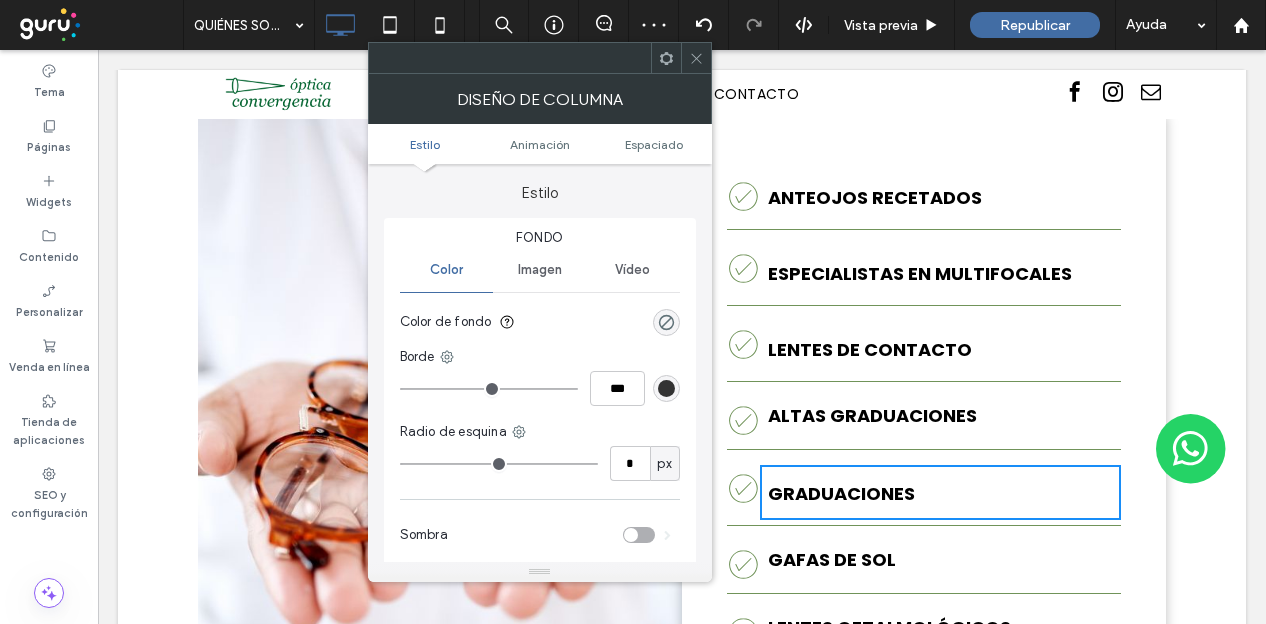 click on "Graduaciones" at bounding box center [944, 493] 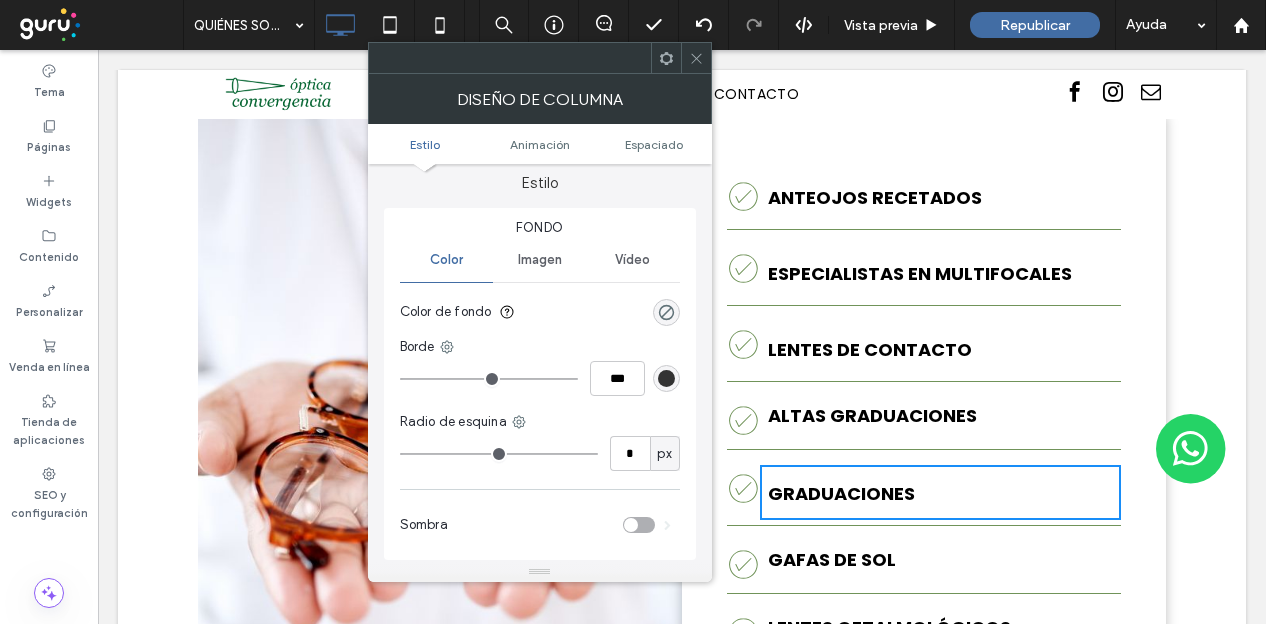 scroll, scrollTop: 0, scrollLeft: 0, axis: both 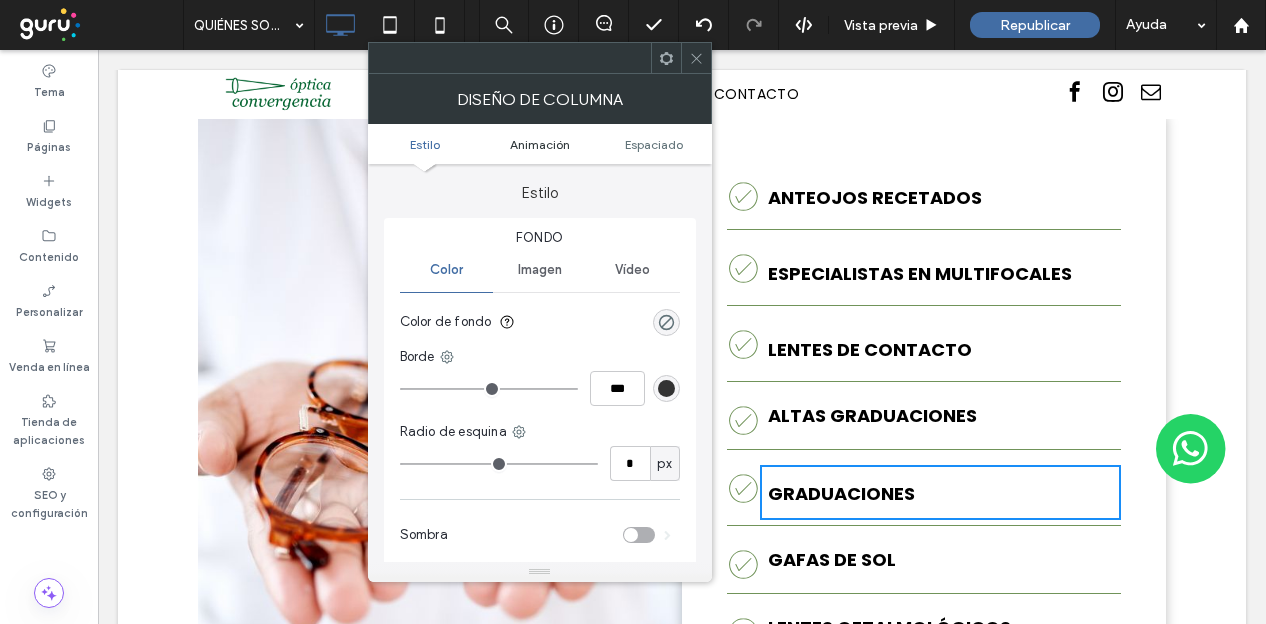 click on "Animación" at bounding box center [540, 144] 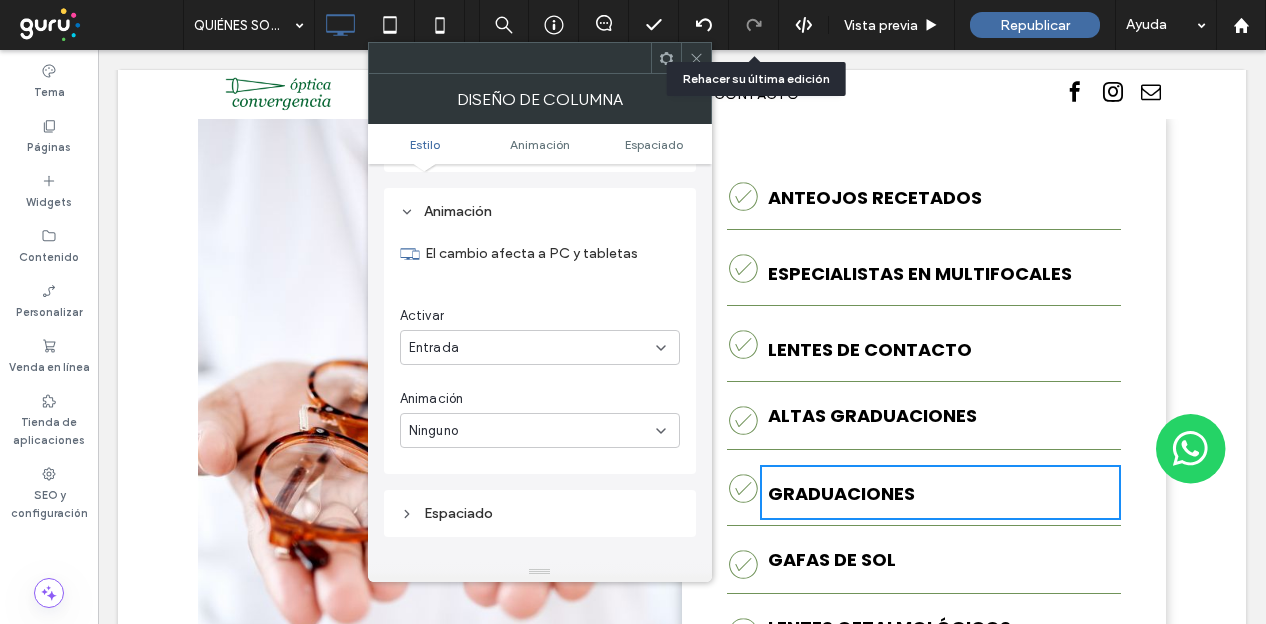 scroll, scrollTop: 406, scrollLeft: 0, axis: vertical 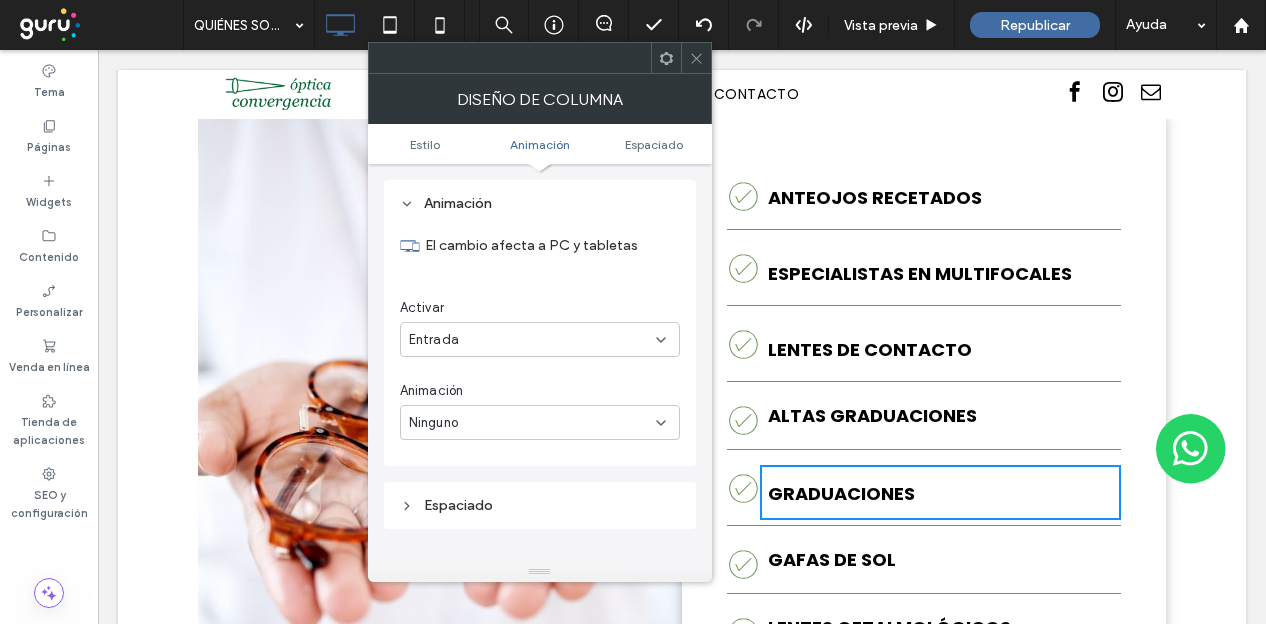 drag, startPoint x: 693, startPoint y: 54, endPoint x: 618, endPoint y: 43, distance: 75.802376 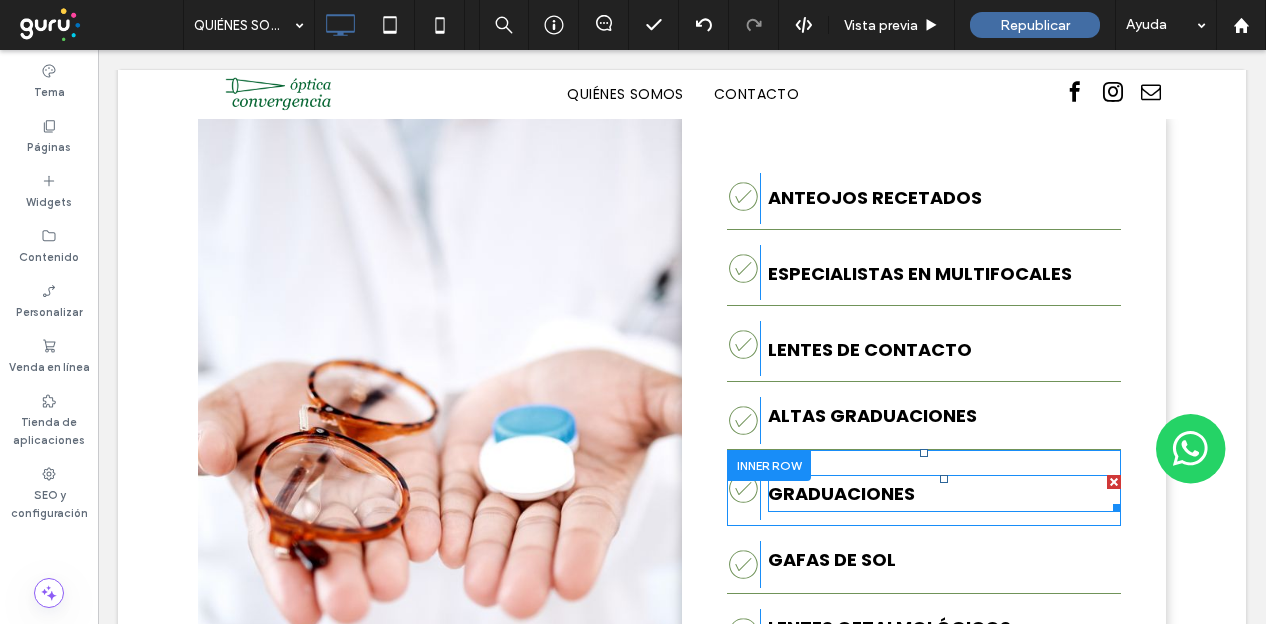 click on "Graduaciones" at bounding box center [944, 493] 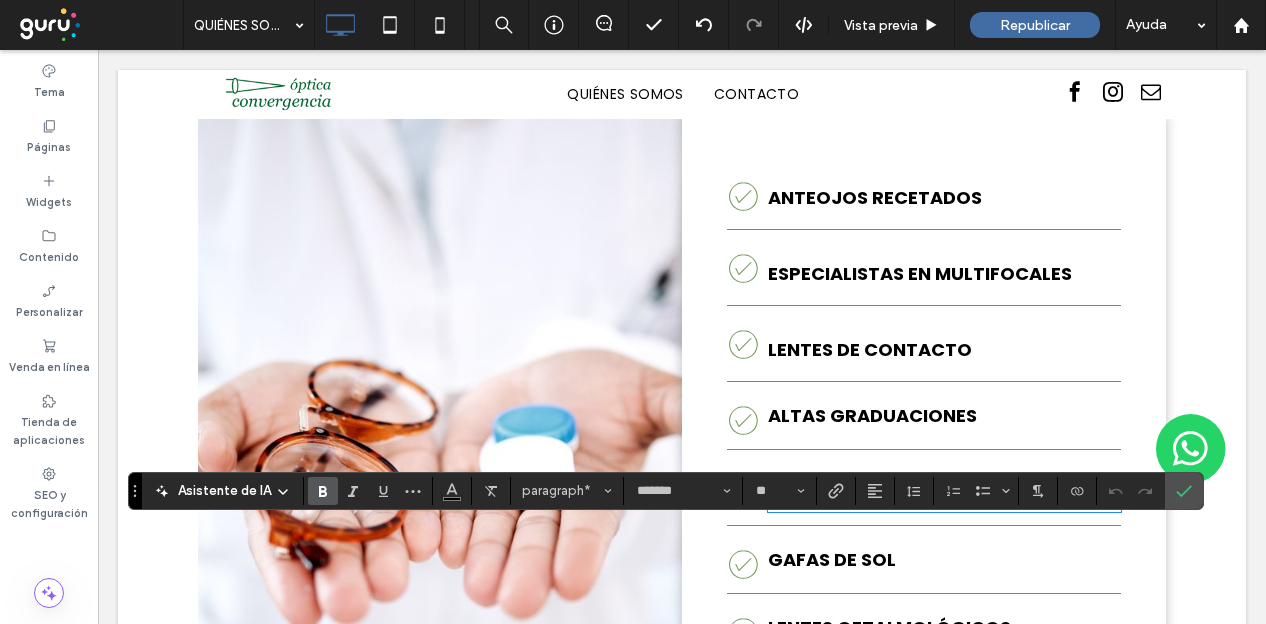 click on "**********" at bounding box center [944, 493] 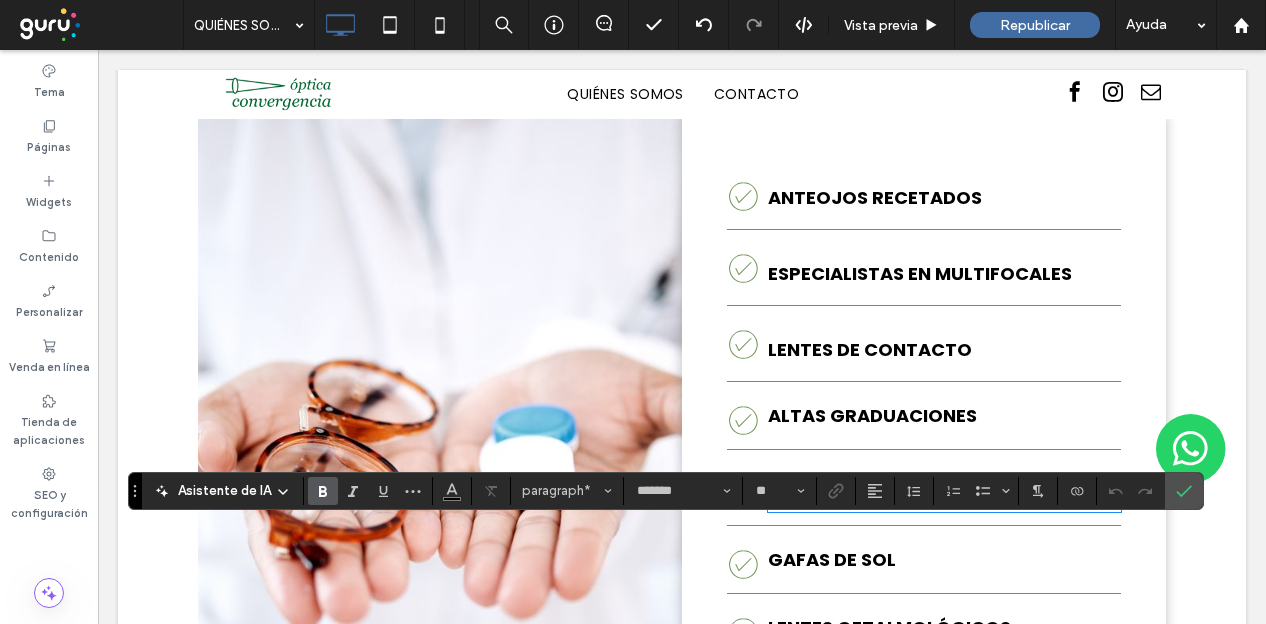 type 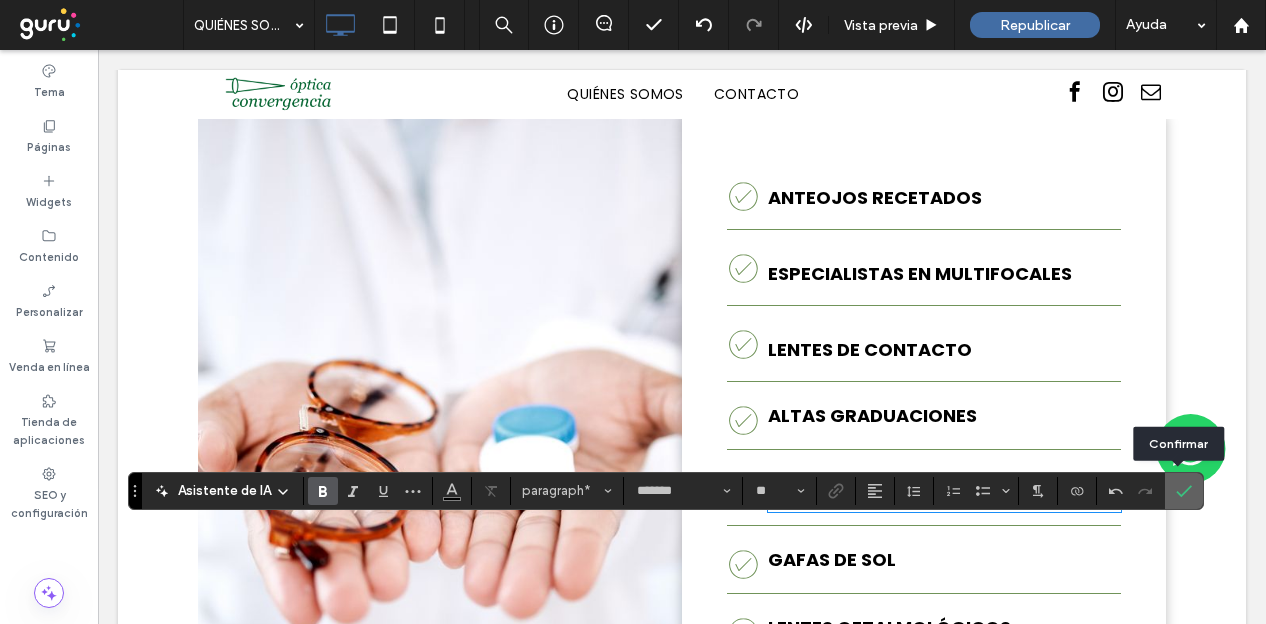 click 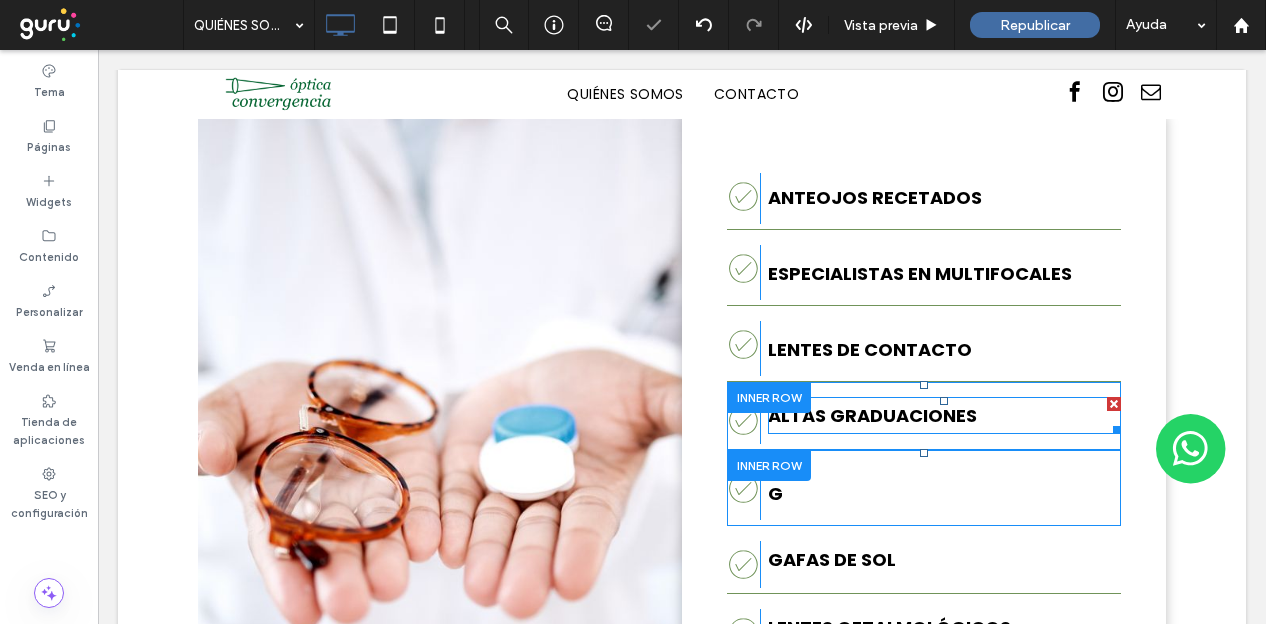 click on "ALTAS GRADUACIONES" at bounding box center (944, 415) 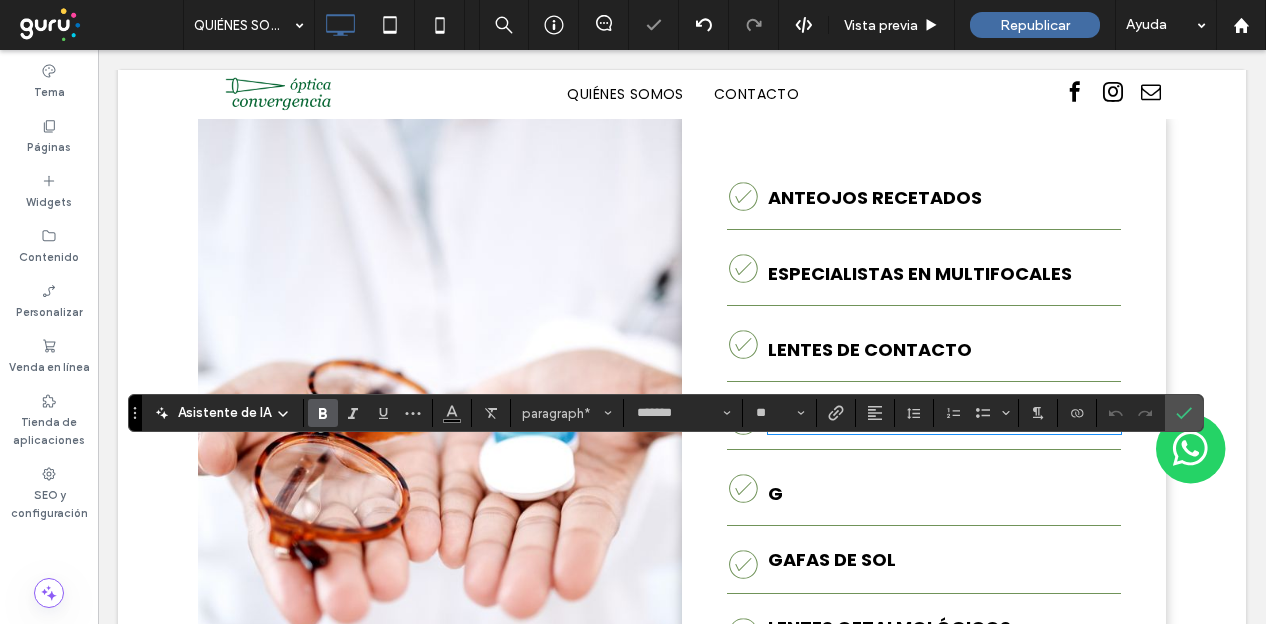 click on "**********" at bounding box center [831, 415] 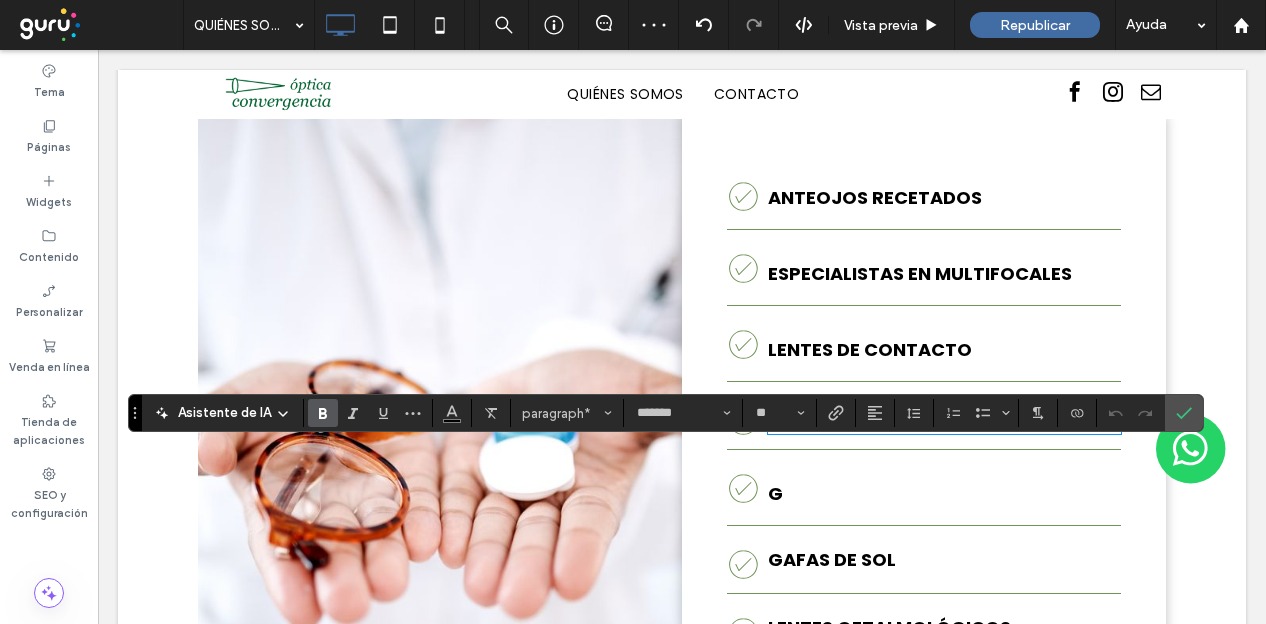 click on "**********" at bounding box center [831, 415] 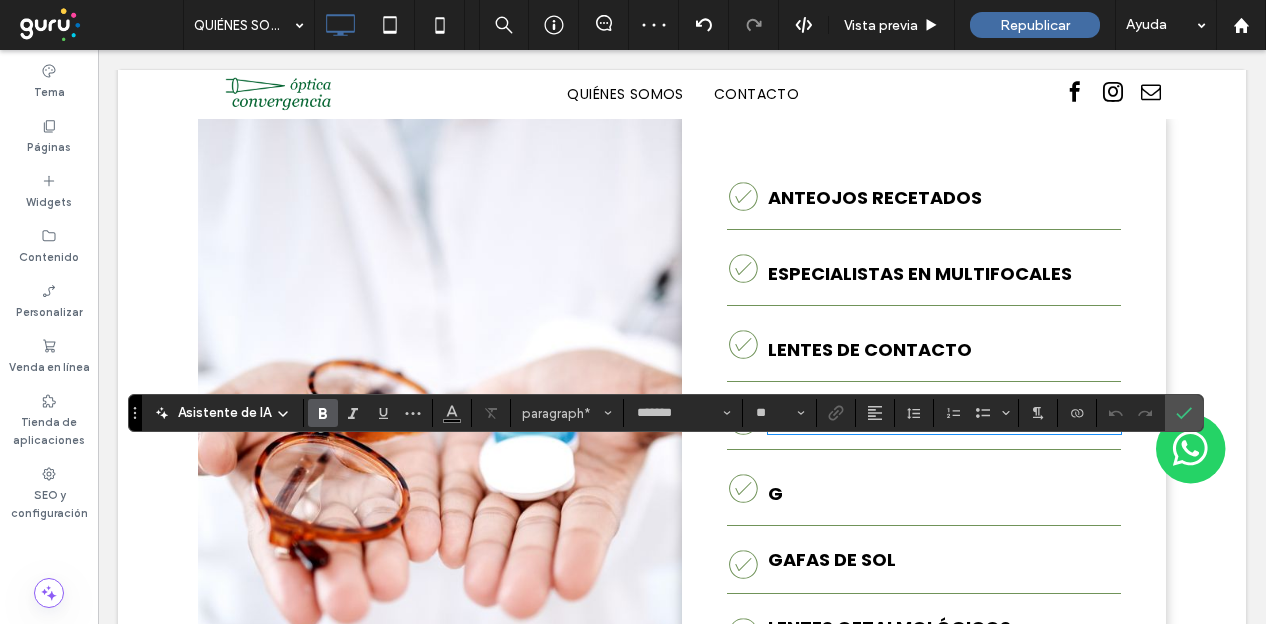 click on "**********" at bounding box center [831, 415] 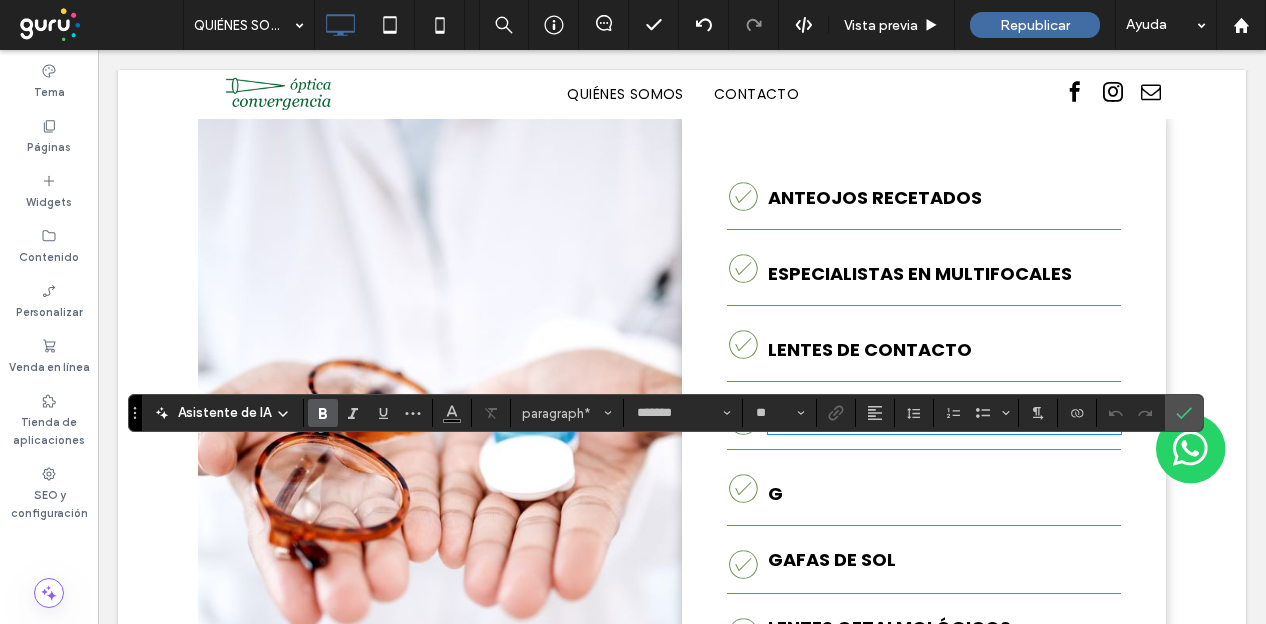 type 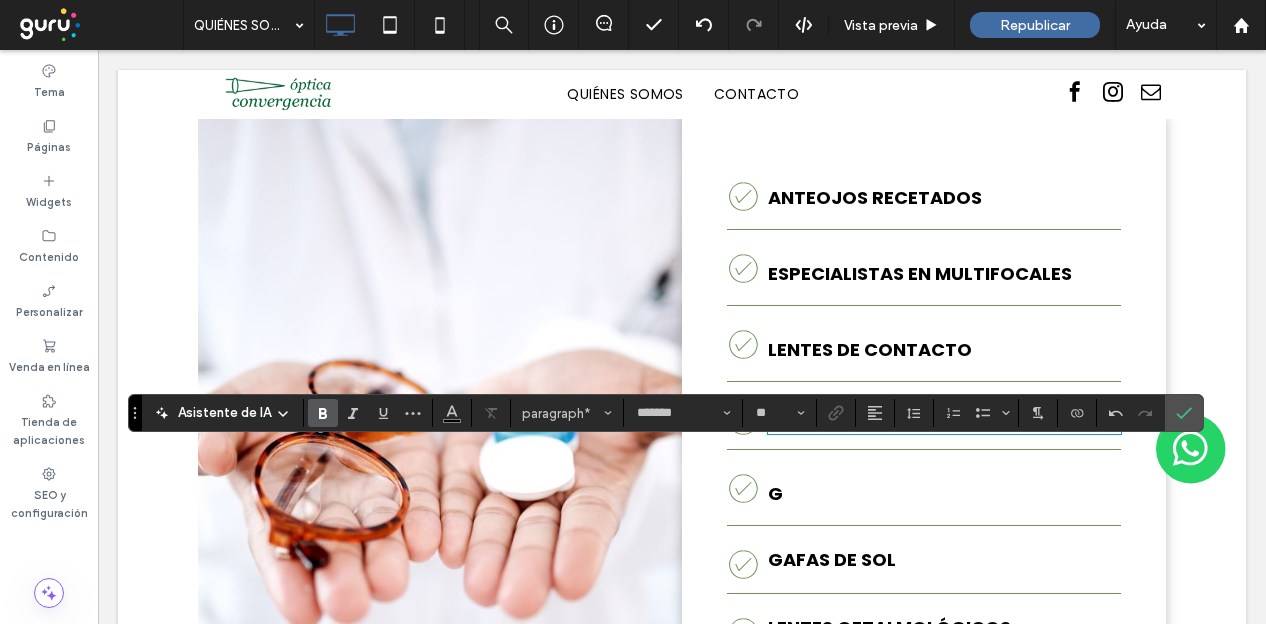 click on "**********" at bounding box center (883, 415) 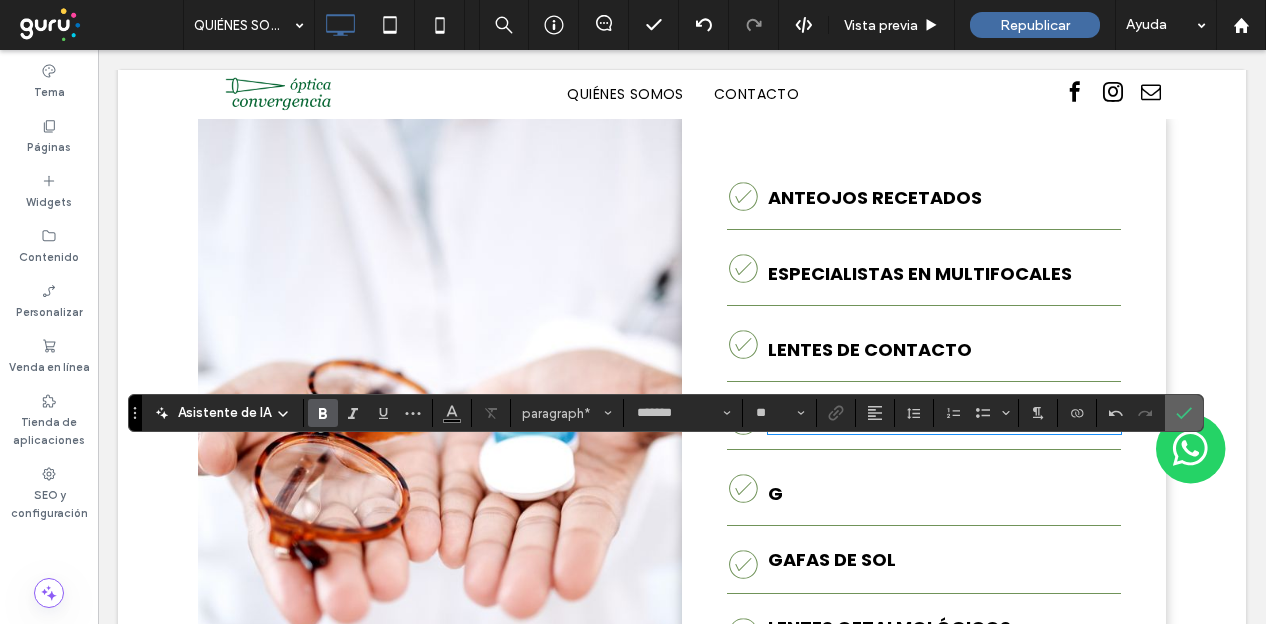 click 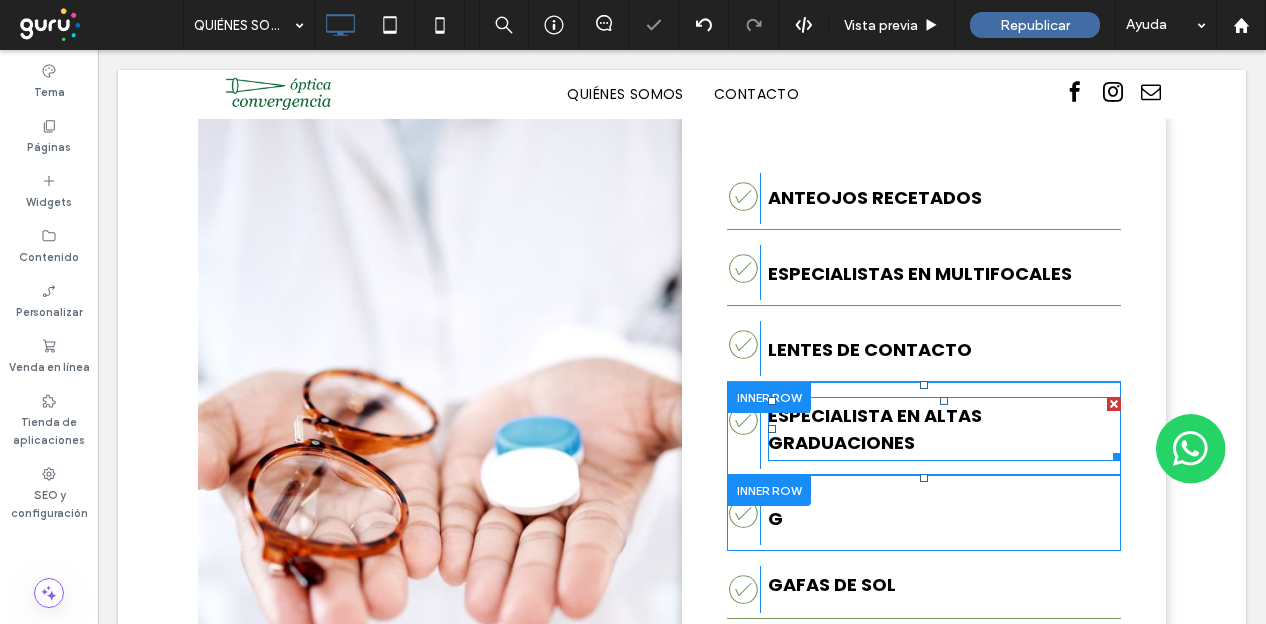 scroll, scrollTop: 2200, scrollLeft: 0, axis: vertical 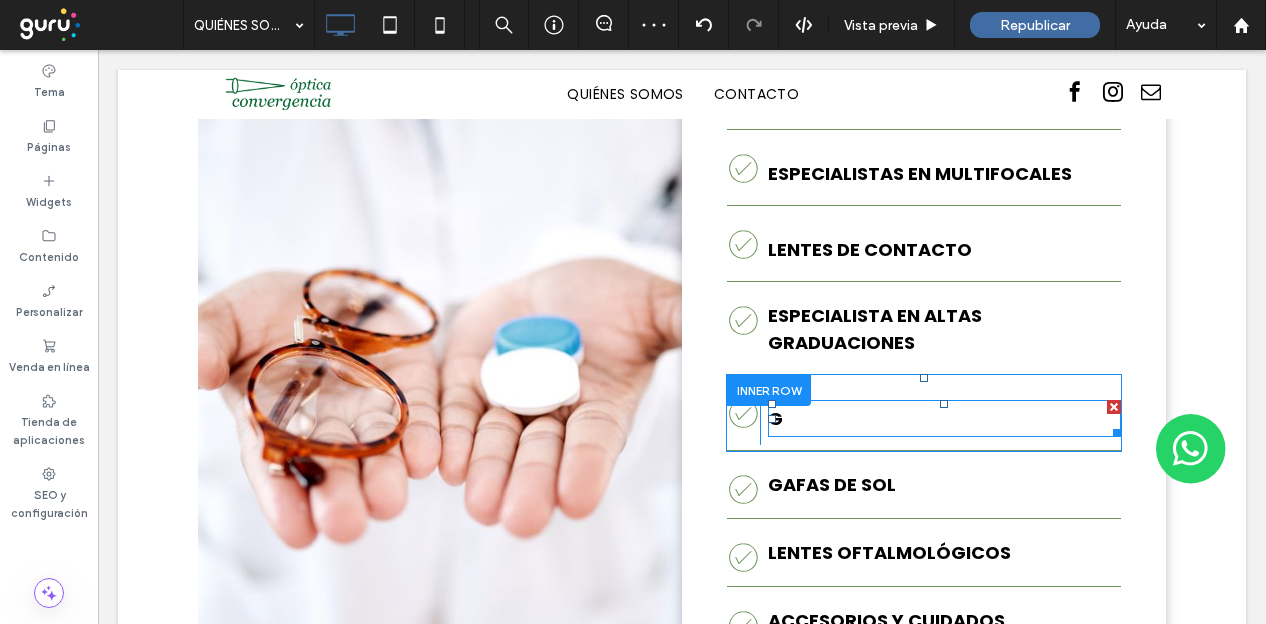 click at bounding box center [1114, 407] 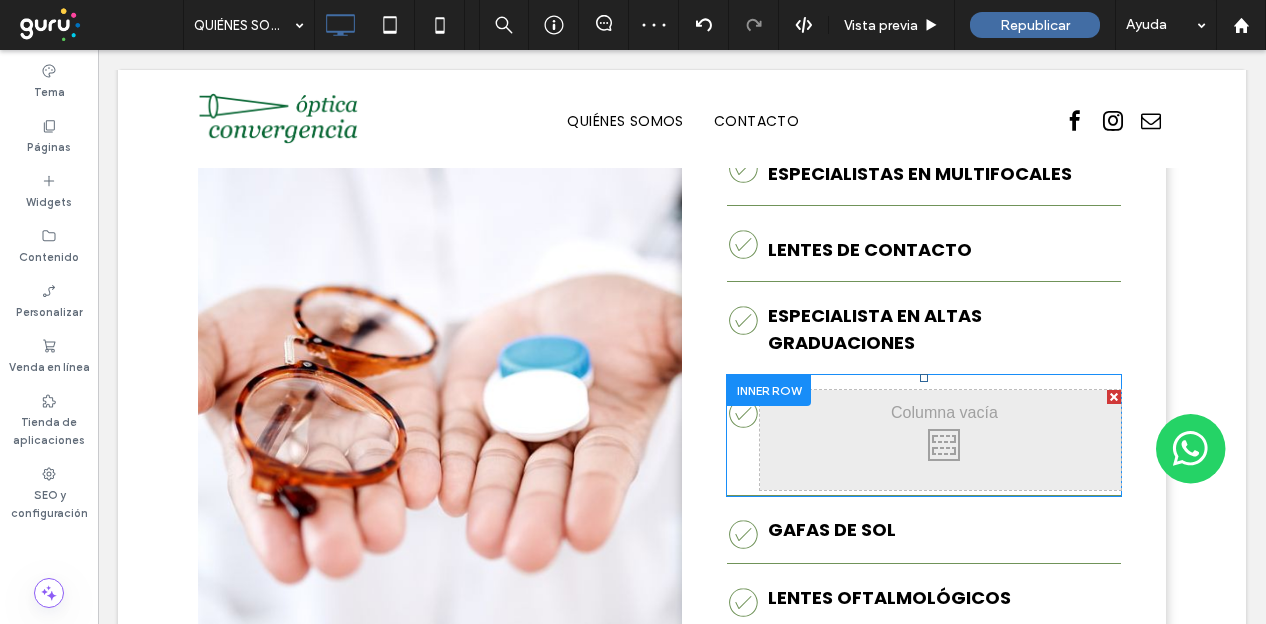 click at bounding box center [1114, 397] 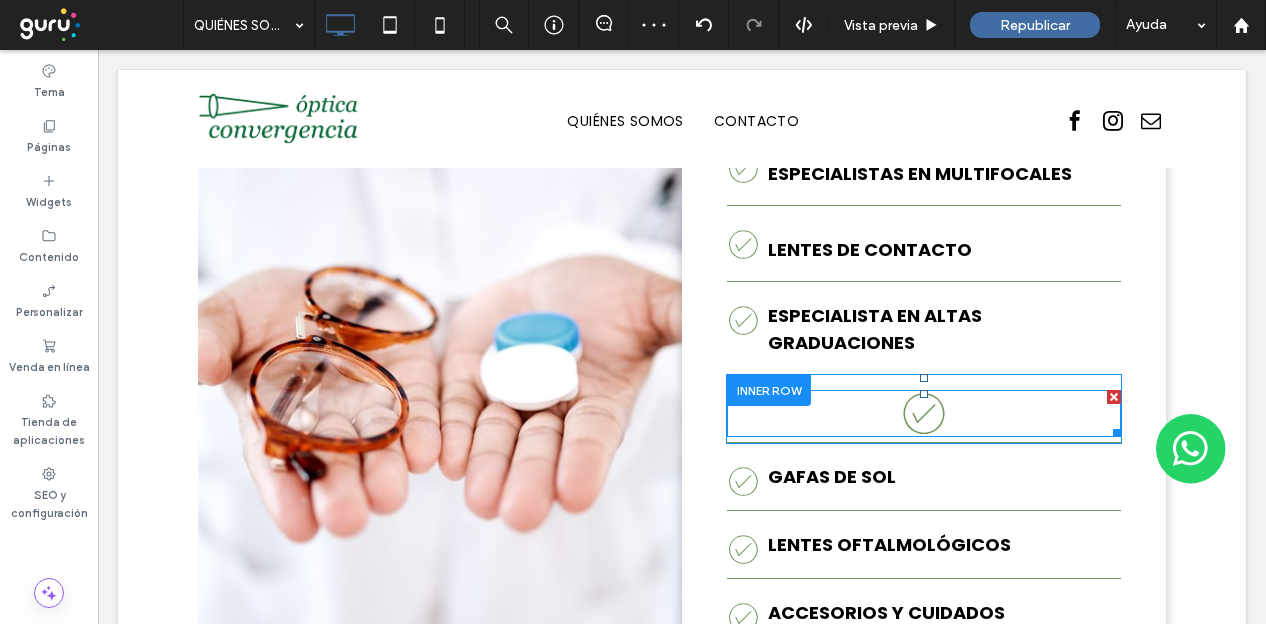 click at bounding box center [1114, 397] 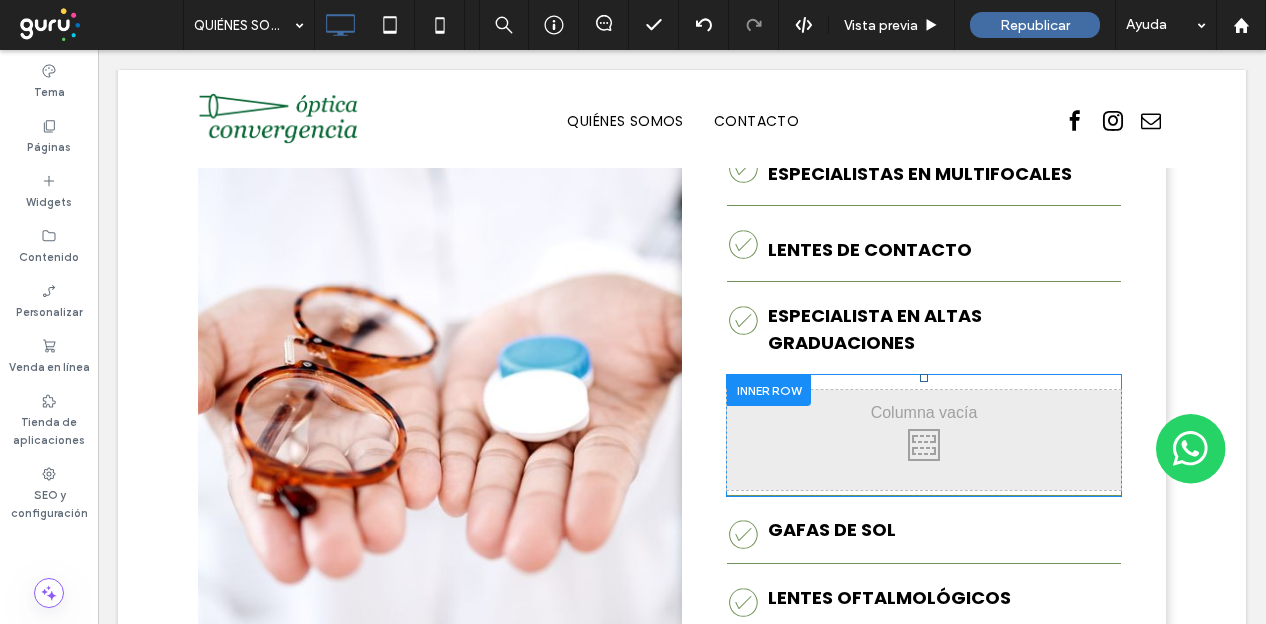 click at bounding box center [769, 390] 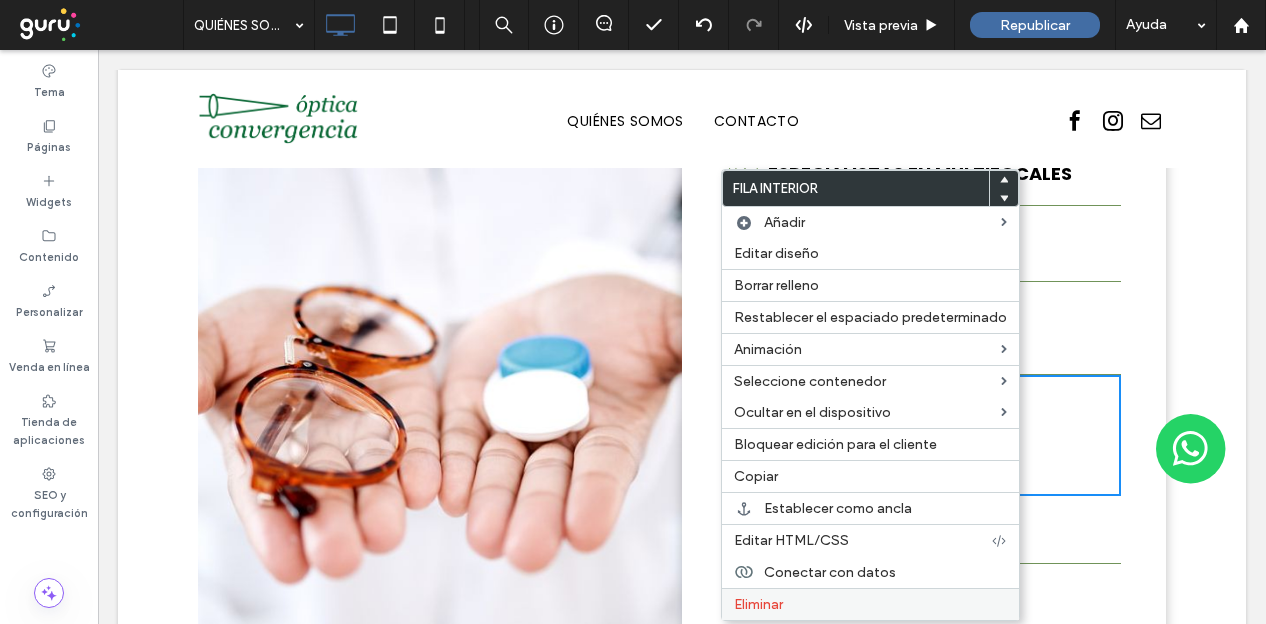 click on "Eliminar" at bounding box center (870, 604) 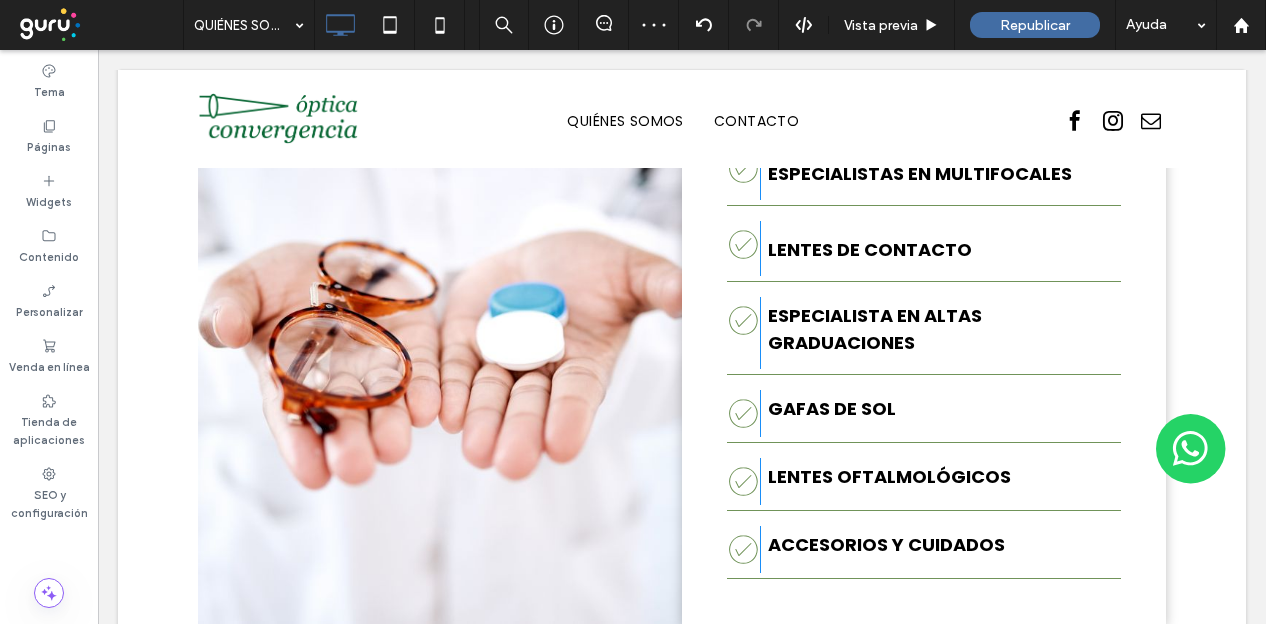 click on "Click To Paste" at bounding box center [440, 318] 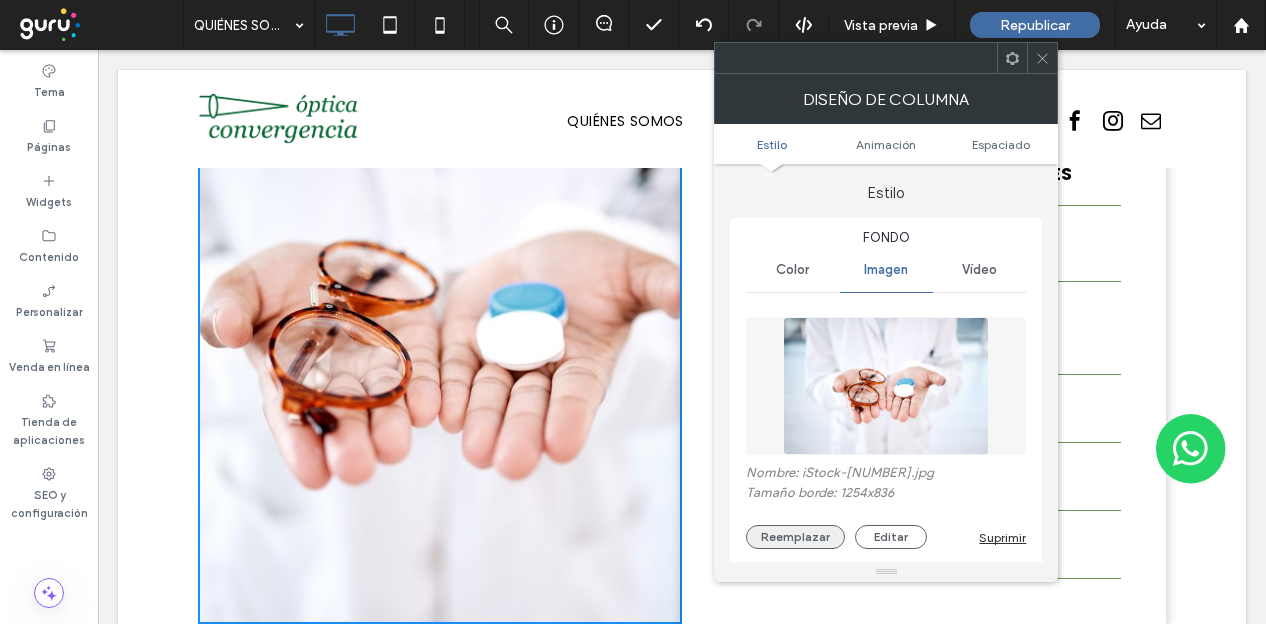 click on "Reemplazar" at bounding box center [795, 537] 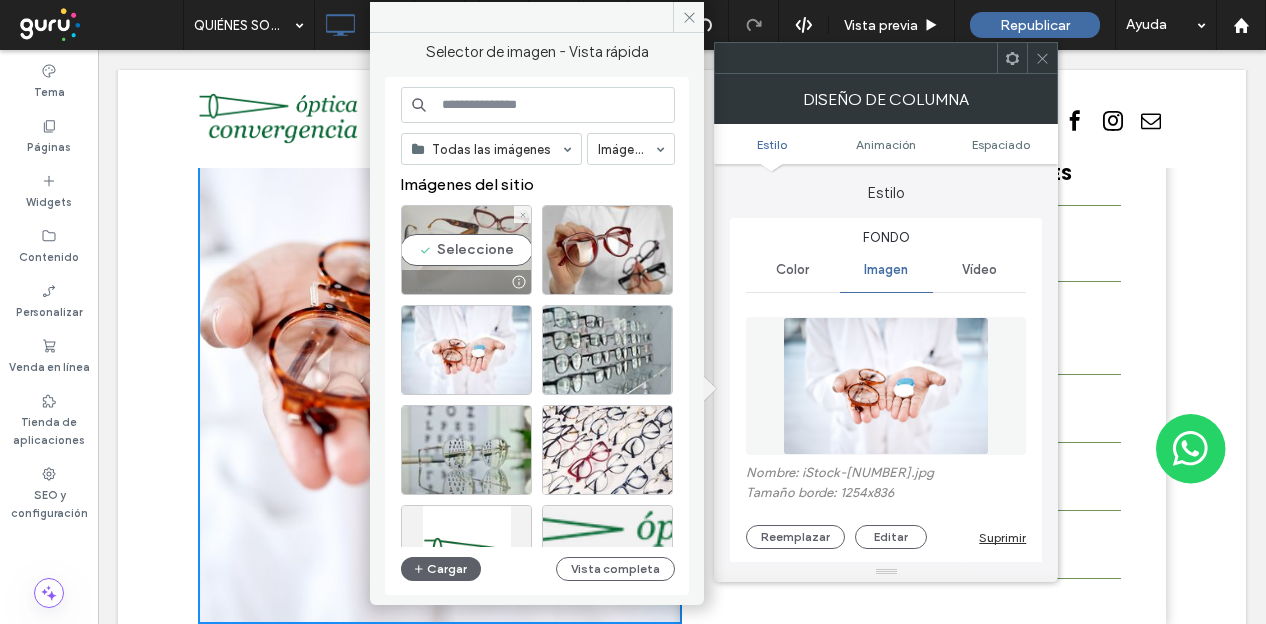 click on "Seleccione" at bounding box center (466, 250) 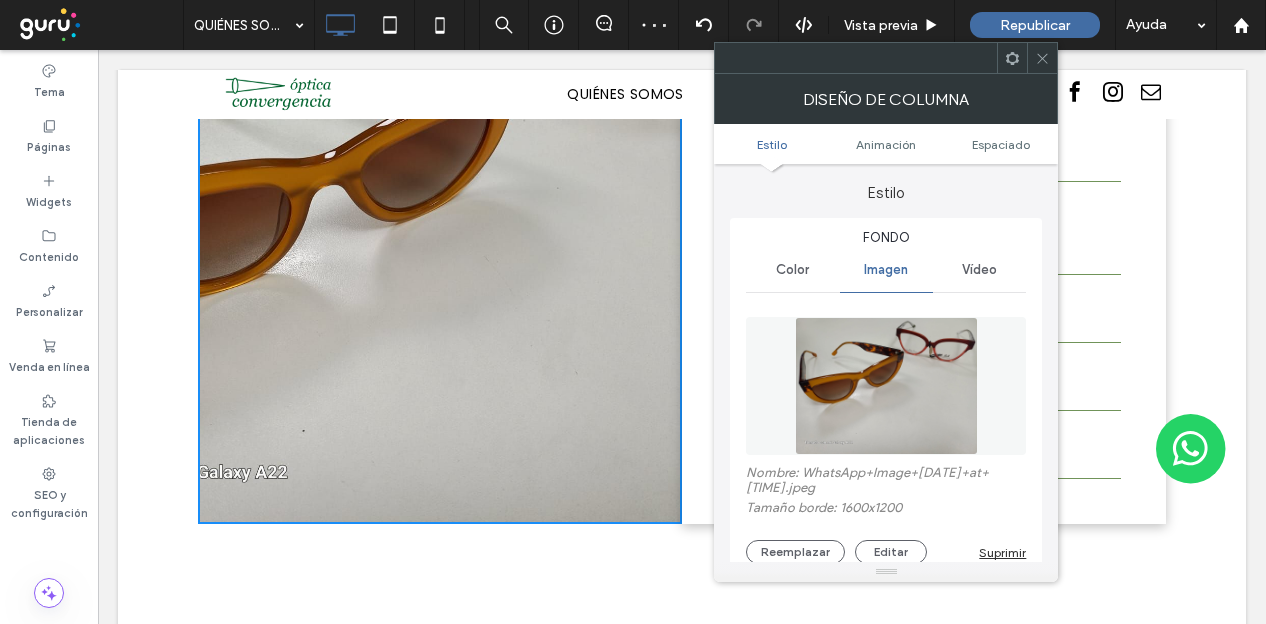 scroll, scrollTop: 2200, scrollLeft: 0, axis: vertical 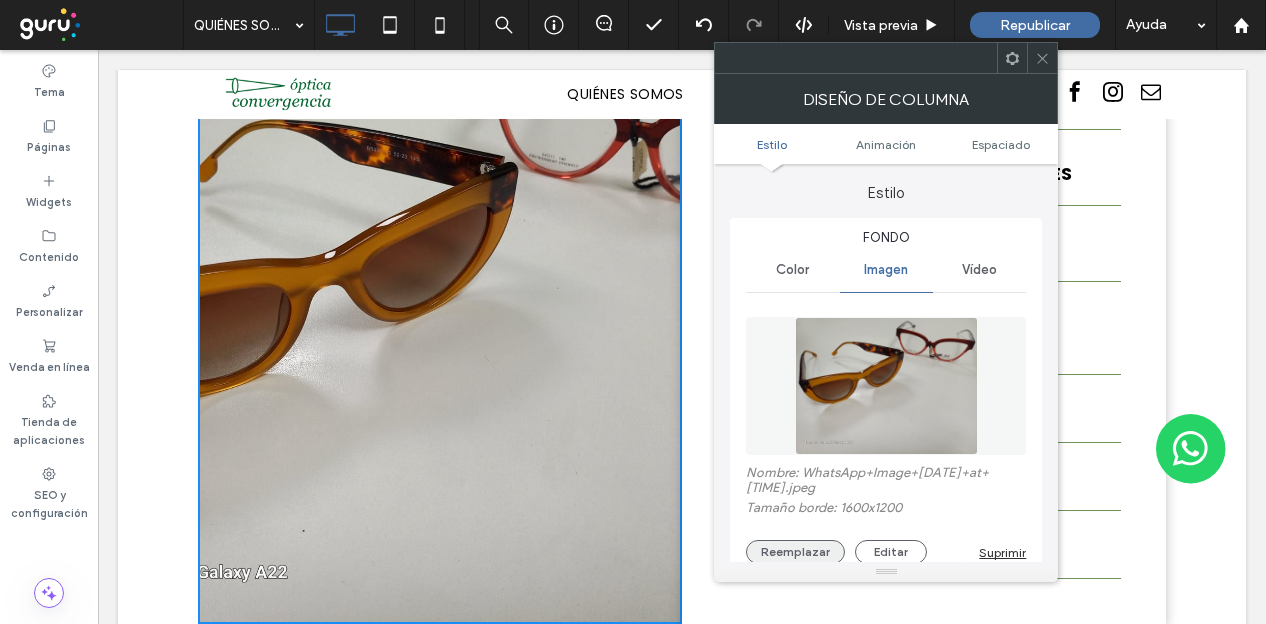 click on "Reemplazar" at bounding box center [795, 552] 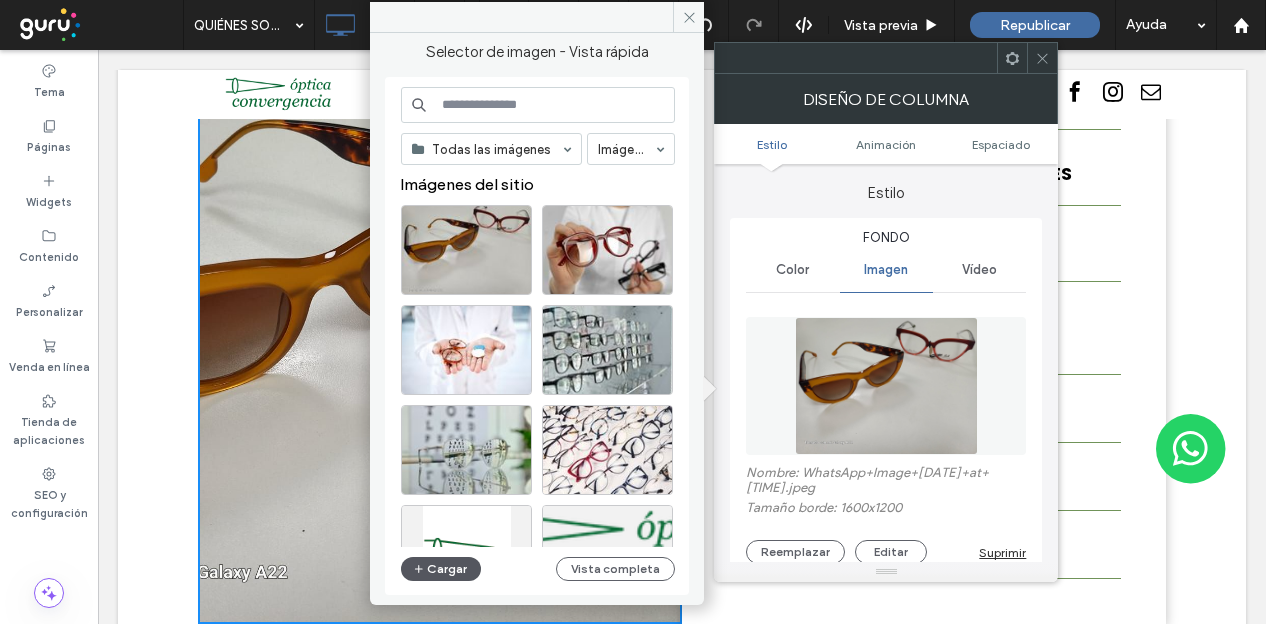 click on "Cargar" at bounding box center [441, 569] 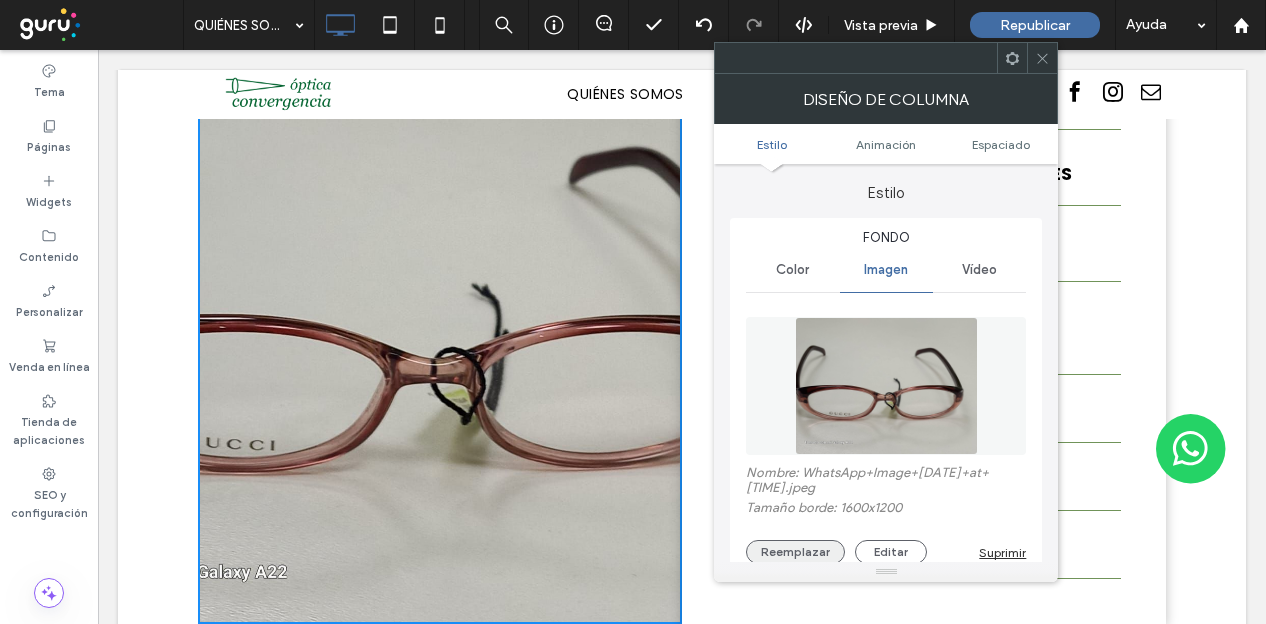 click on "Reemplazar" at bounding box center (795, 552) 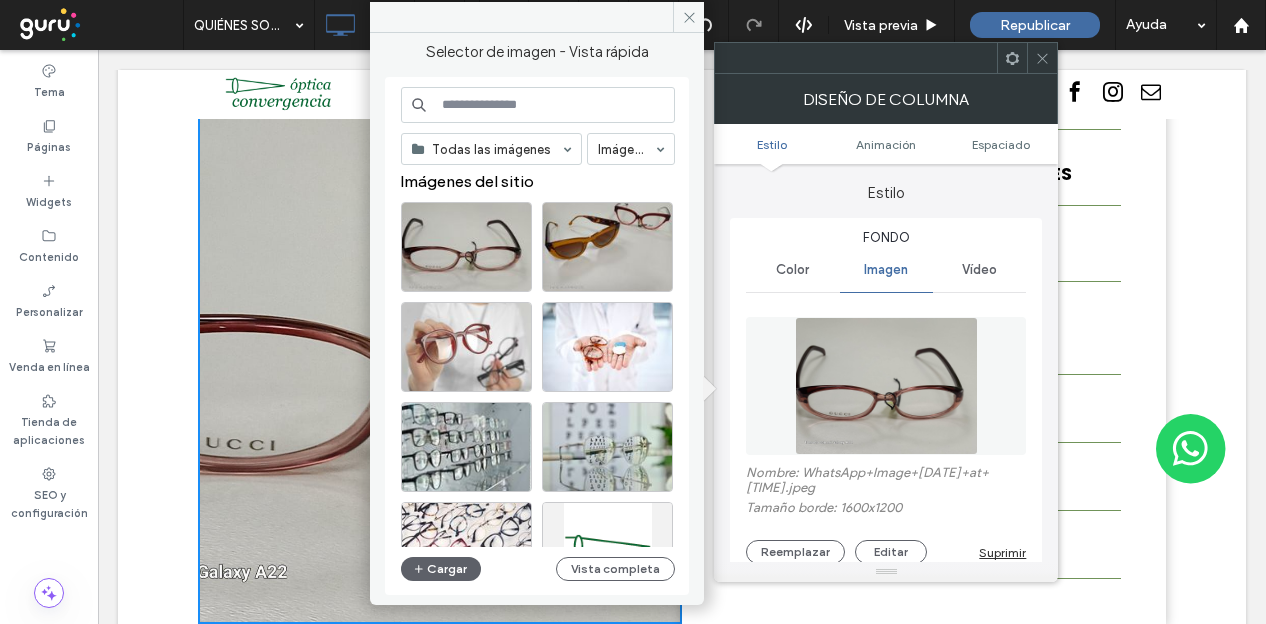 scroll, scrollTop: 0, scrollLeft: 0, axis: both 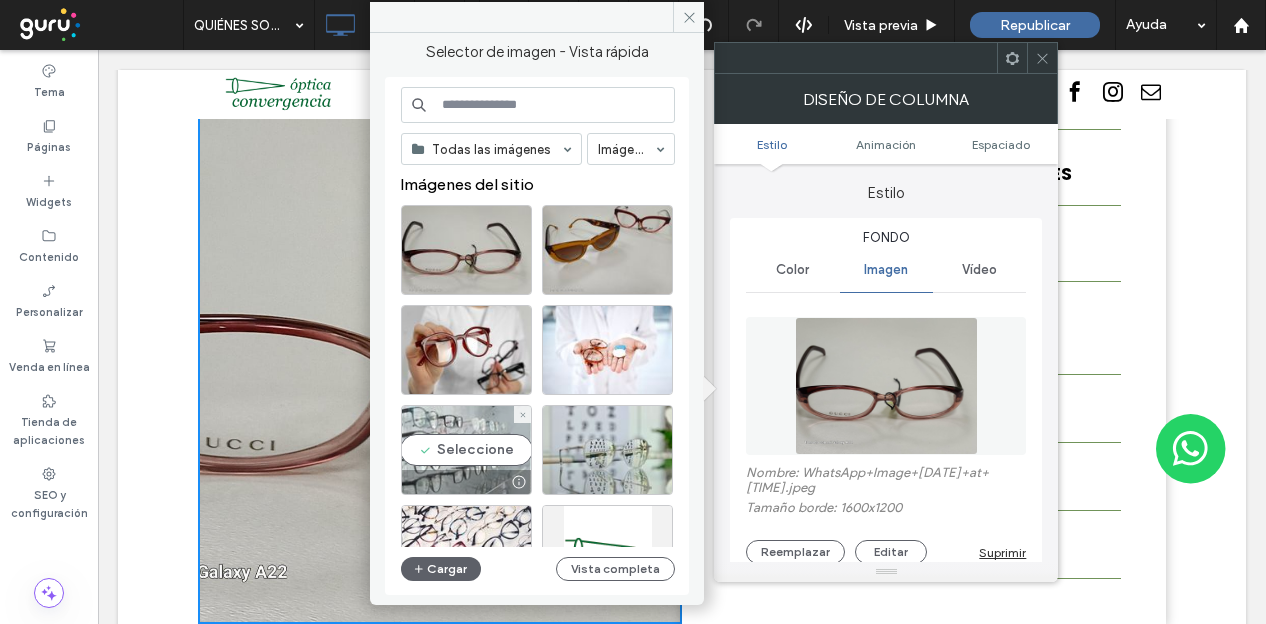 click on "Seleccione" at bounding box center (466, 450) 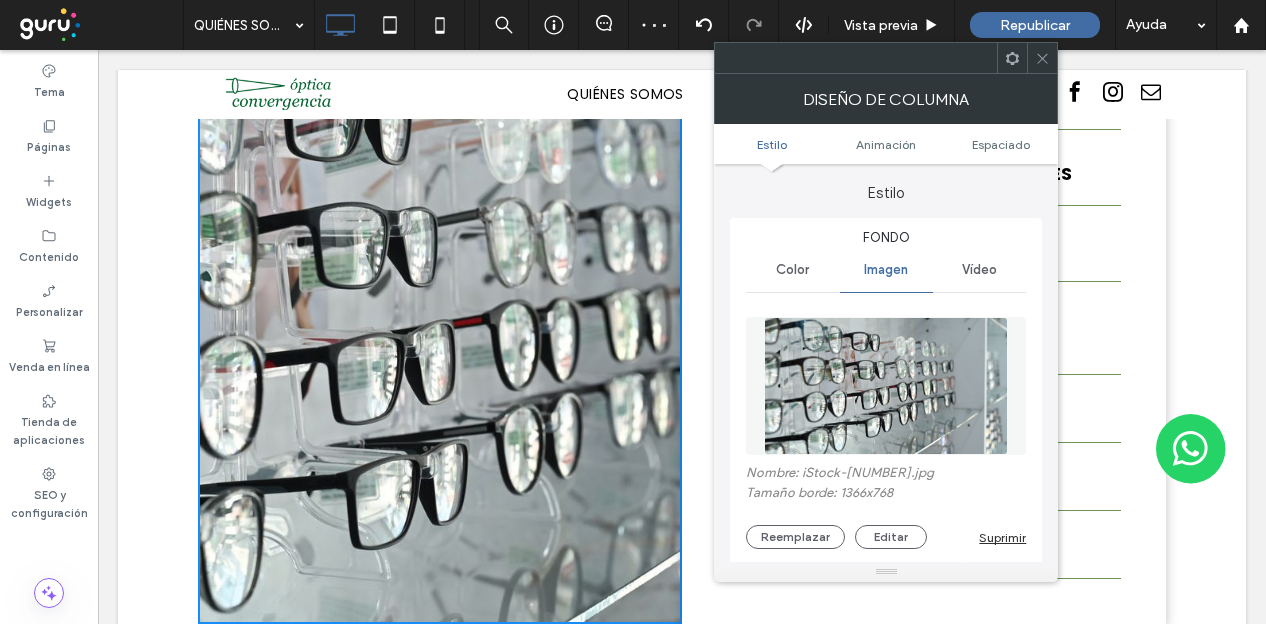 scroll, scrollTop: 100, scrollLeft: 0, axis: vertical 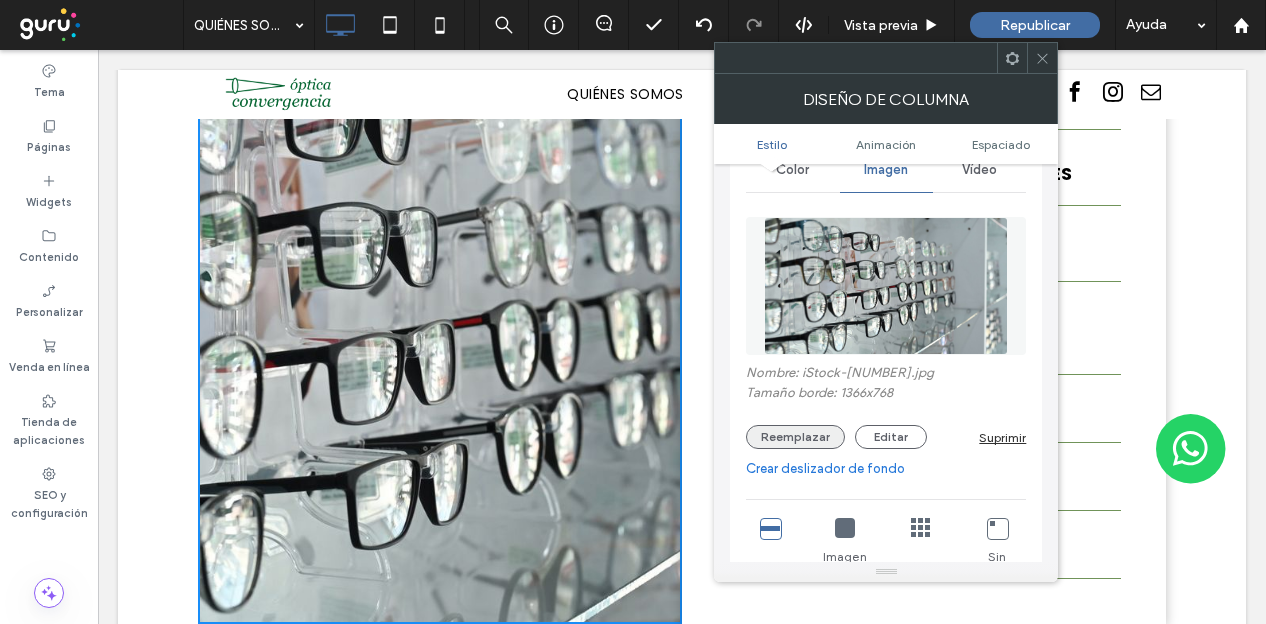 click on "Reemplazar" at bounding box center [795, 437] 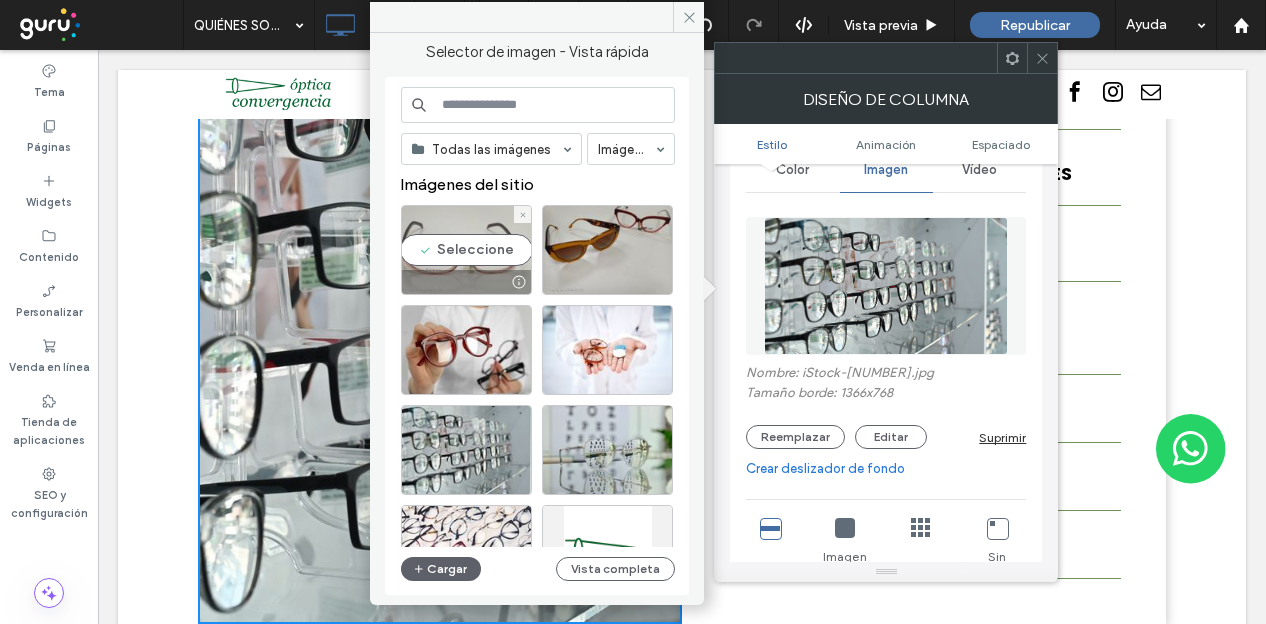 click on "Seleccione" at bounding box center [466, 250] 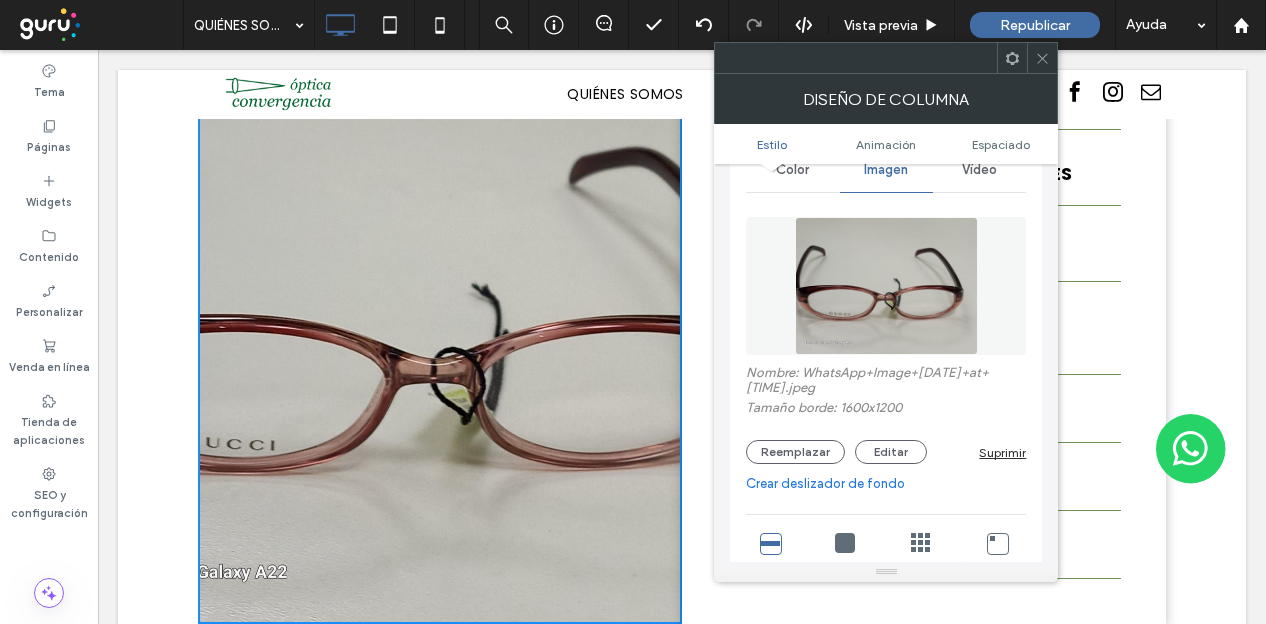 scroll, scrollTop: 0, scrollLeft: 0, axis: both 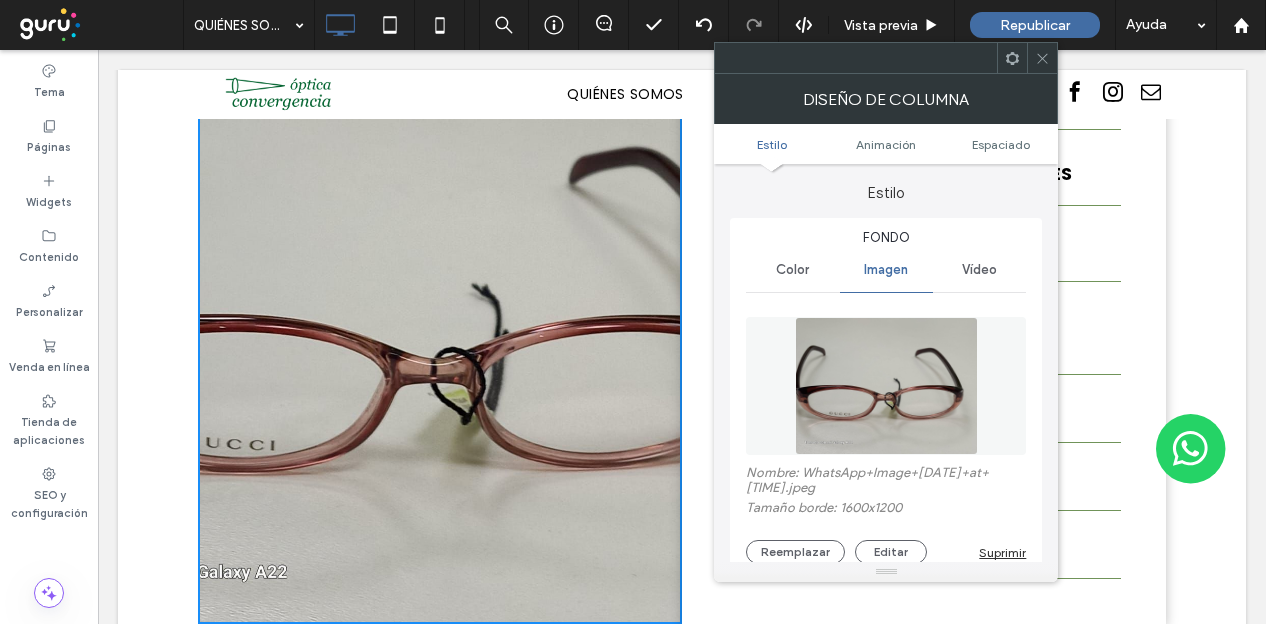 click 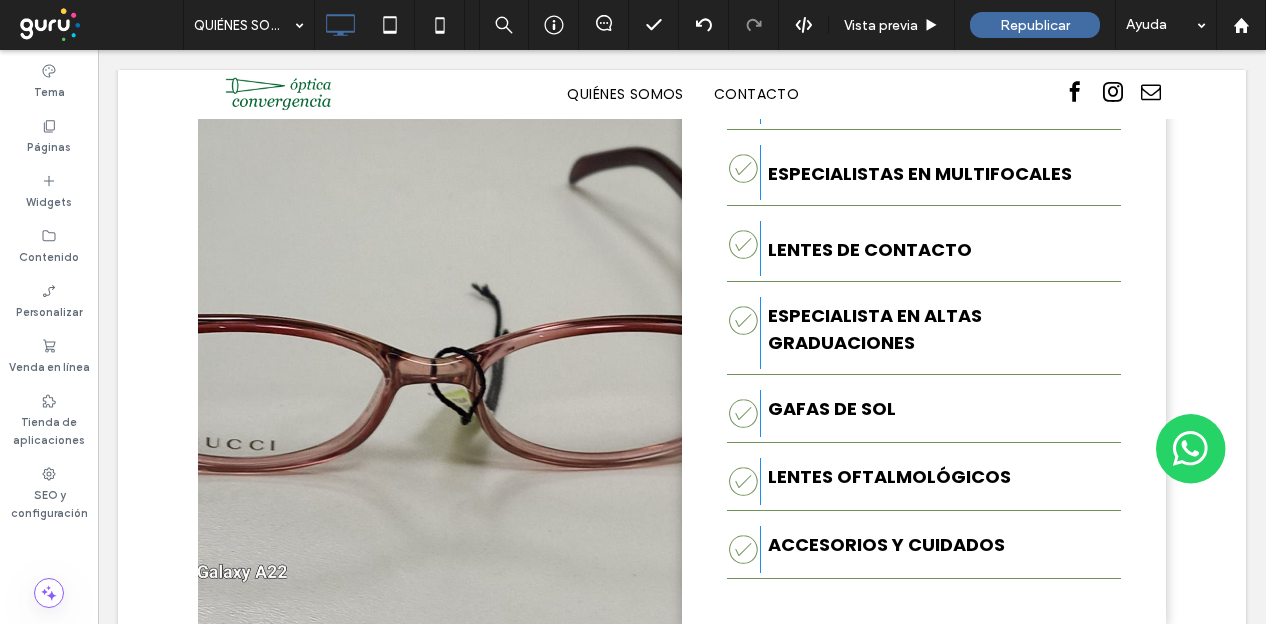 click on "Click To Paste" at bounding box center [440, 318] 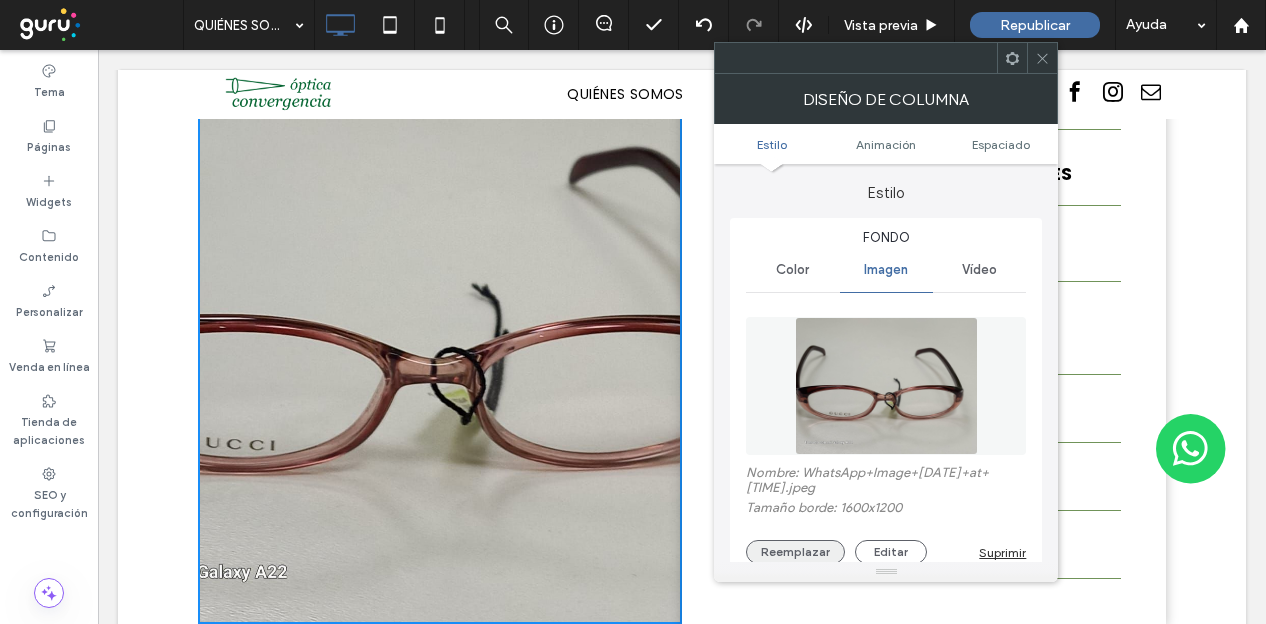 click on "Reemplazar" at bounding box center [795, 552] 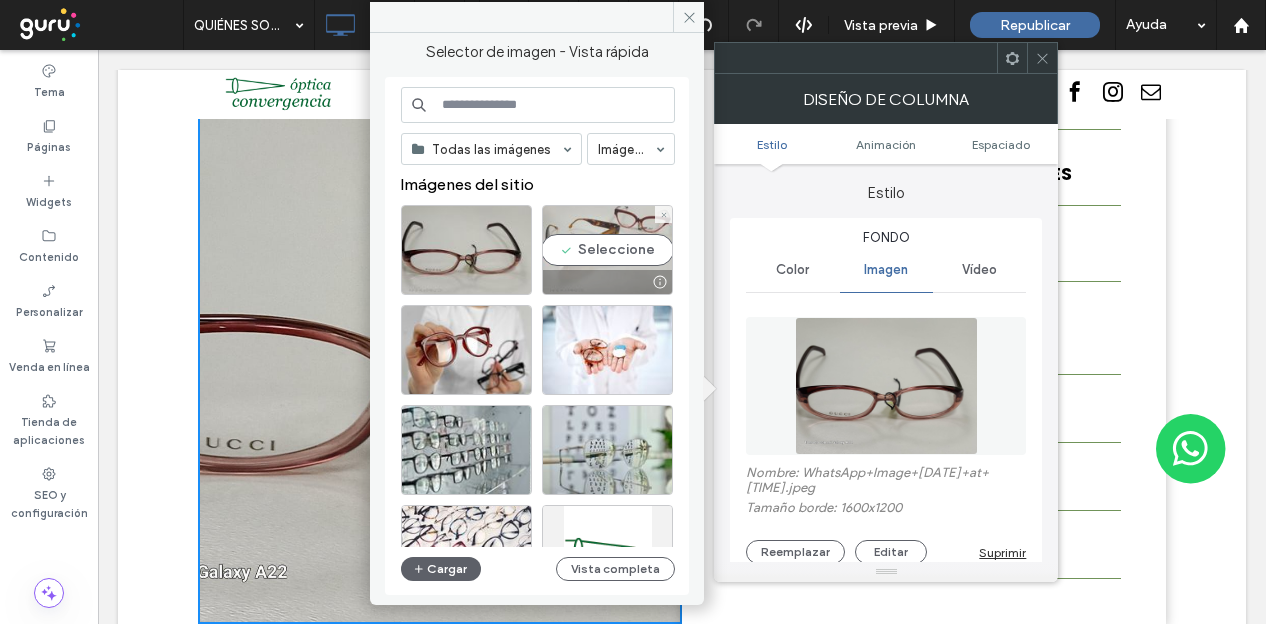 click at bounding box center [607, 282] 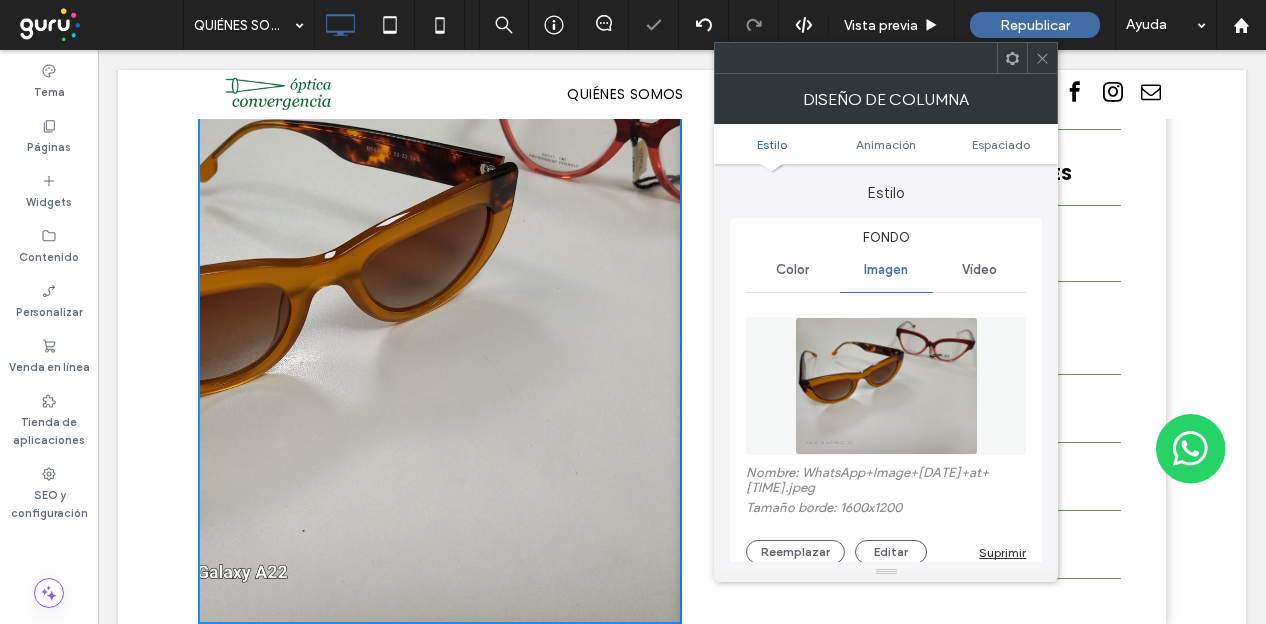 drag, startPoint x: 455, startPoint y: 348, endPoint x: 539, endPoint y: 362, distance: 85.158676 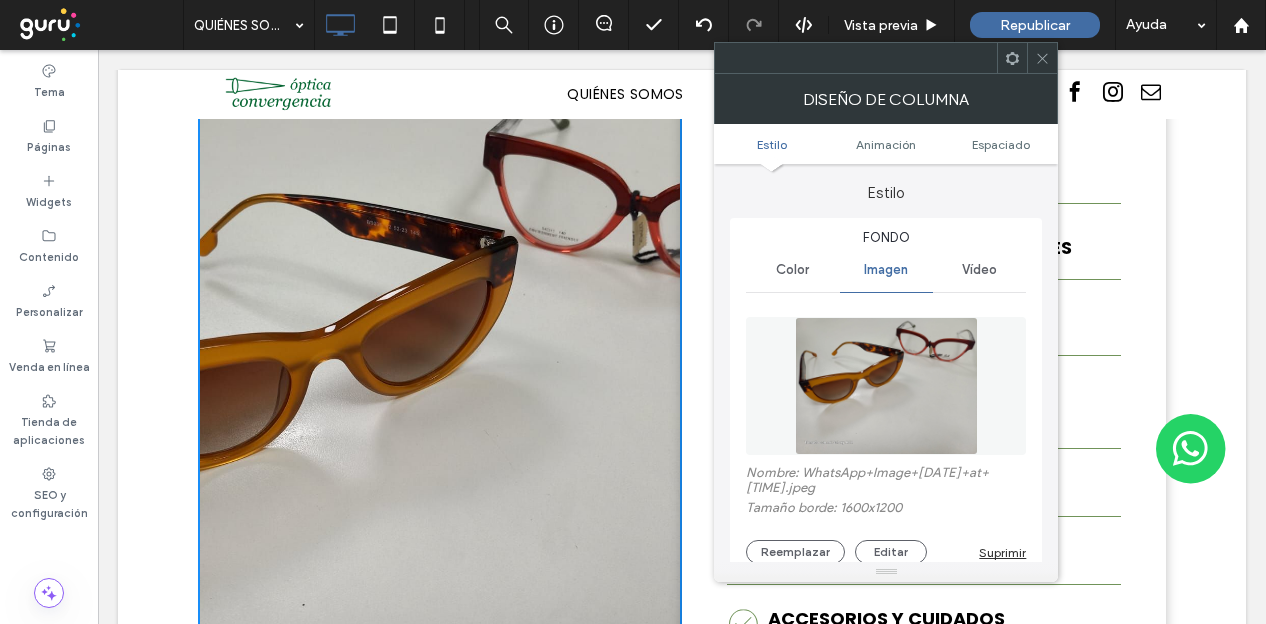 scroll, scrollTop: 2000, scrollLeft: 0, axis: vertical 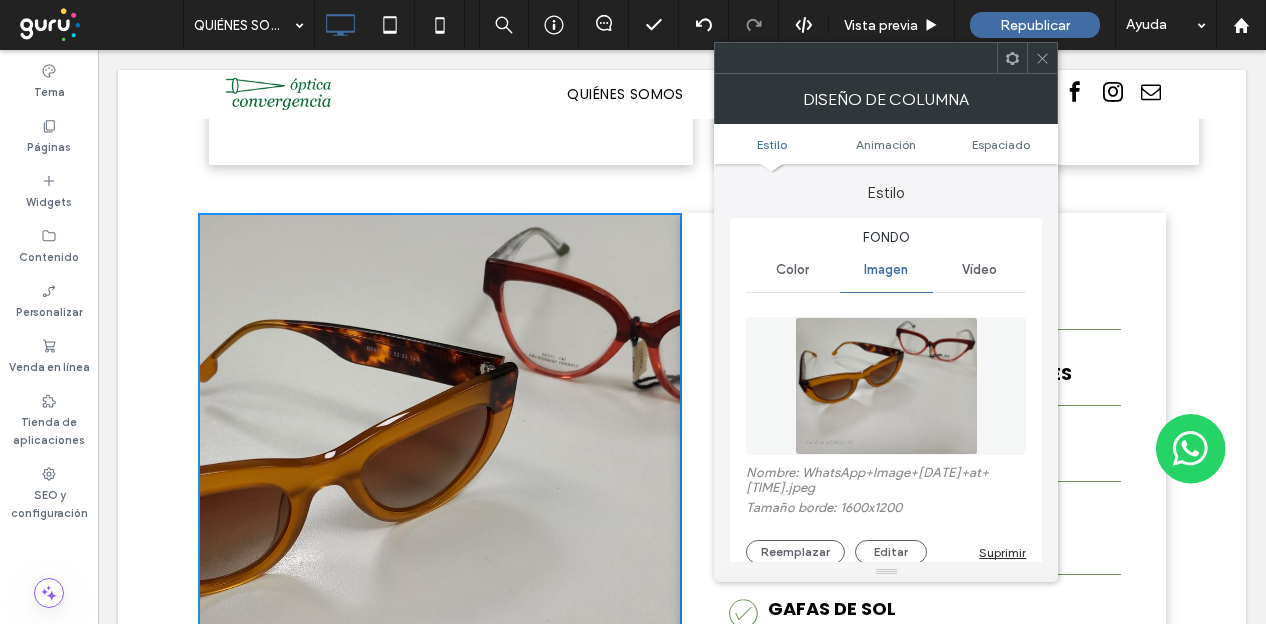 click at bounding box center [886, 386] 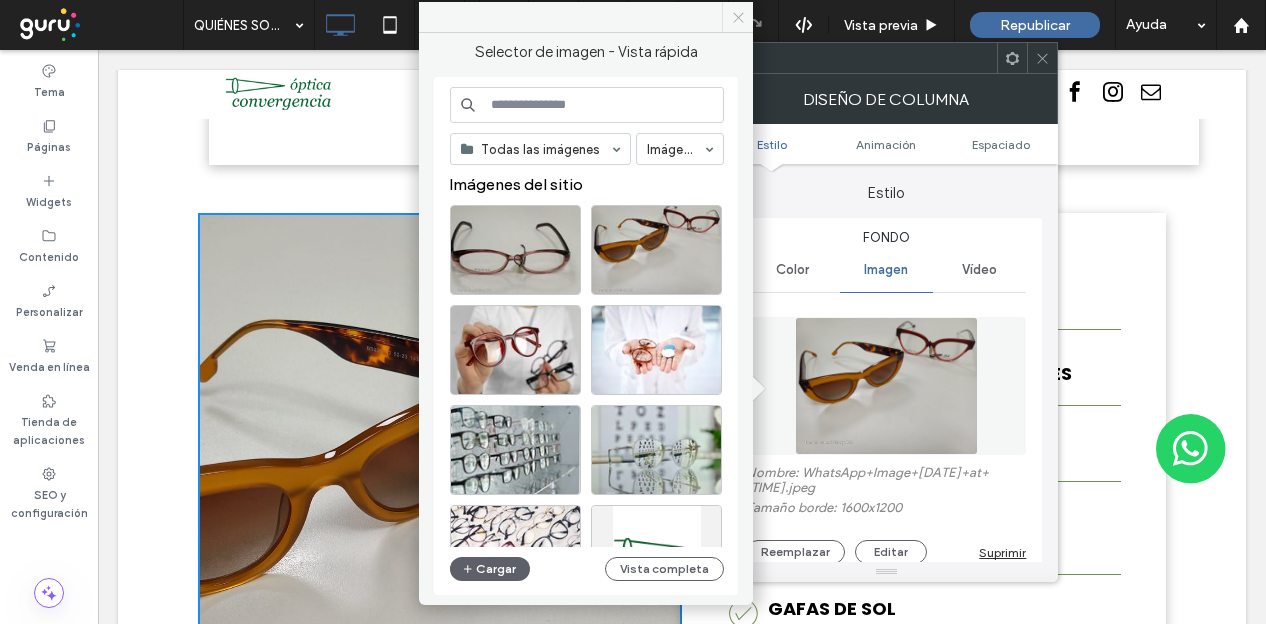 click 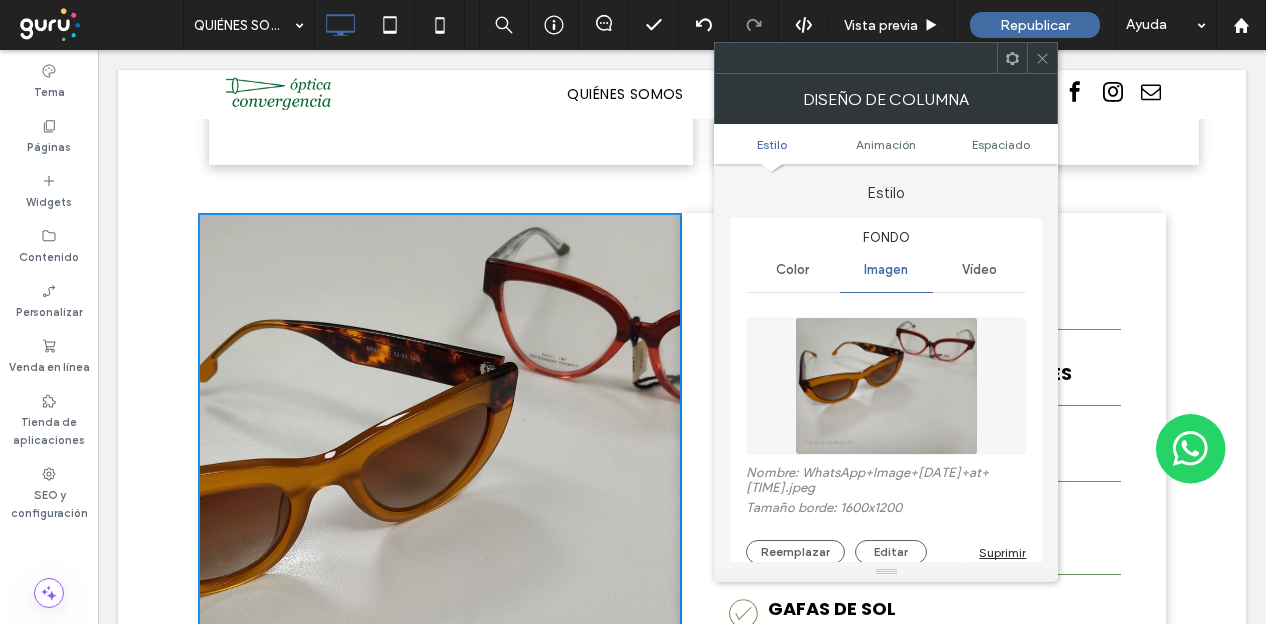 click 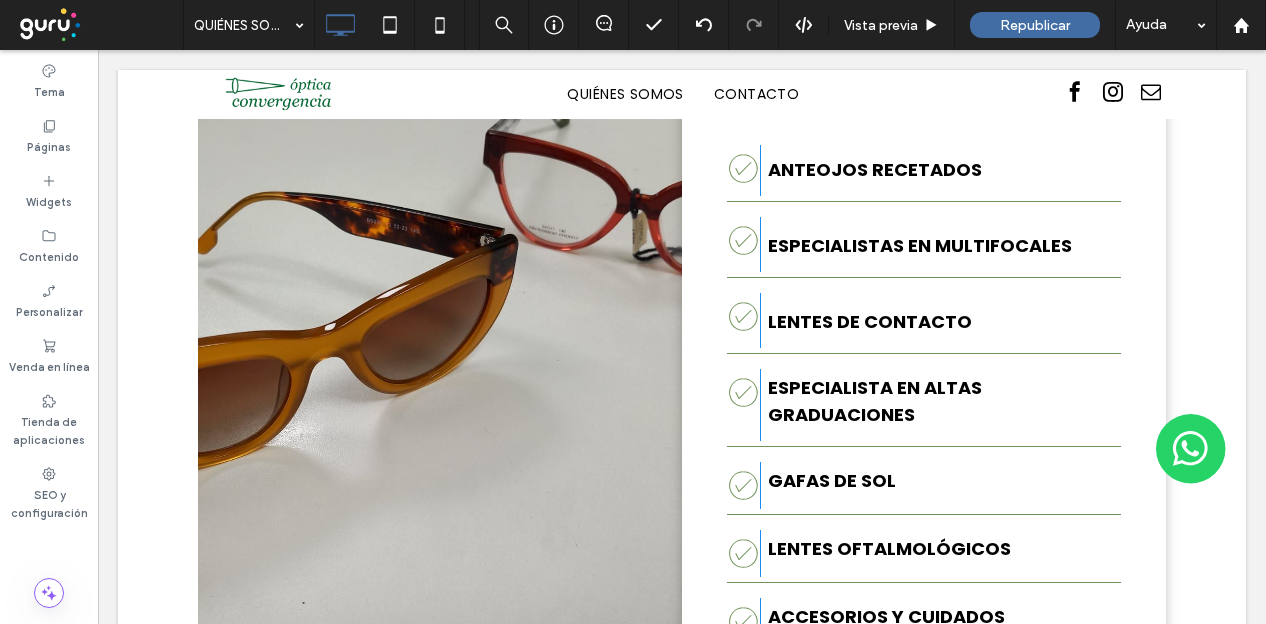 scroll, scrollTop: 2100, scrollLeft: 0, axis: vertical 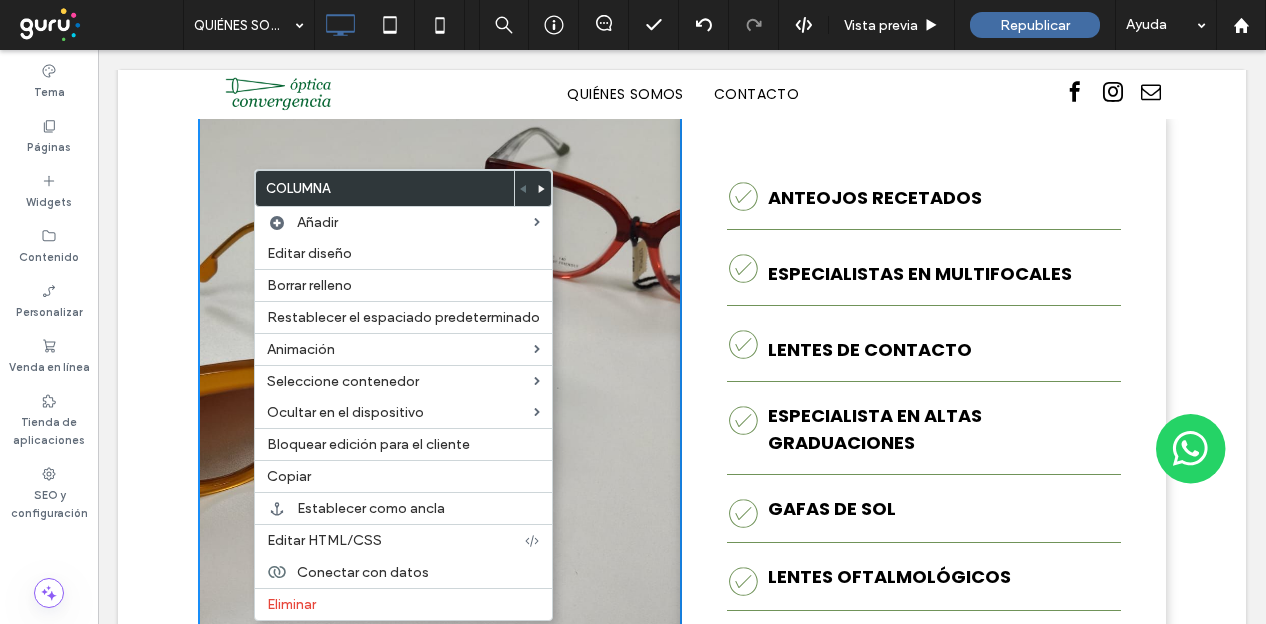 click on "Click To Paste" at bounding box center [440, 418] 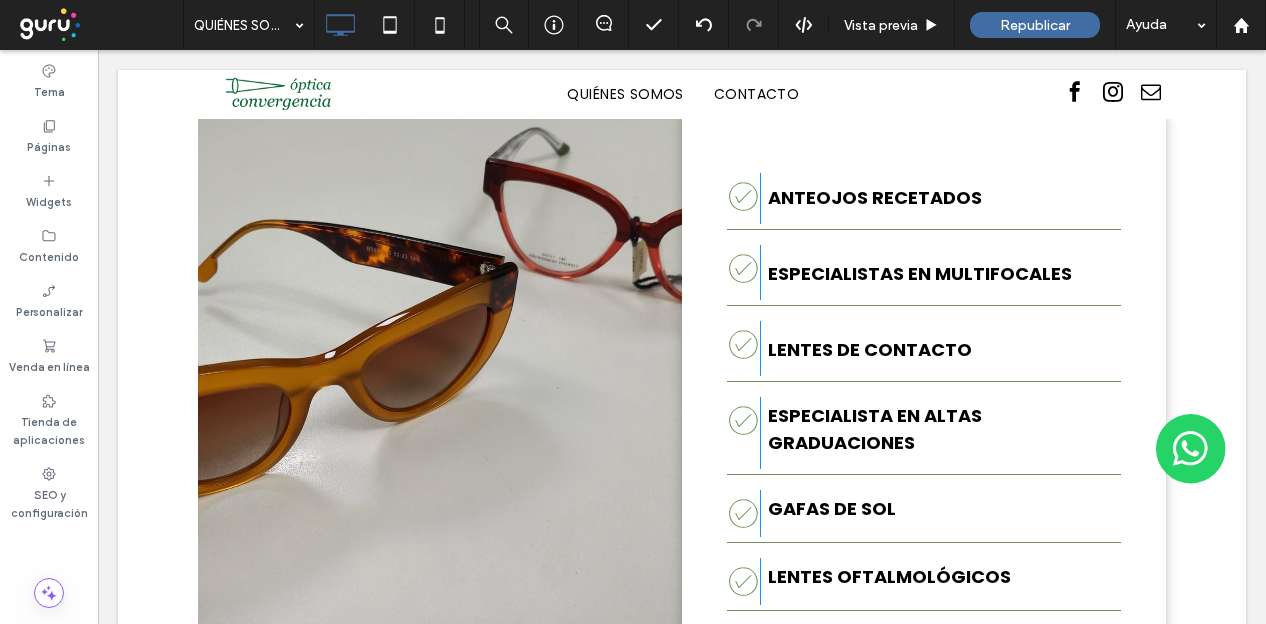click on "Click To Paste" at bounding box center (440, 418) 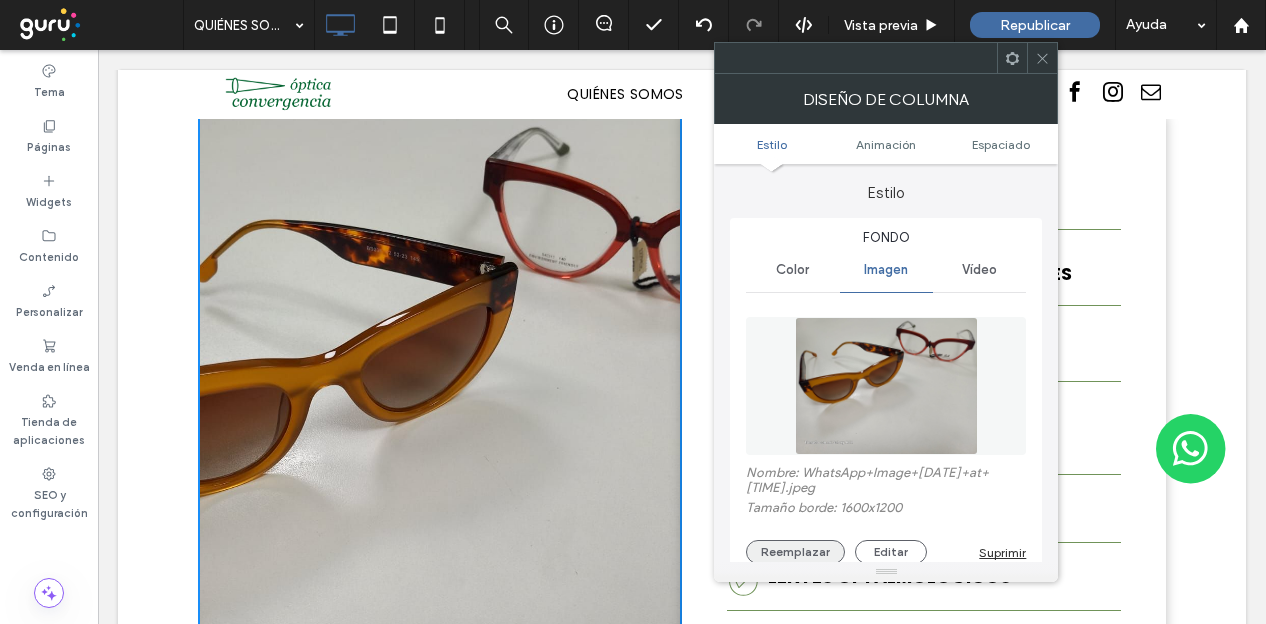 click on "Reemplazar" at bounding box center (795, 552) 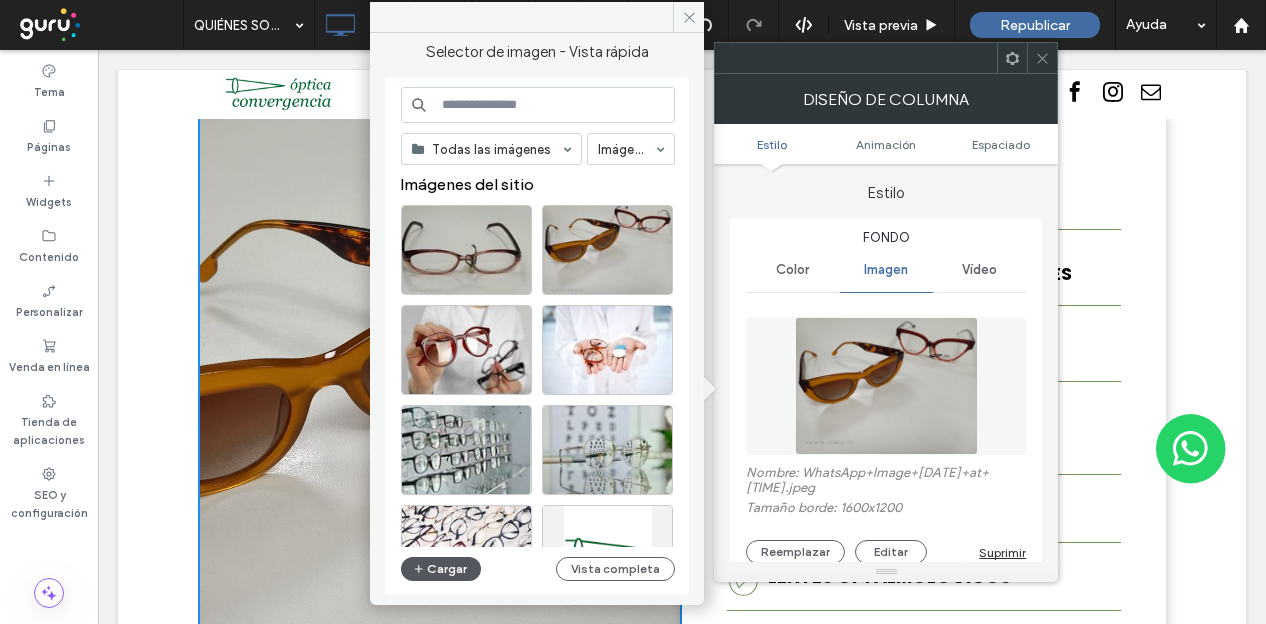 click on "Cargar" at bounding box center [441, 569] 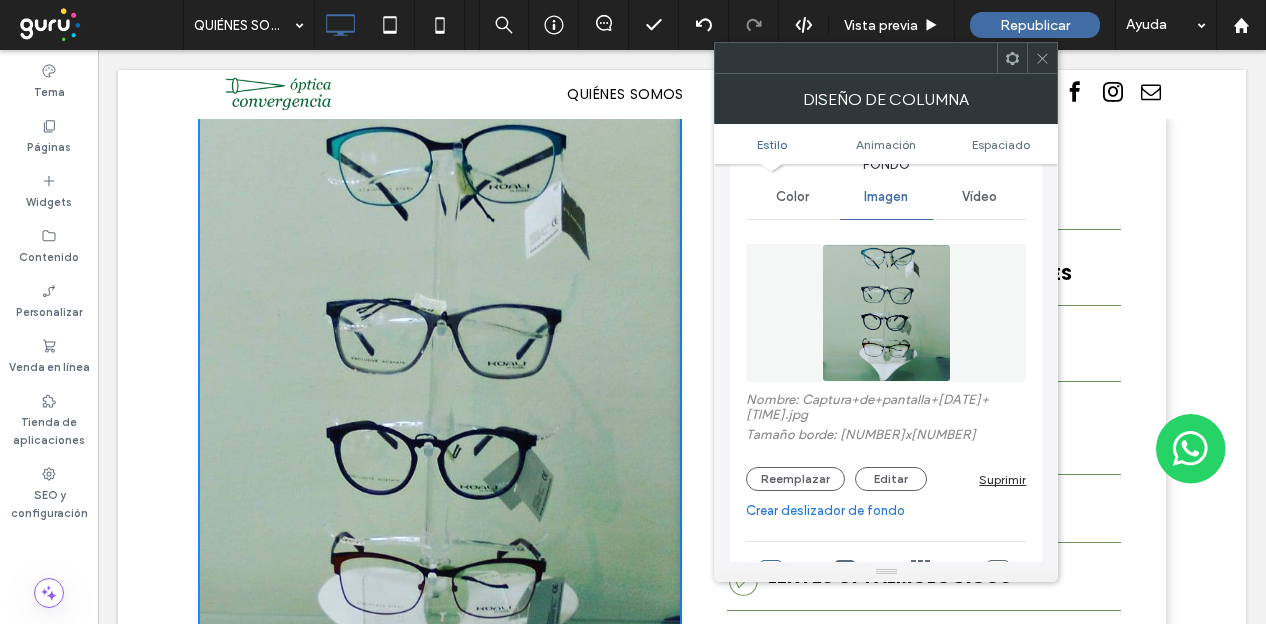 scroll, scrollTop: 100, scrollLeft: 0, axis: vertical 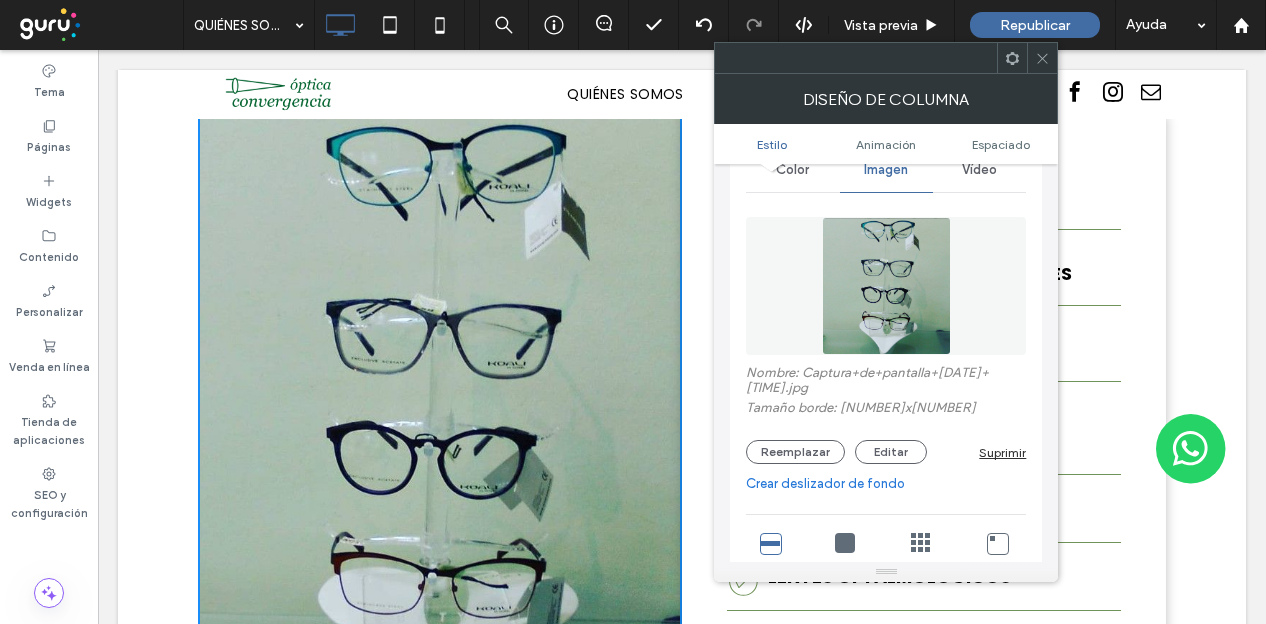 click 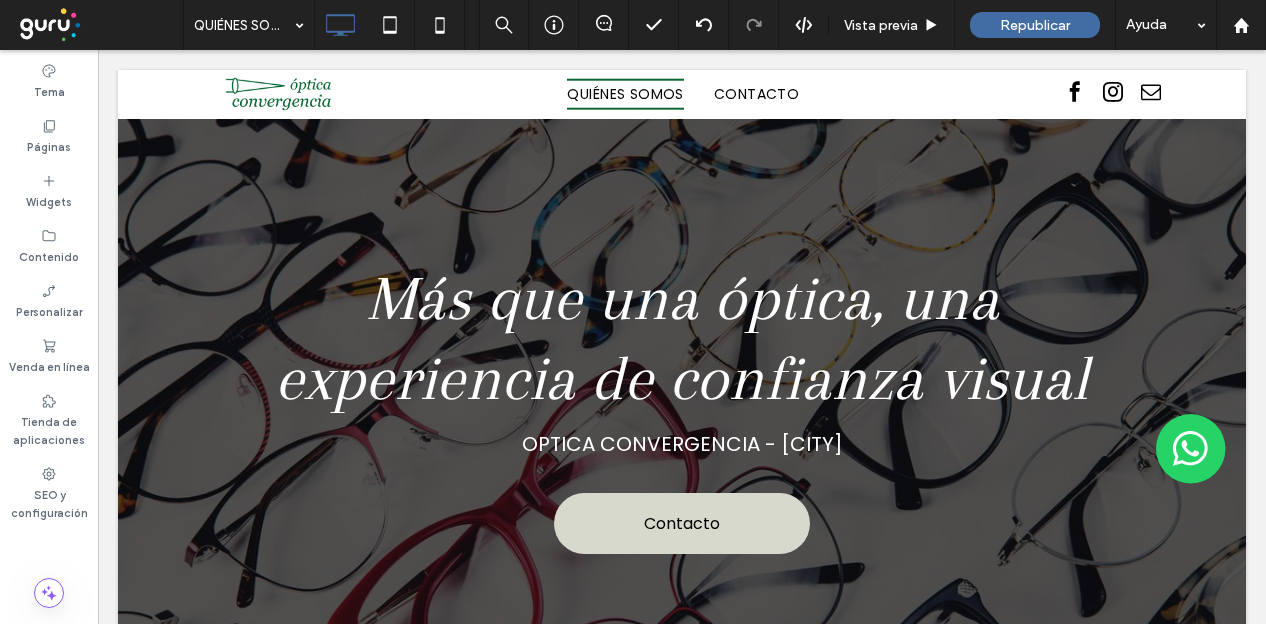 scroll, scrollTop: 0, scrollLeft: 0, axis: both 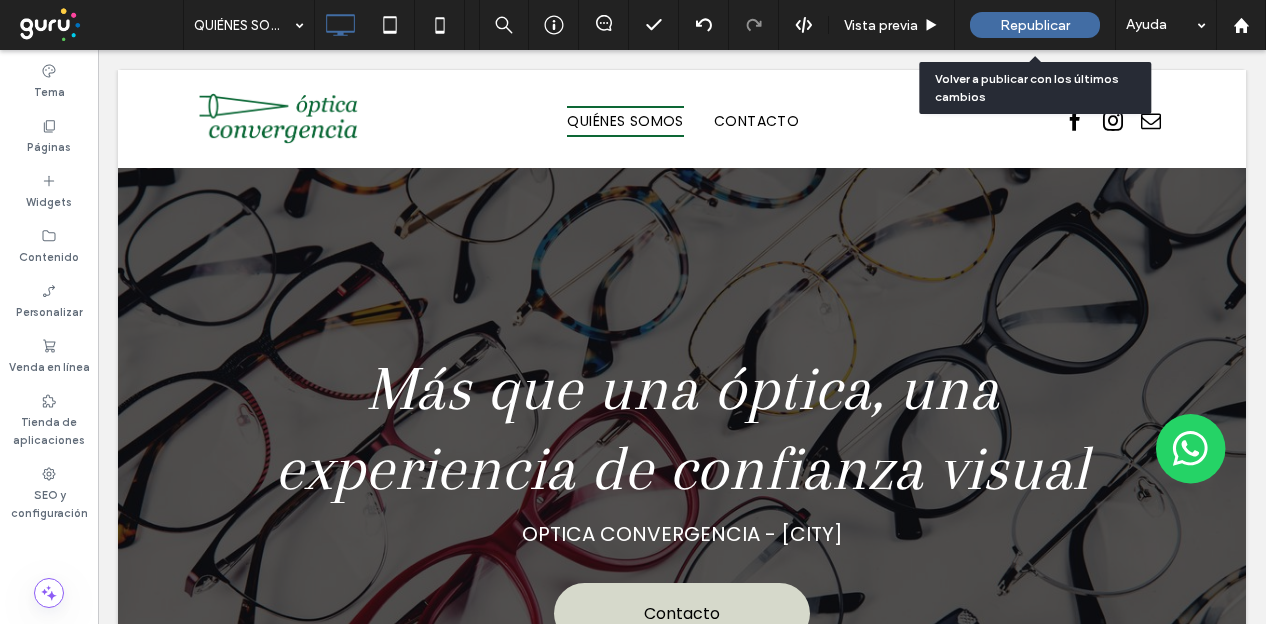 click on "Republicar" at bounding box center [1035, 25] 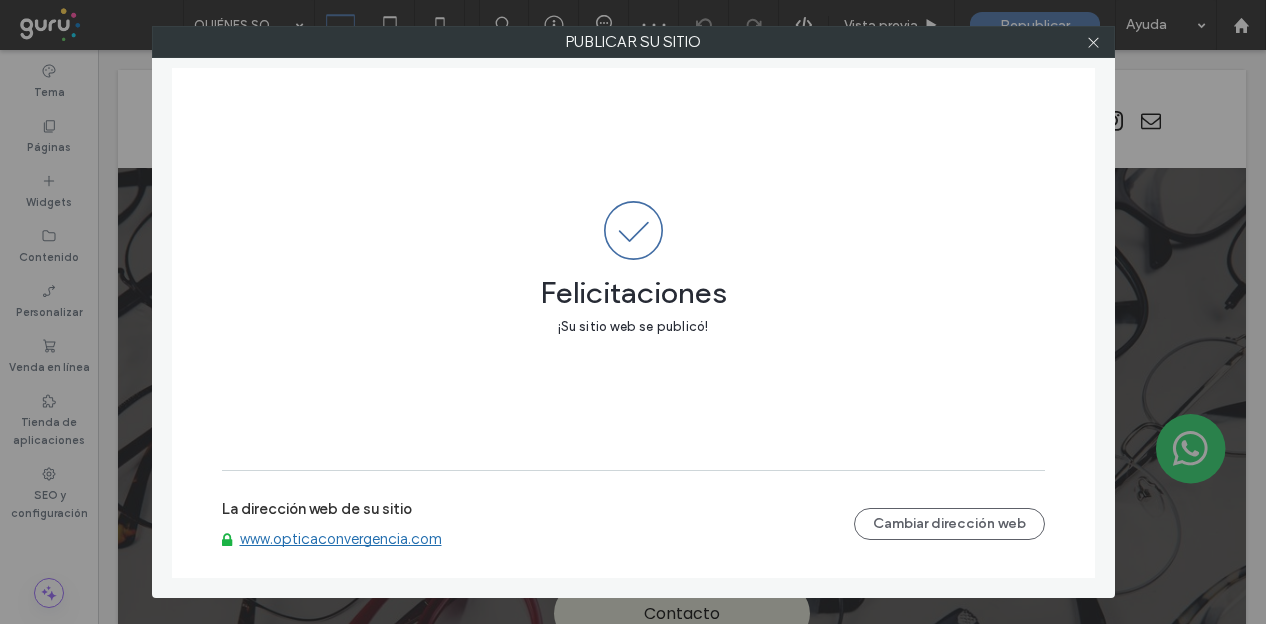 click on "www.opticaconvergencia.com" at bounding box center [341, 539] 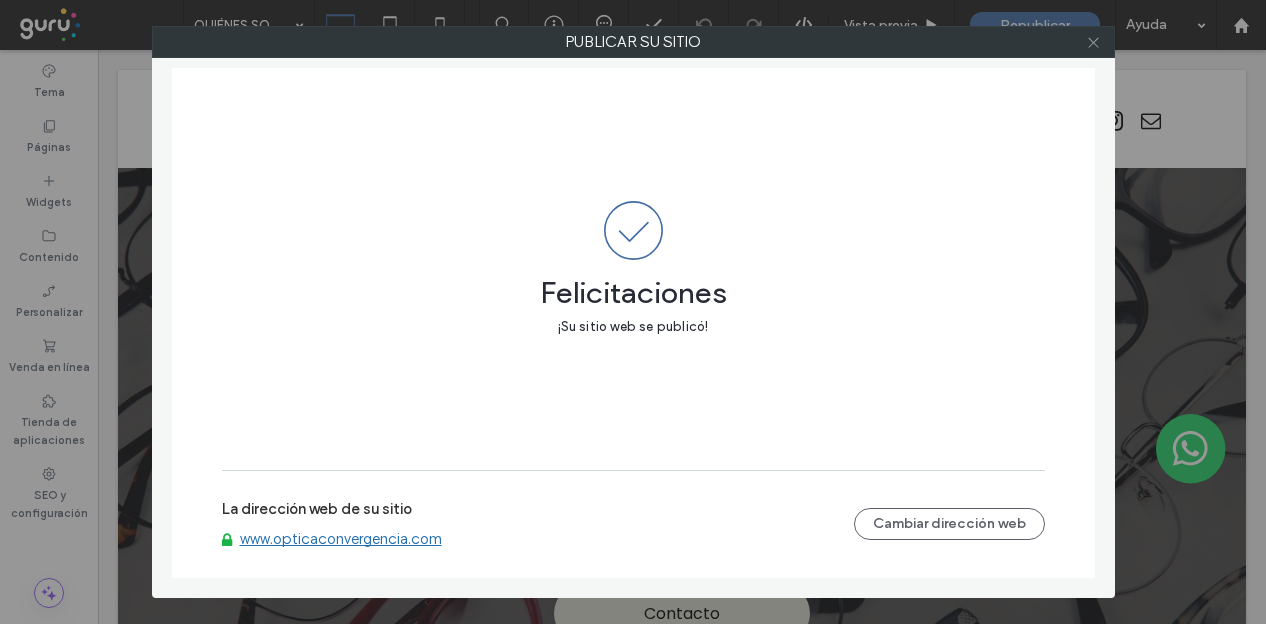 click 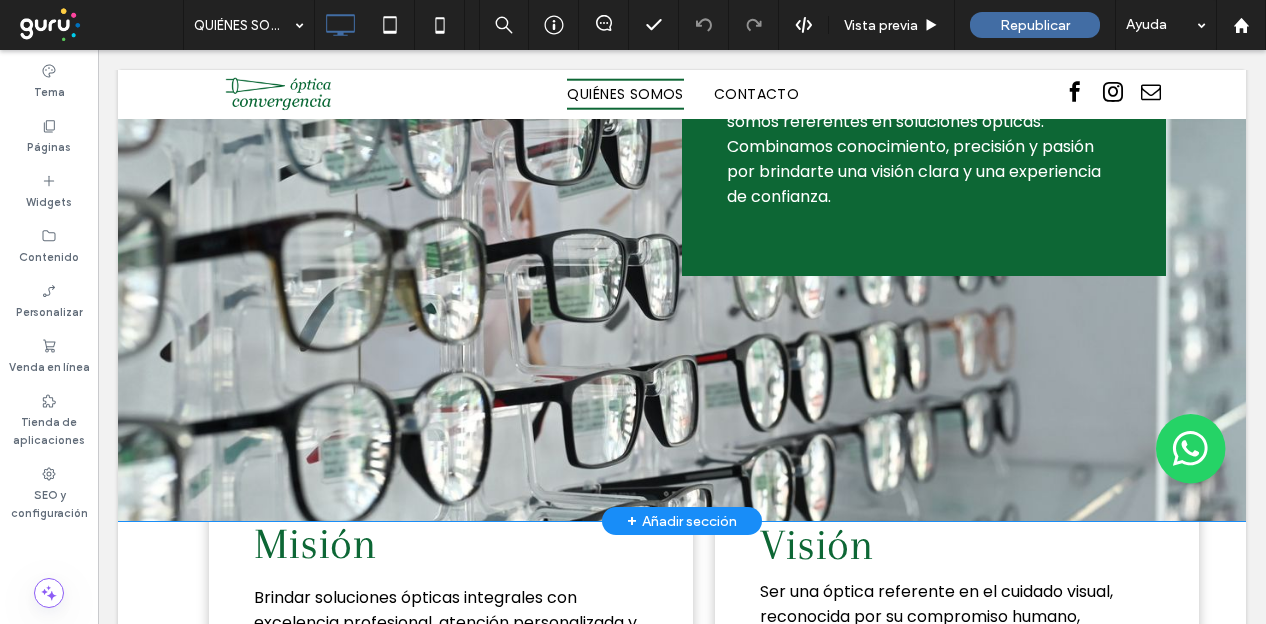 scroll, scrollTop: 1600, scrollLeft: 0, axis: vertical 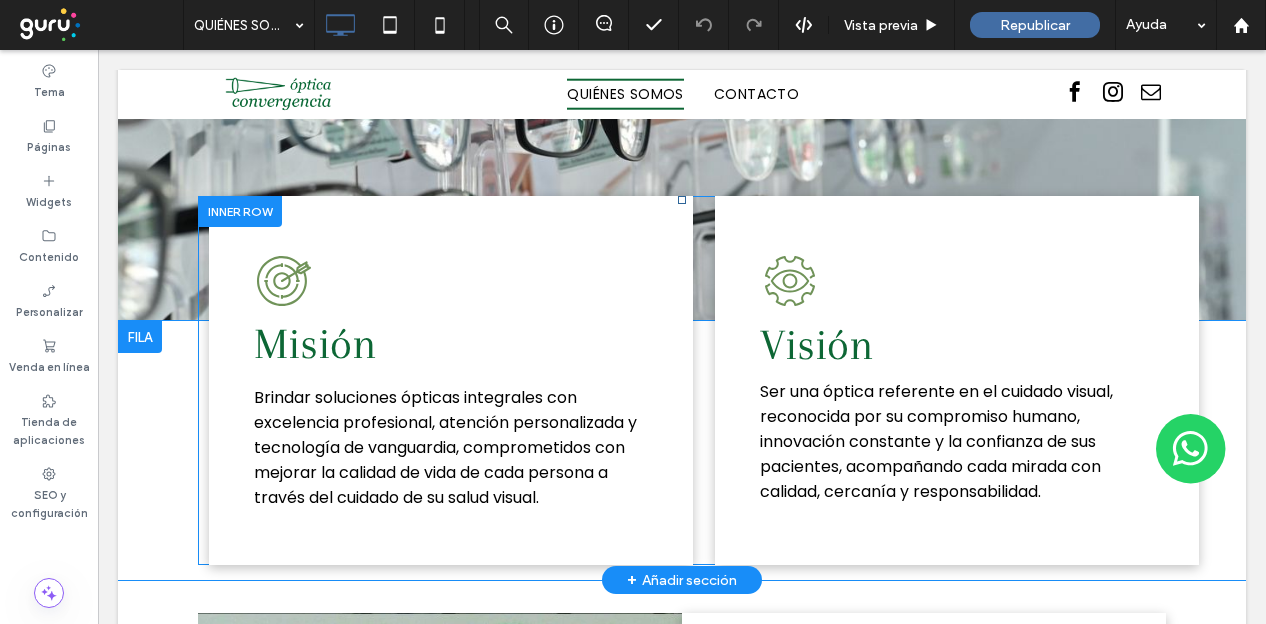 click on "Misión
Brindar soluciones ópticas integrales con excelencia profesional, atención personalizada y tecnología de vanguardia, comprometidos con mejorar la calidad de vida de cada persona a través del cuidado de su salud visual.
Click To Paste" at bounding box center [451, 380] 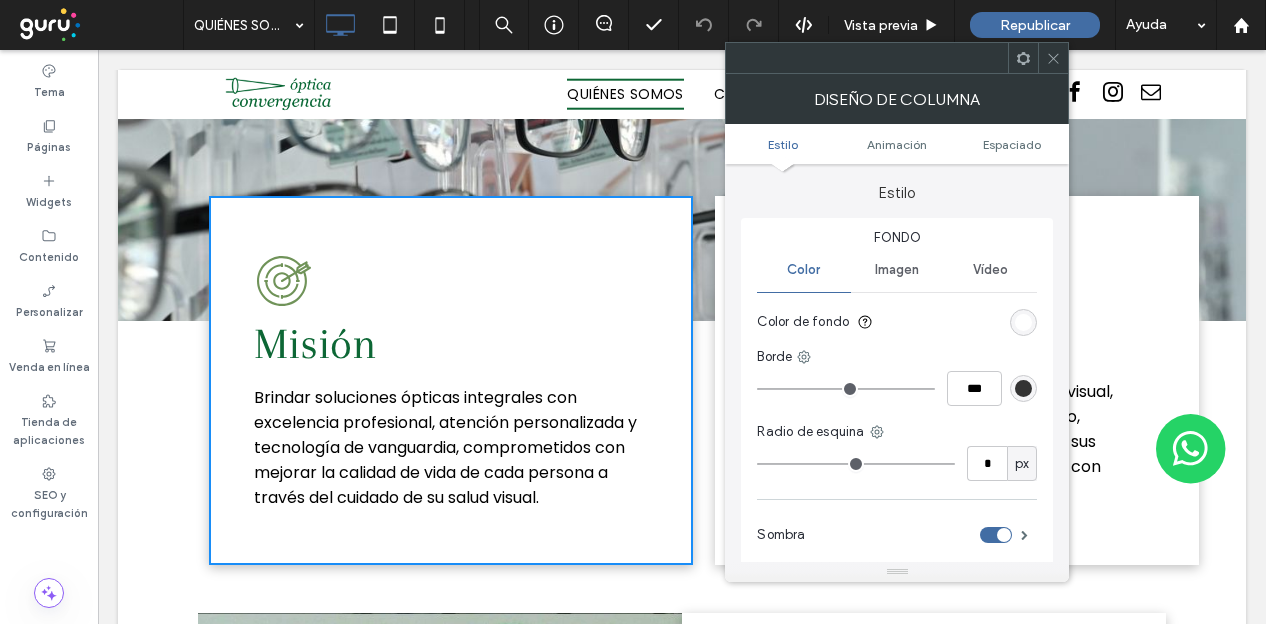 click at bounding box center [1053, 58] 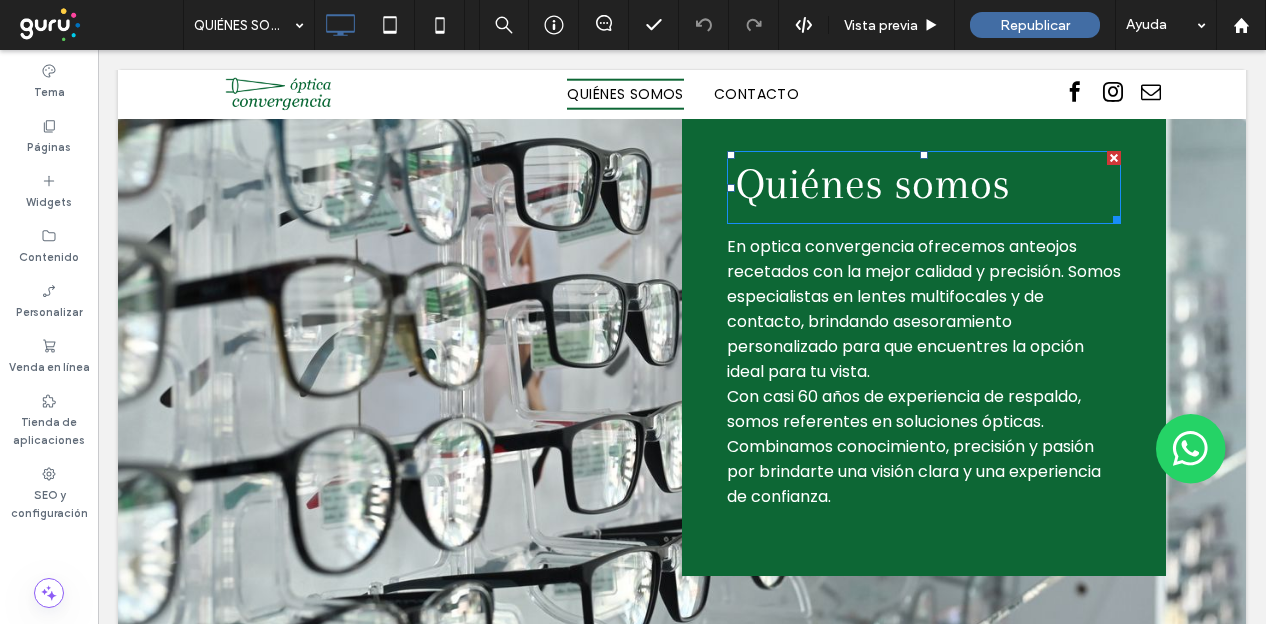 scroll, scrollTop: 1000, scrollLeft: 0, axis: vertical 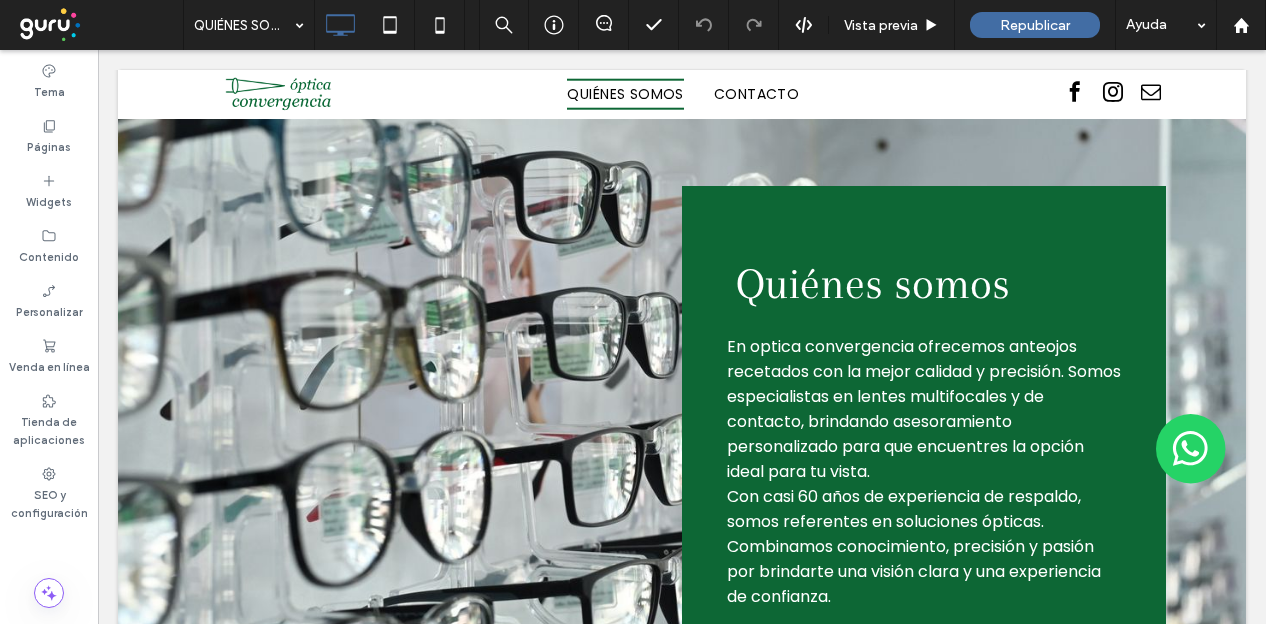 click at bounding box center (140, 102) 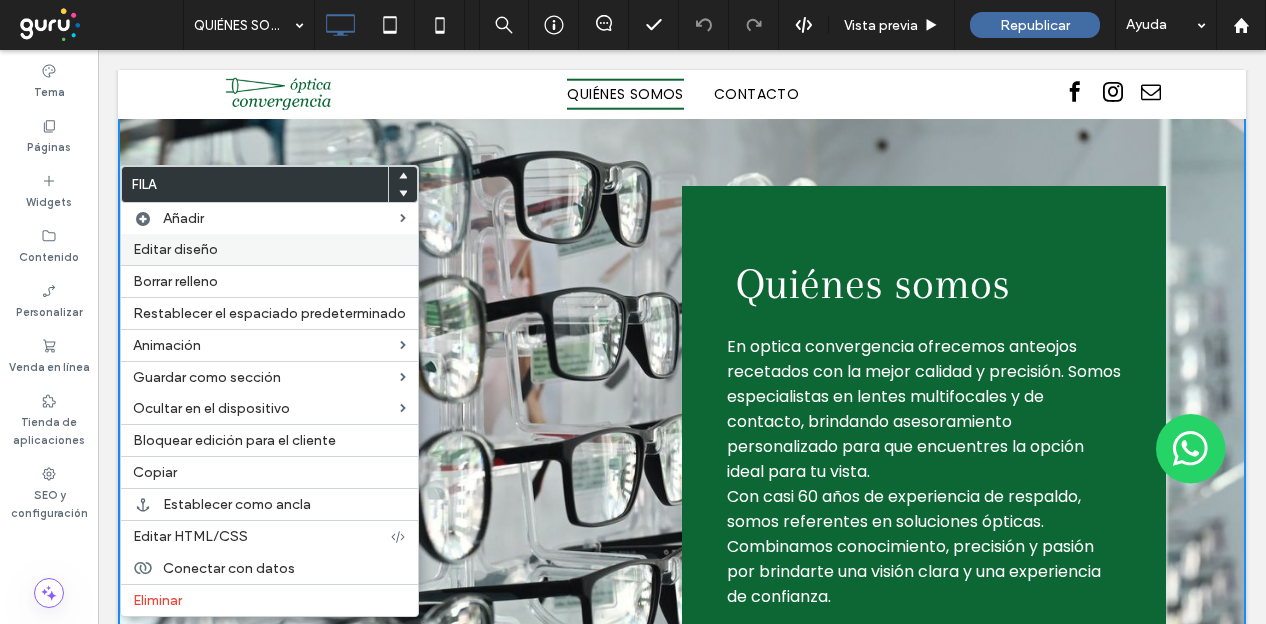 click on "Editar diseño" at bounding box center [175, 249] 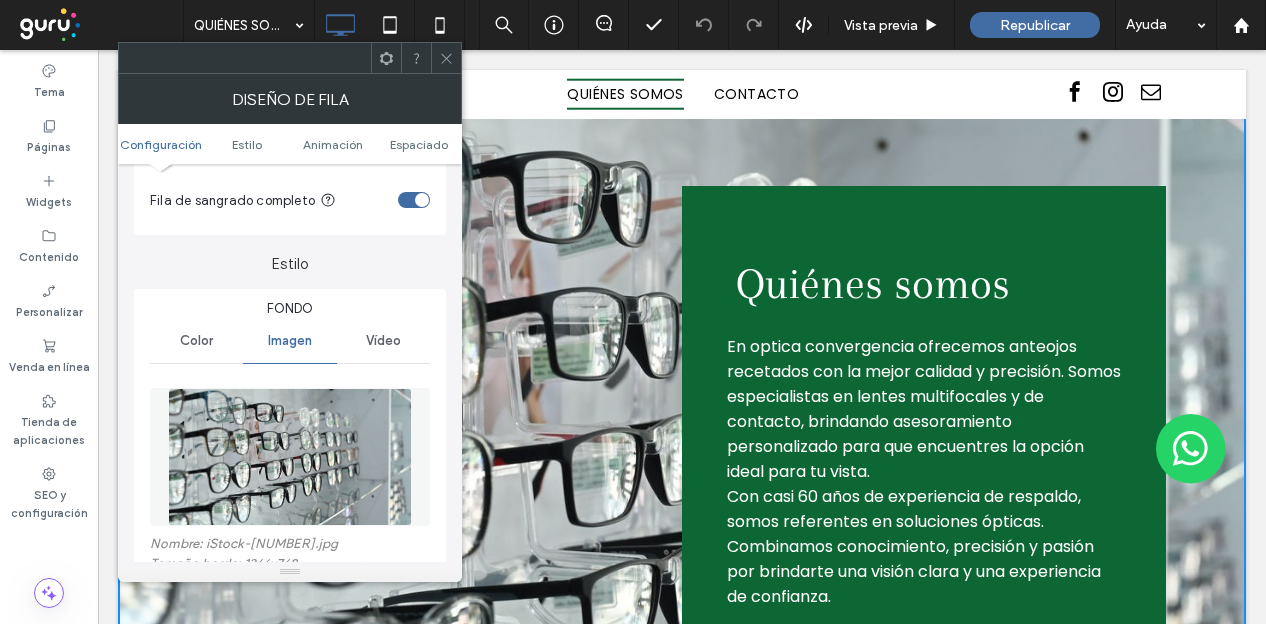 scroll, scrollTop: 200, scrollLeft: 0, axis: vertical 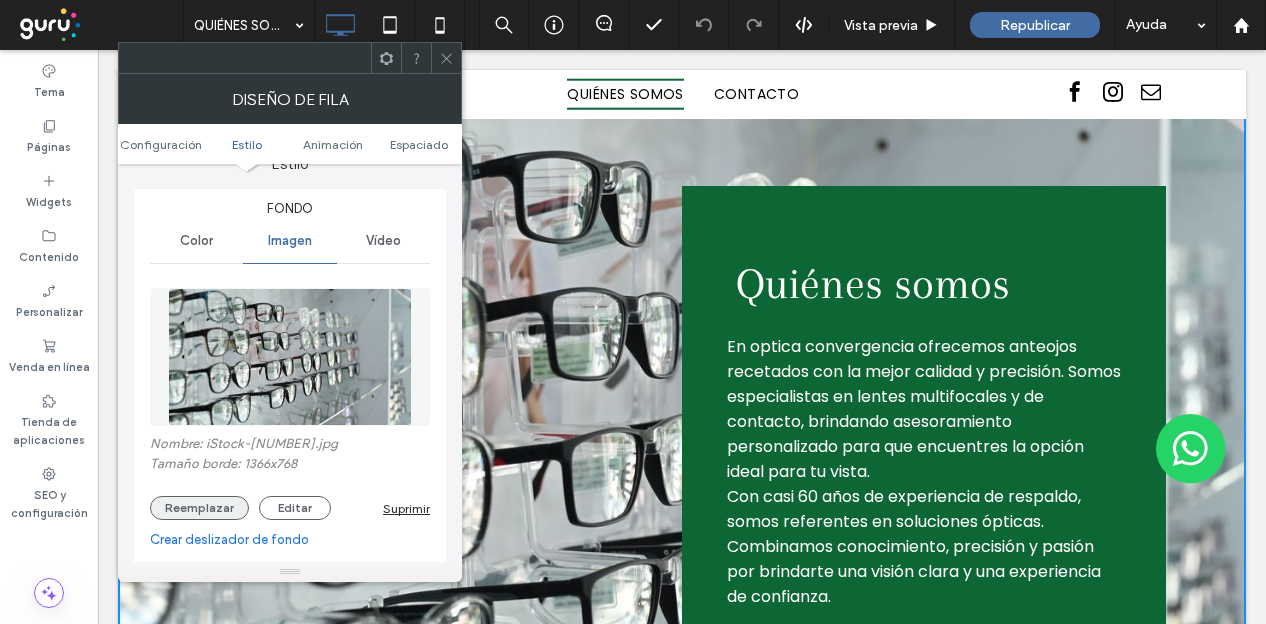 click on "Reemplazar" at bounding box center (199, 508) 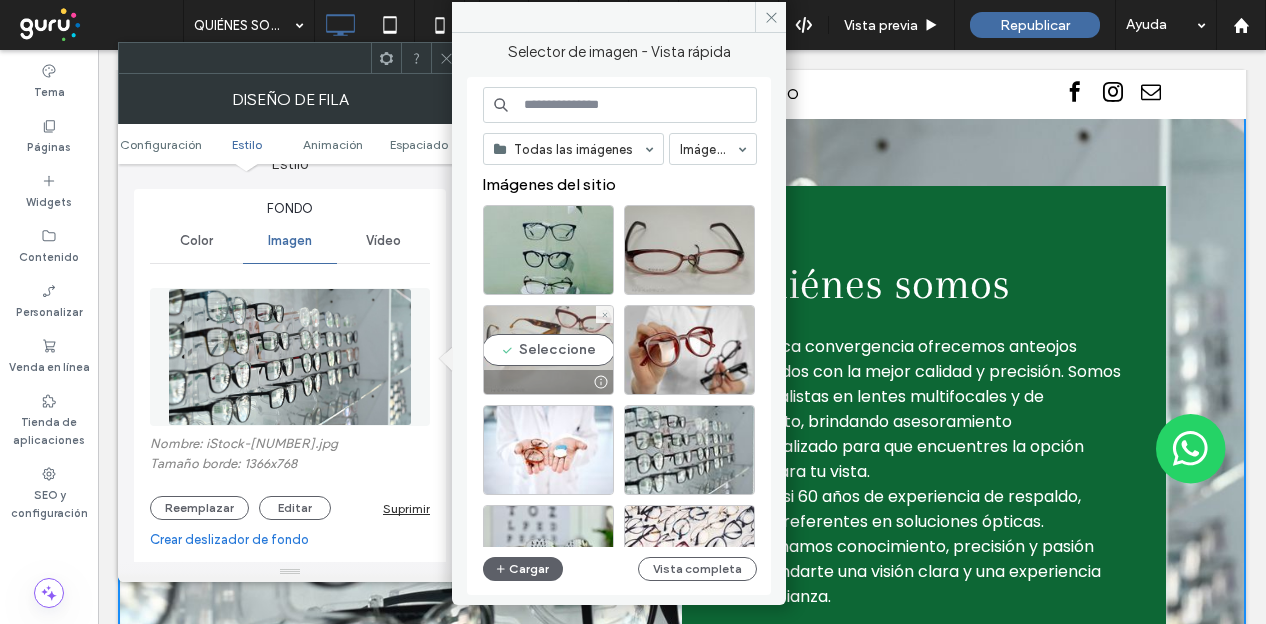 click on "Seleccione" at bounding box center [548, 350] 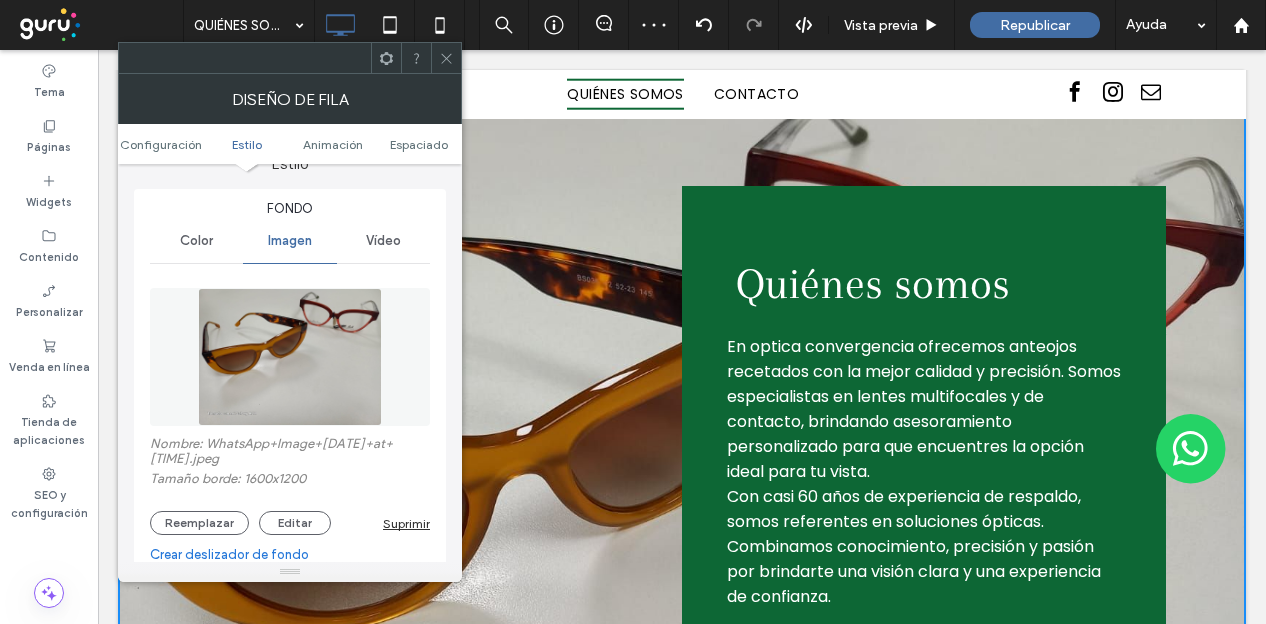 click 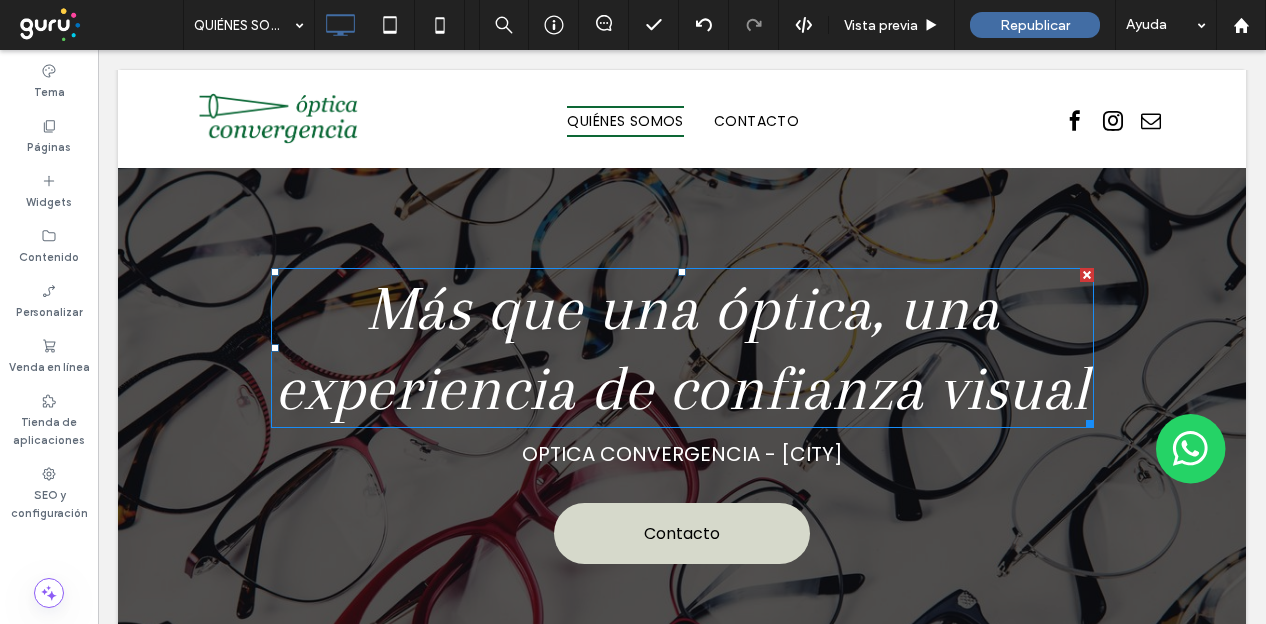 scroll, scrollTop: 0, scrollLeft: 0, axis: both 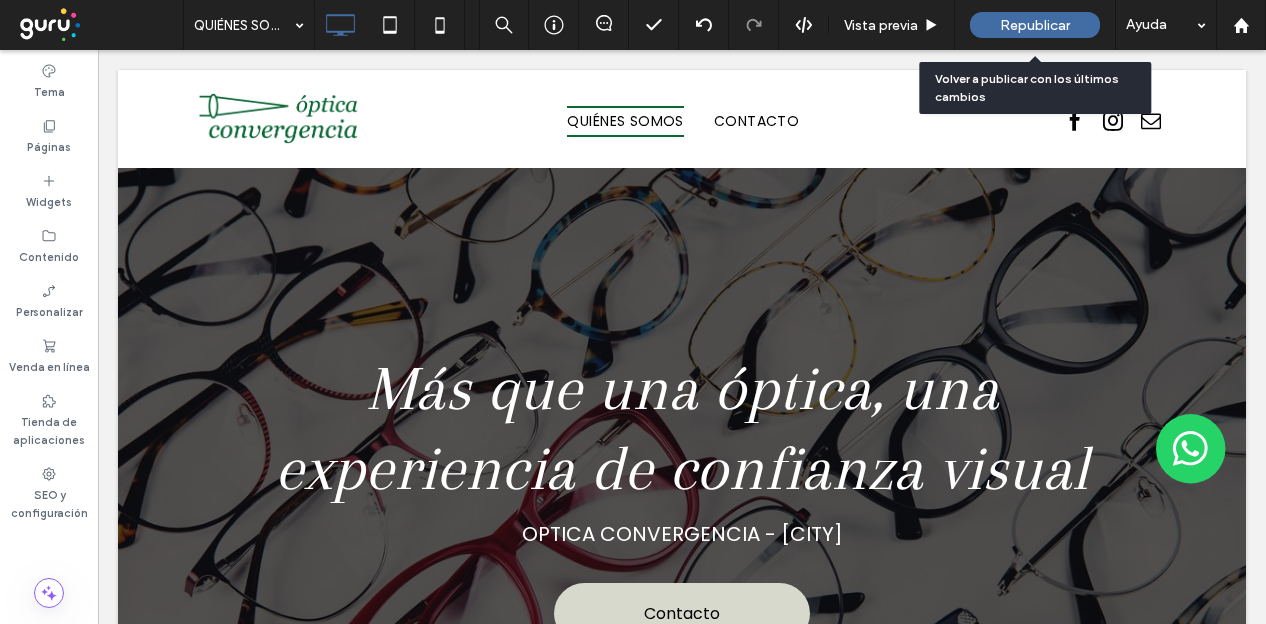 click on "Republicar" at bounding box center (1035, 25) 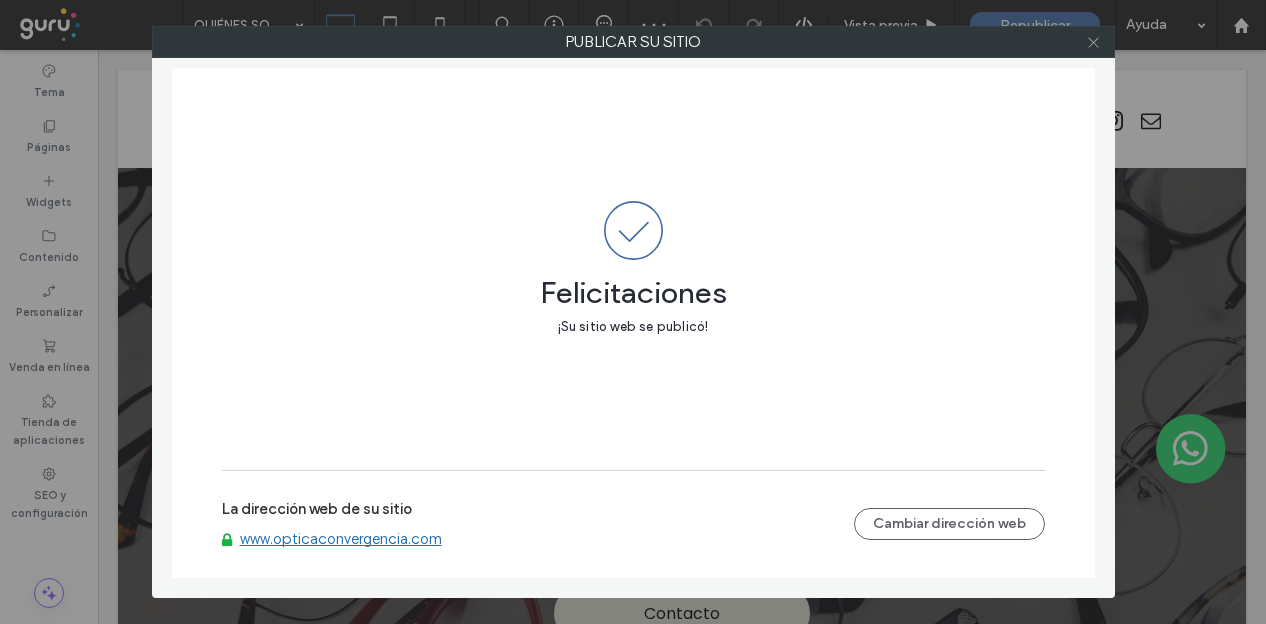 click 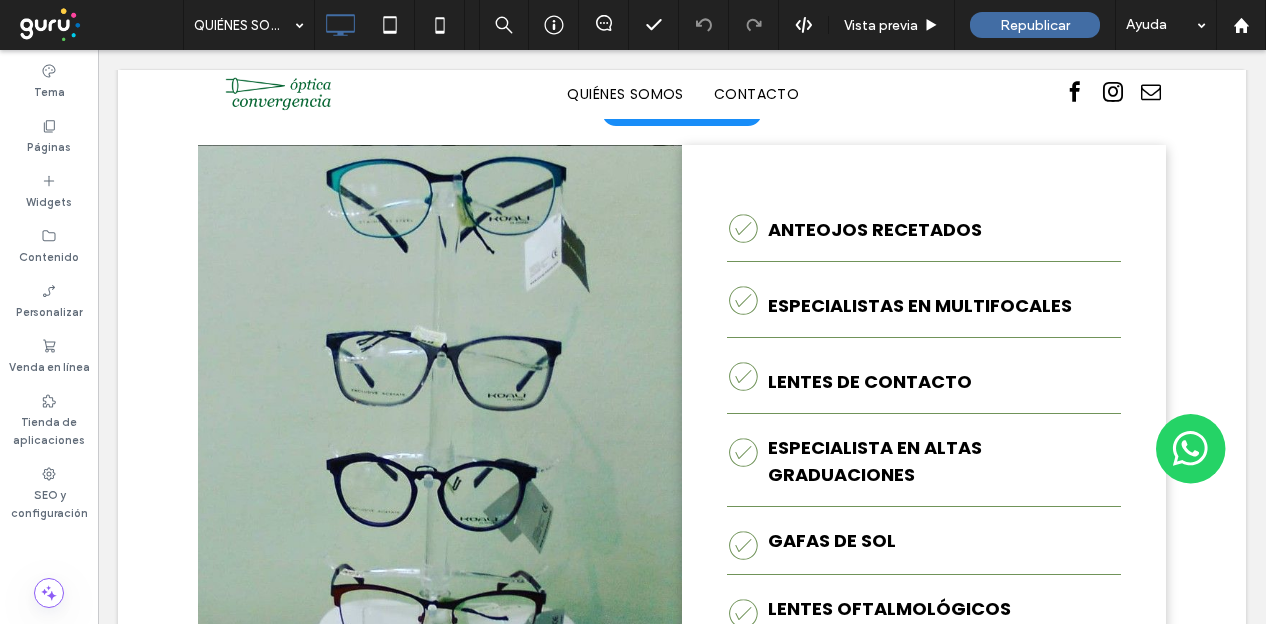 scroll, scrollTop: 2100, scrollLeft: 0, axis: vertical 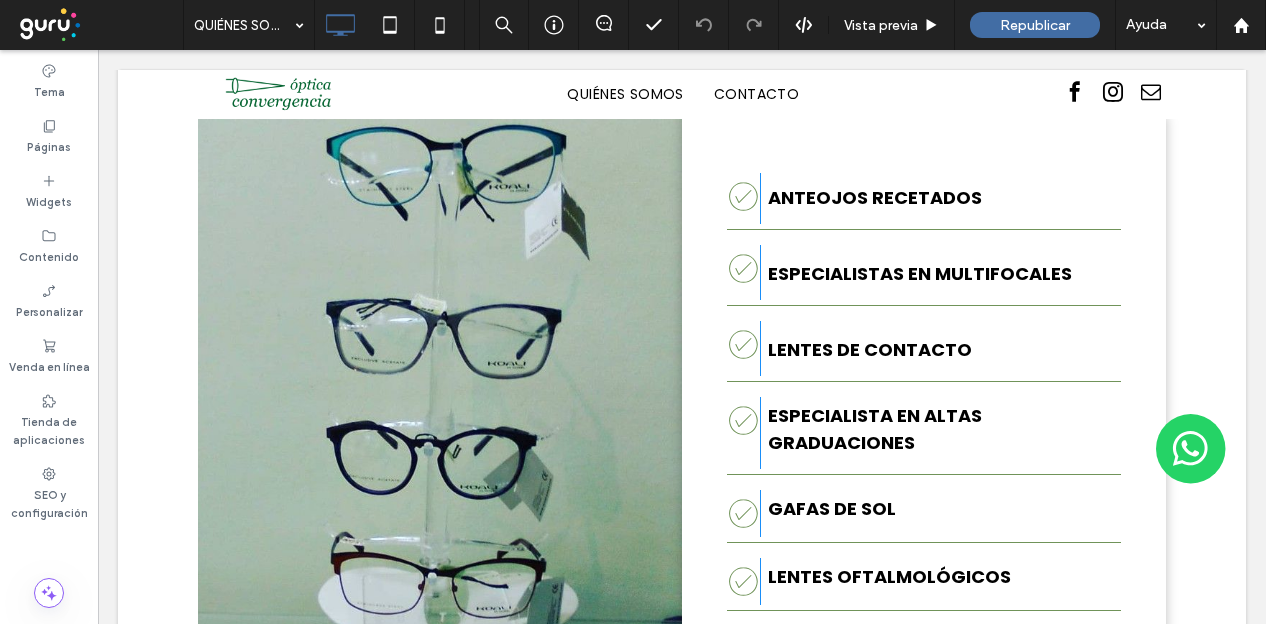 click on "Click To Paste" at bounding box center [440, 418] 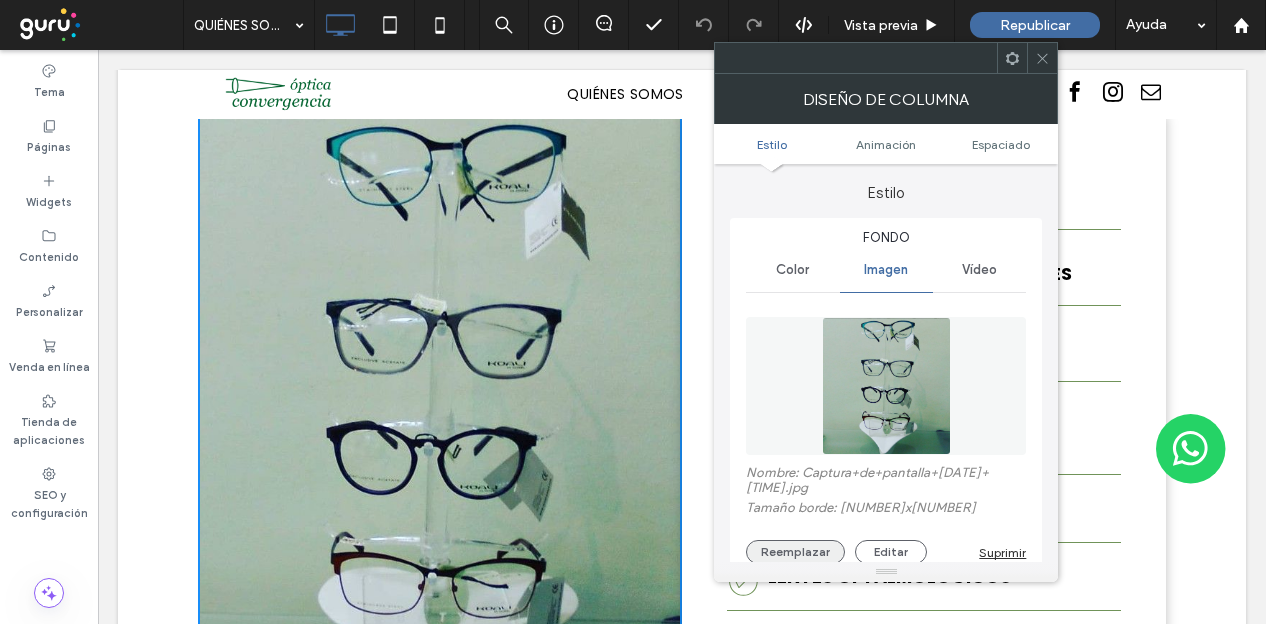 click on "Reemplazar" at bounding box center [795, 552] 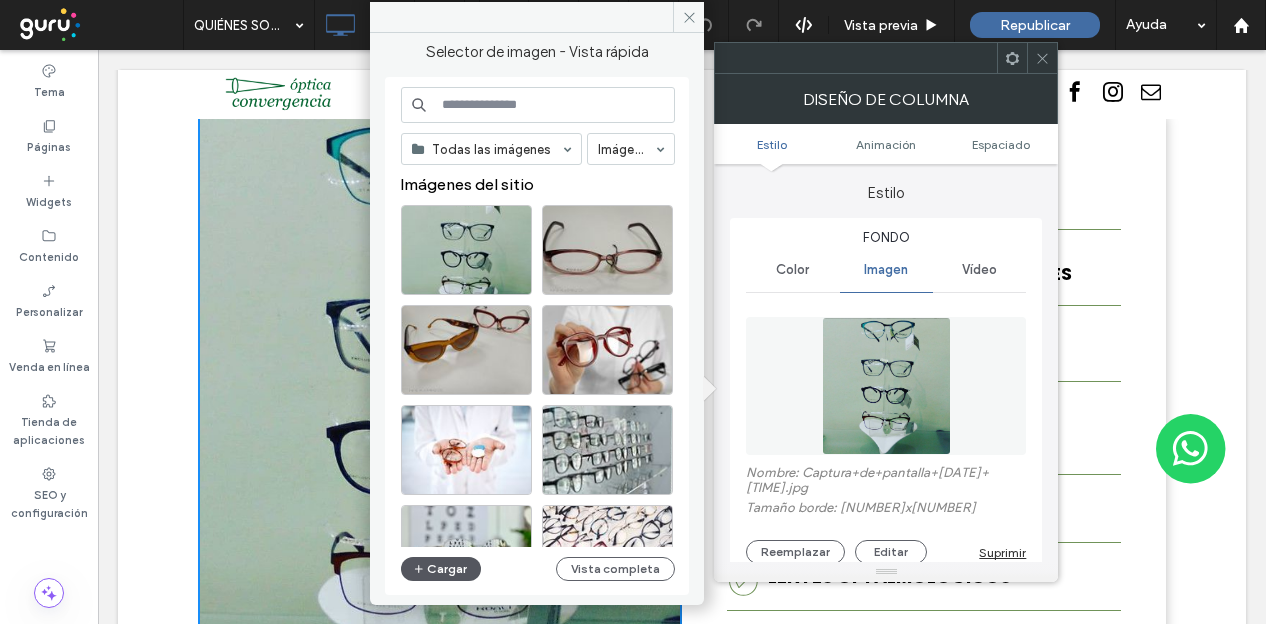 click on "Cargar" at bounding box center [441, 569] 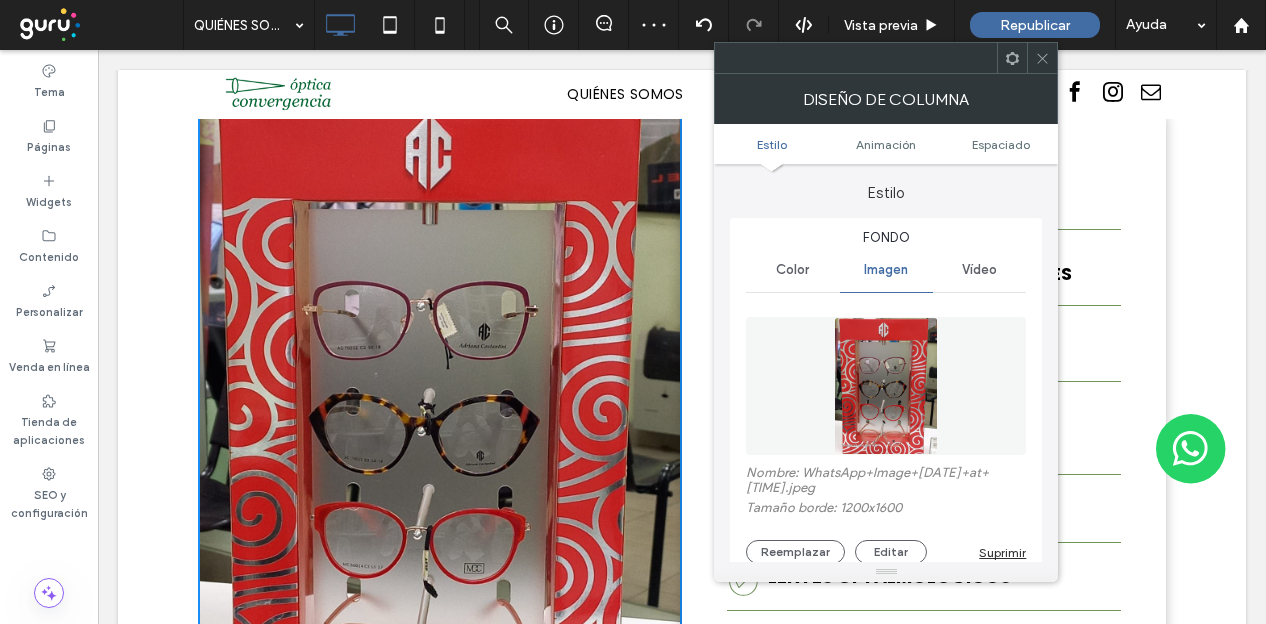 click at bounding box center [1042, 58] 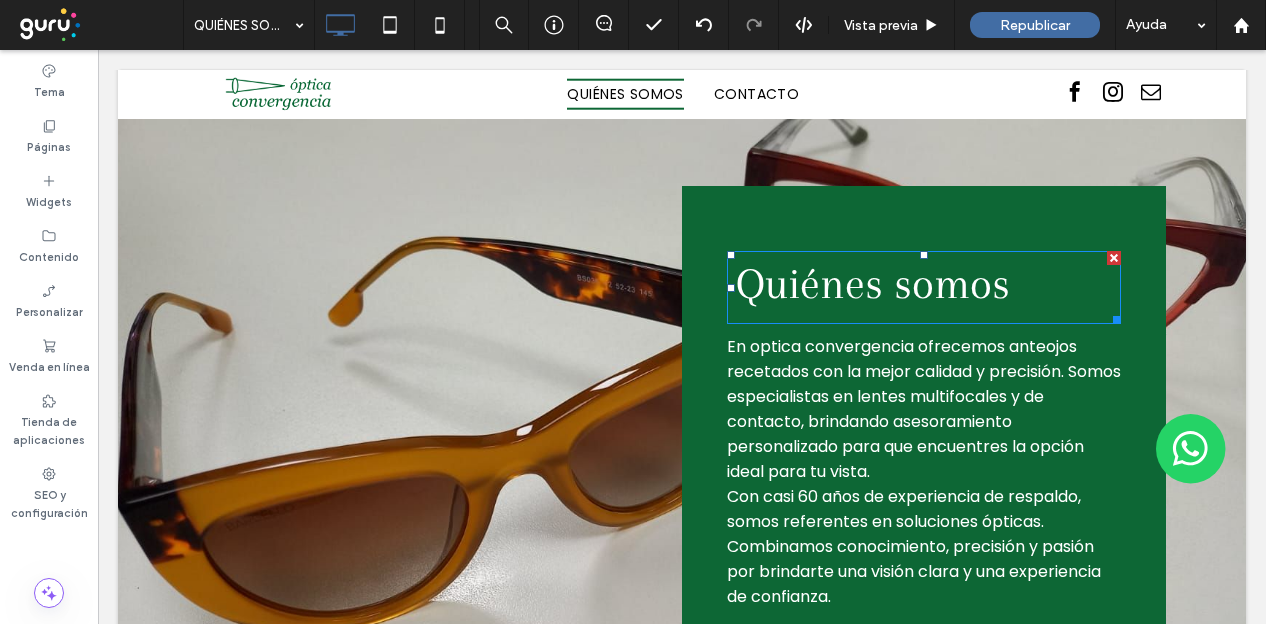 scroll, scrollTop: 1100, scrollLeft: 0, axis: vertical 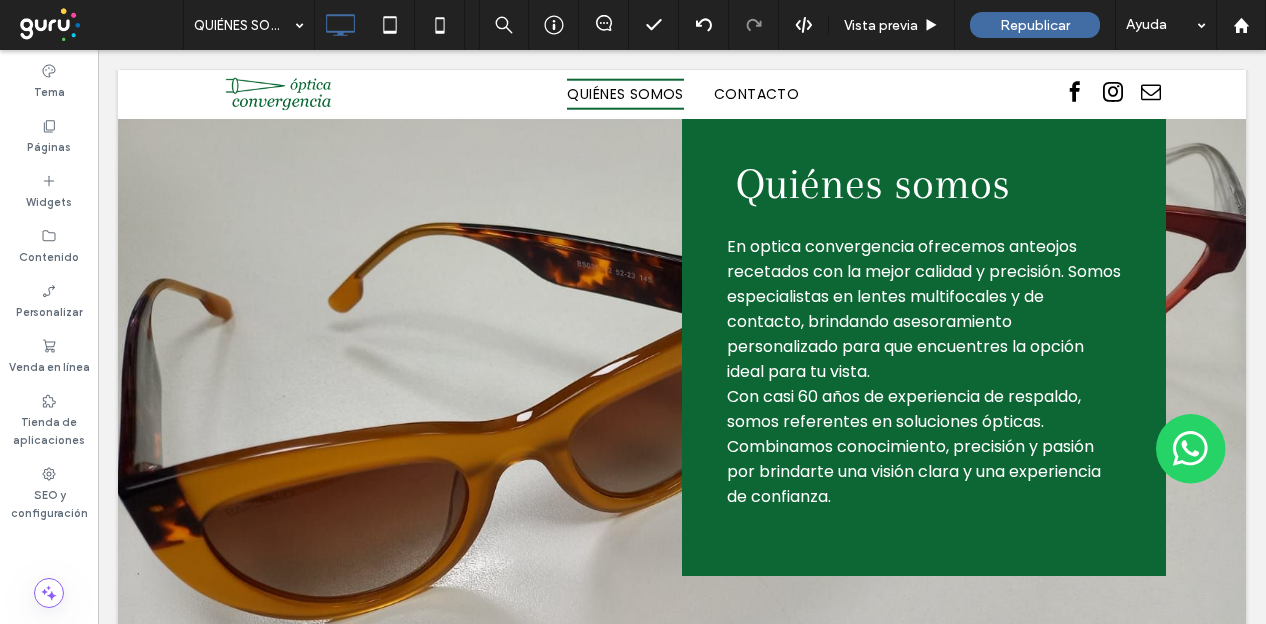 click on "Quiénes somos
En optica convergencia ofrecemos anteojos recetados con la mejor calidad y precisión. Somos especialistas en lentes multifocales y de contacto, brindando asesoramiento personalizado para que encuentres la opción ideal para tu vista. Con casi 60 años de experiencia de respaldo, somos referentes en soluciones ópticas. Combinamos conocimiento, precisión y pasión por brindarte una visión clara y una experiencia de confianza.
Click To Paste" at bounding box center [924, 331] 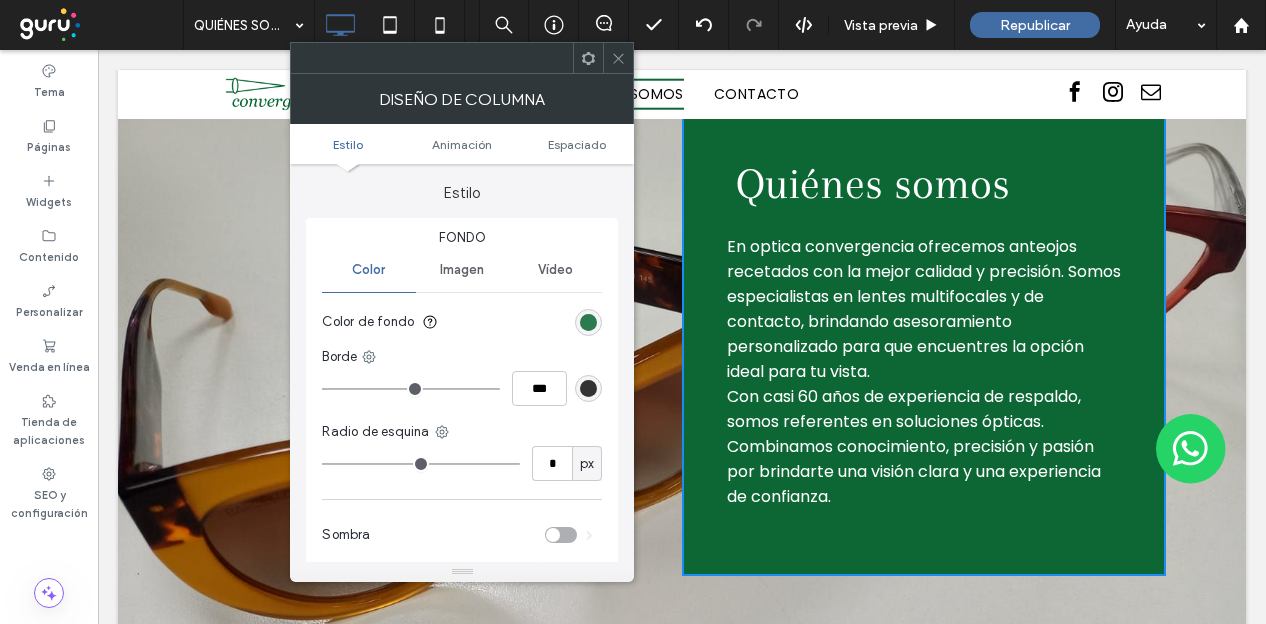 click at bounding box center (588, 322) 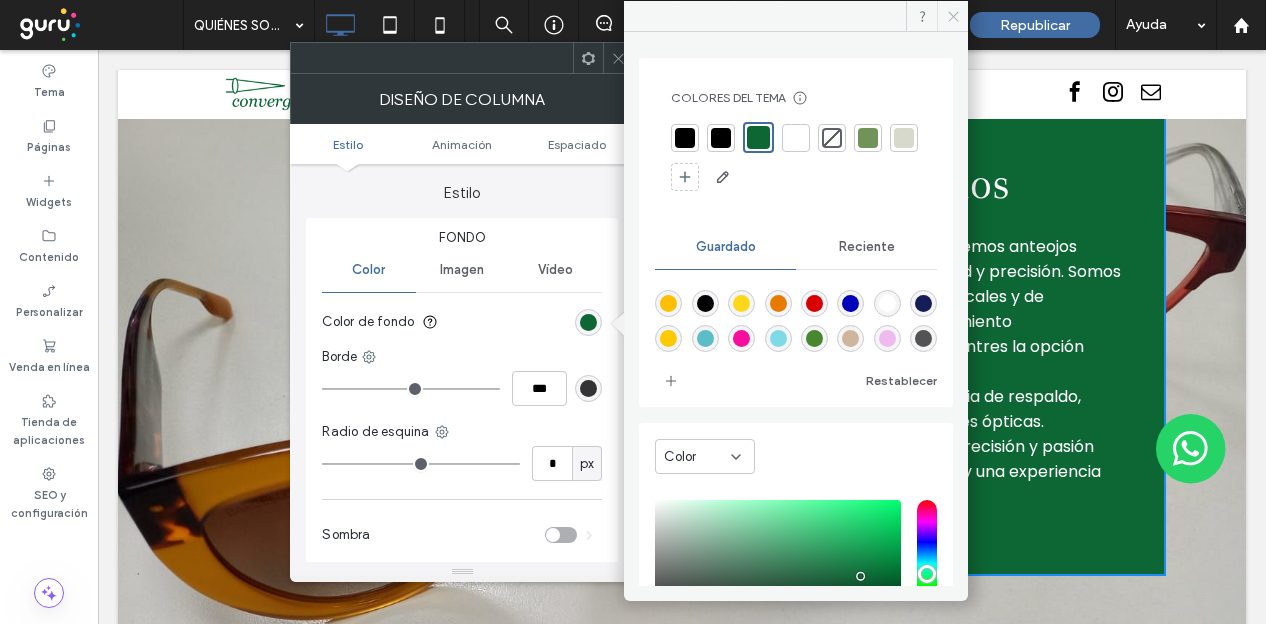 click 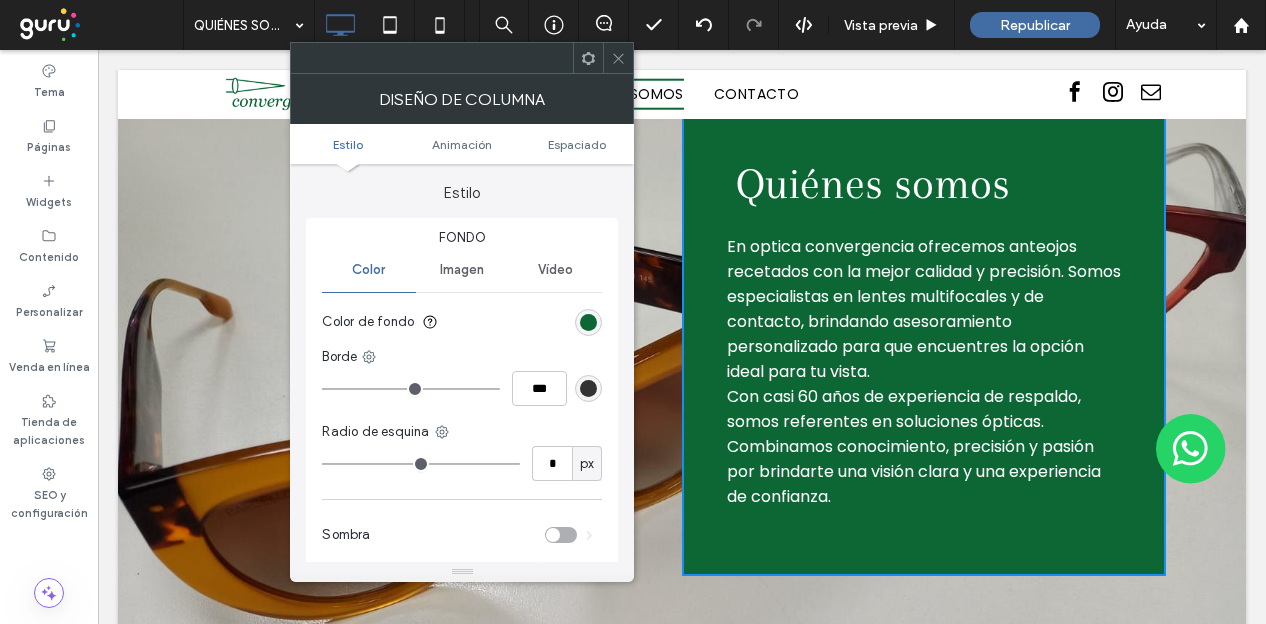 type on "*" 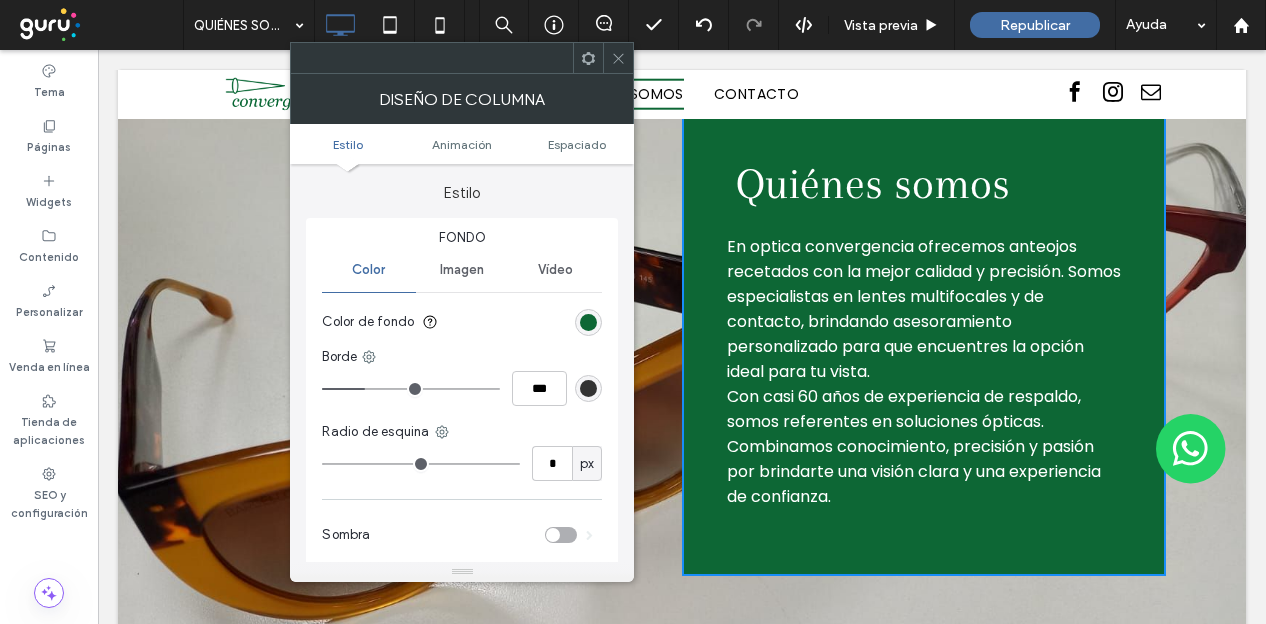 type on "*" 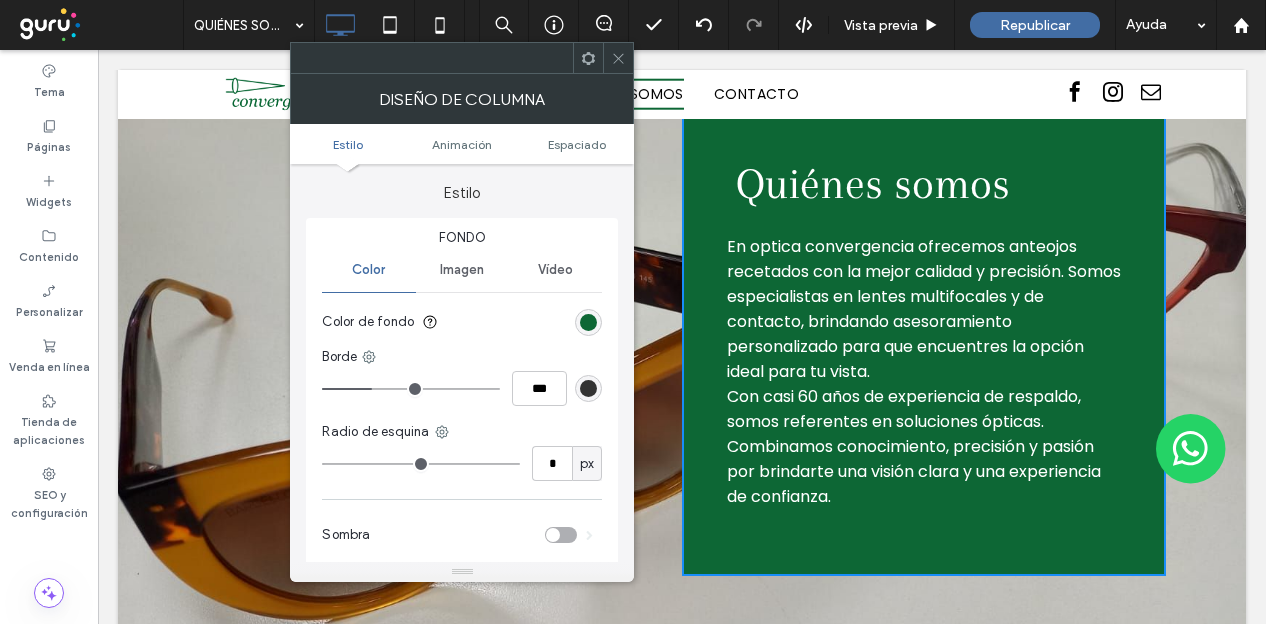 type on "*" 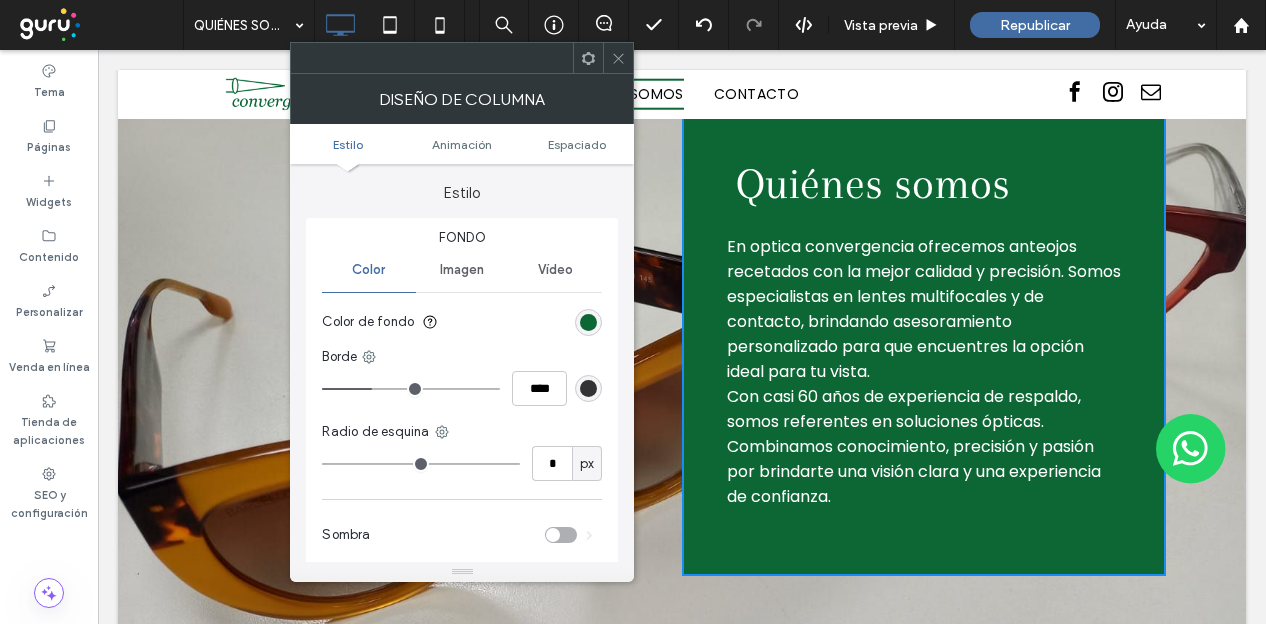 type on "**" 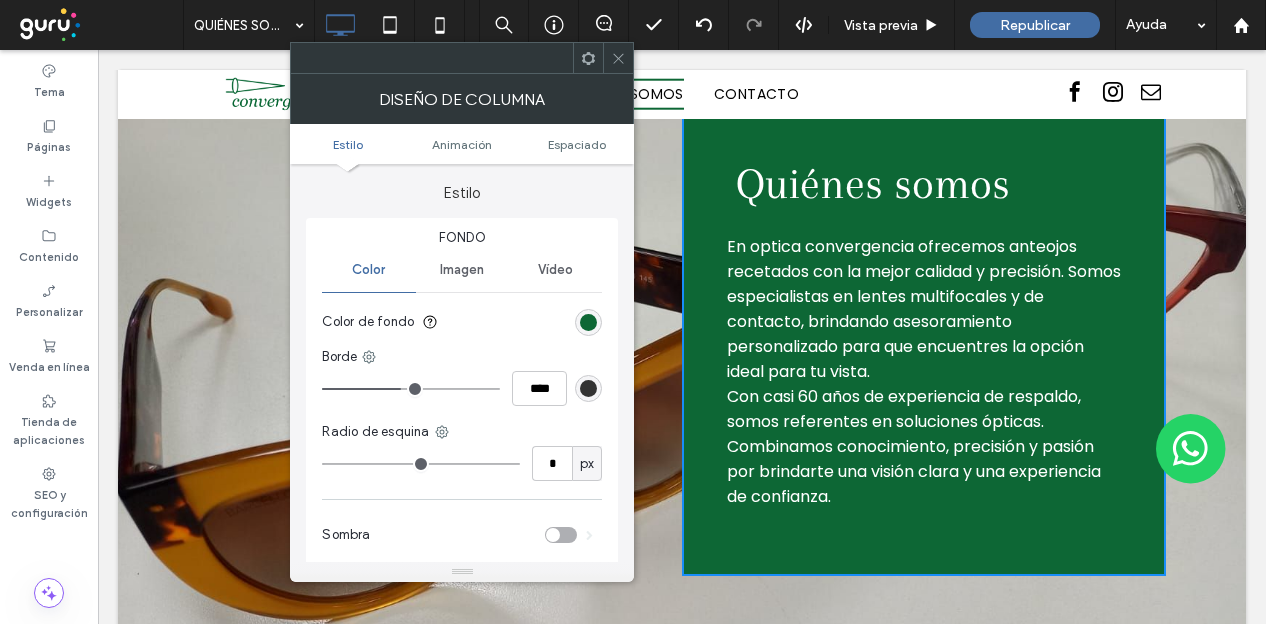 type on "**" 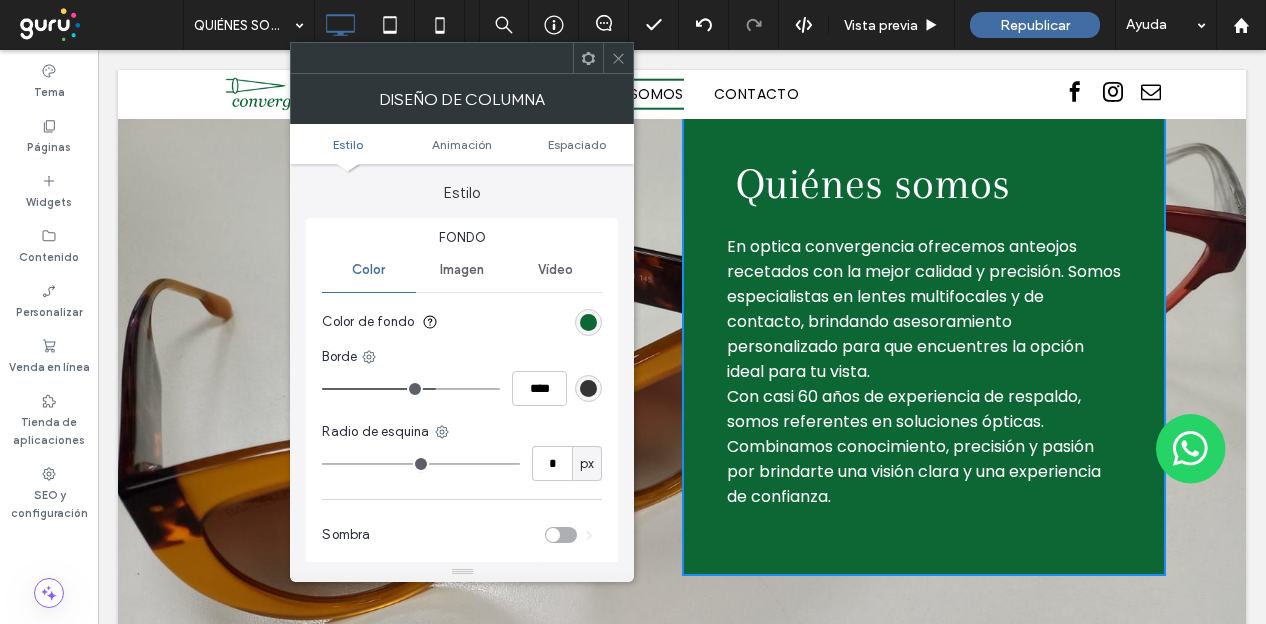 type on "**" 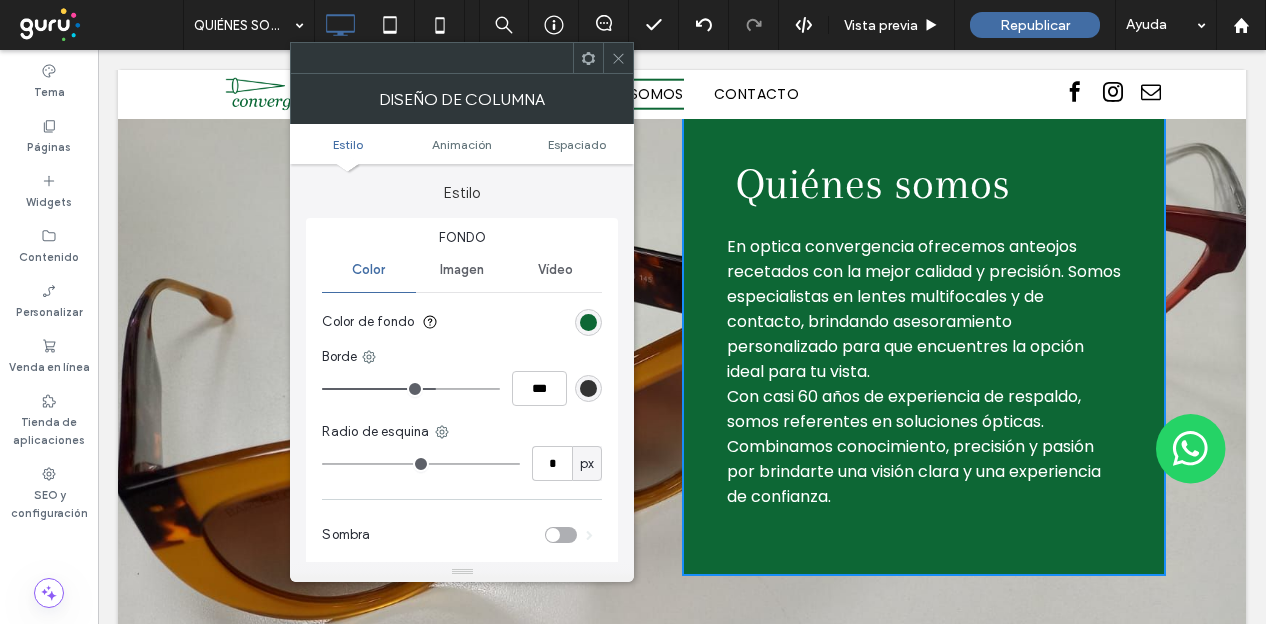 type on "*" 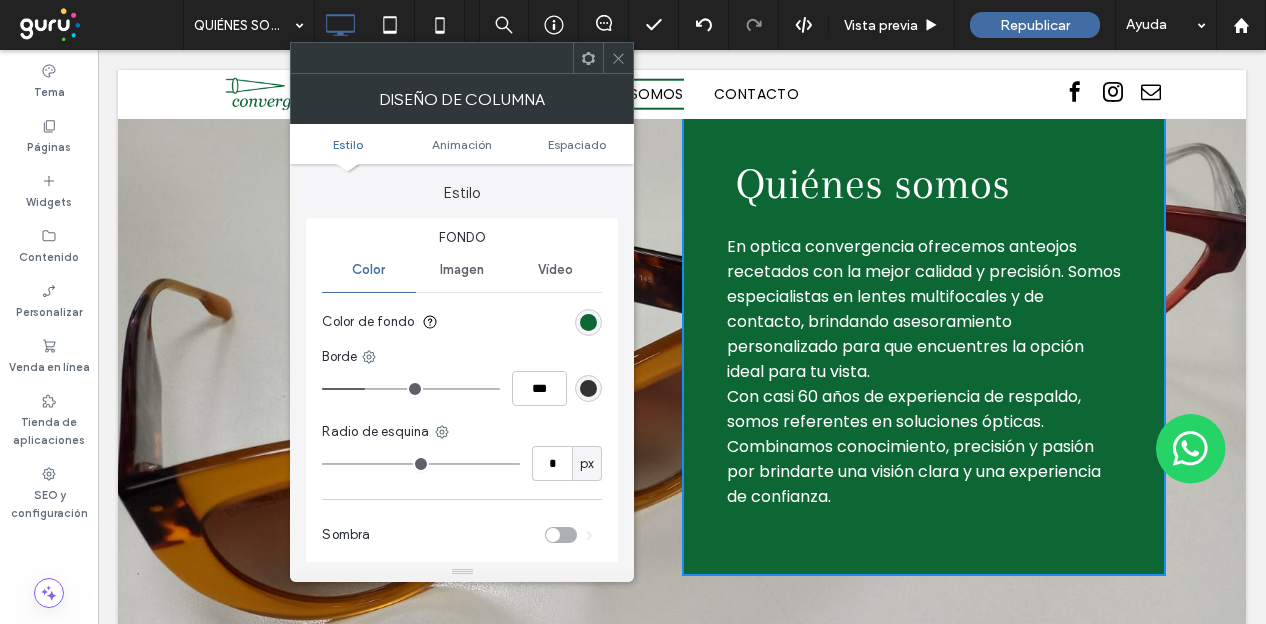 type on "*" 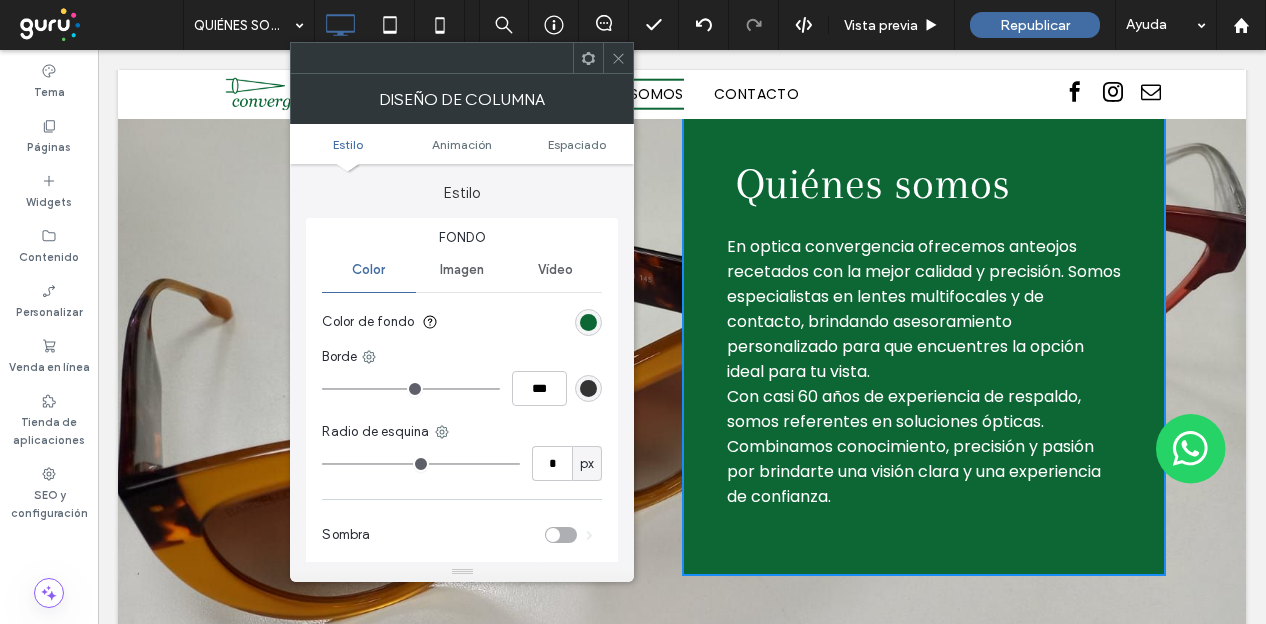 drag, startPoint x: 331, startPoint y: 387, endPoint x: 290, endPoint y: 371, distance: 44.011364 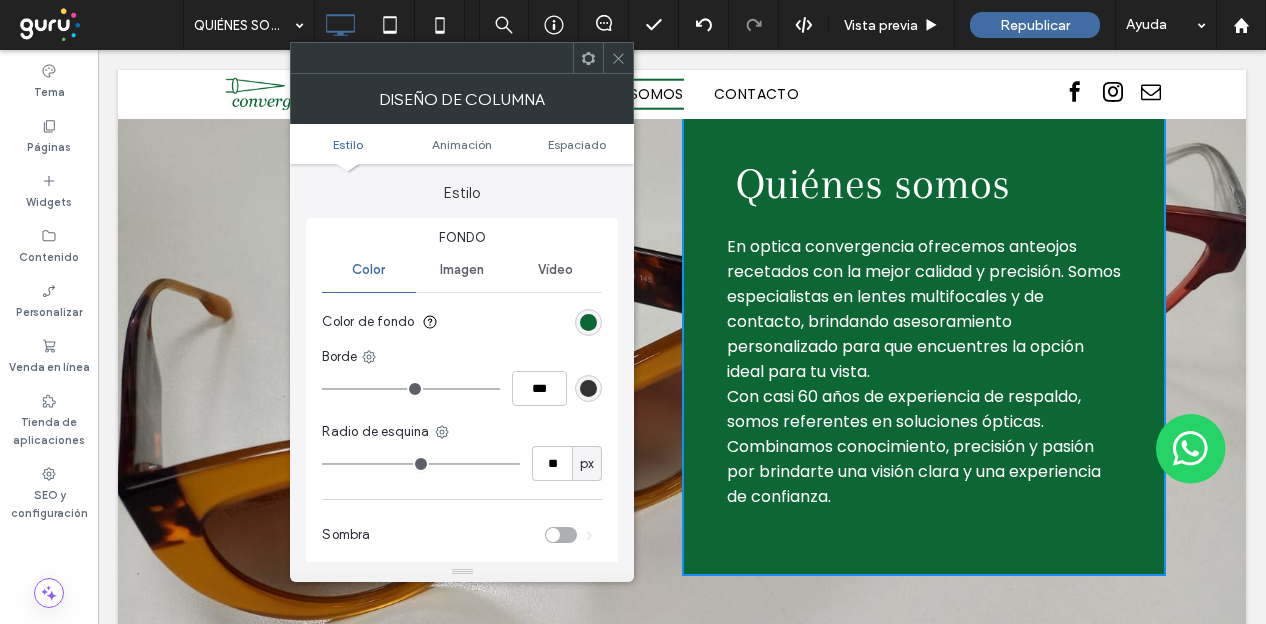 type on "**" 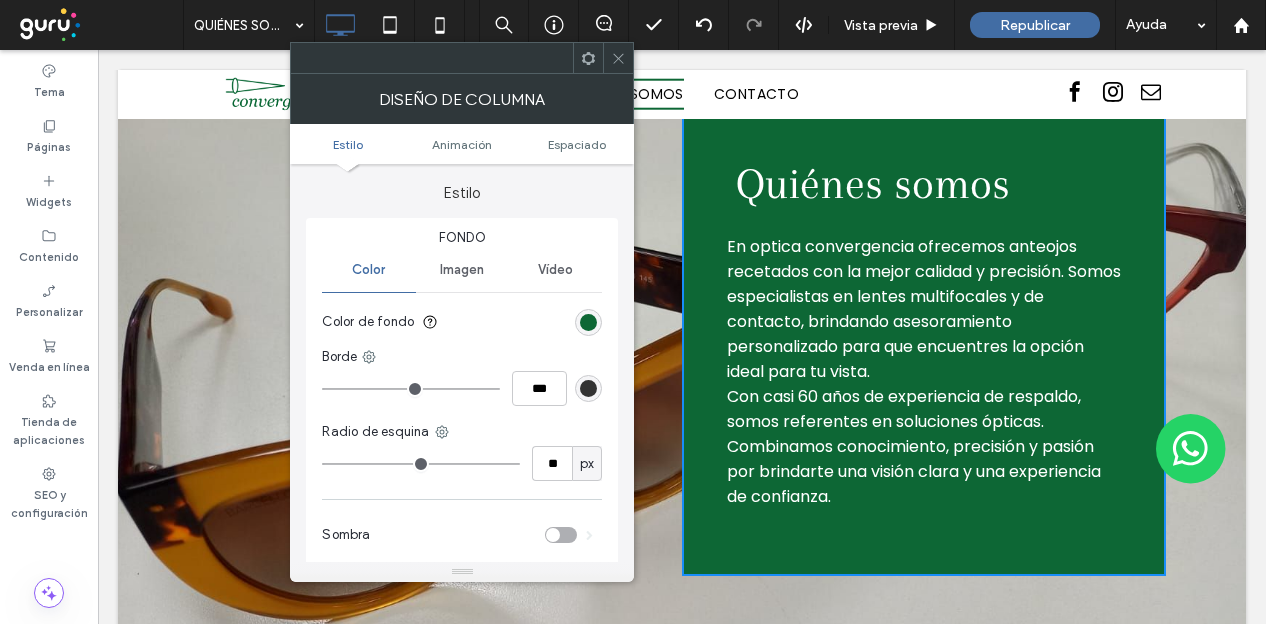 type on "**" 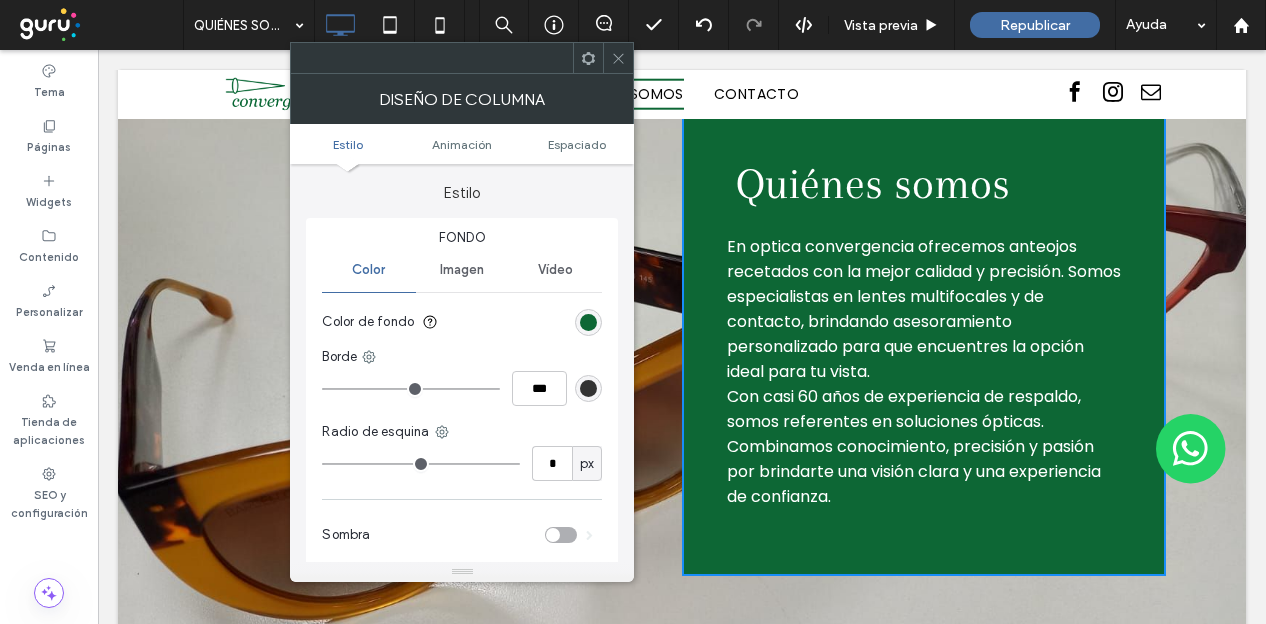 type on "*" 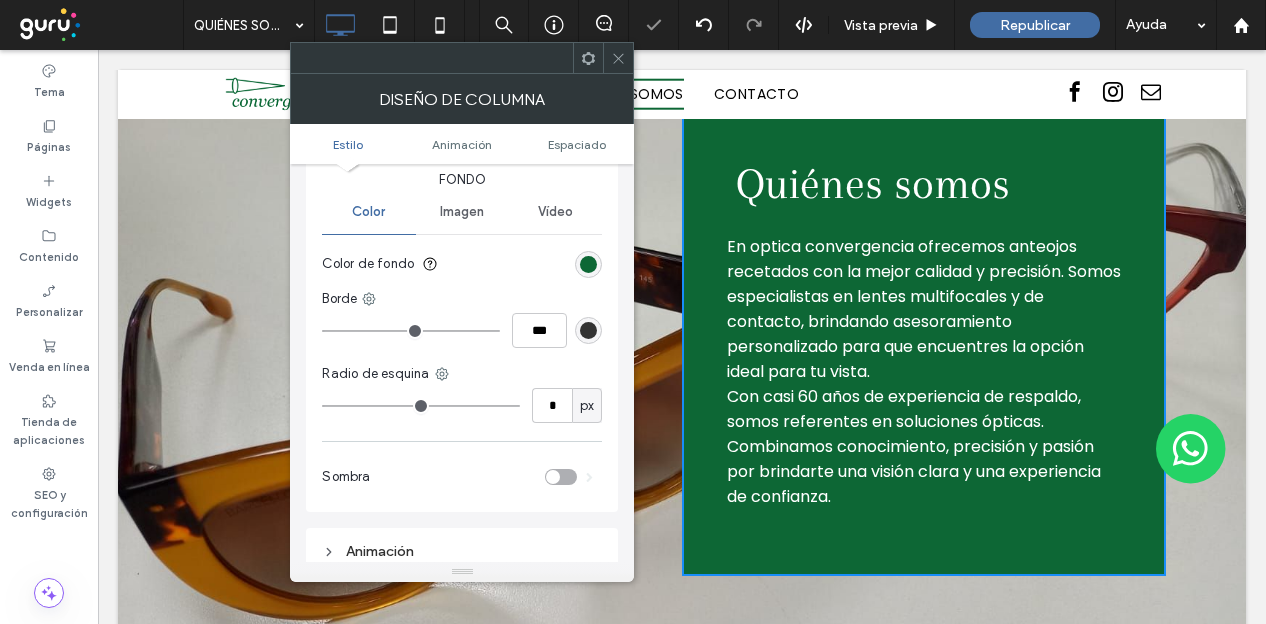 scroll, scrollTop: 100, scrollLeft: 0, axis: vertical 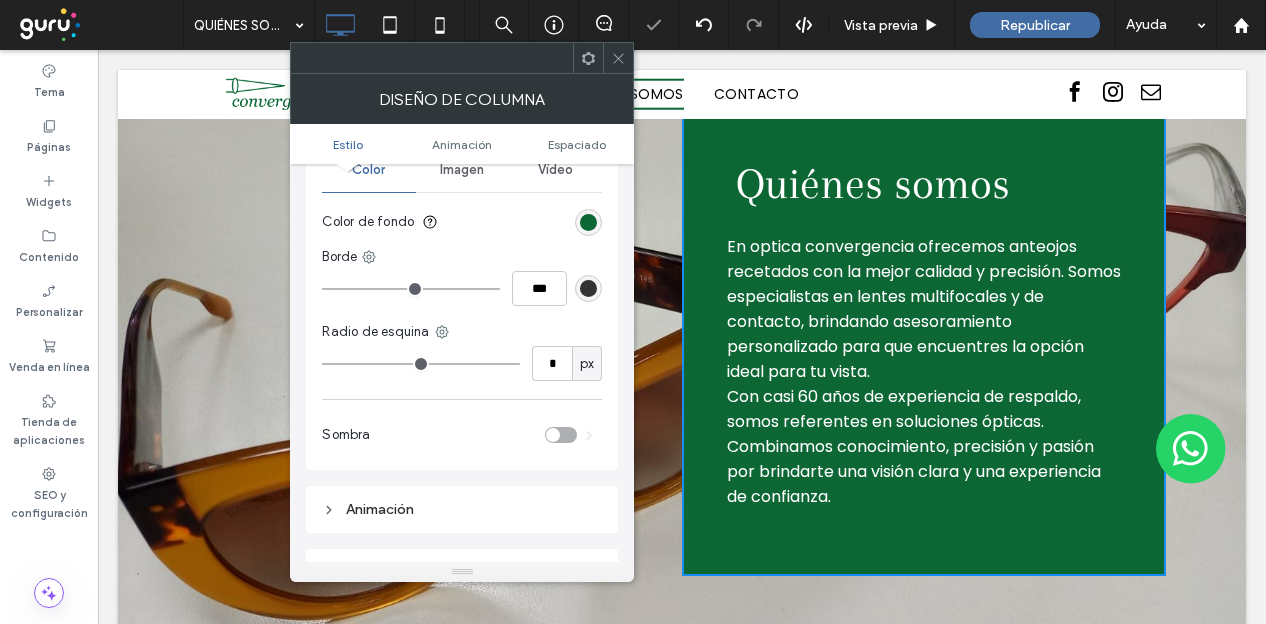 click at bounding box center (561, 435) 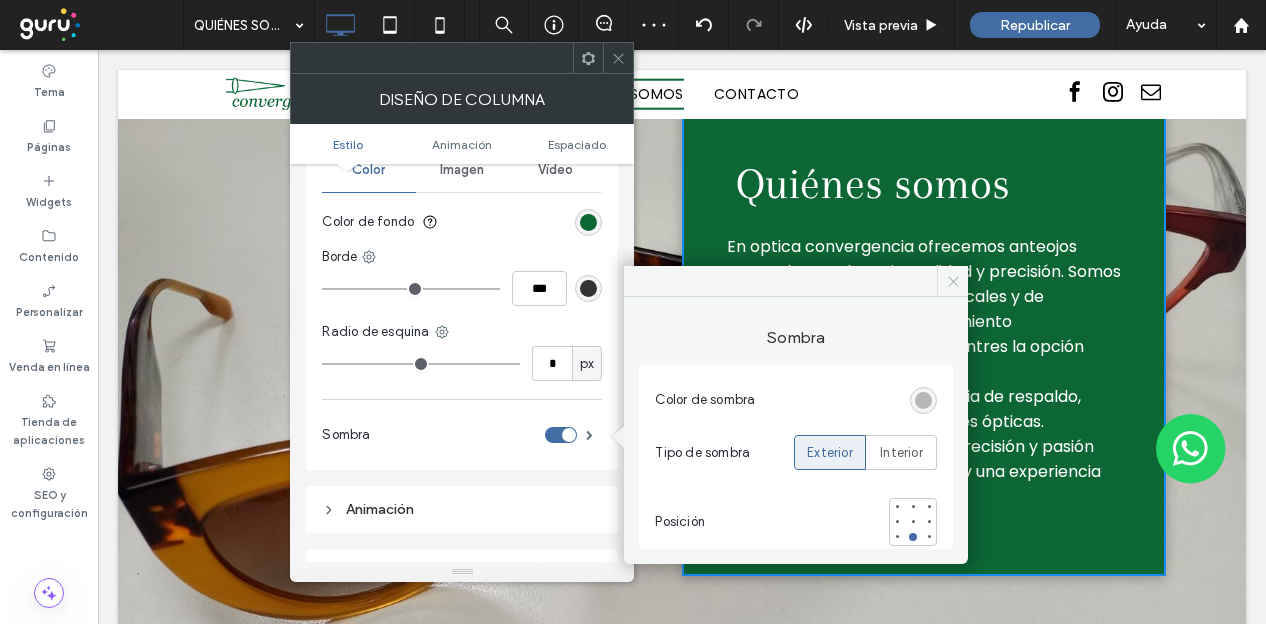 click 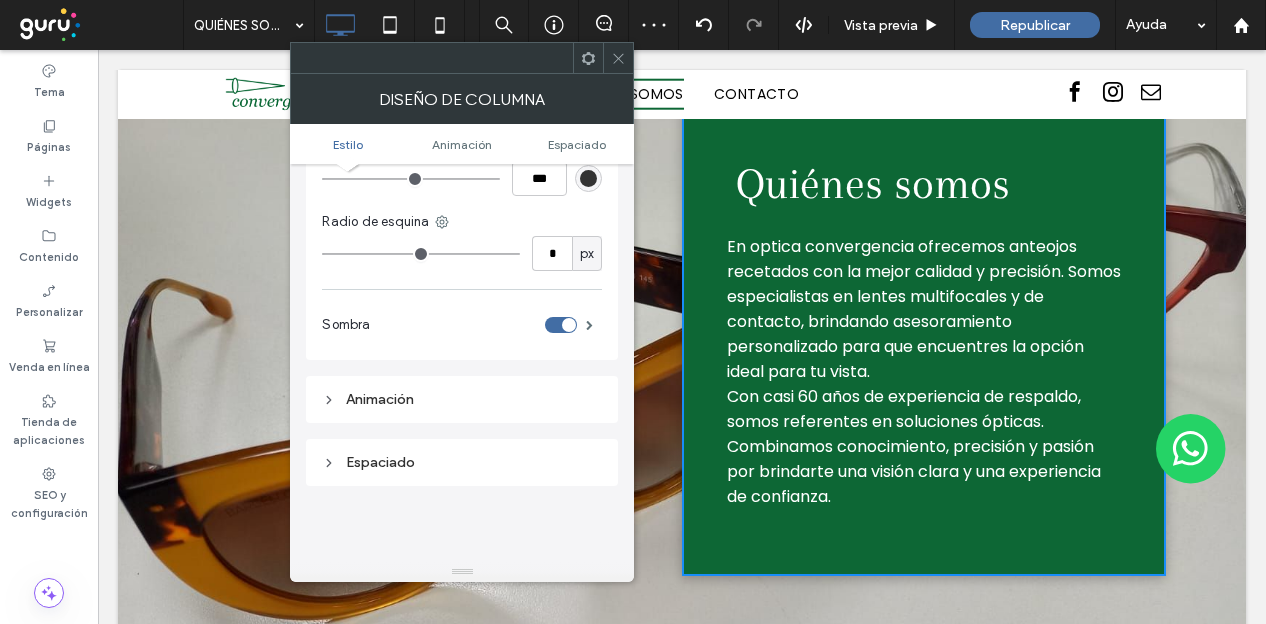 scroll, scrollTop: 300, scrollLeft: 0, axis: vertical 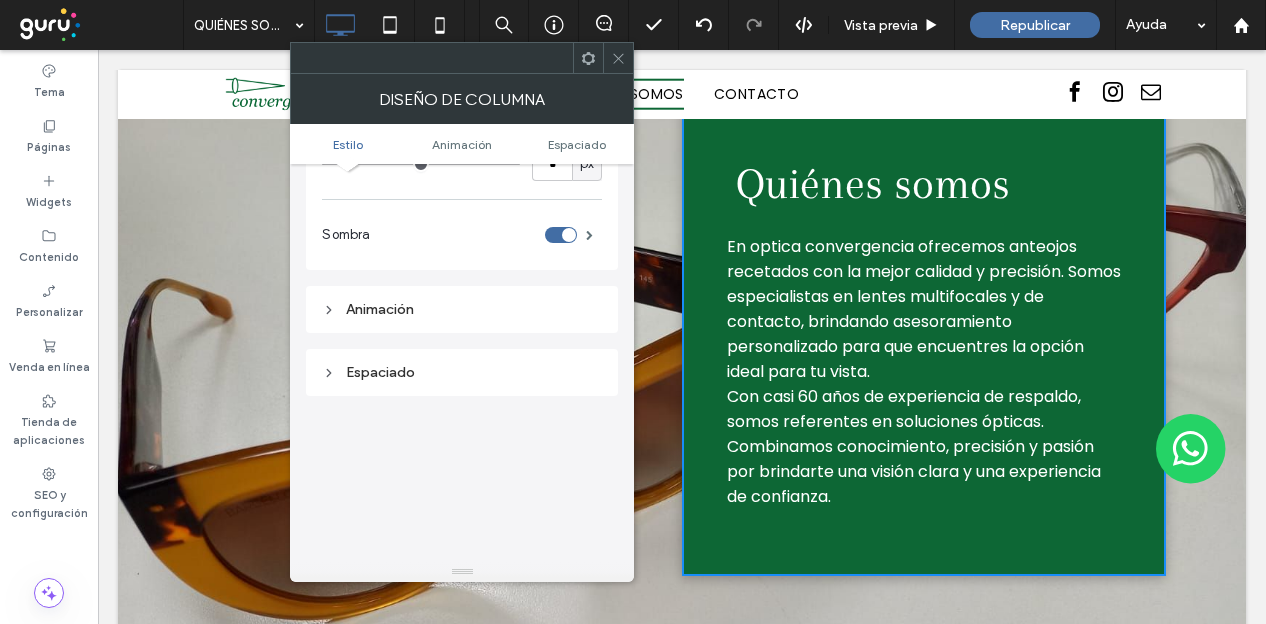 click on "Animación" at bounding box center (462, 309) 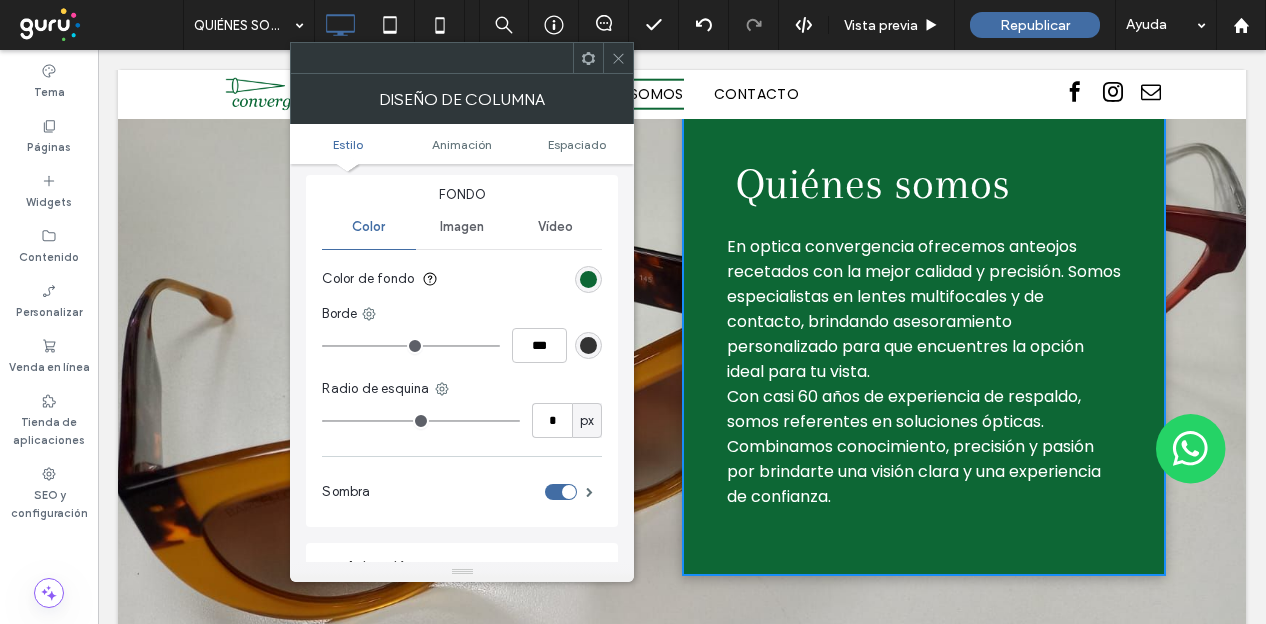 scroll, scrollTop: 0, scrollLeft: 0, axis: both 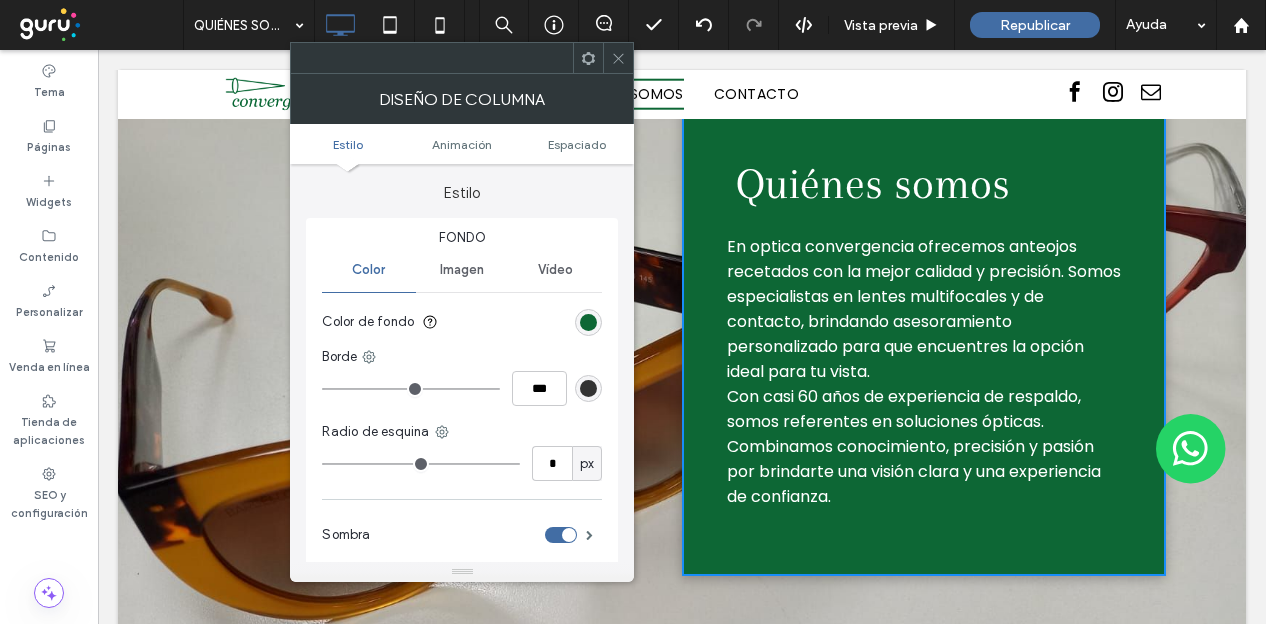 click on "Imagen" at bounding box center [462, 270] 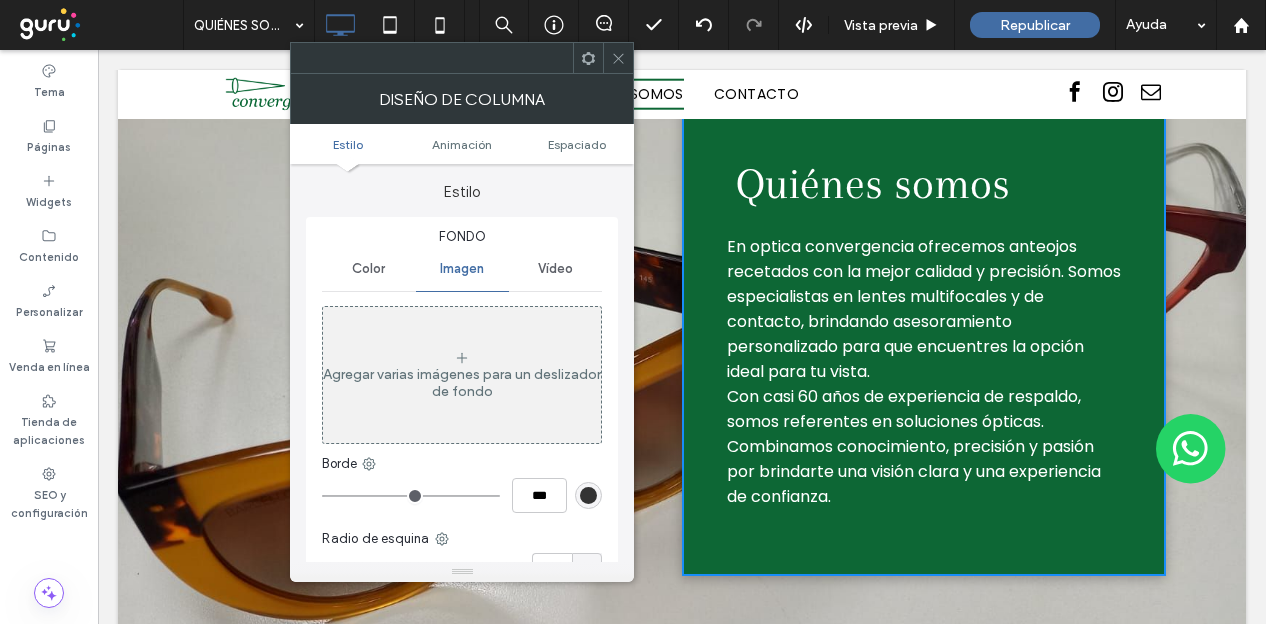 scroll, scrollTop: 0, scrollLeft: 0, axis: both 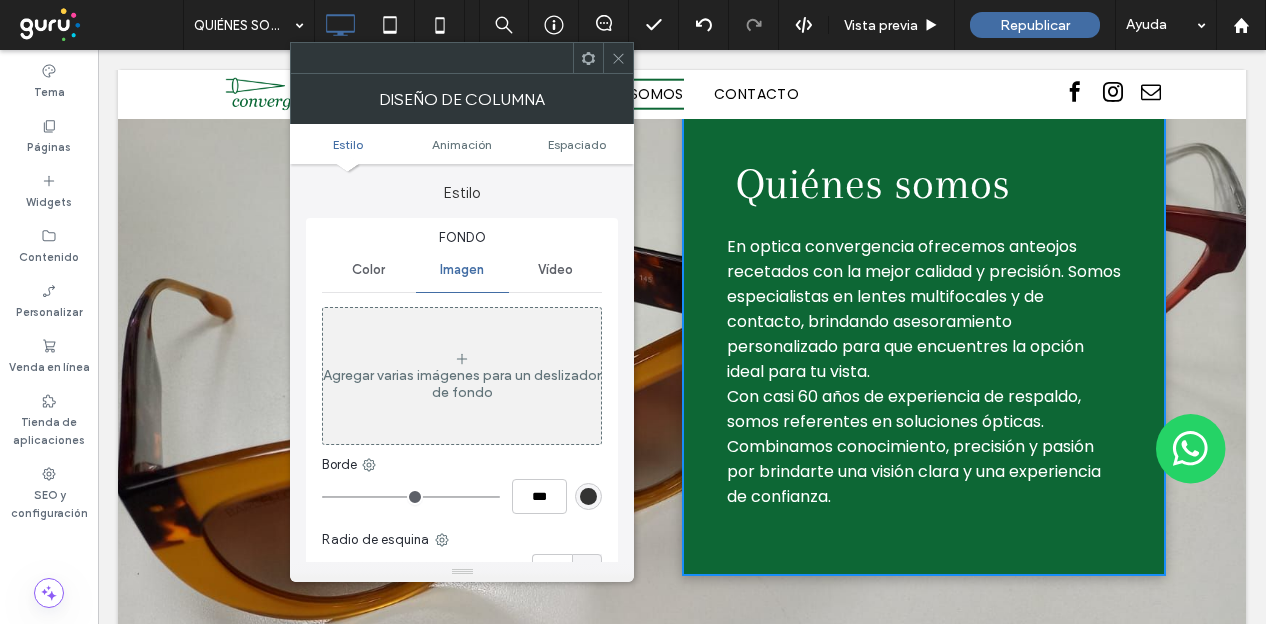 click 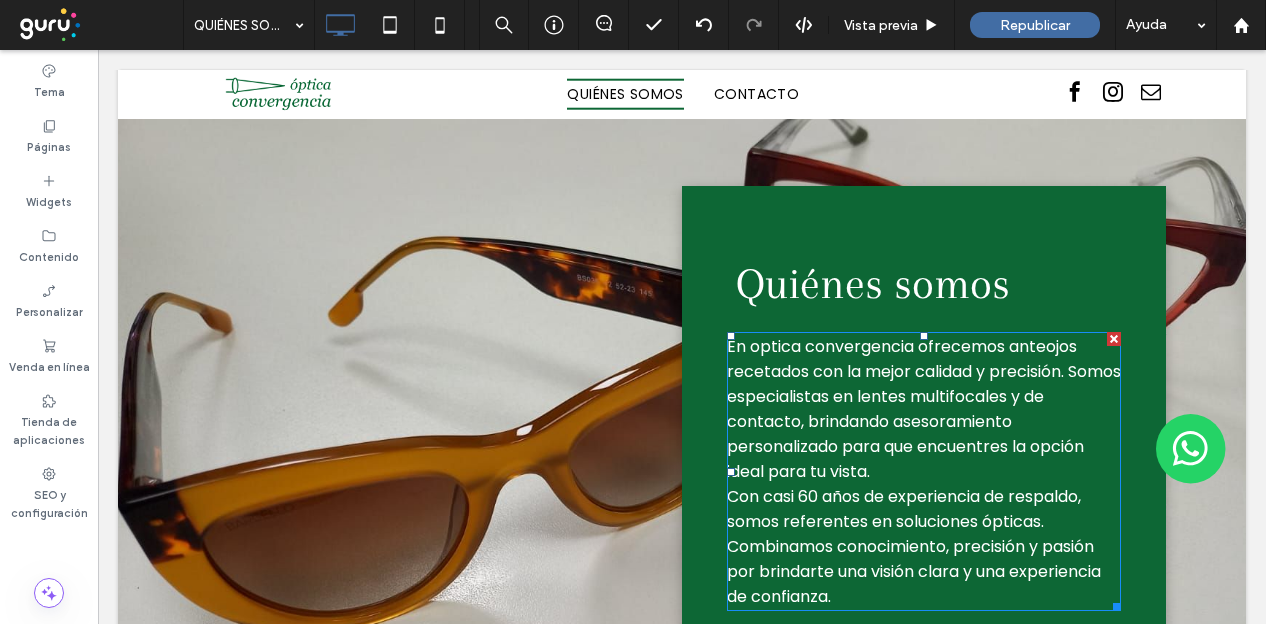 scroll, scrollTop: 1100, scrollLeft: 0, axis: vertical 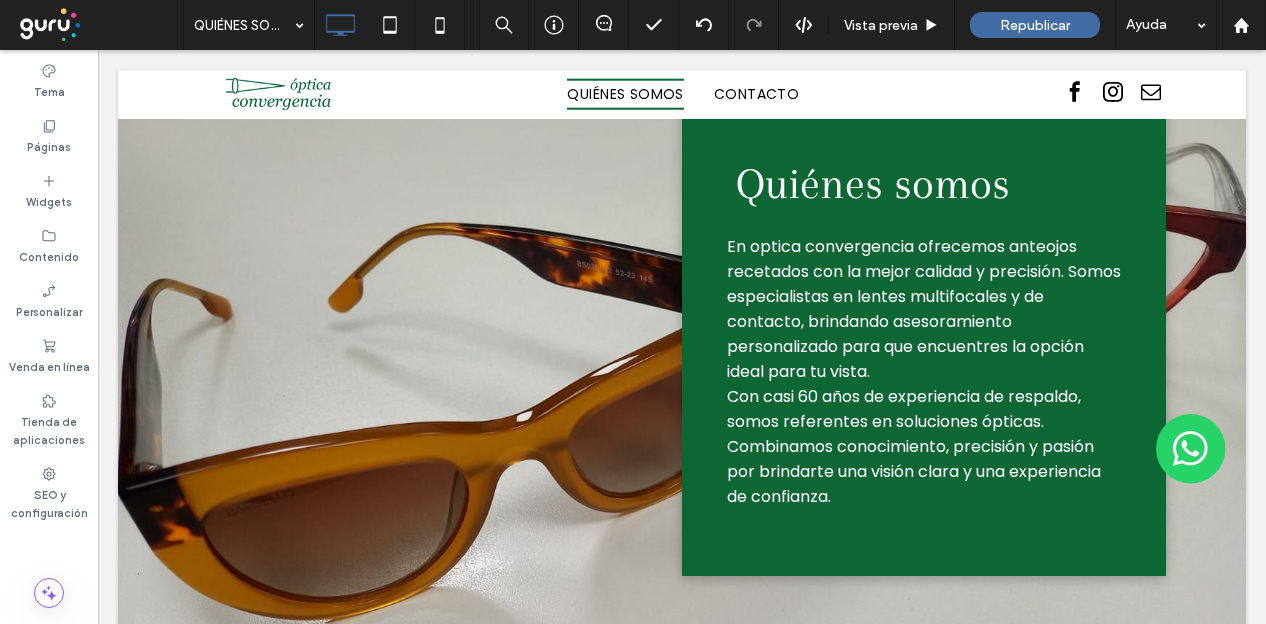 click on "Quiénes somos
En optica convergencia ofrecemos anteojos recetados con la mejor calidad y precisión. Somos especialistas en lentes multifocales y de contacto, brindando asesoramiento personalizado para que encuentres la opción ideal para tu vista. Con casi 60 años de experiencia de respaldo, somos referentes en soluciones ópticas. Combinamos conocimiento, precisión y pasión por brindarte una visión clara y una experiencia de confianza.
Click To Paste" at bounding box center (924, 331) 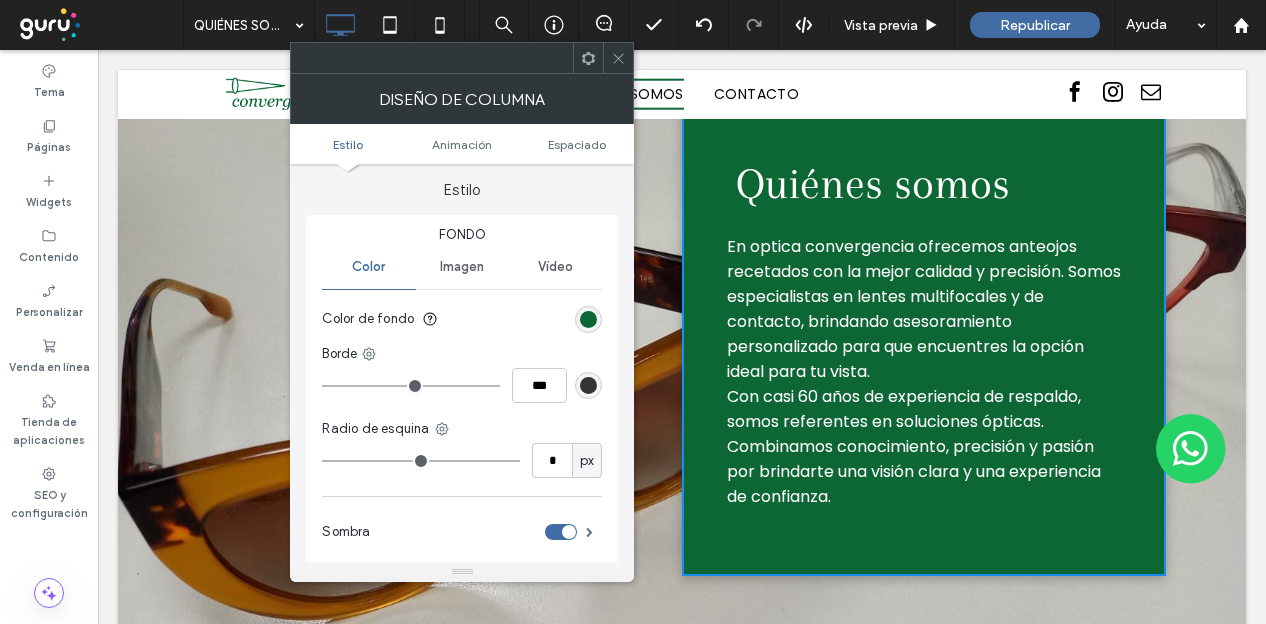 scroll, scrollTop: 0, scrollLeft: 0, axis: both 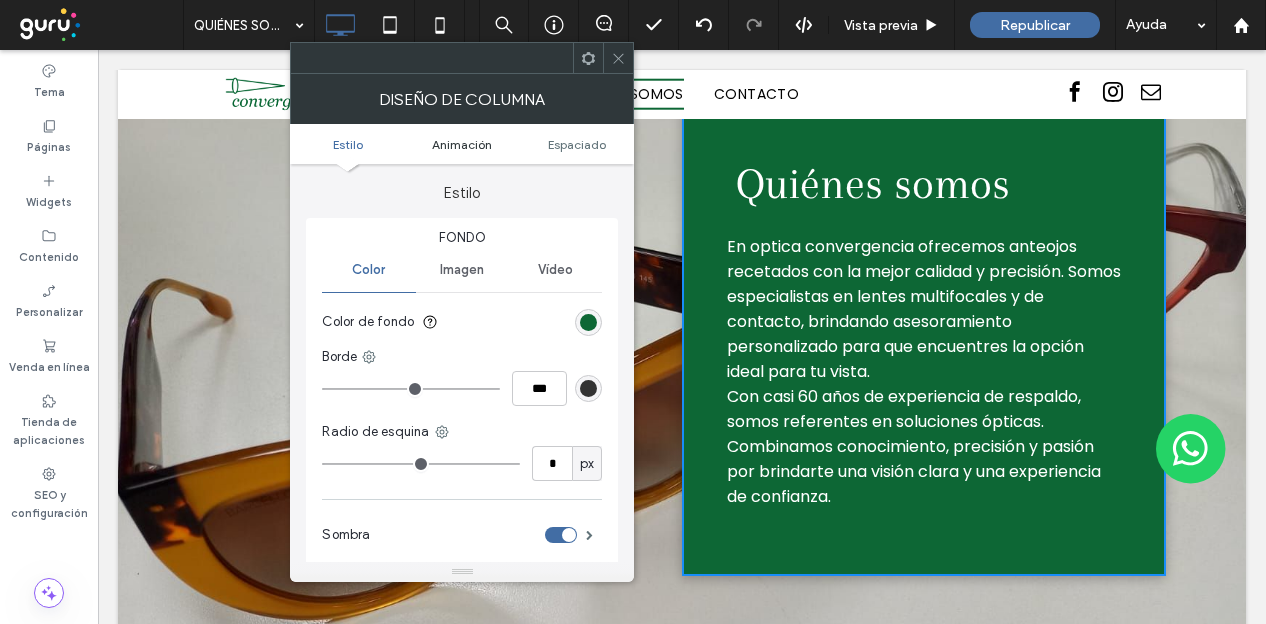 click on "Animación" at bounding box center [462, 144] 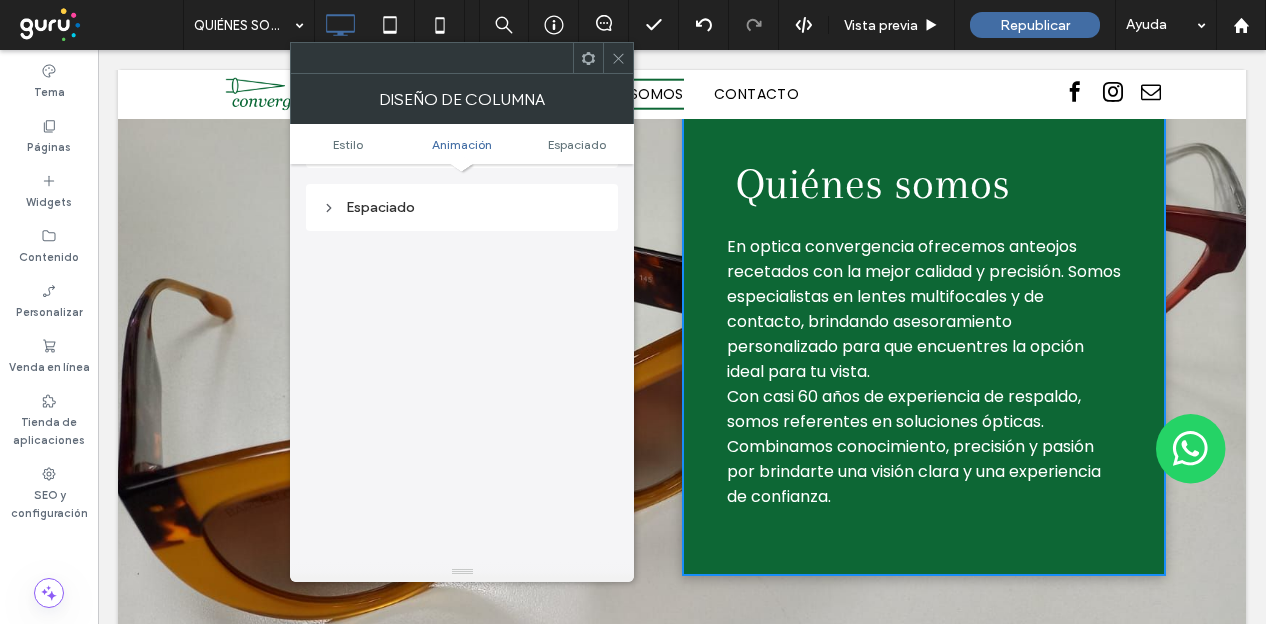 scroll, scrollTop: 706, scrollLeft: 0, axis: vertical 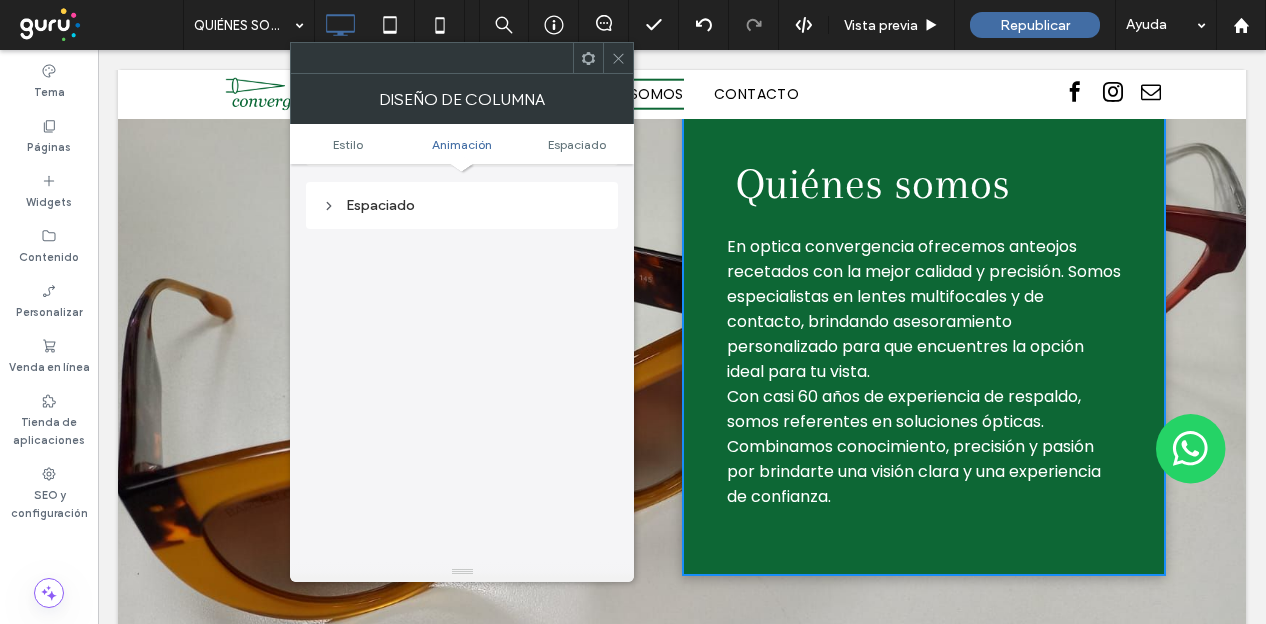 click on "Espaciado" at bounding box center [462, 205] 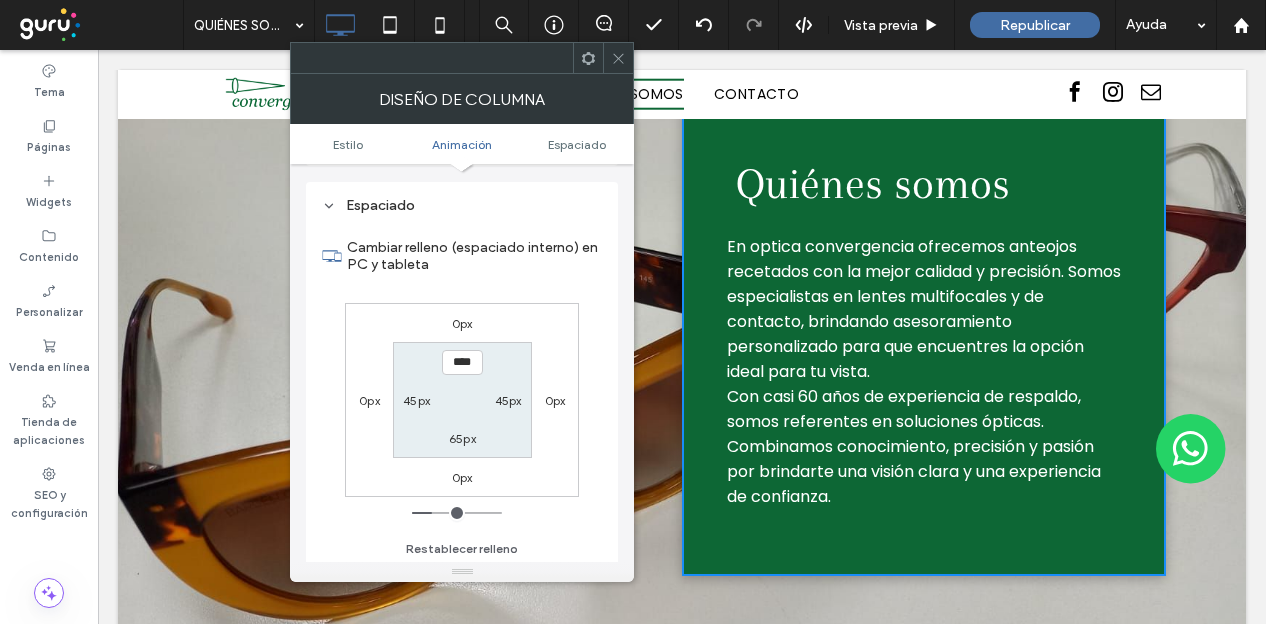 type on "**" 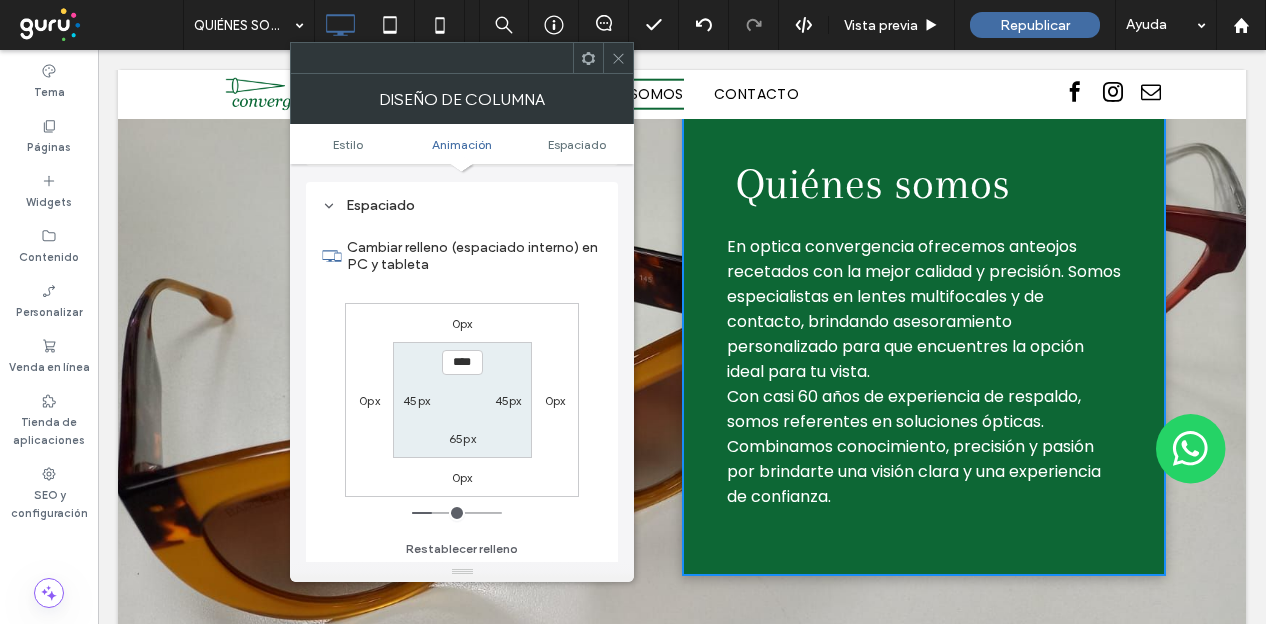 type on "**" 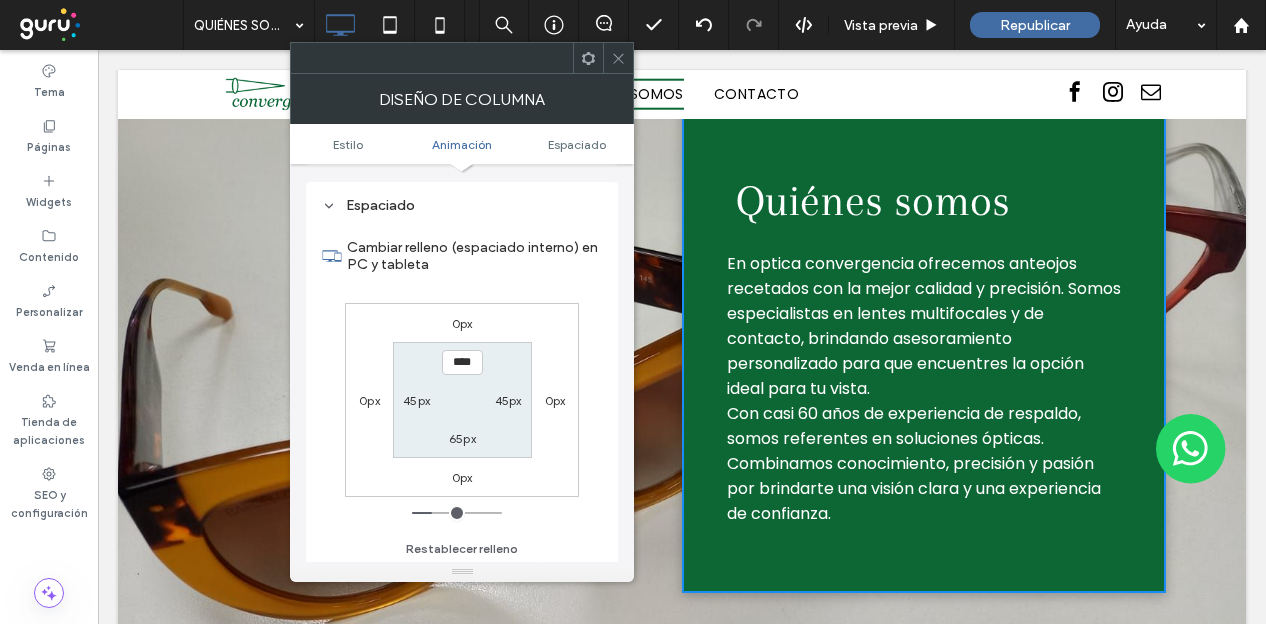 type on "**" 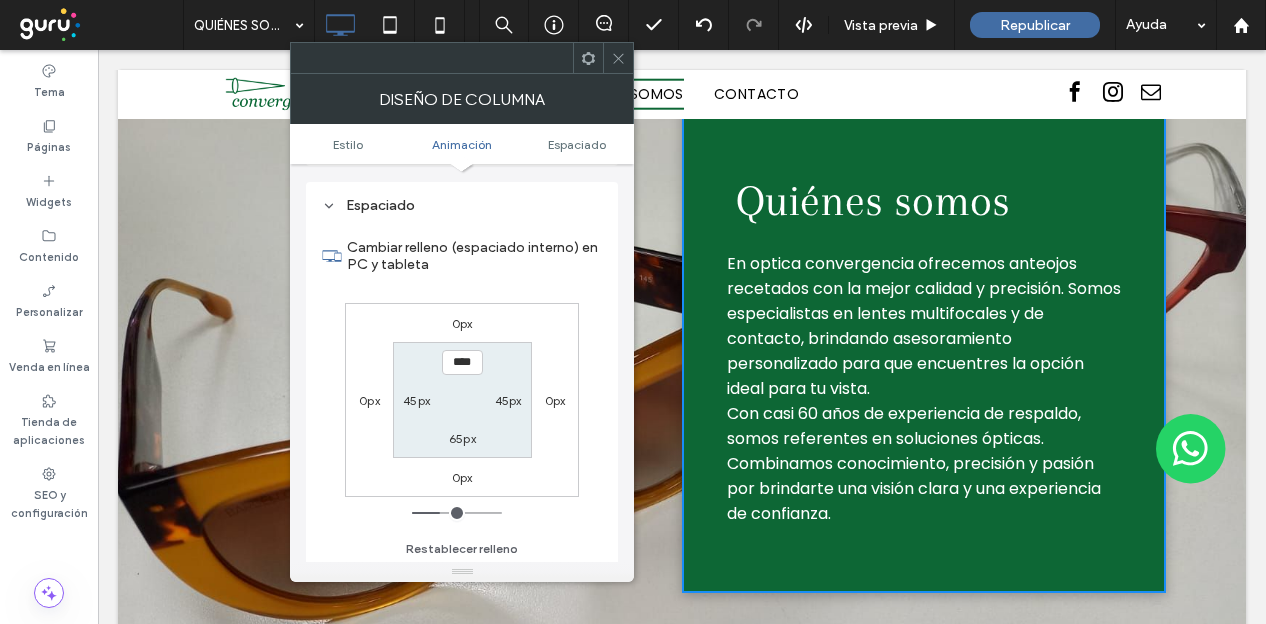 type on "**" 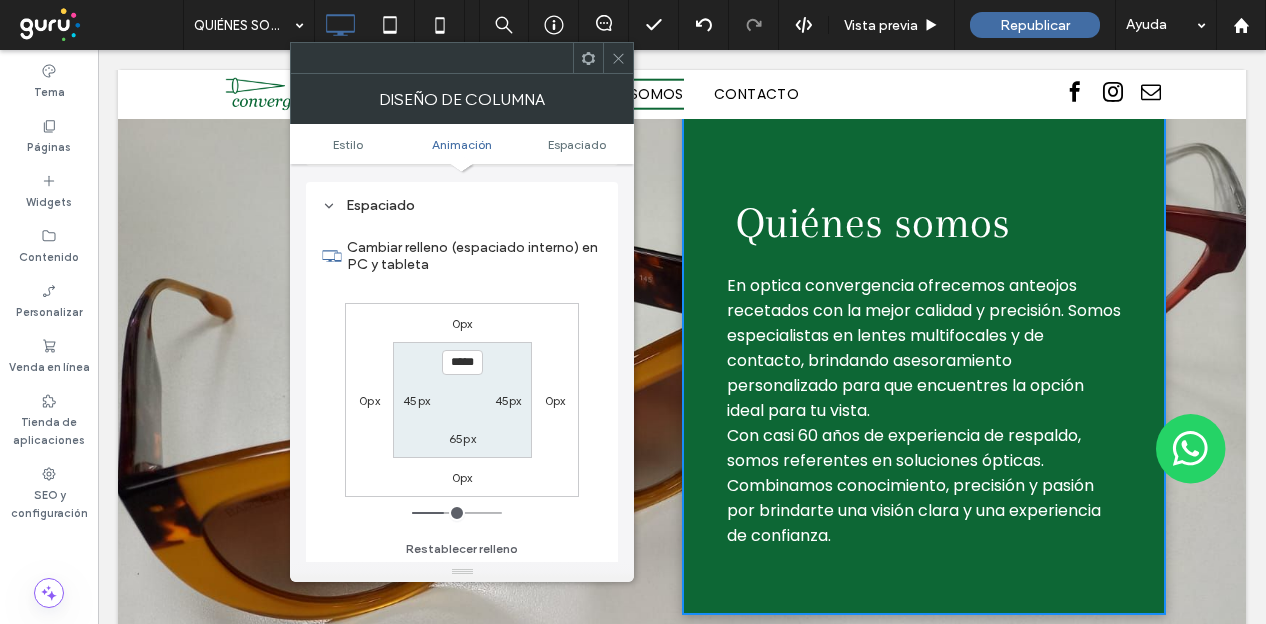 type on "***" 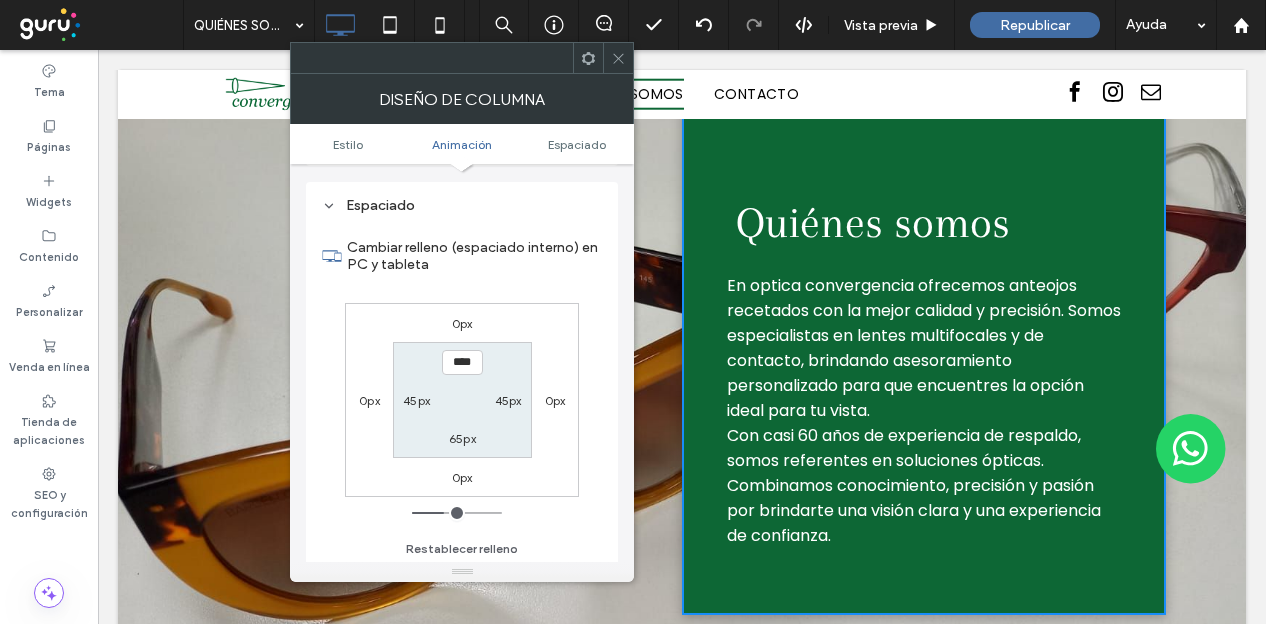 type on "**" 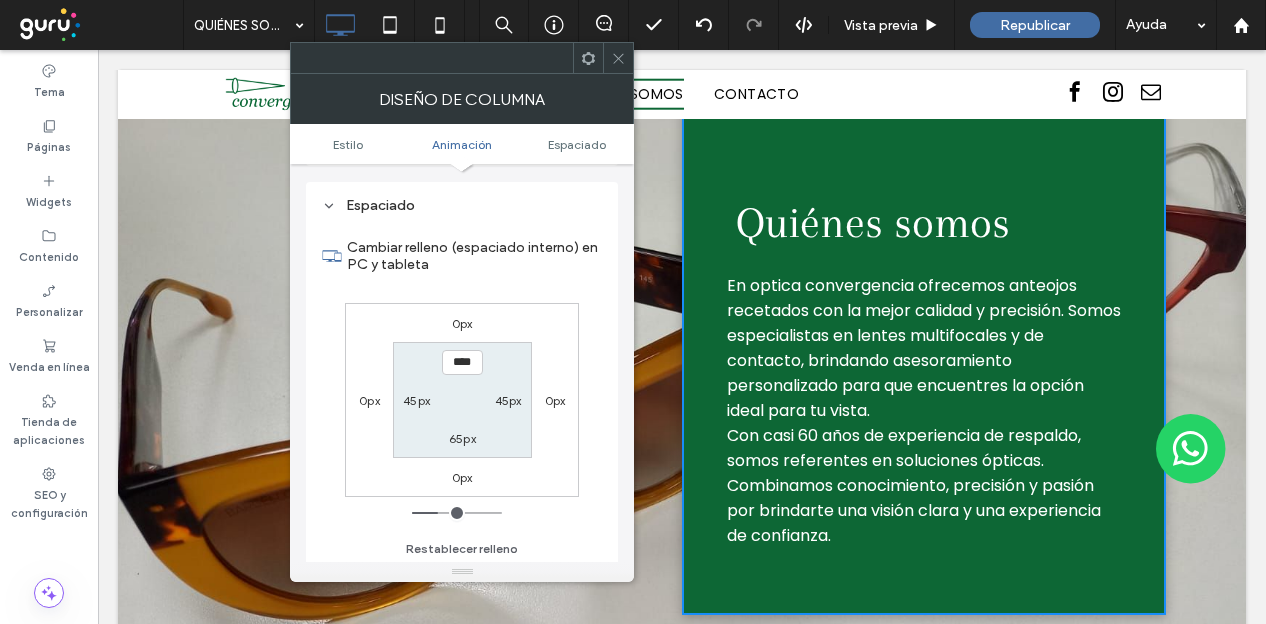 type on "**" 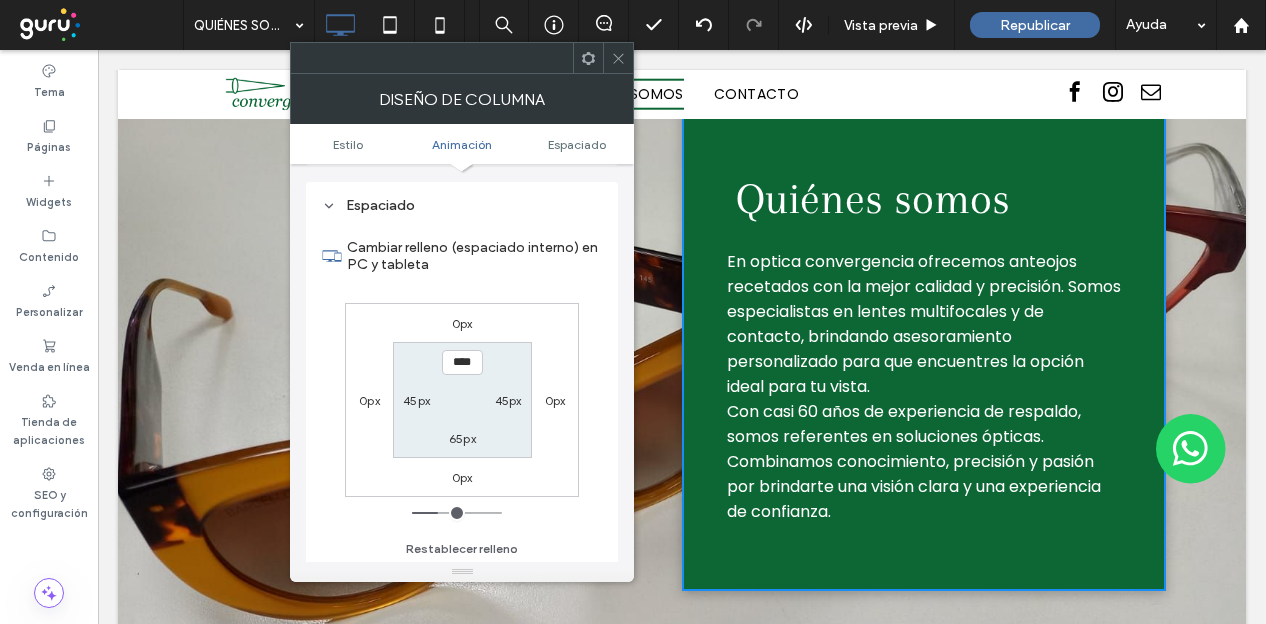 type on "**" 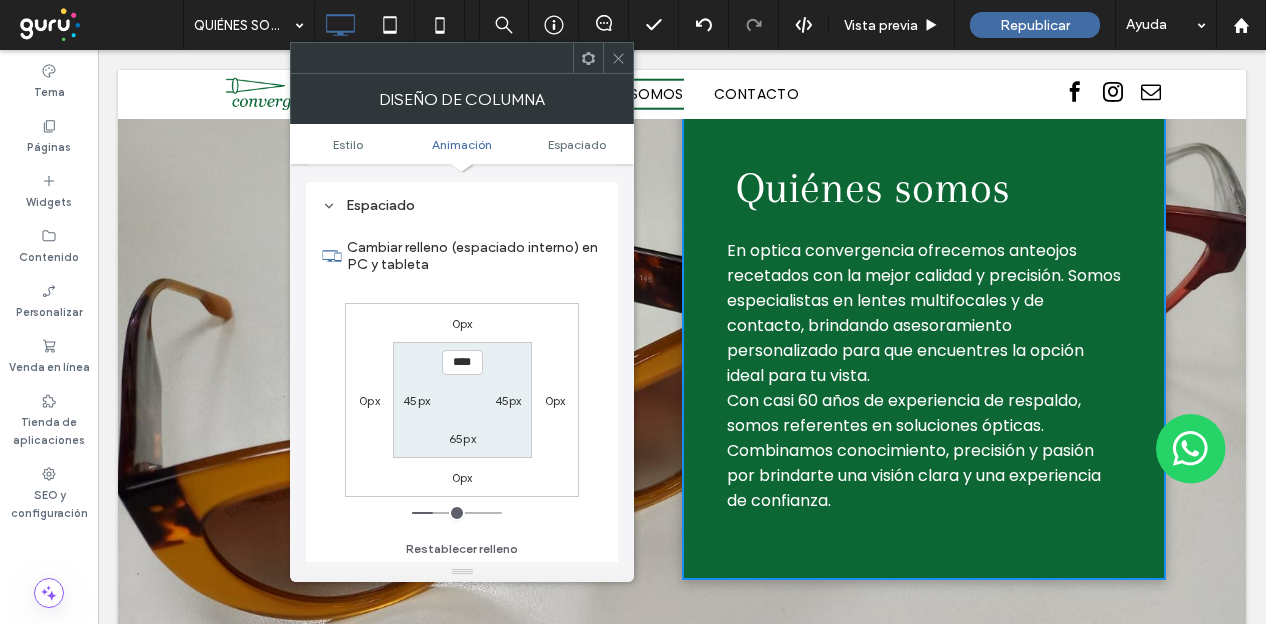 type on "**" 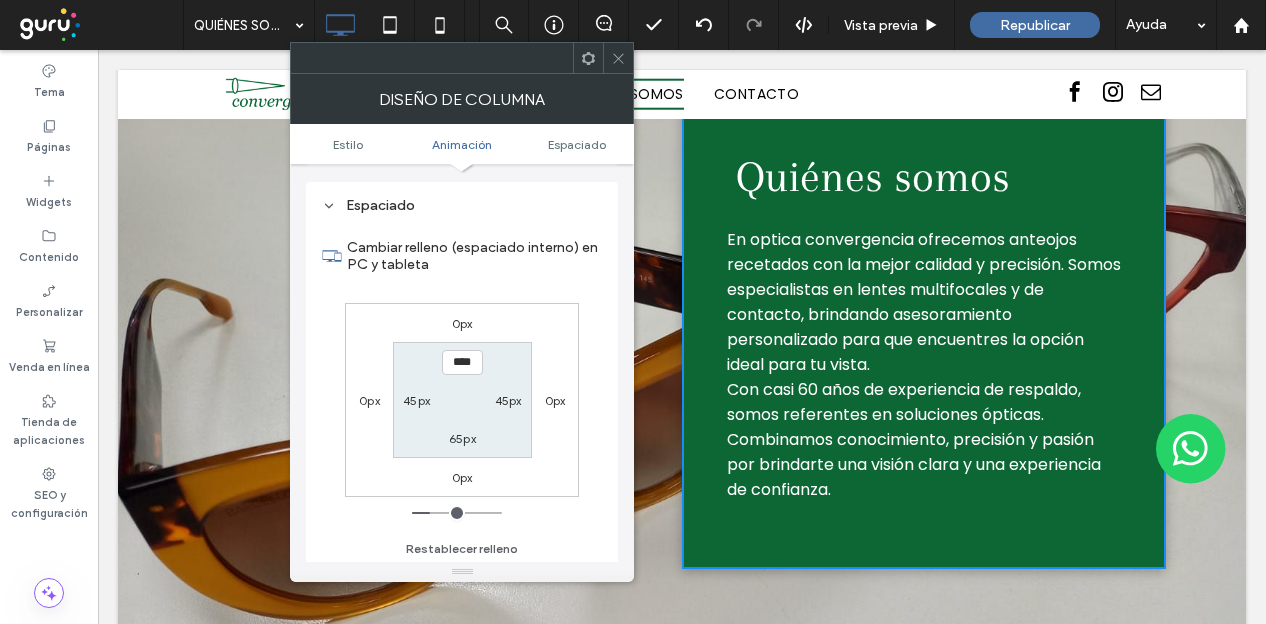 type on "**" 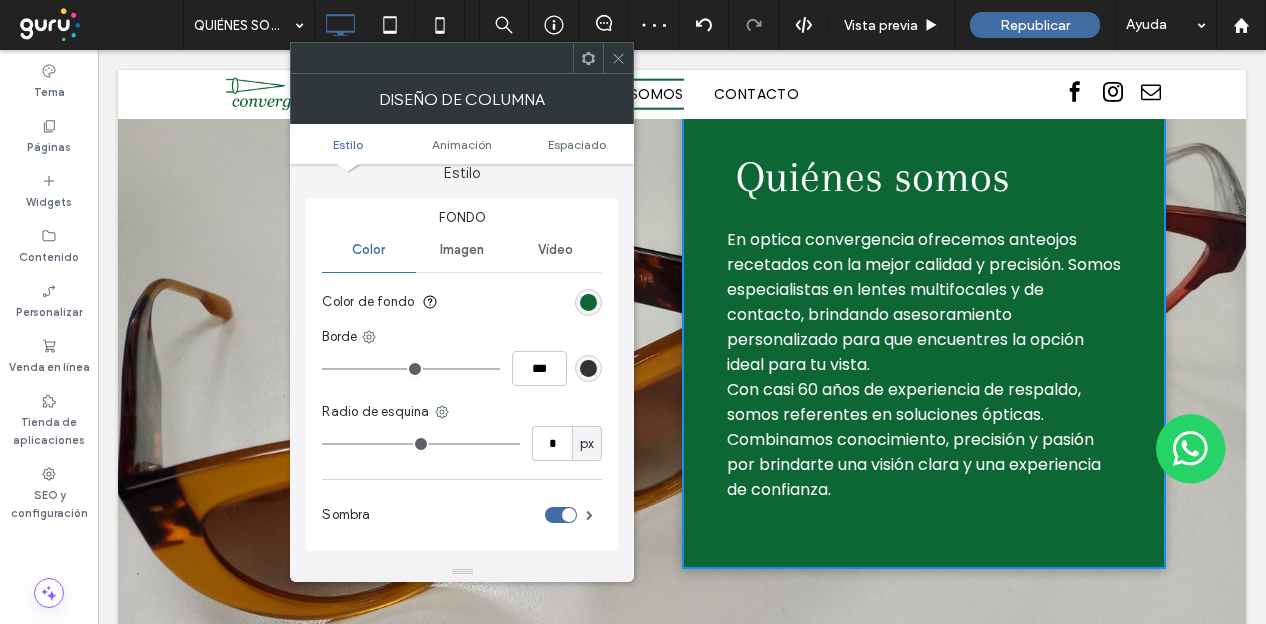 scroll, scrollTop: 0, scrollLeft: 0, axis: both 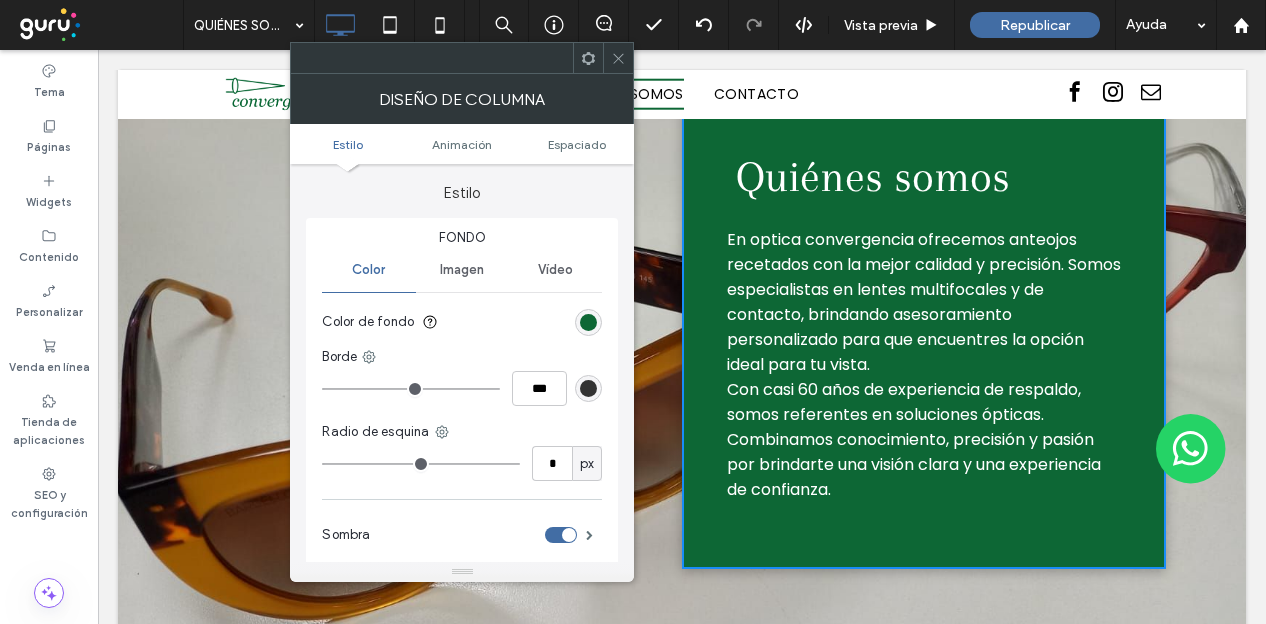 click at bounding box center (588, 58) 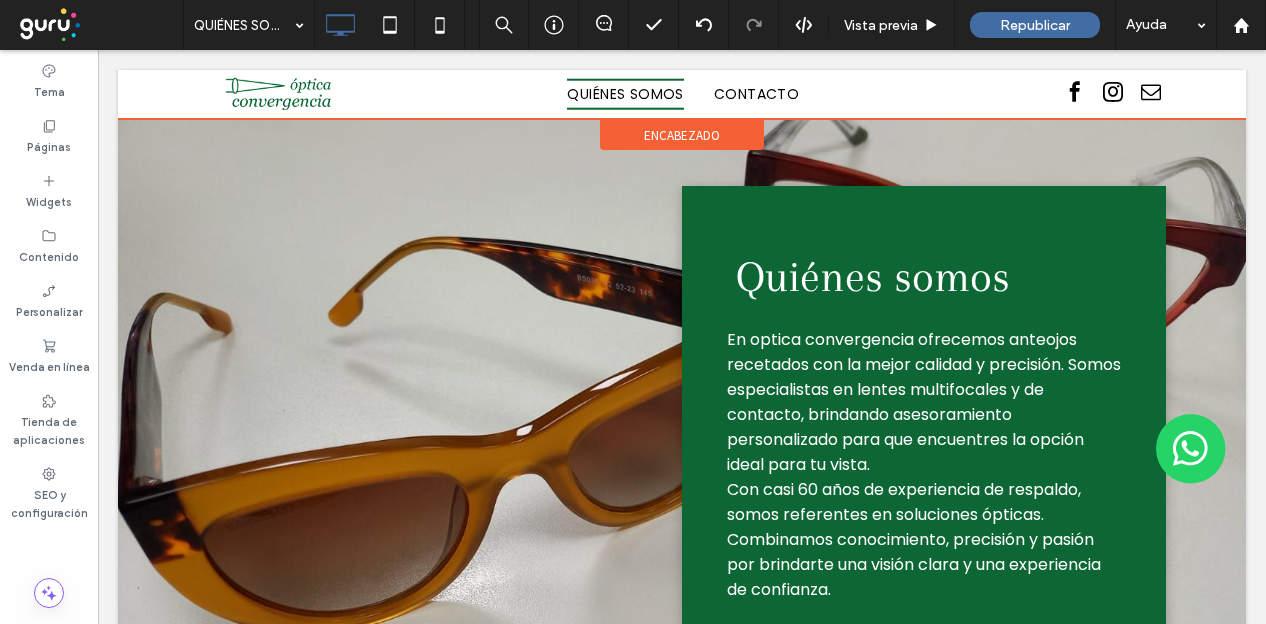 scroll, scrollTop: 1100, scrollLeft: 0, axis: vertical 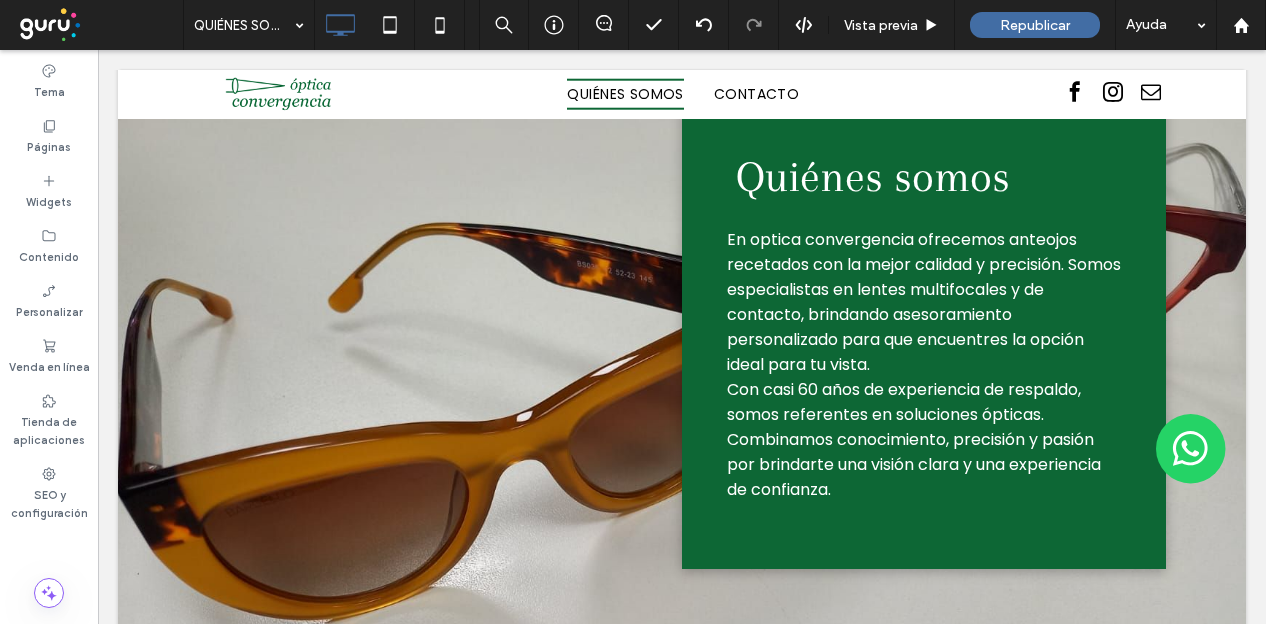 click on "Quiénes somos
En optica convergencia ofrecemos anteojos recetados con la mejor calidad y precisión. Somos especialistas en lentes multifocales y de contacto, brindando asesoramiento personalizado para que encuentres la opción ideal para tu vista. Con casi 60 años de experiencia de respaldo, somos referentes en soluciones ópticas. Combinamos conocimiento, precisión y pasión por brindarte una visión clara y una experiencia de confianza.
Click To Paste" at bounding box center [924, 327] 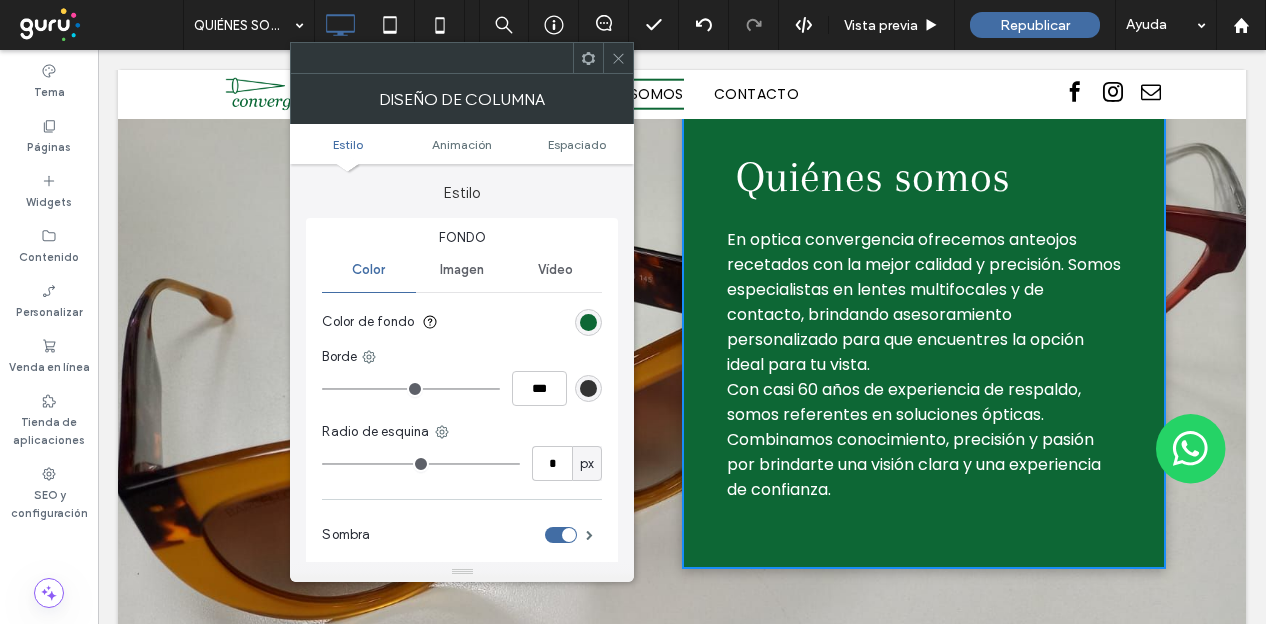 click on "Imagen" at bounding box center [462, 270] 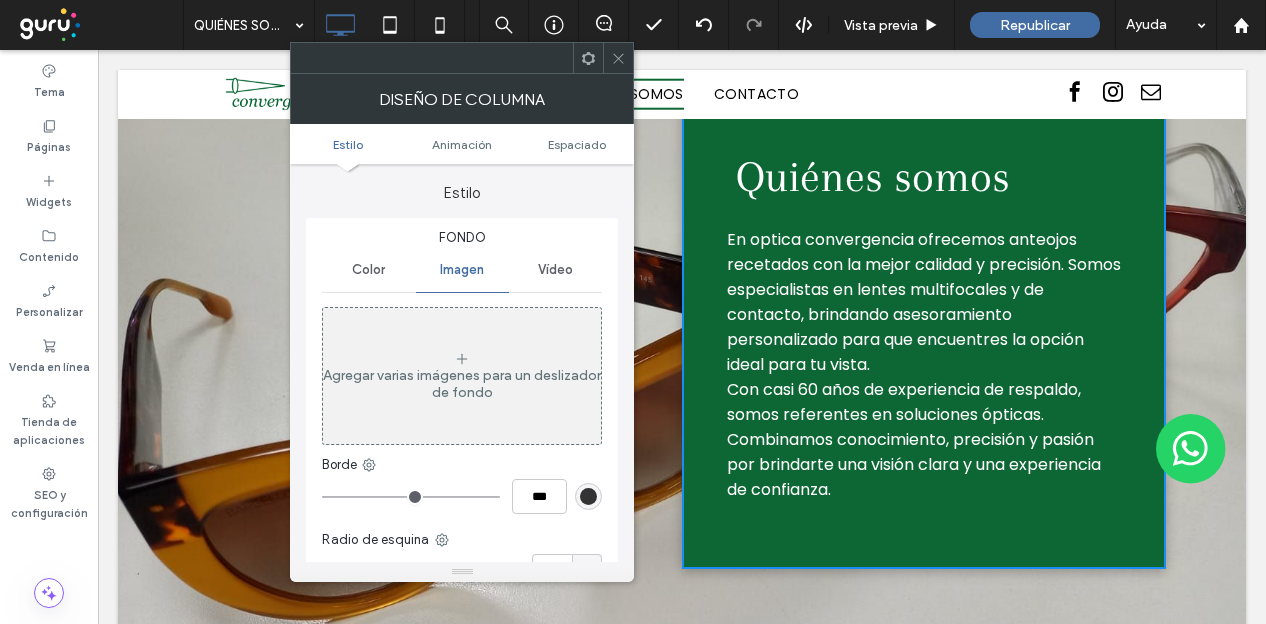 scroll, scrollTop: 200, scrollLeft: 0, axis: vertical 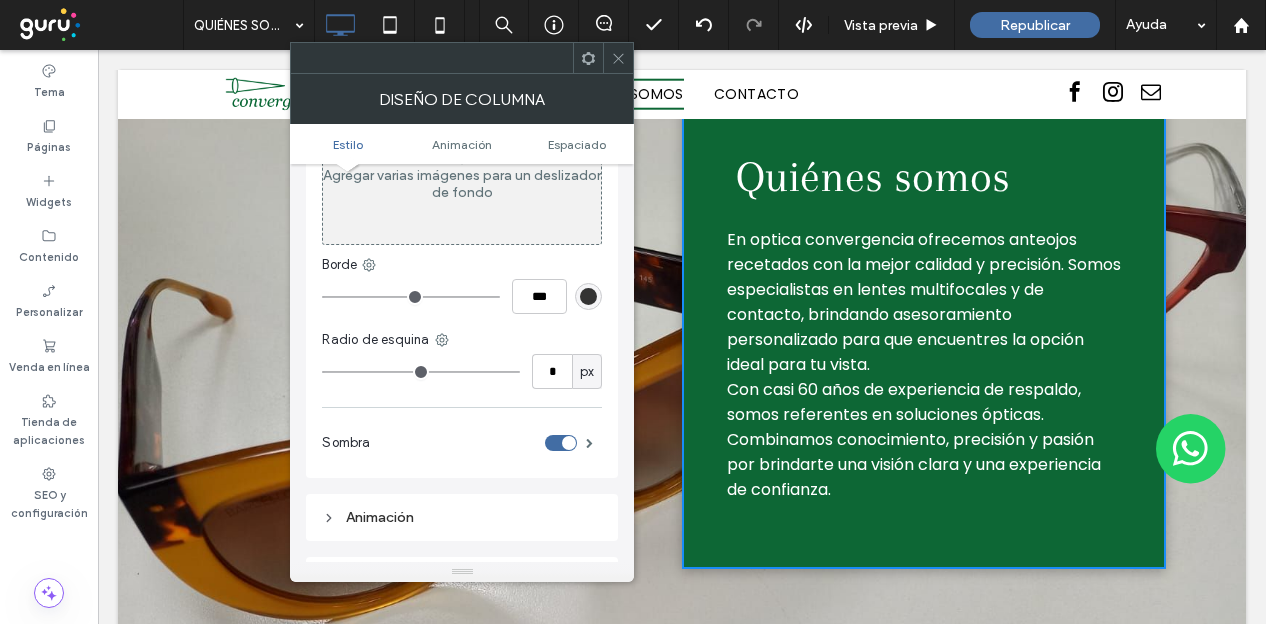 click at bounding box center (588, 296) 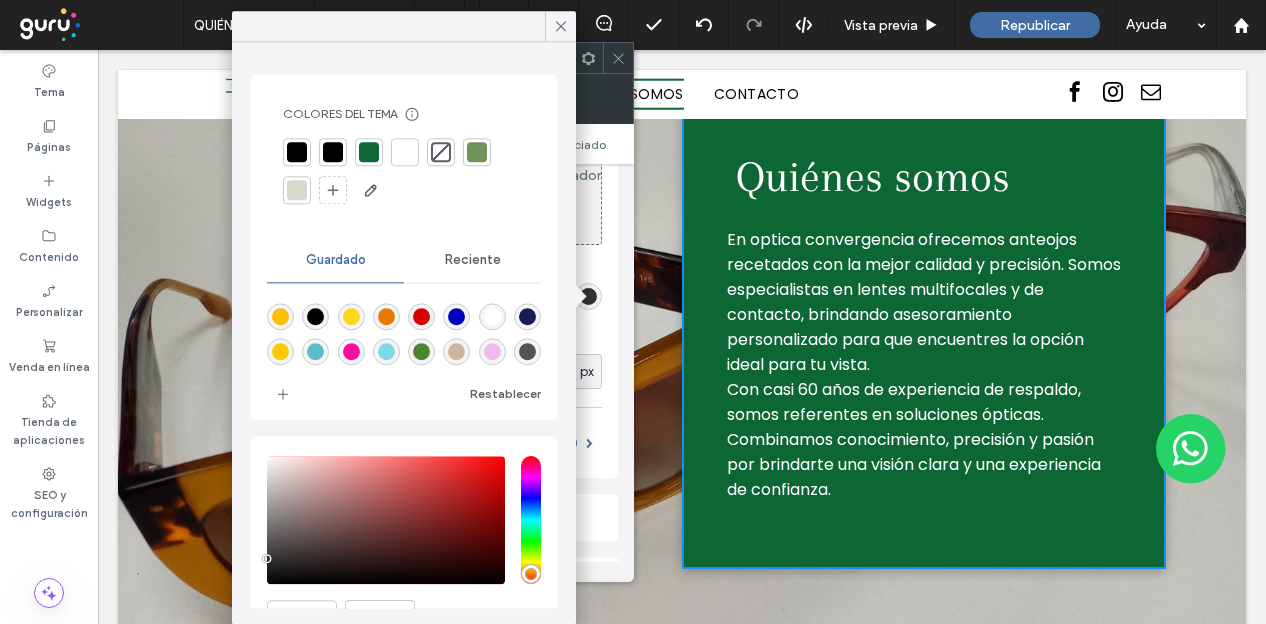 click at bounding box center (477, 152) 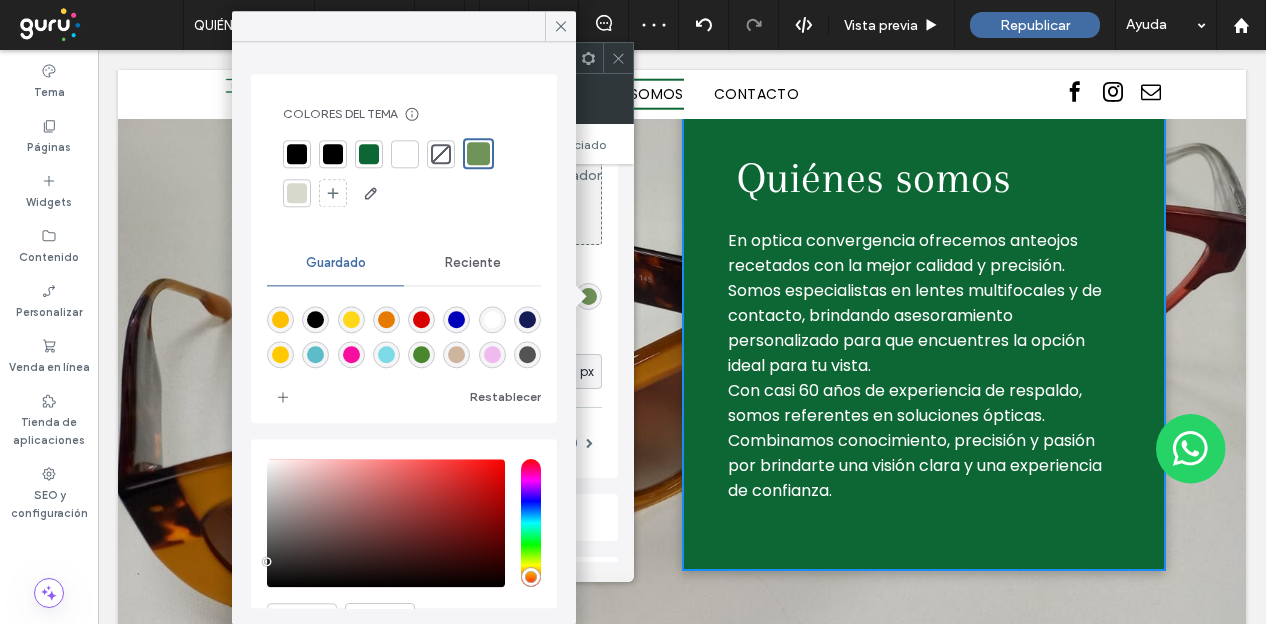 click at bounding box center [369, 154] 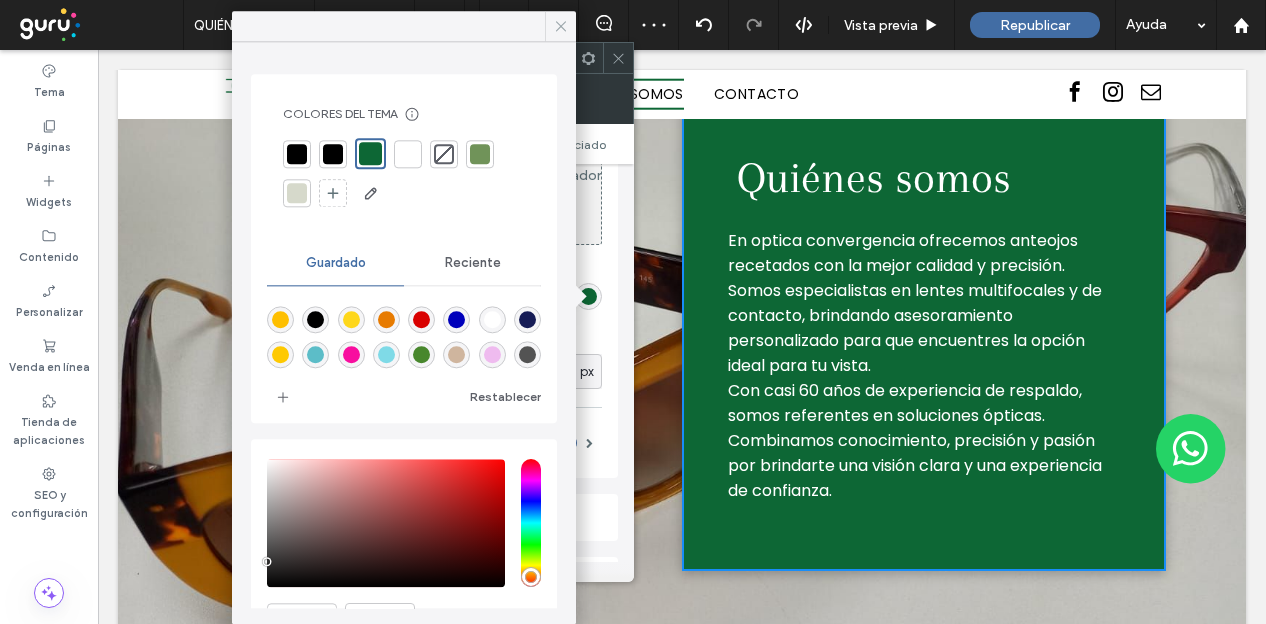 click 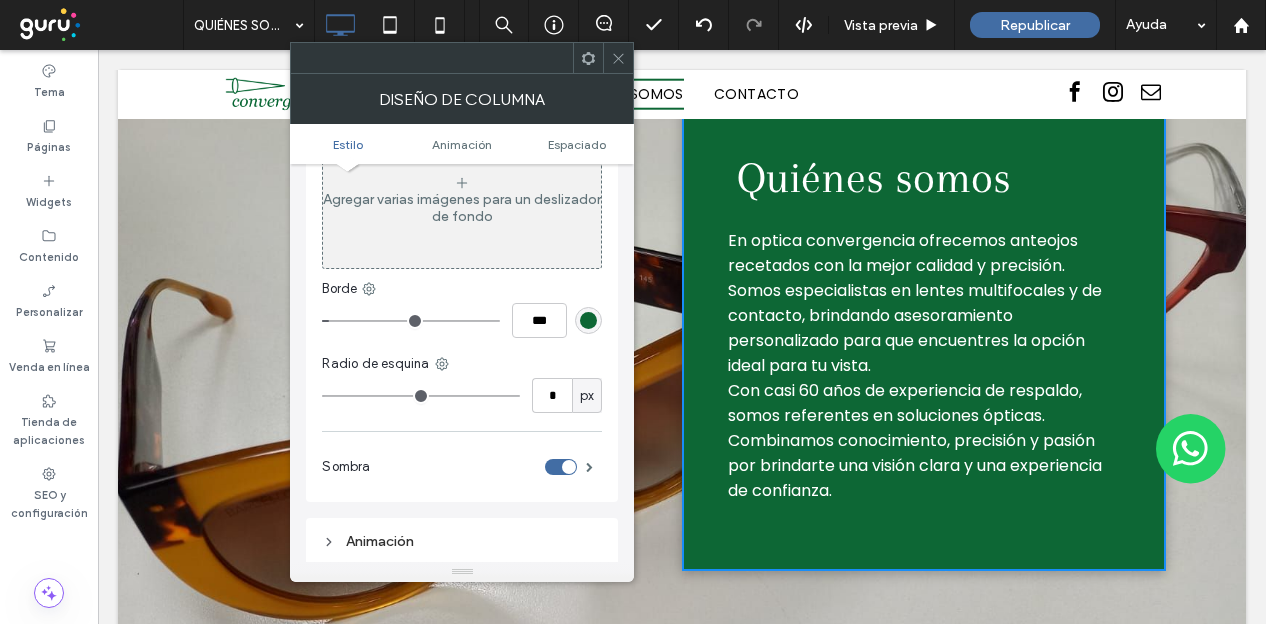scroll, scrollTop: 0, scrollLeft: 0, axis: both 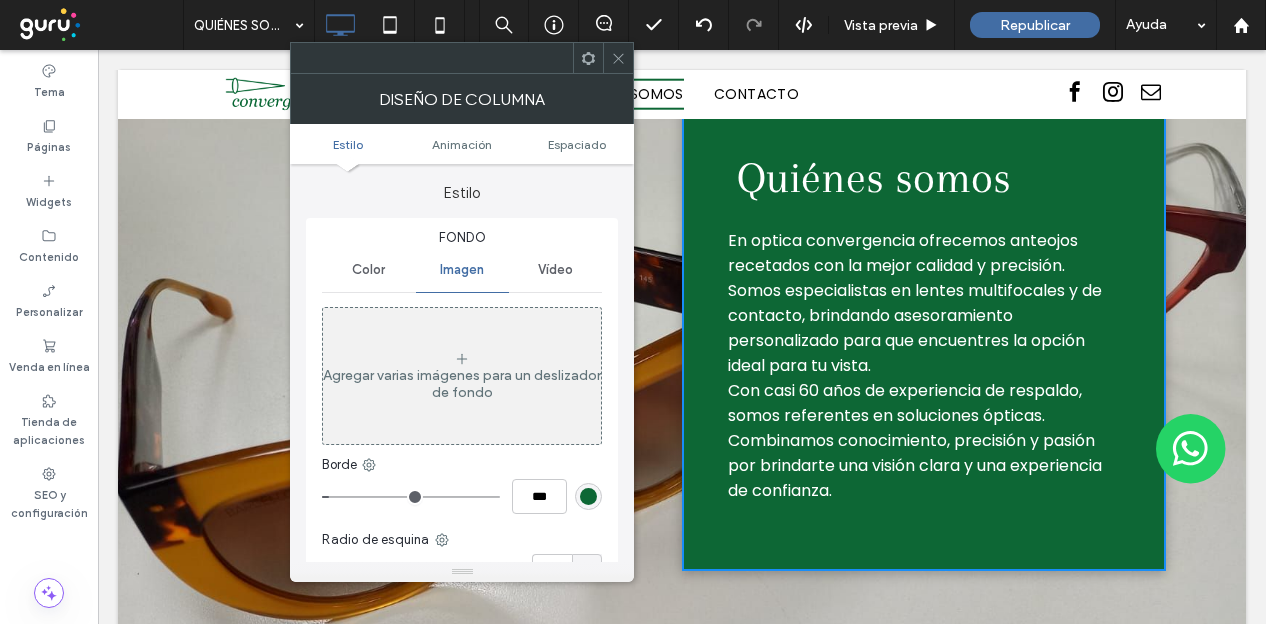 click at bounding box center [618, 58] 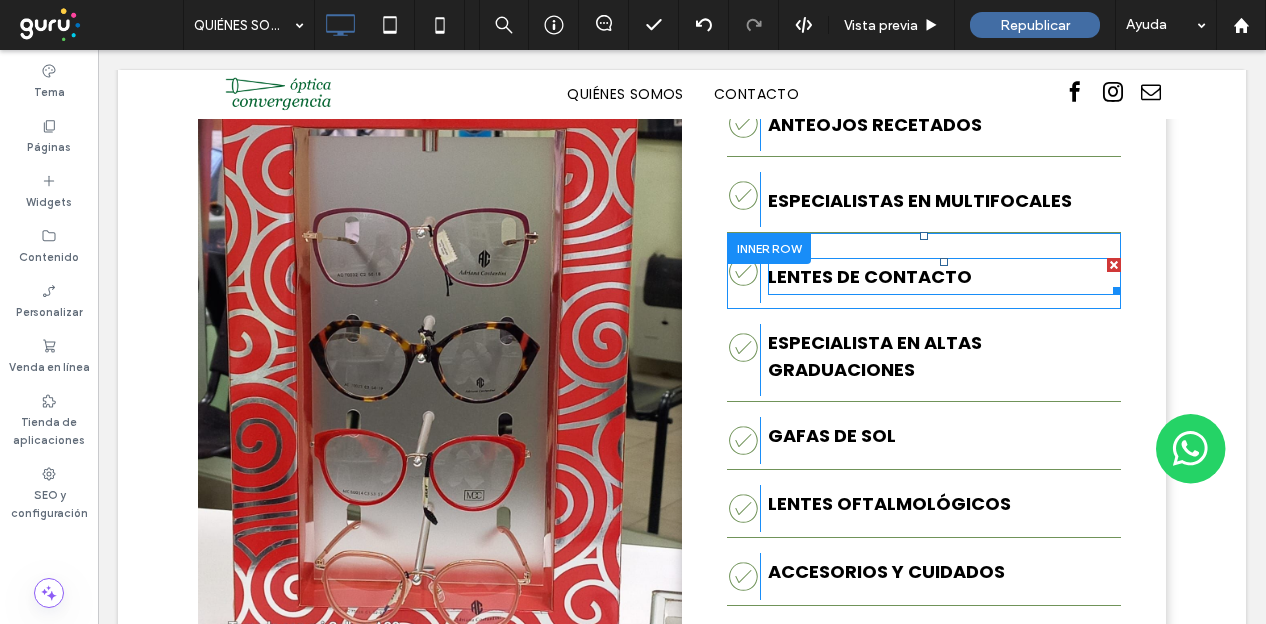 scroll, scrollTop: 2200, scrollLeft: 0, axis: vertical 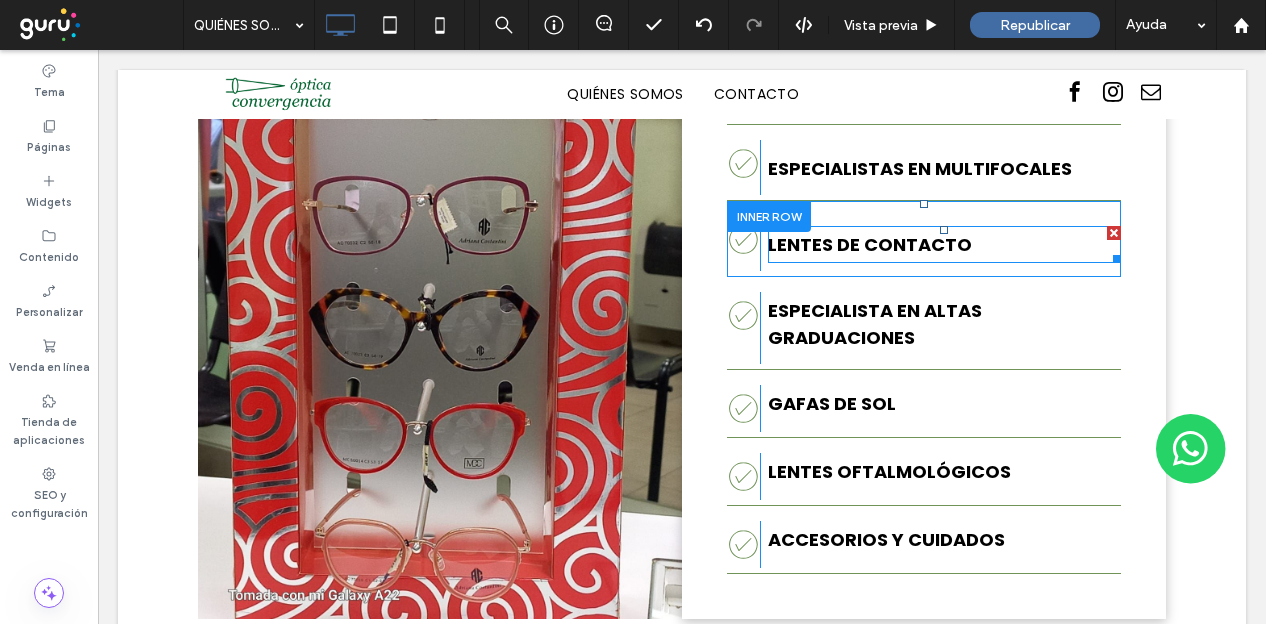 click on "Lentes de contacto" at bounding box center (944, 244) 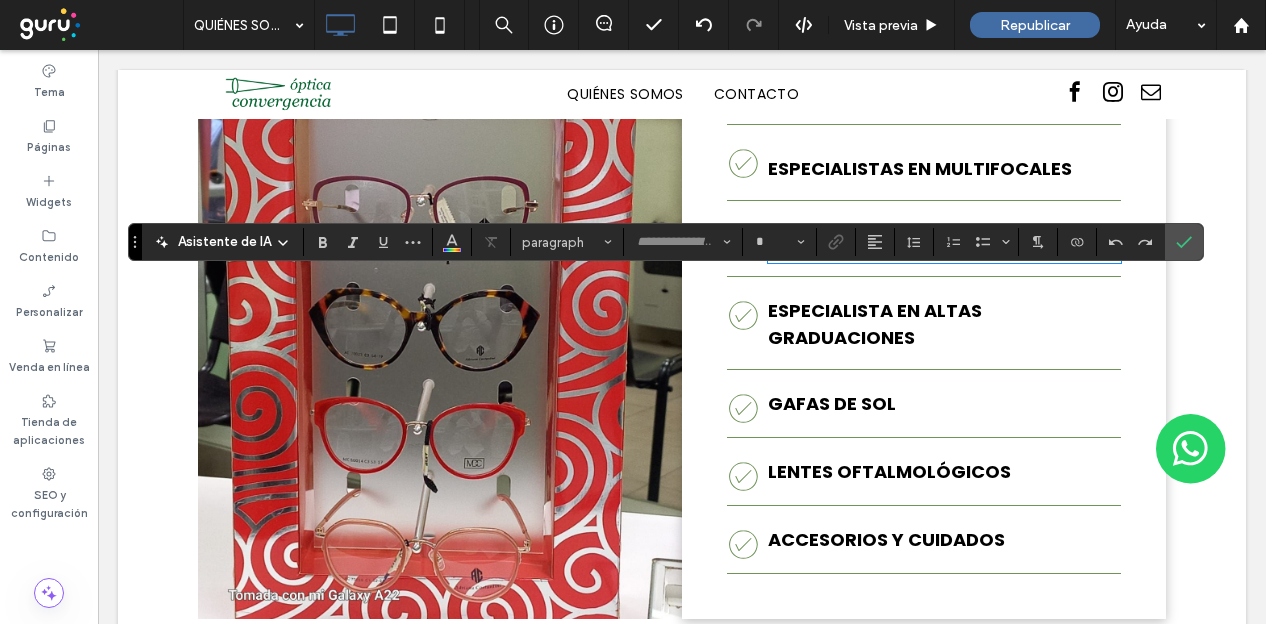 type on "*******" 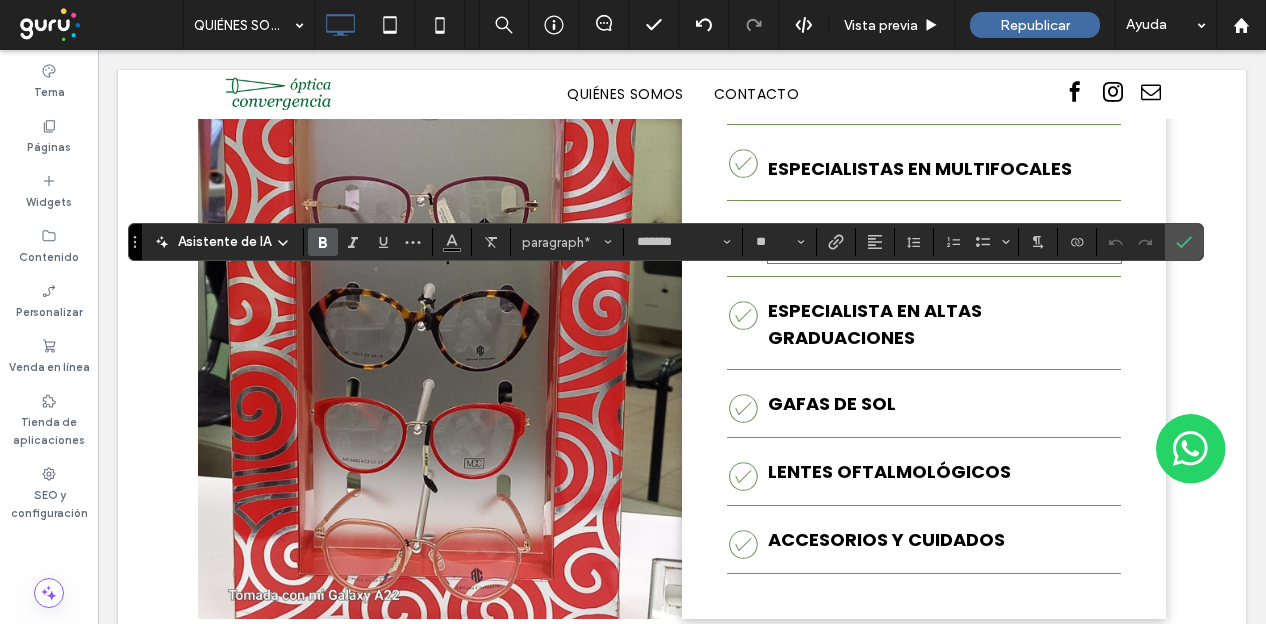 click on "**********" at bounding box center [944, 244] 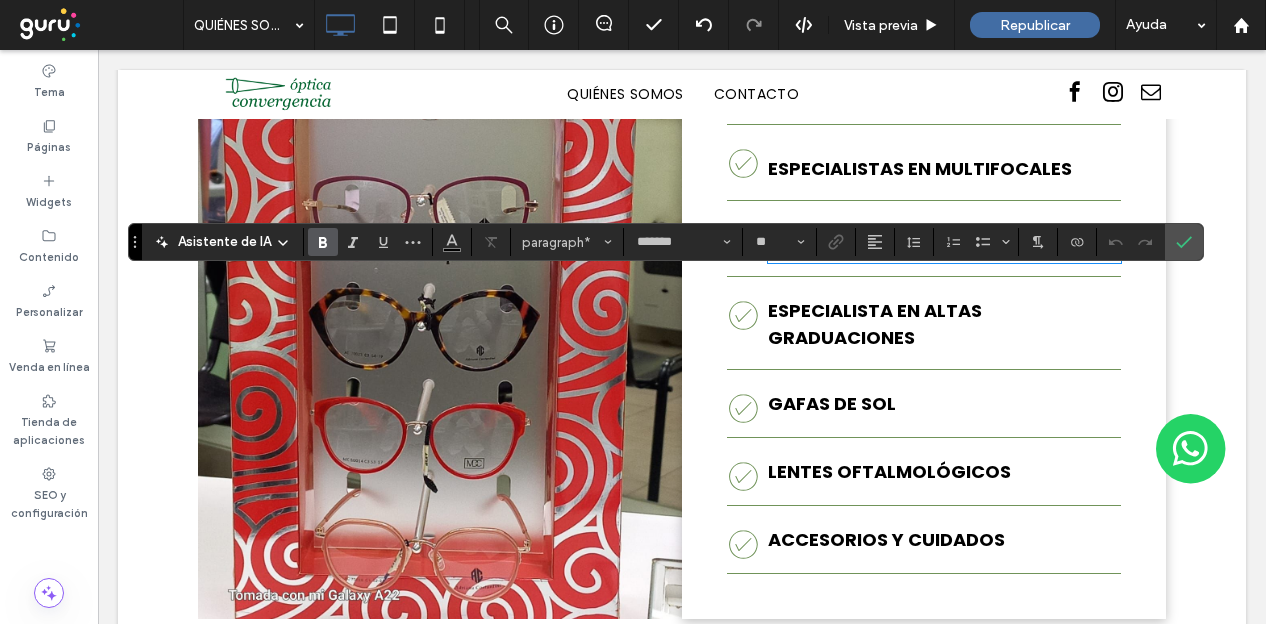 type 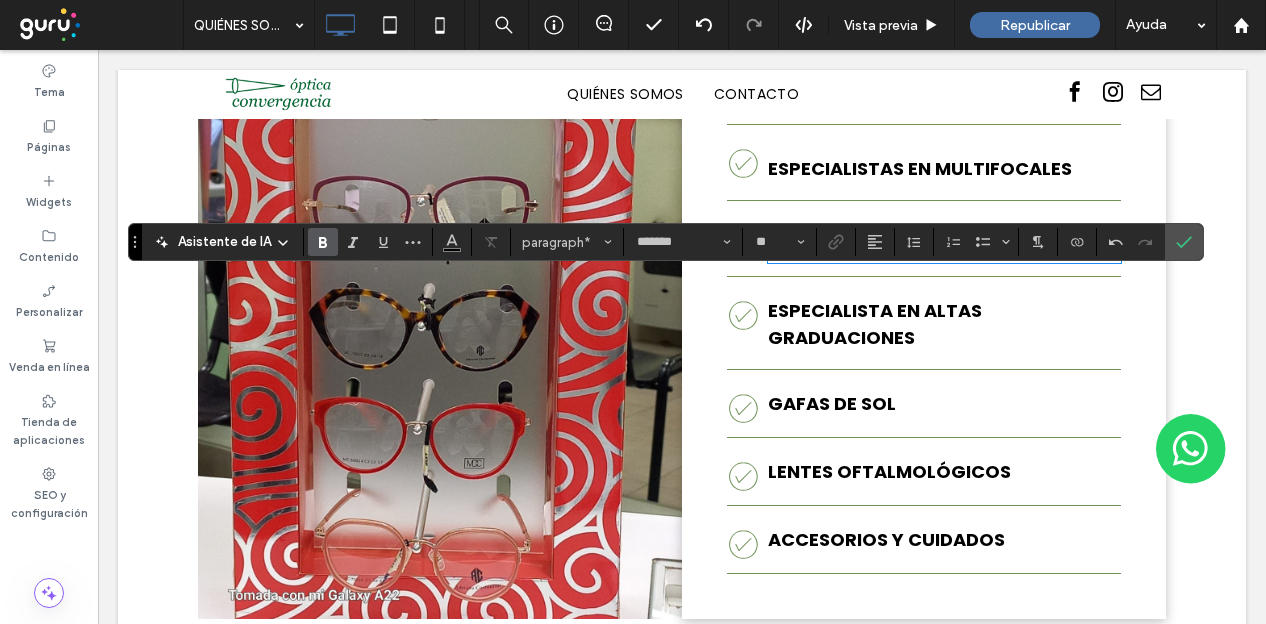 type on "**" 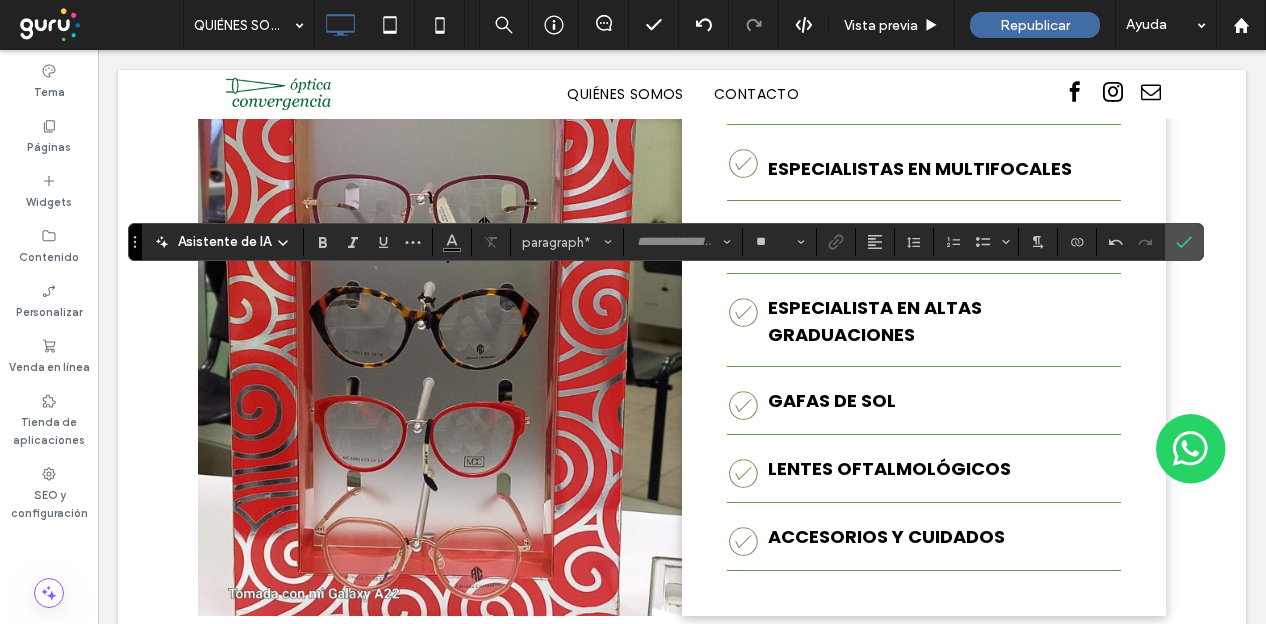 type on "*******" 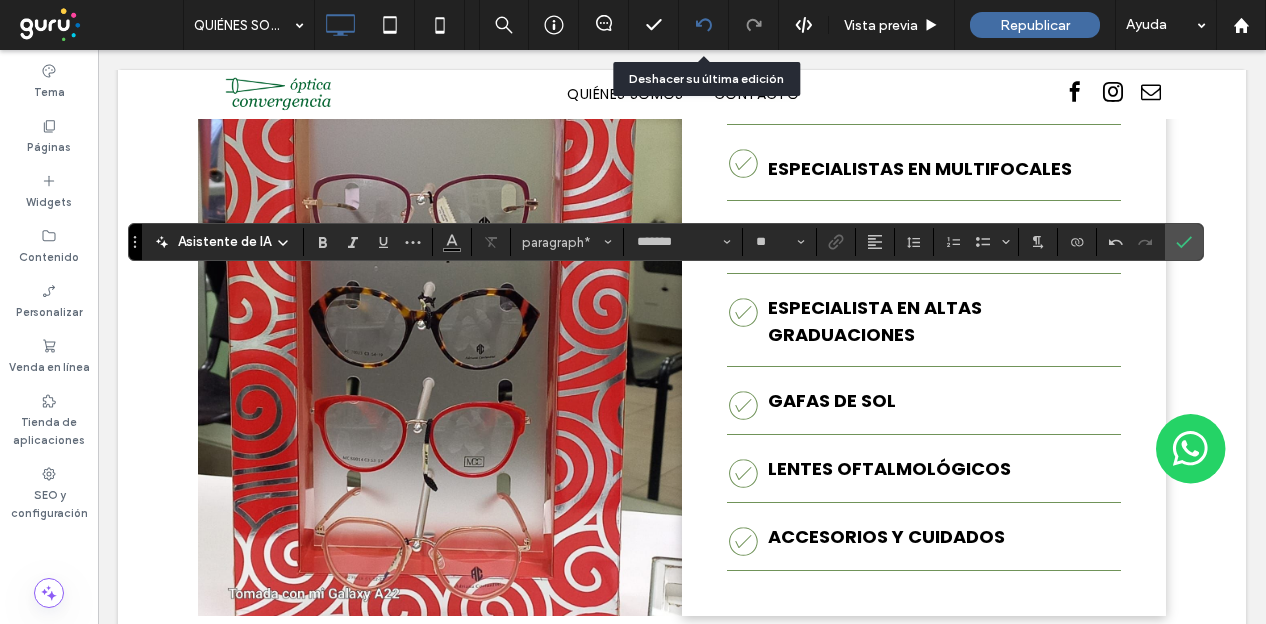 click 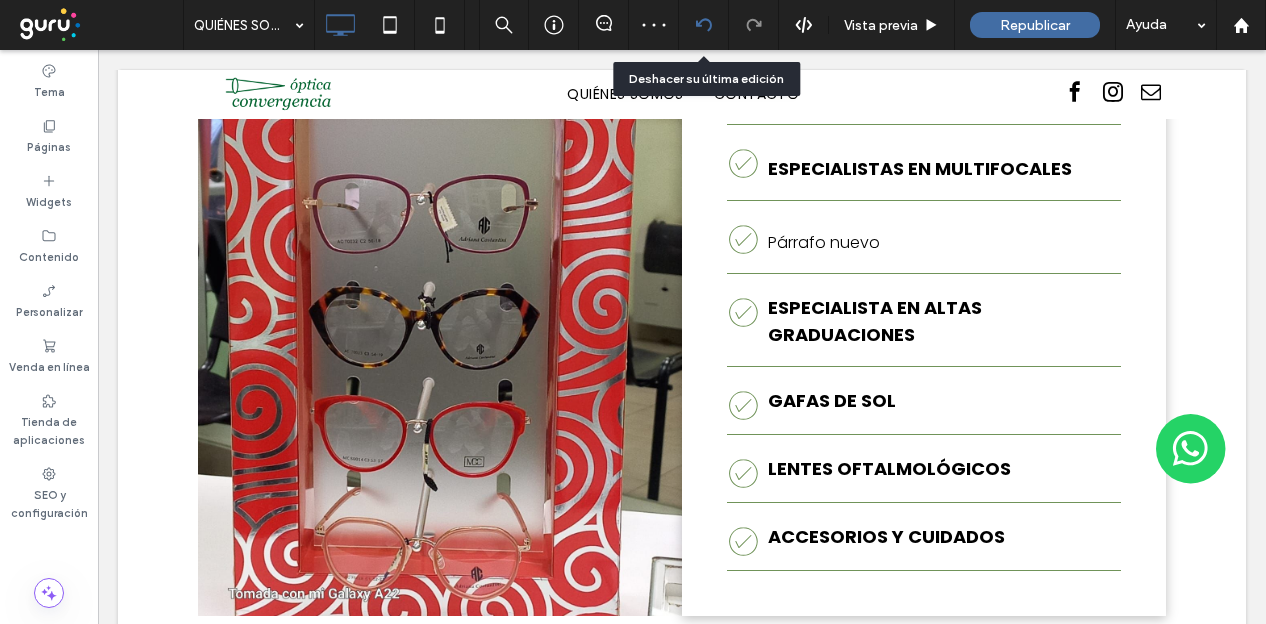 click at bounding box center (704, 25) 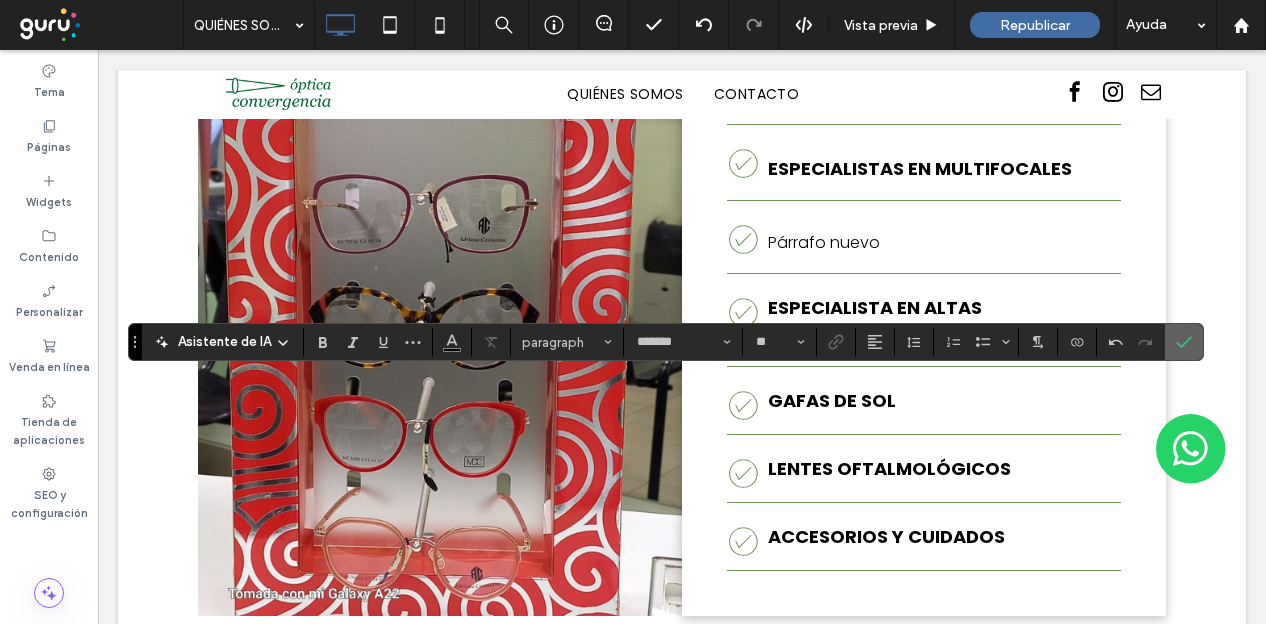 click at bounding box center (1184, 342) 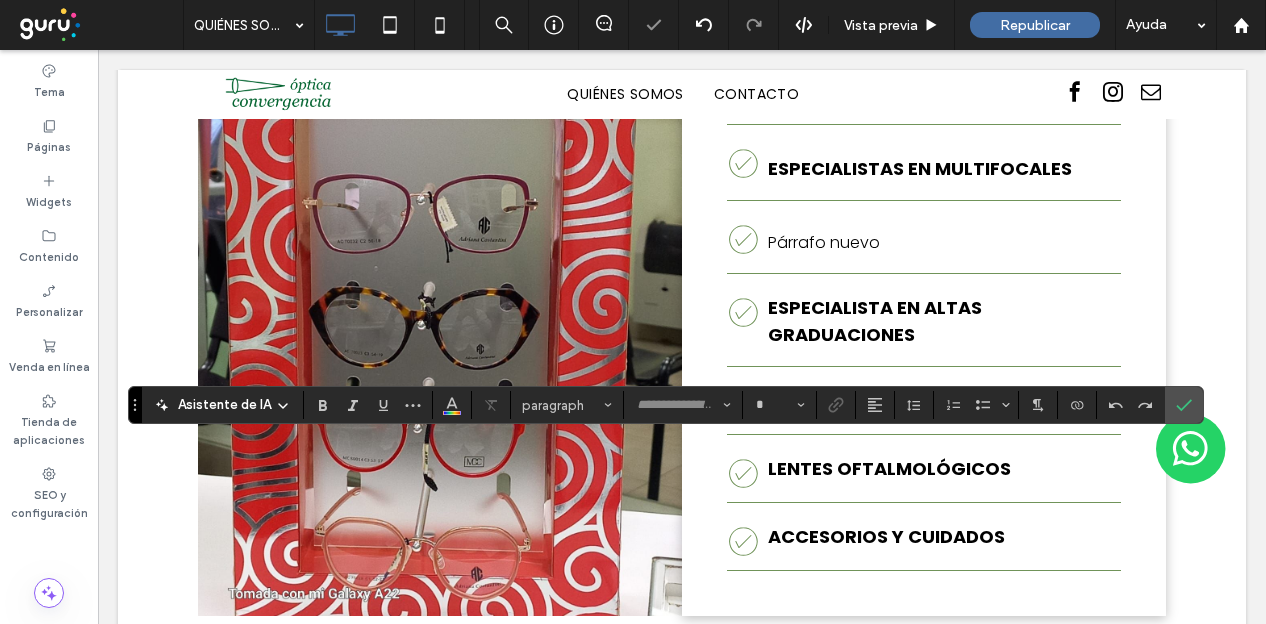 type on "*******" 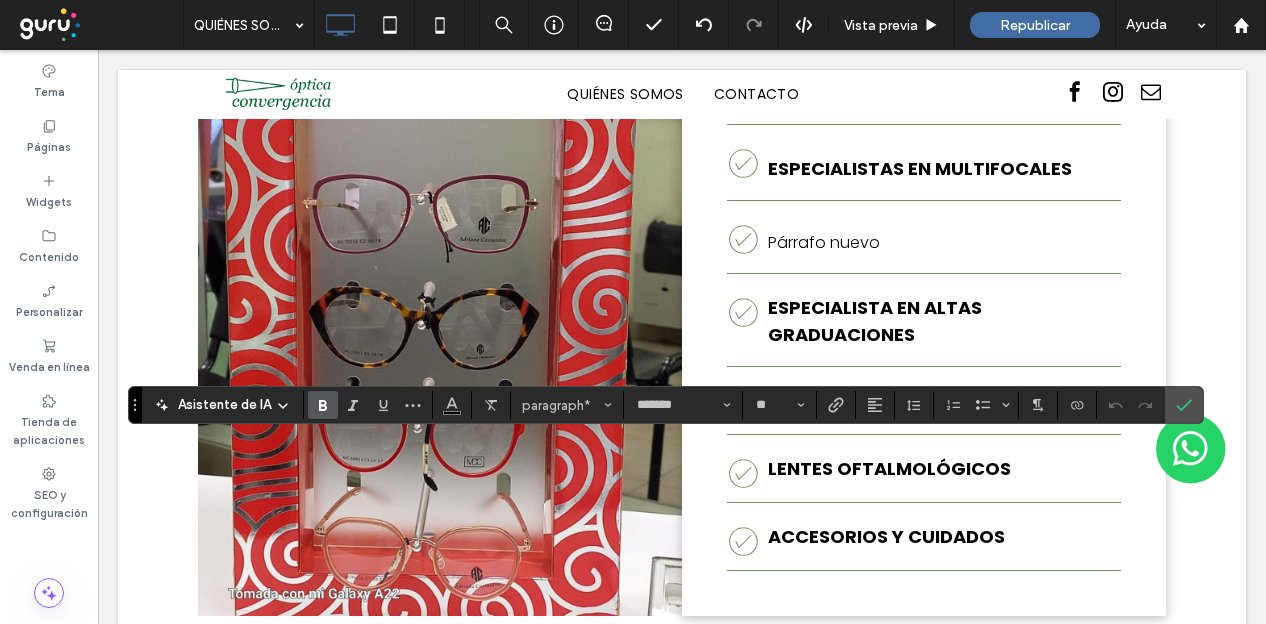 type on "**" 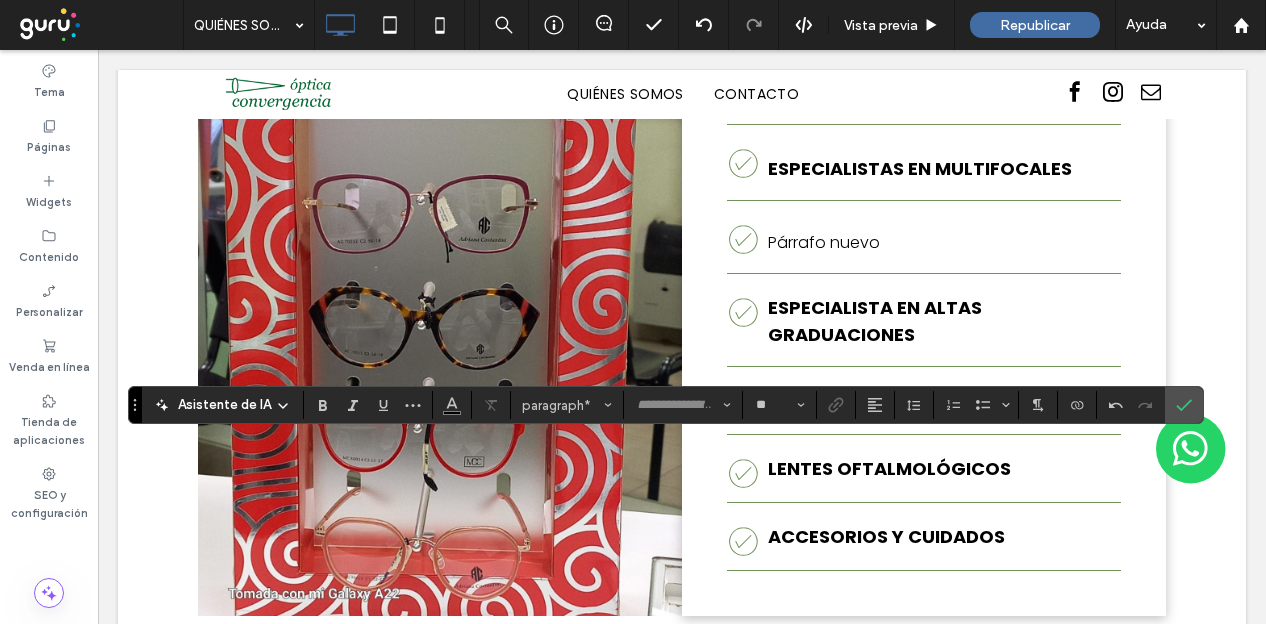type on "*******" 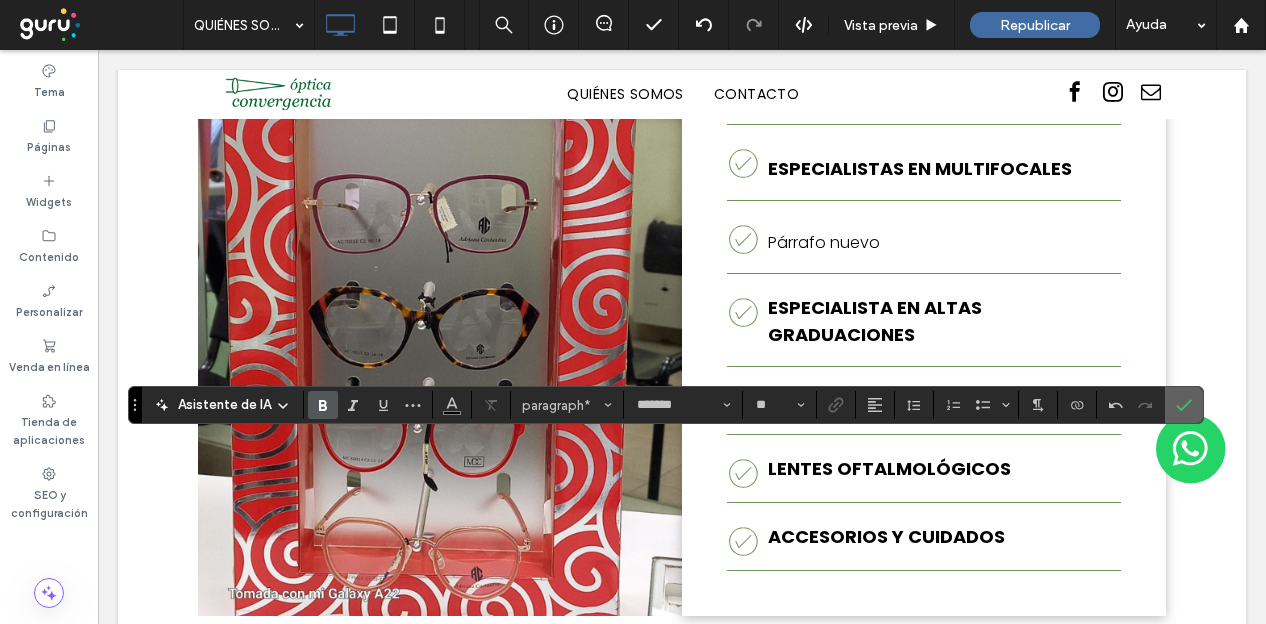click 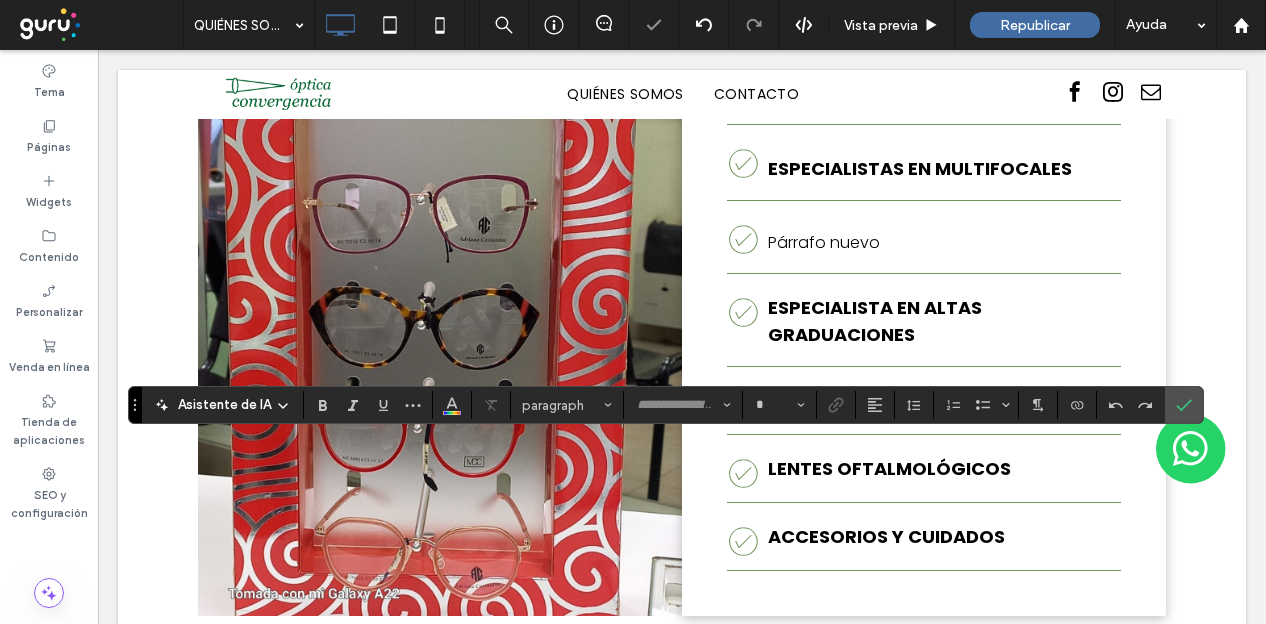 type on "*******" 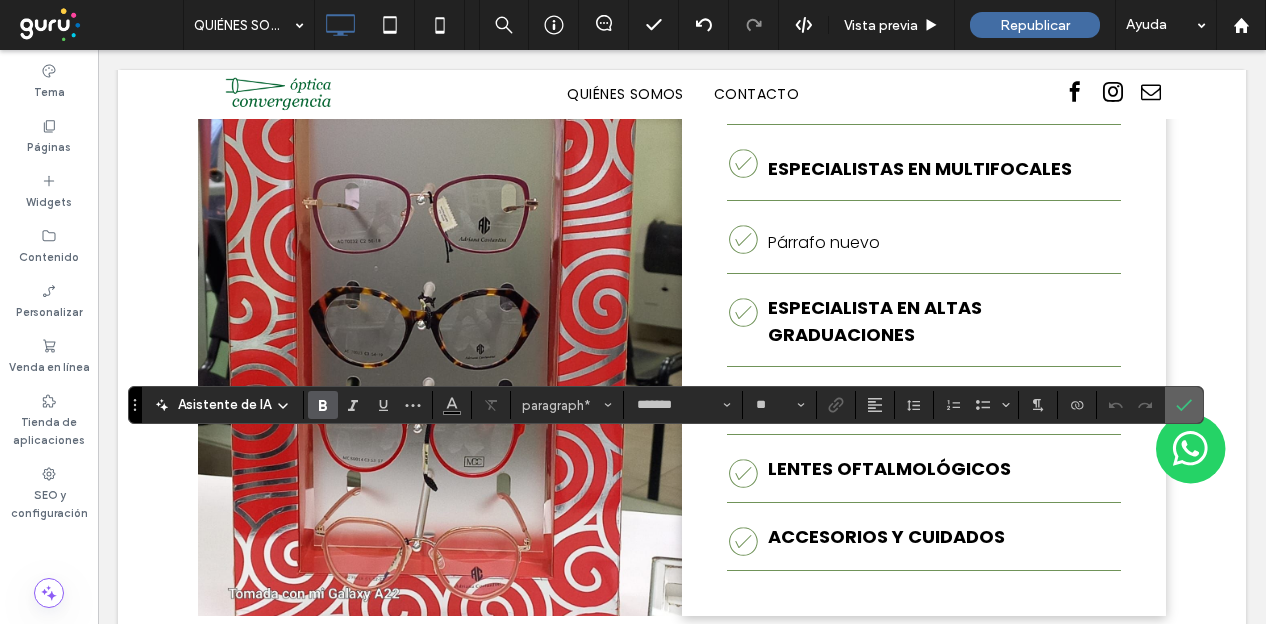 click 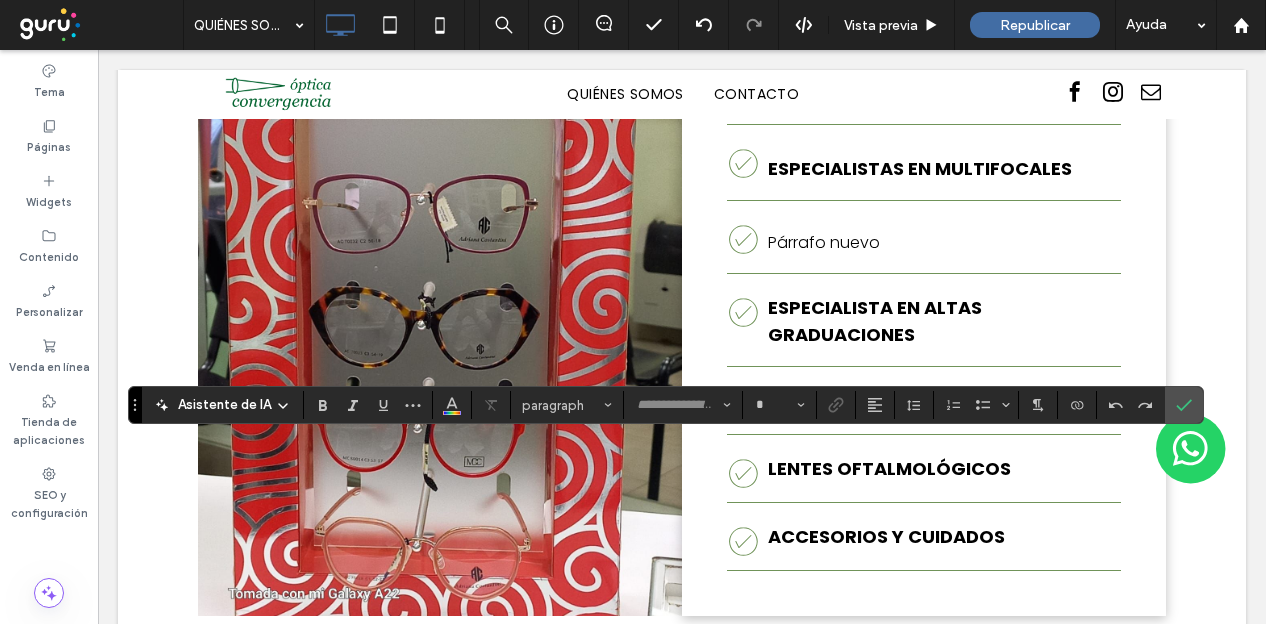 type on "*******" 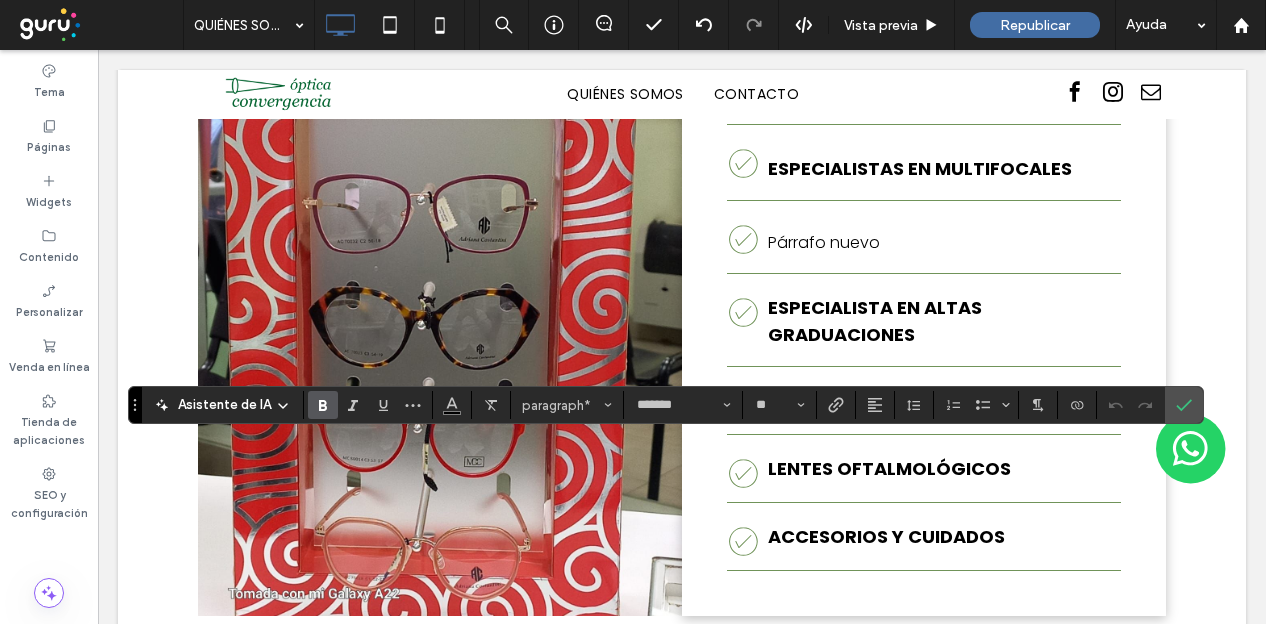 click 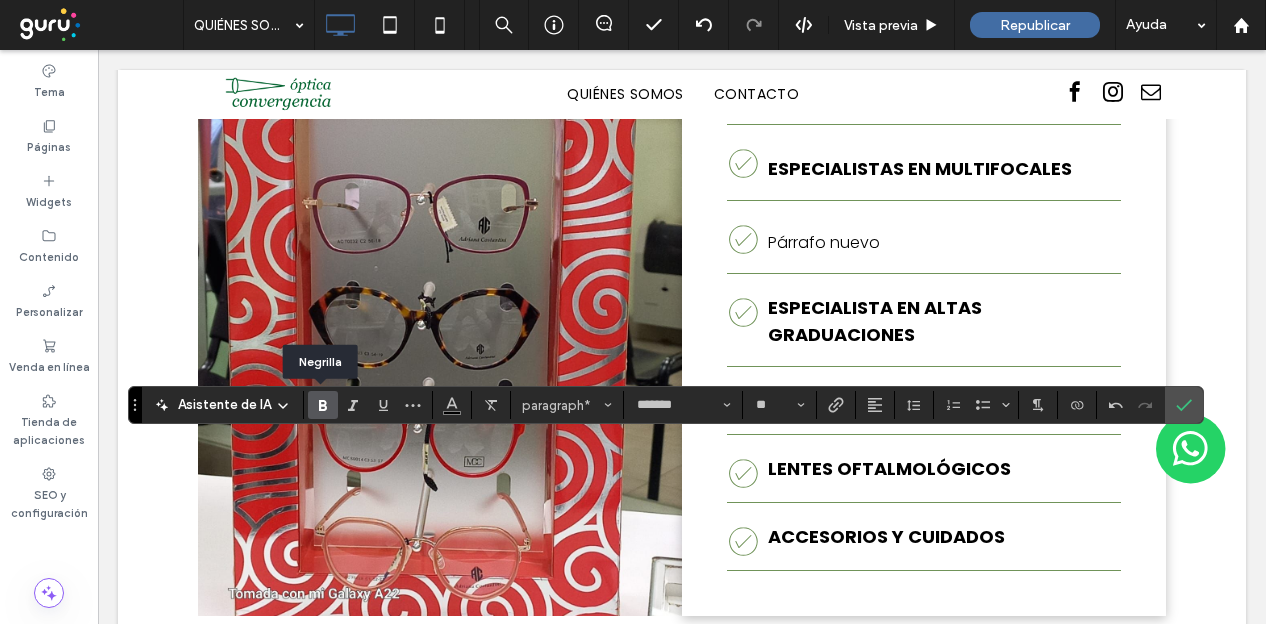 click 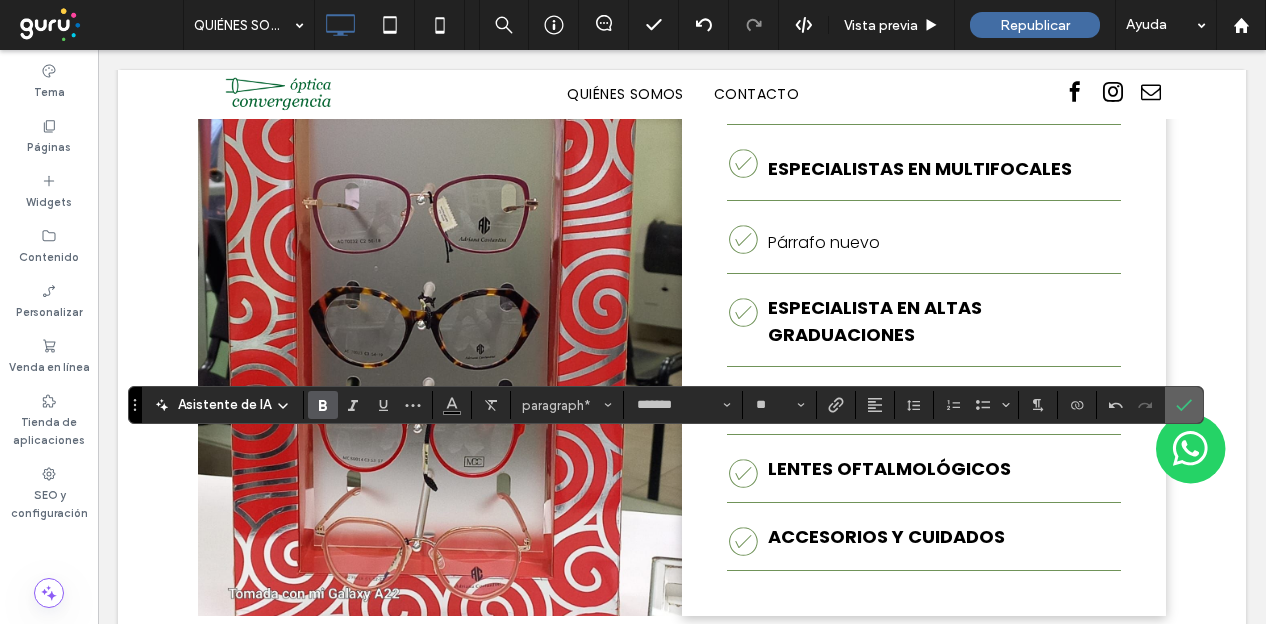 click 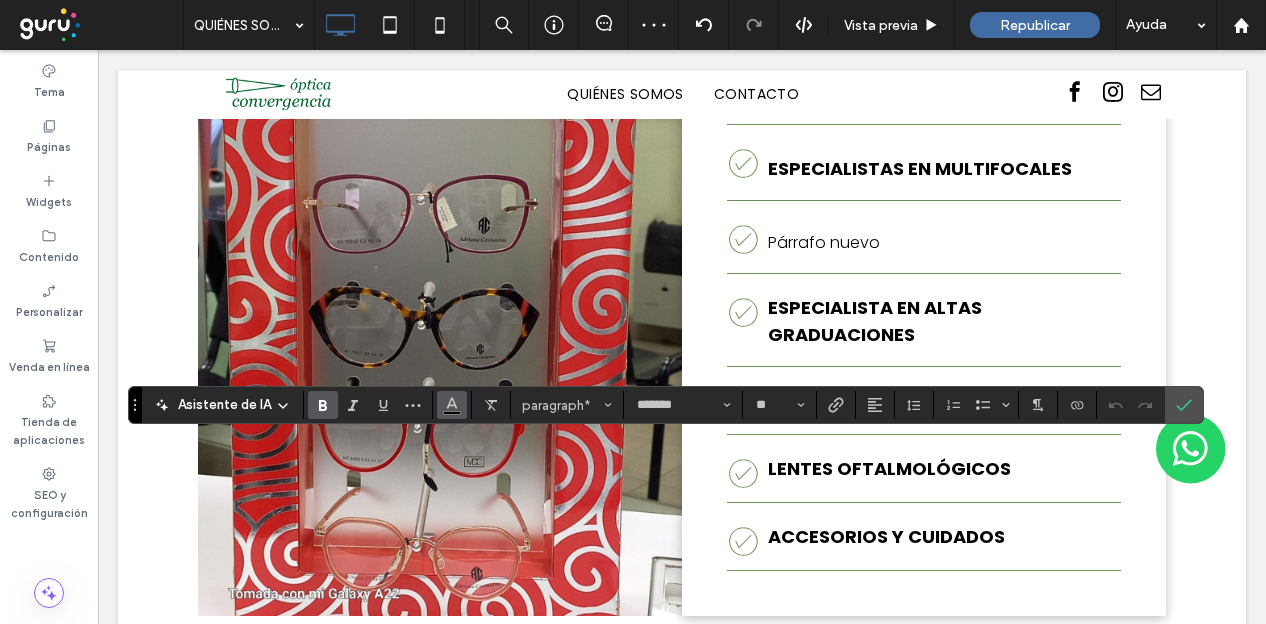 click 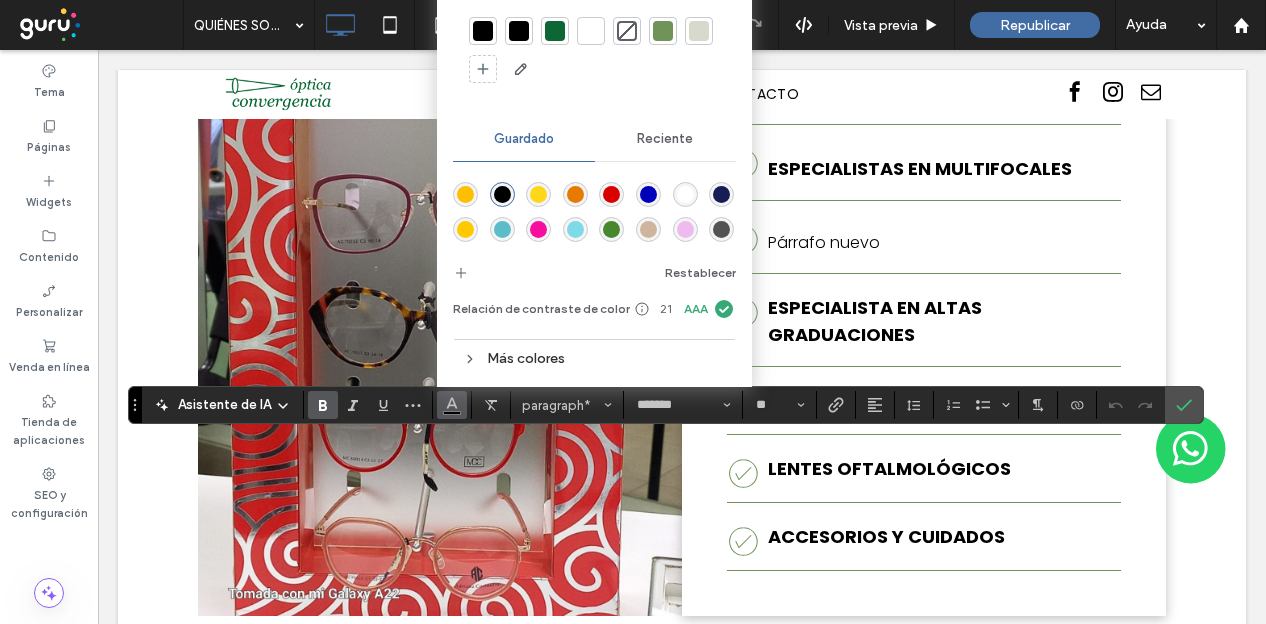 click at bounding box center [483, 31] 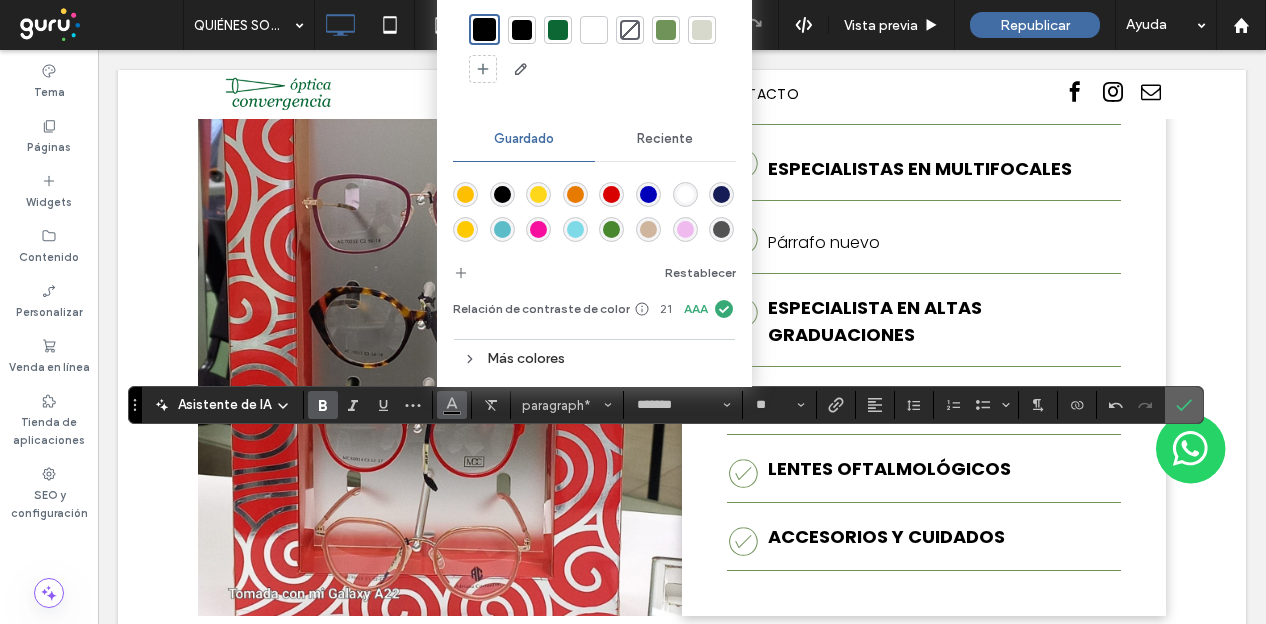 click 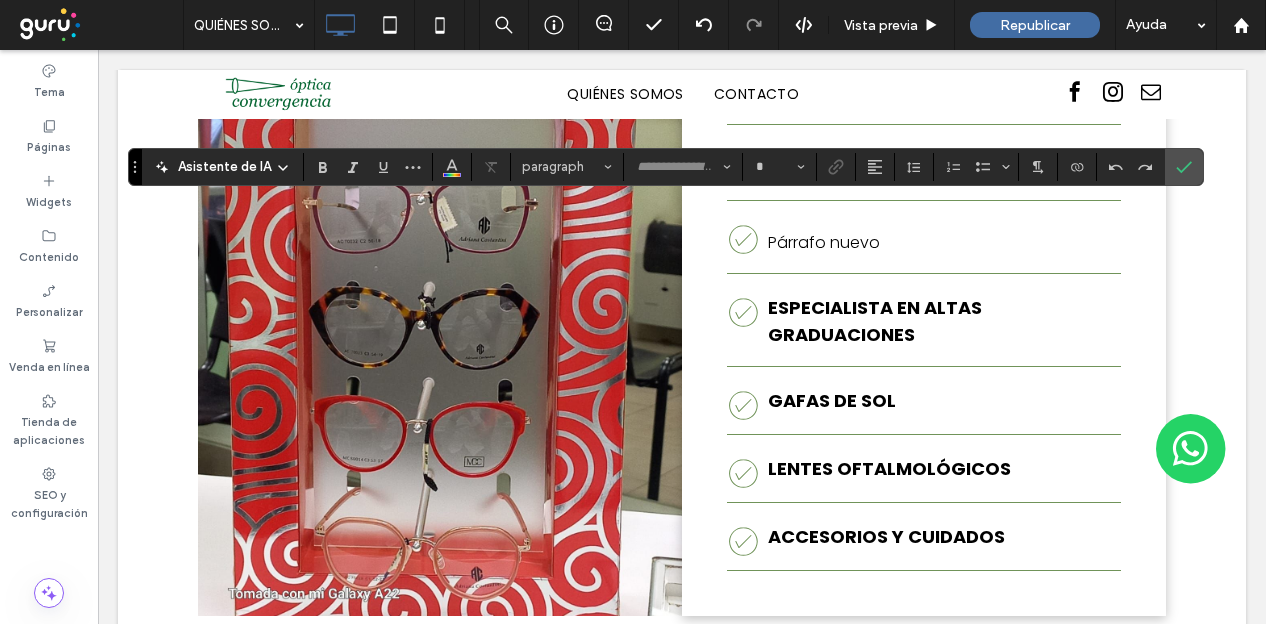 type on "*******" 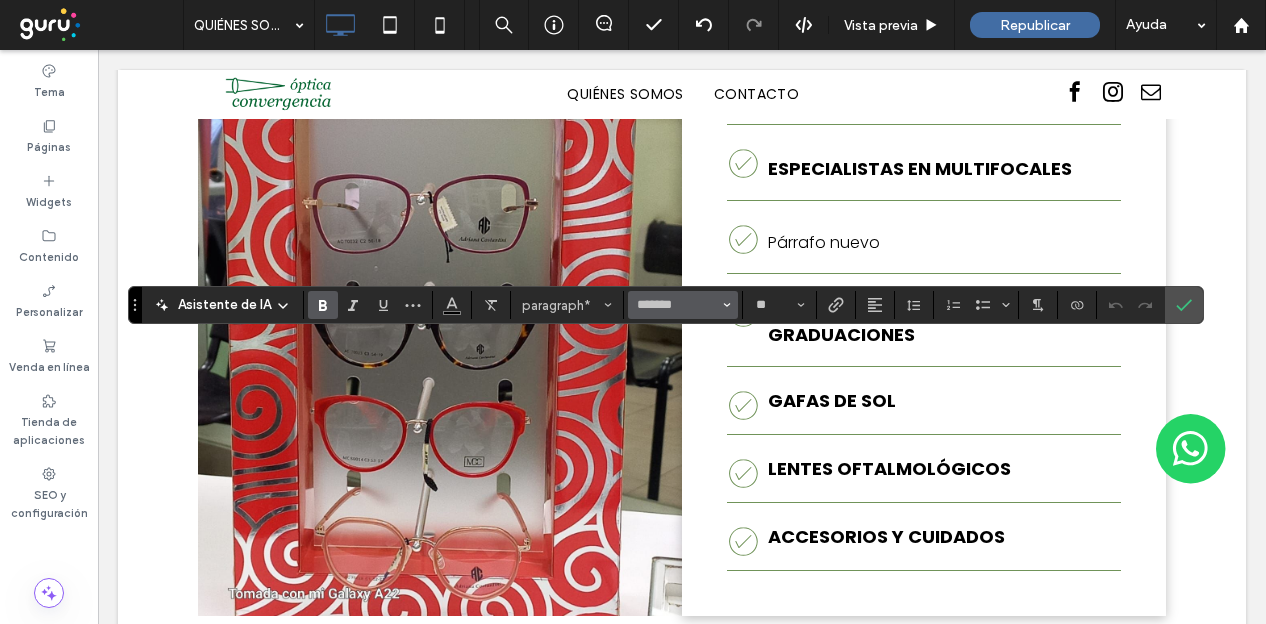 click 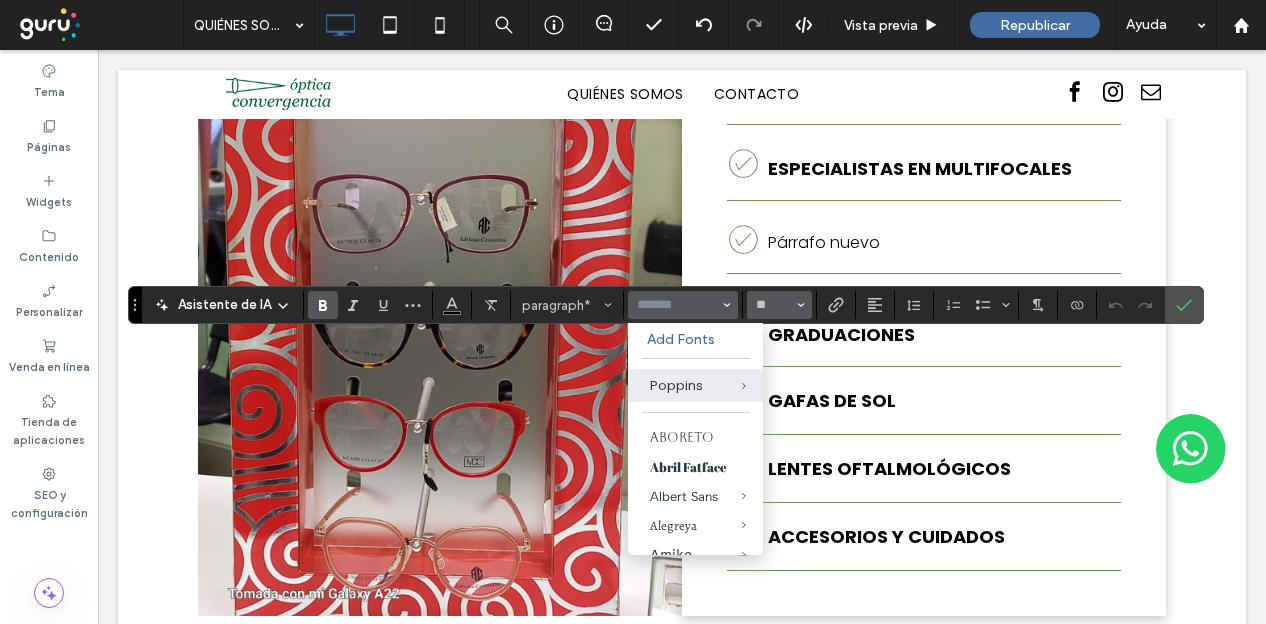 click on "**" at bounding box center [779, 305] 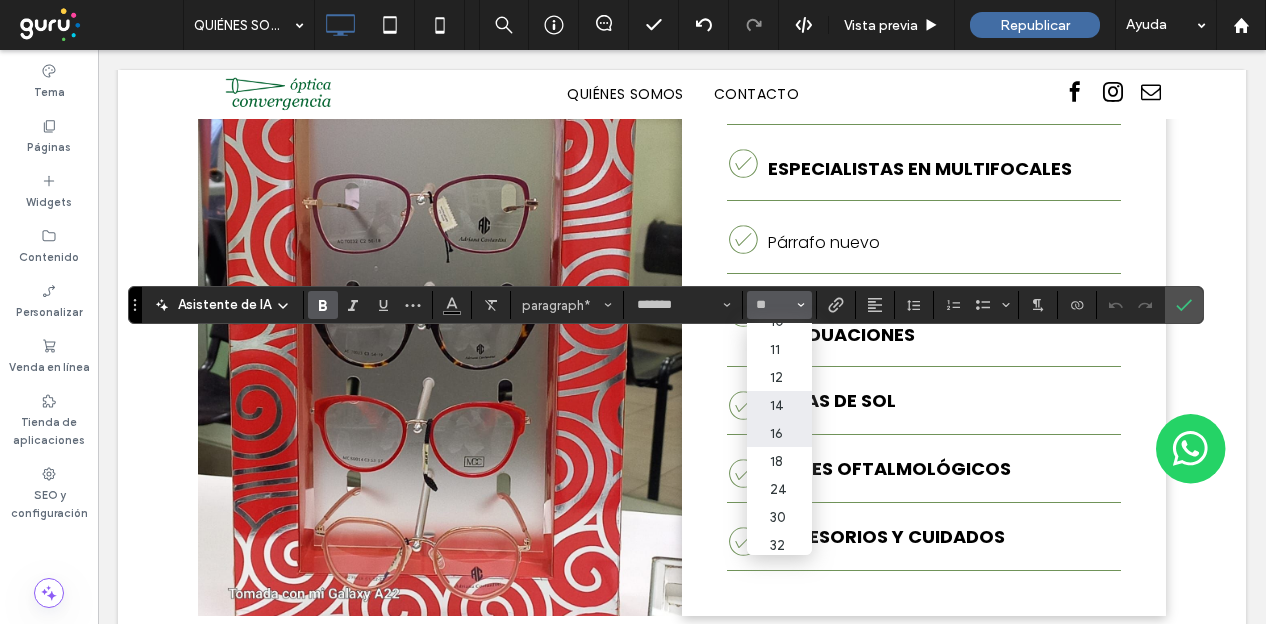 scroll, scrollTop: 100, scrollLeft: 0, axis: vertical 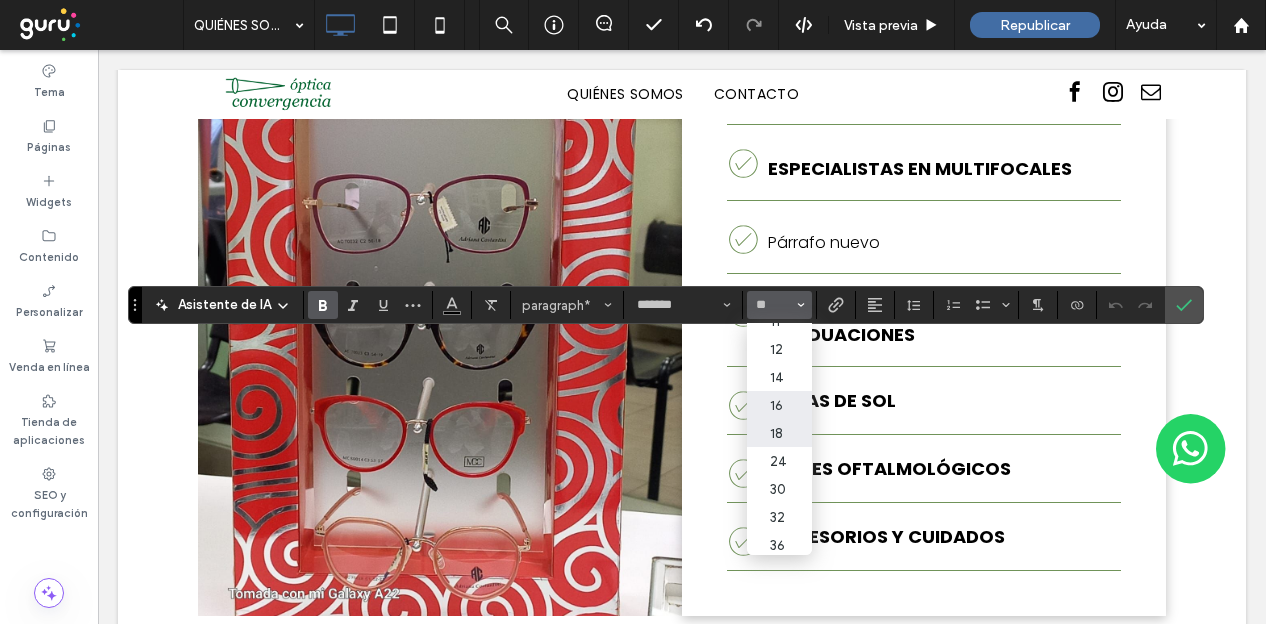 click on "18" at bounding box center [779, 433] 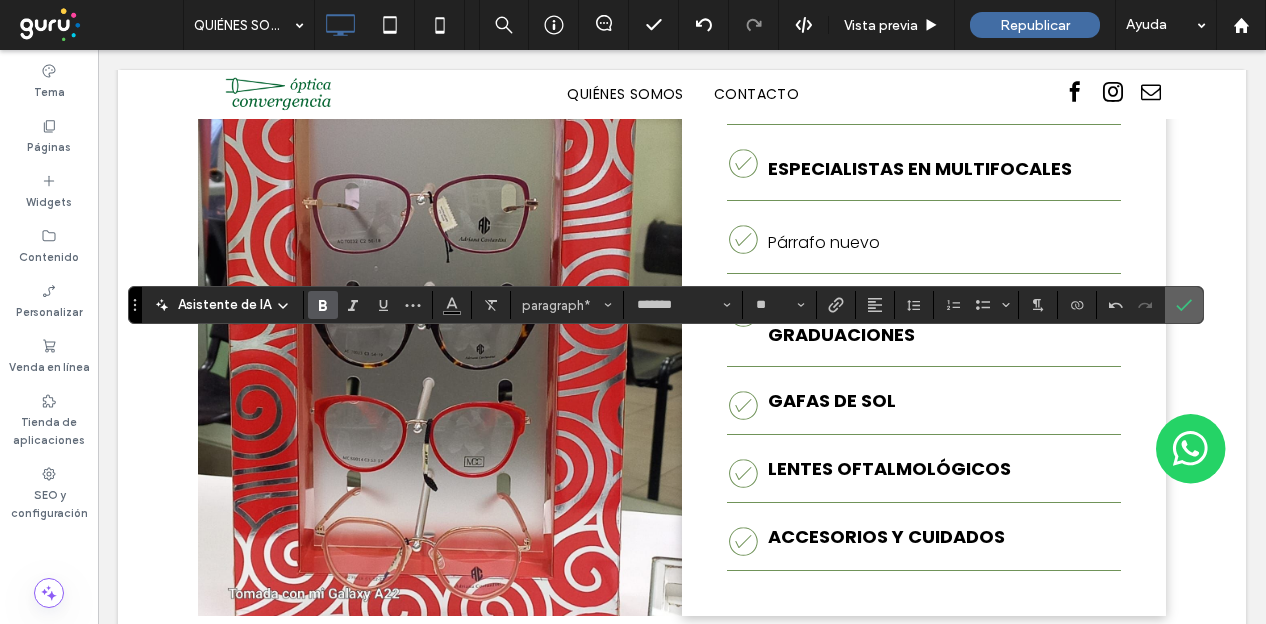 click 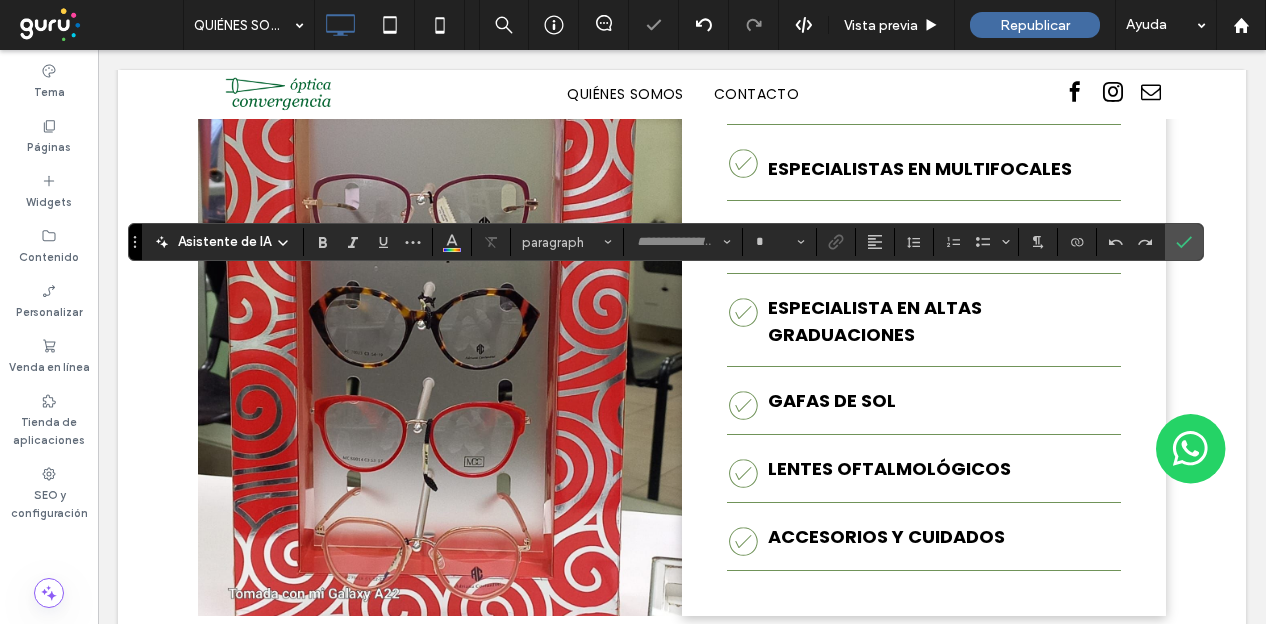 type on "*******" 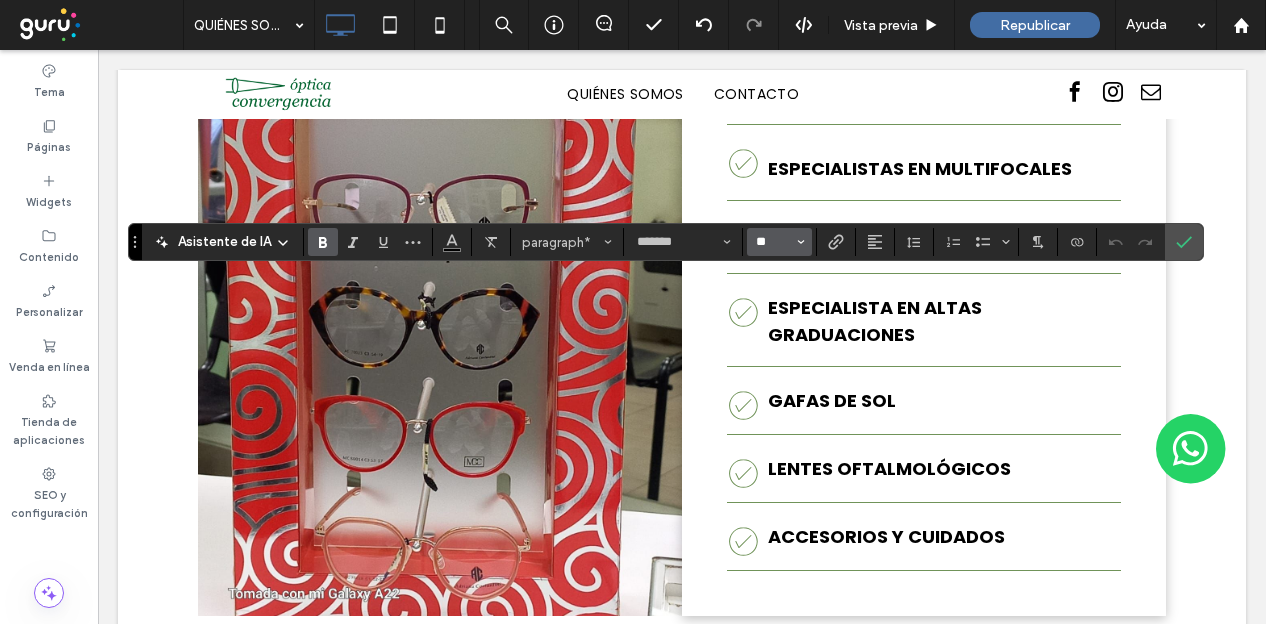 click on "**" at bounding box center (773, 242) 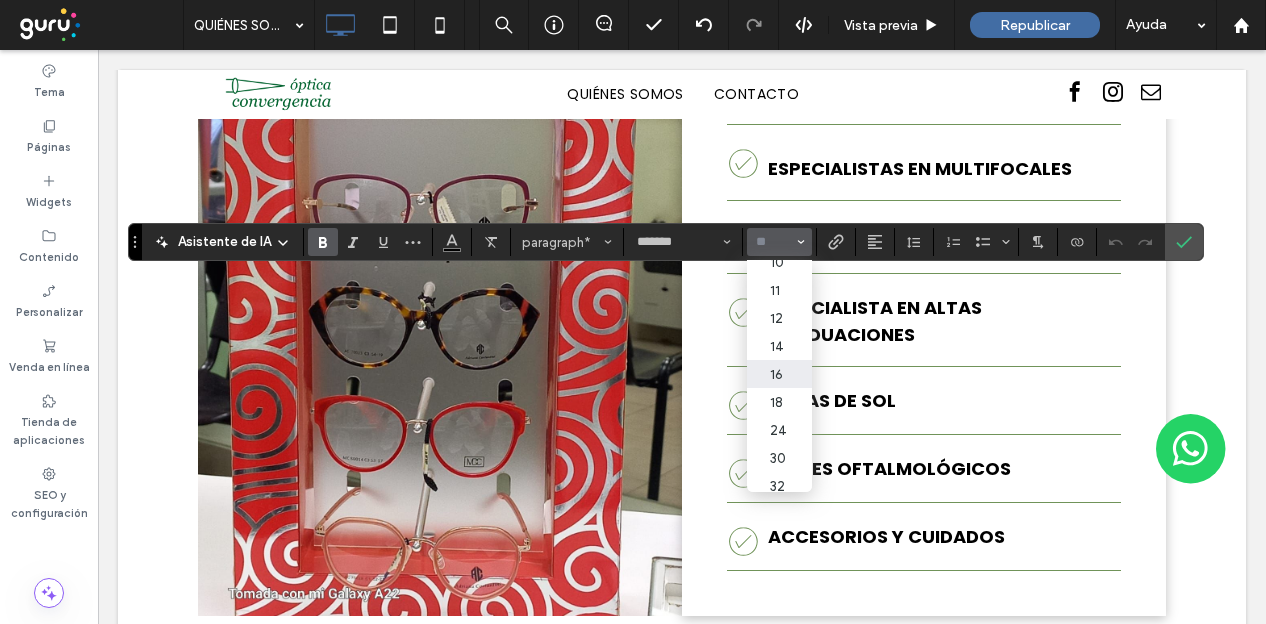 scroll, scrollTop: 100, scrollLeft: 0, axis: vertical 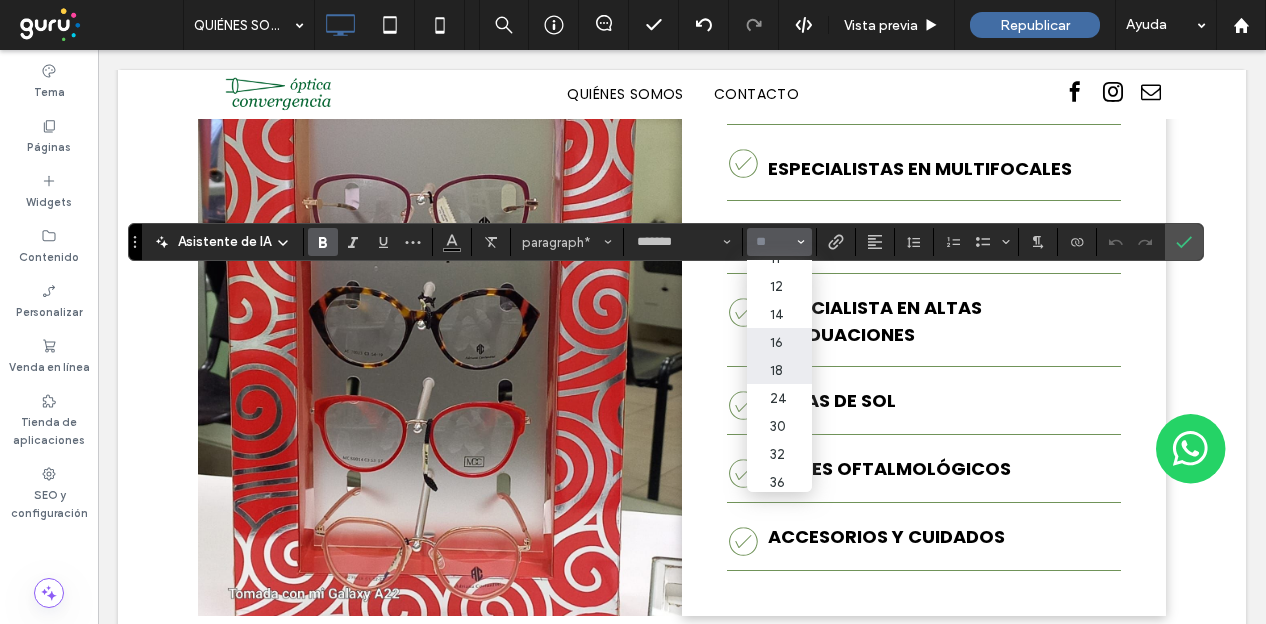click on "18" at bounding box center (779, 370) 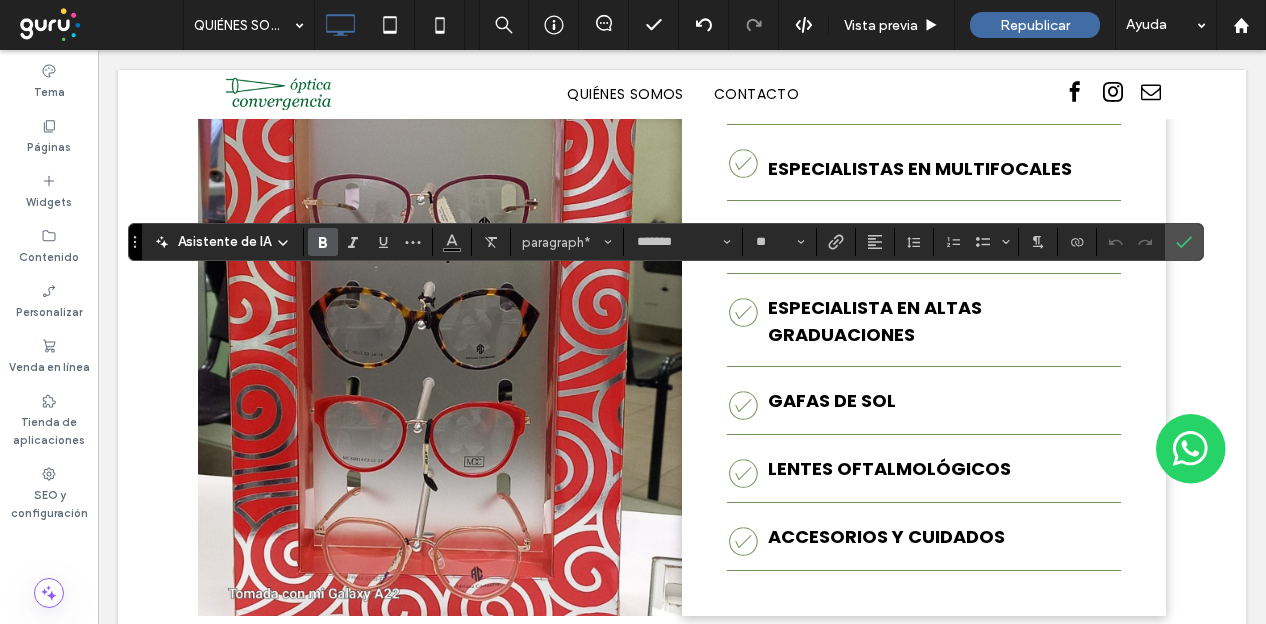 type on "**" 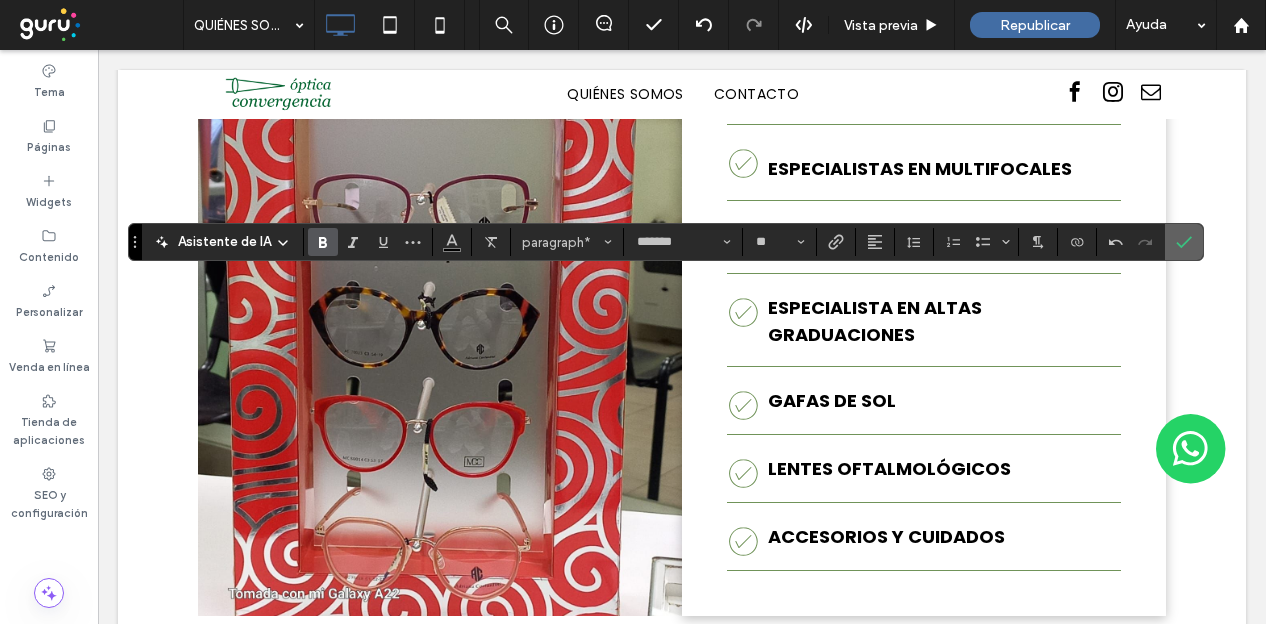 click 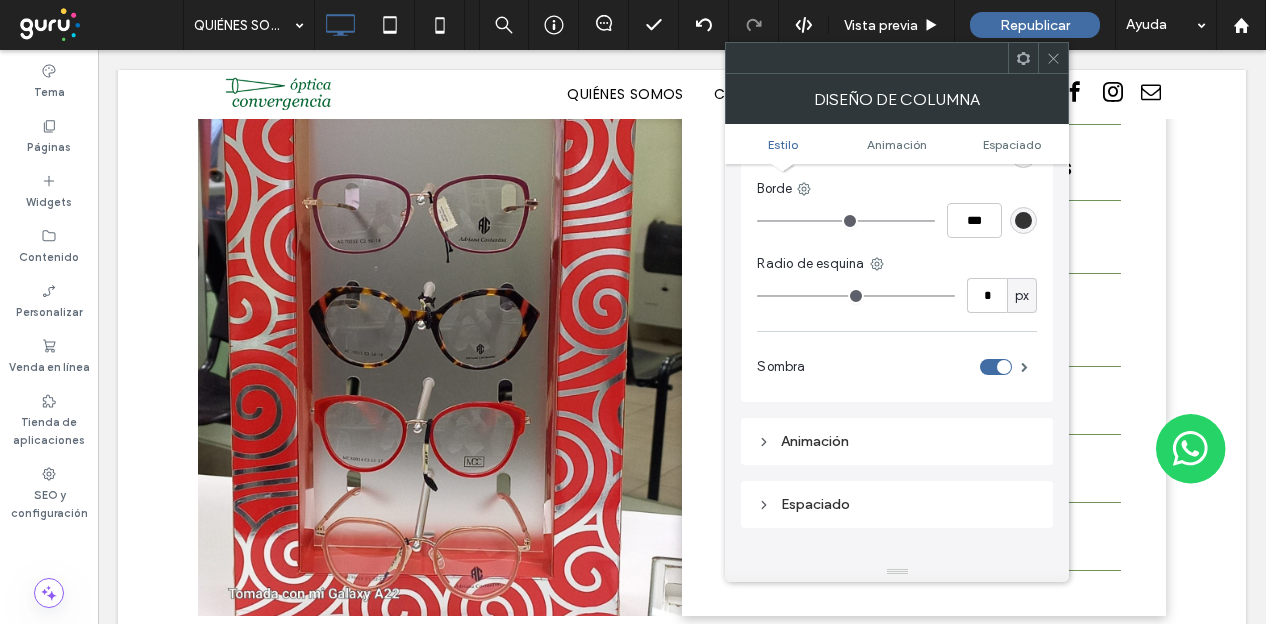 scroll, scrollTop: 0, scrollLeft: 0, axis: both 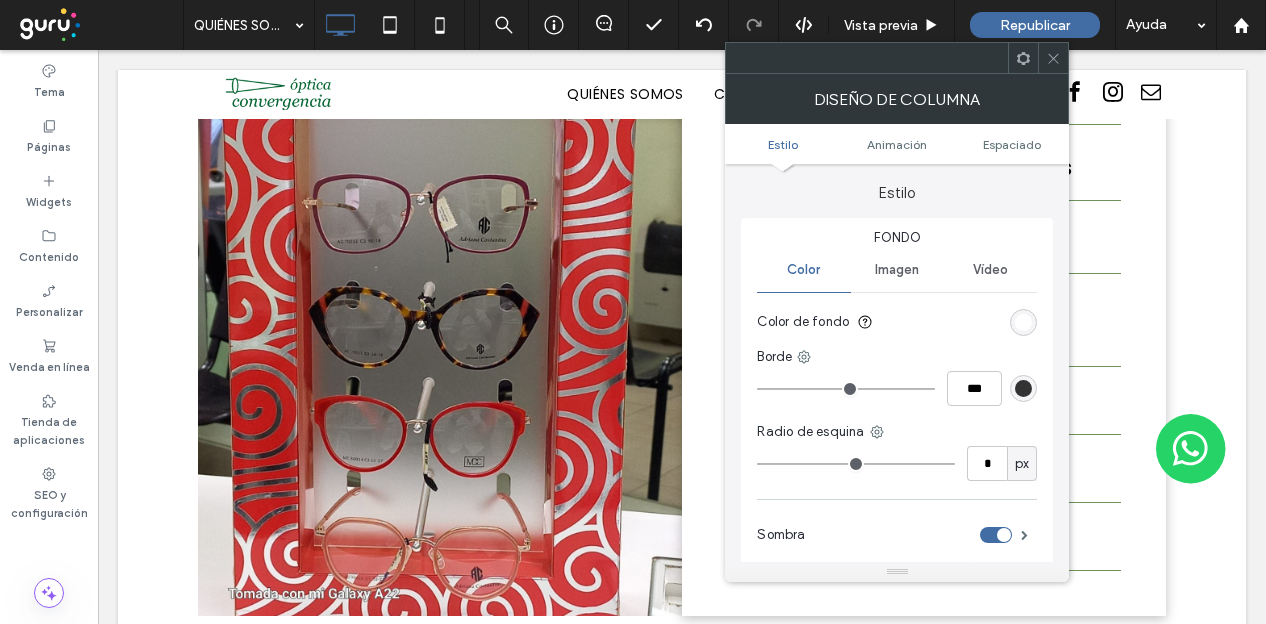 click on "Imagen" at bounding box center (897, 270) 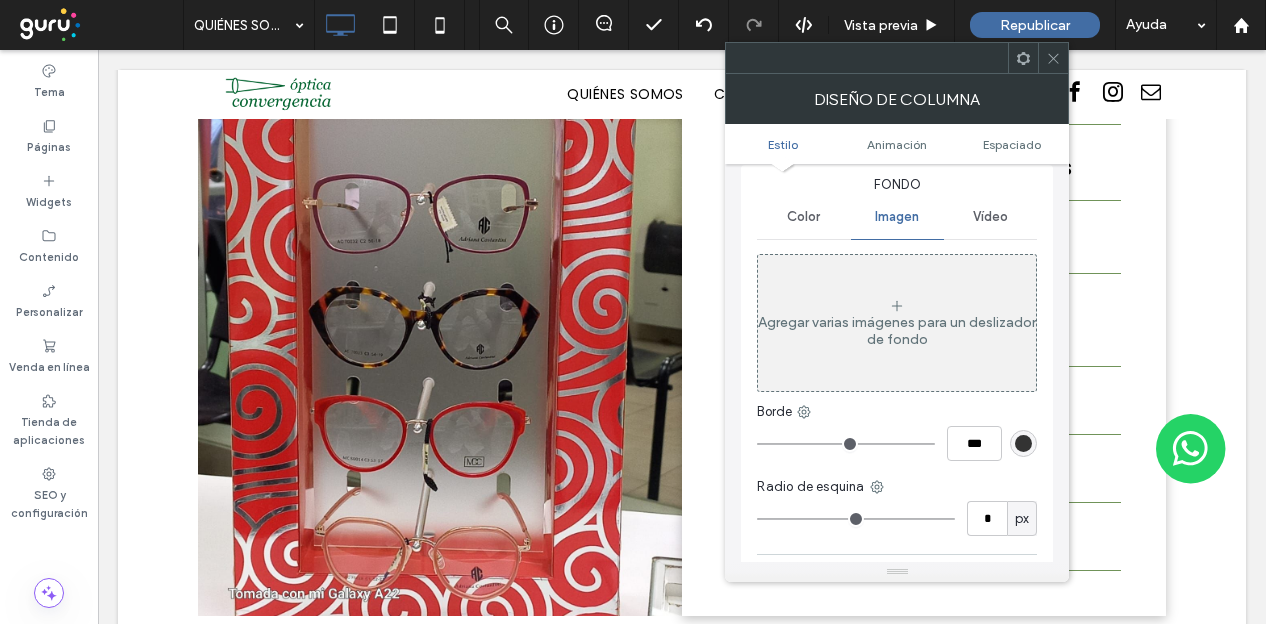 scroll, scrollTop: 0, scrollLeft: 0, axis: both 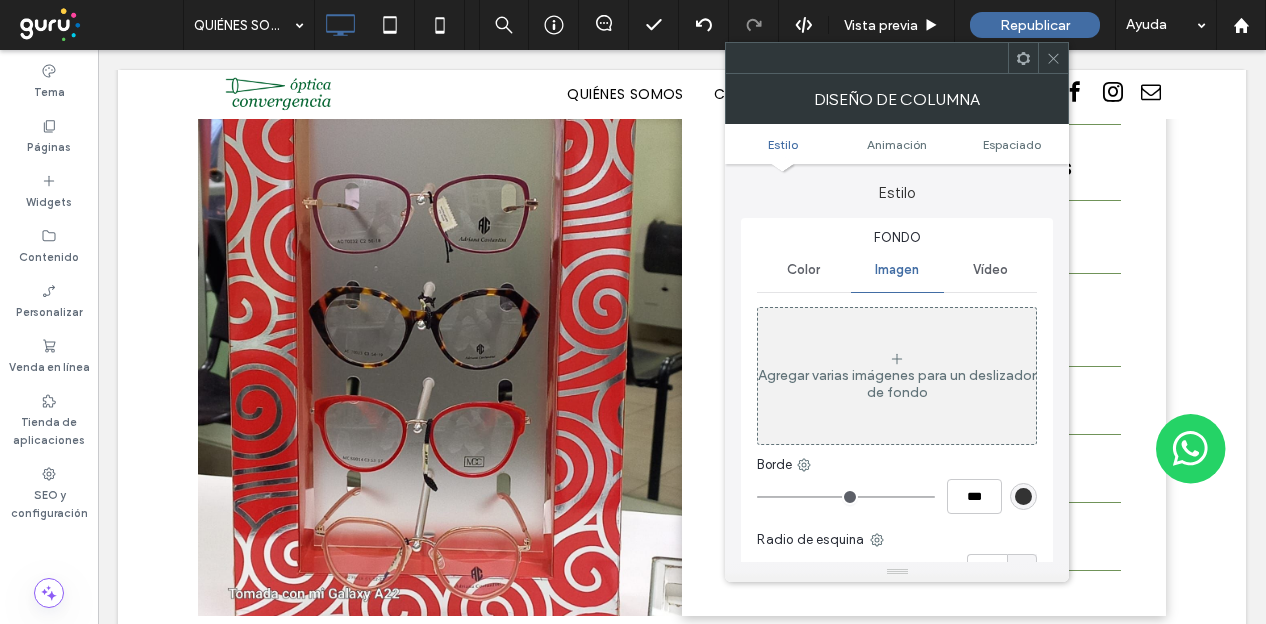 click 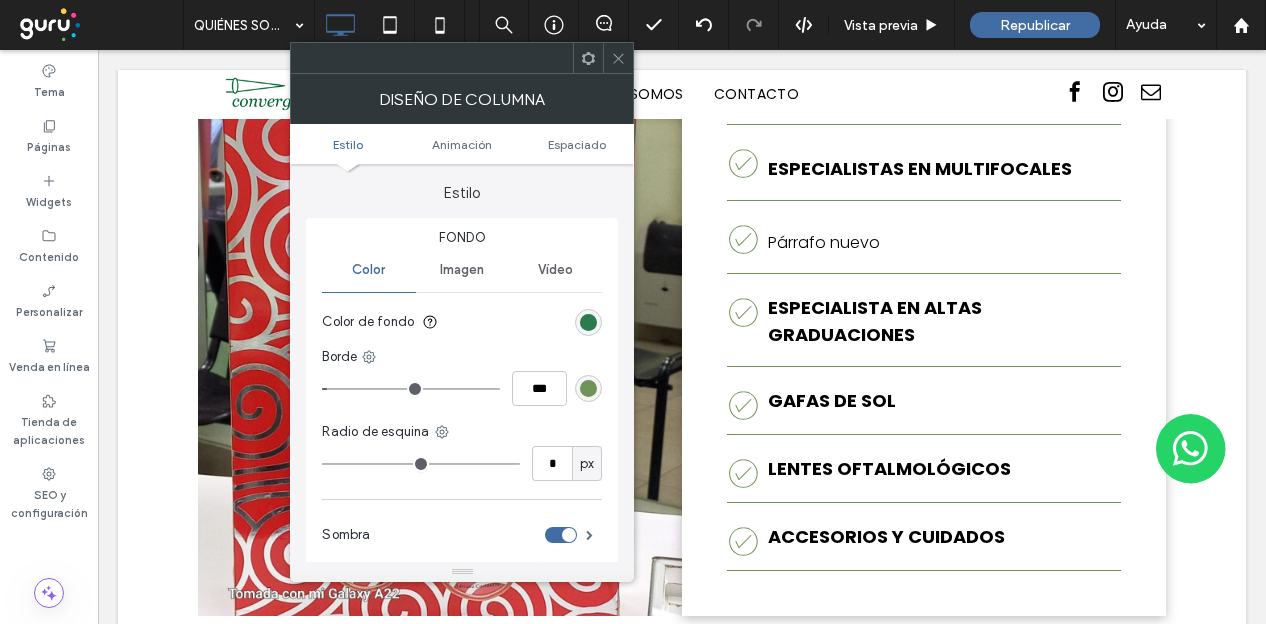 click at bounding box center (588, 322) 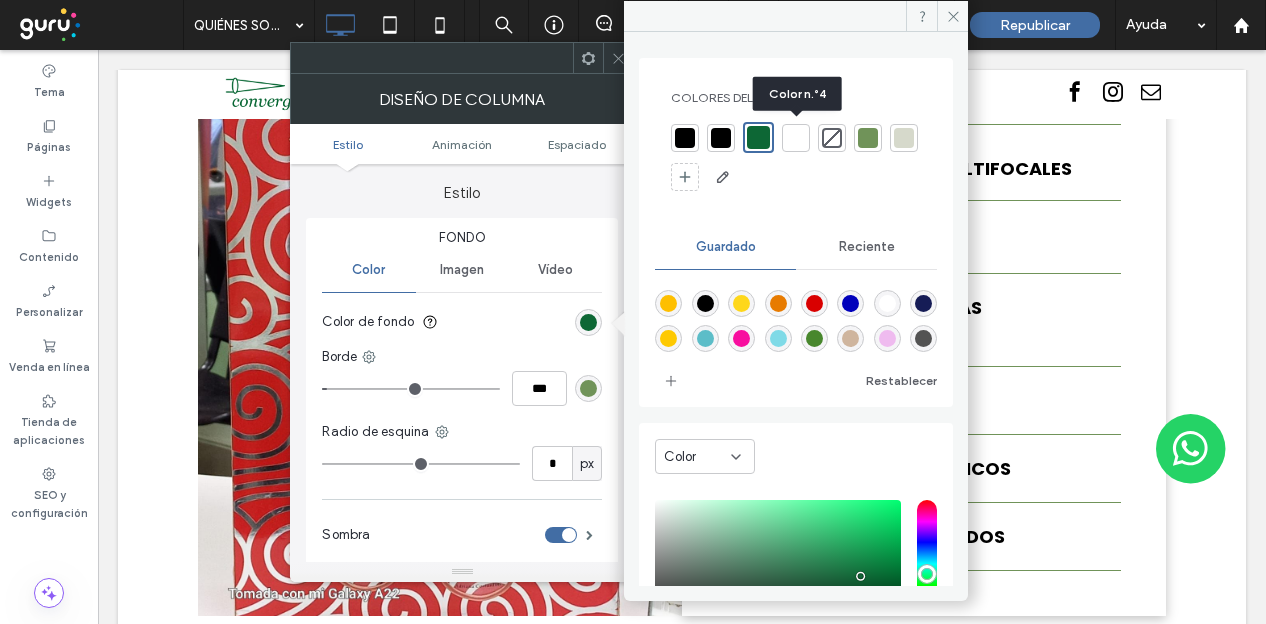 click at bounding box center [796, 138] 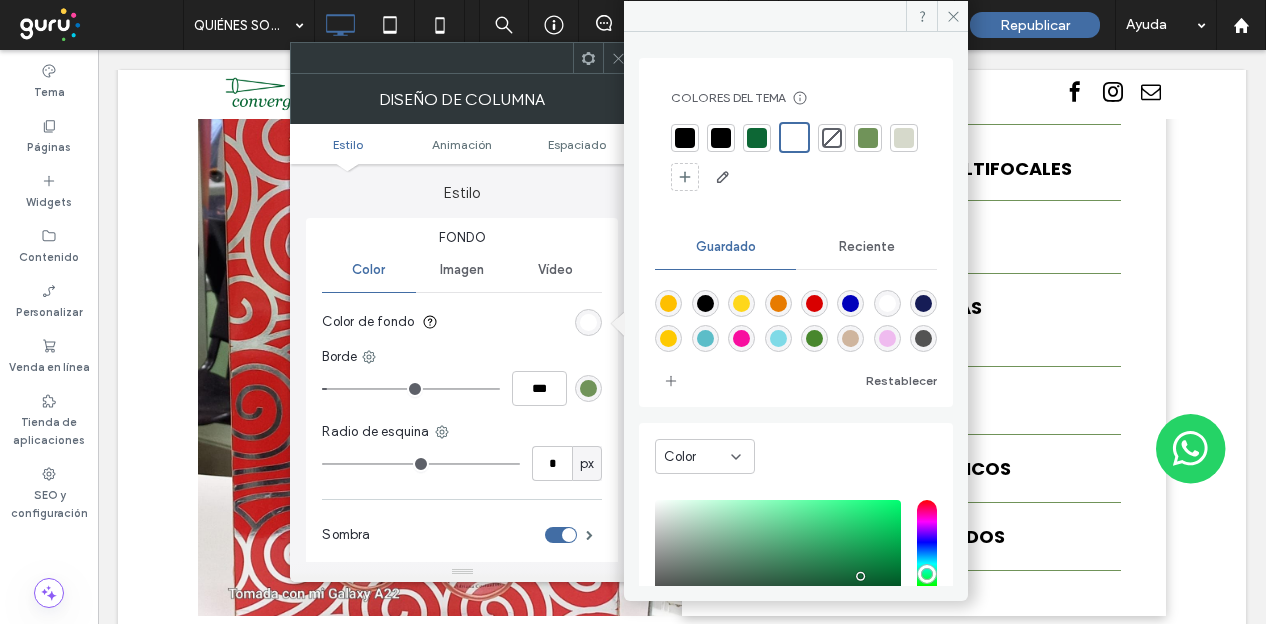 click at bounding box center [832, 138] 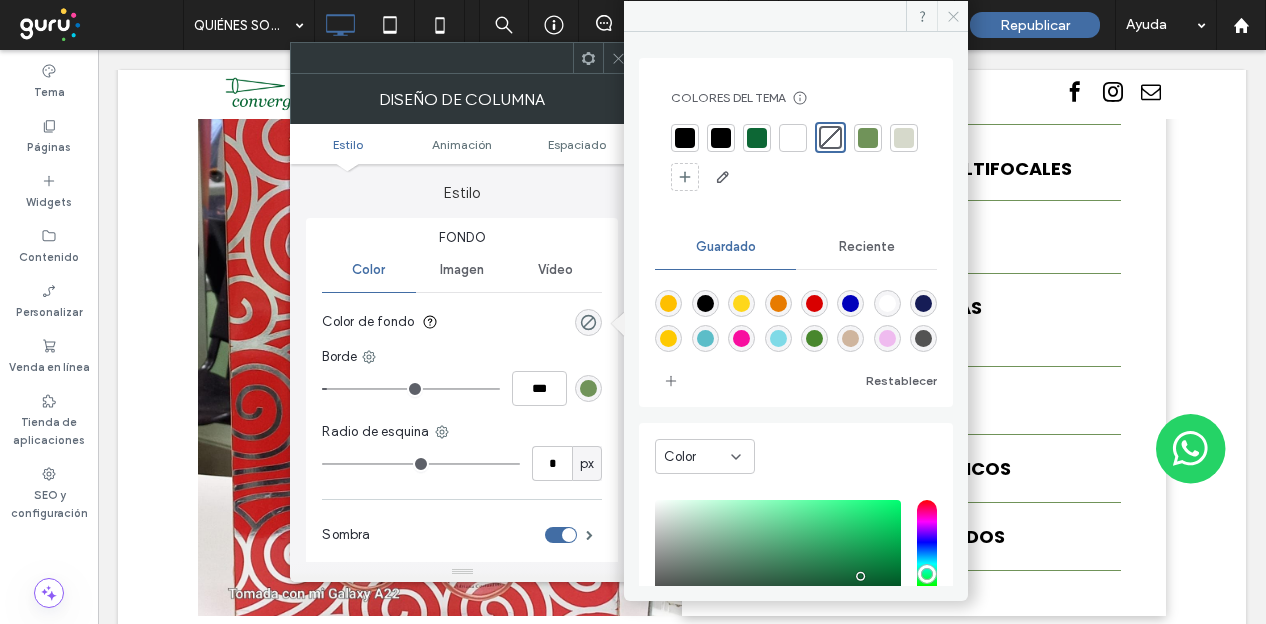 click 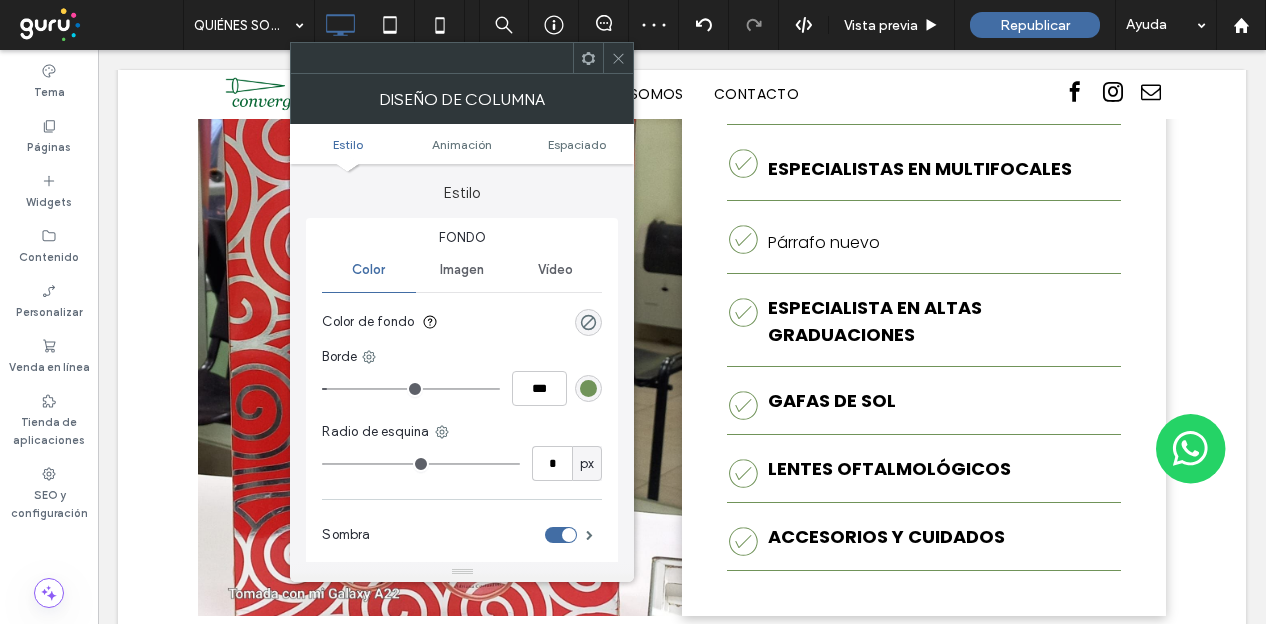 click 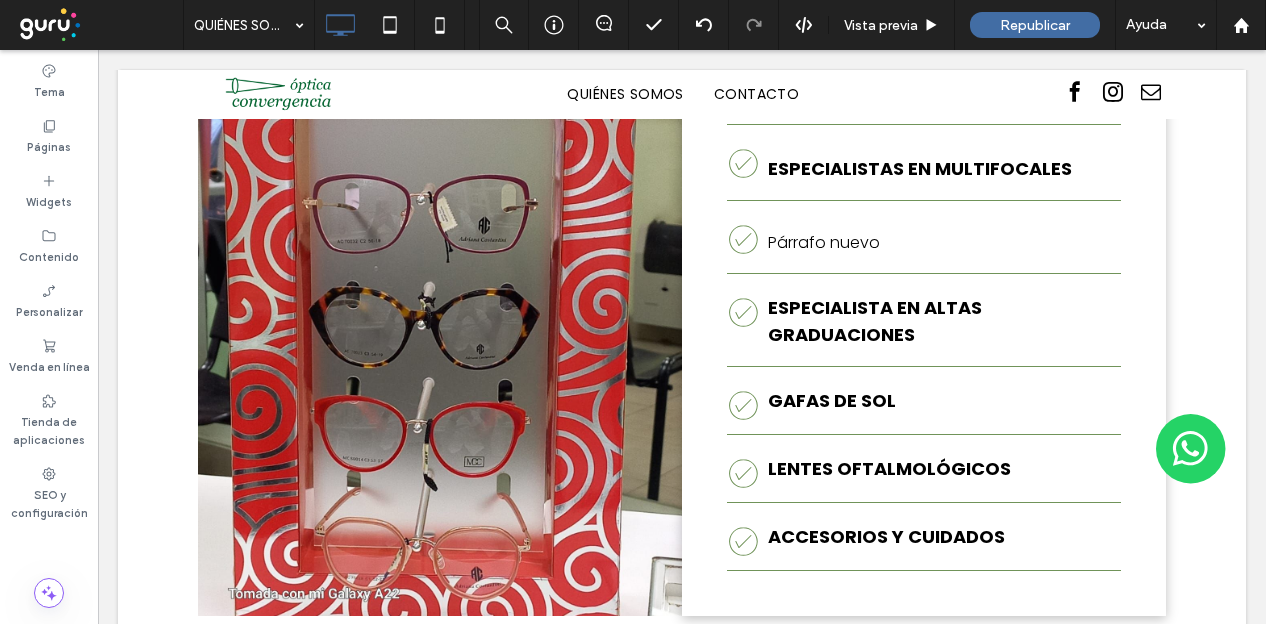 type on "*******" 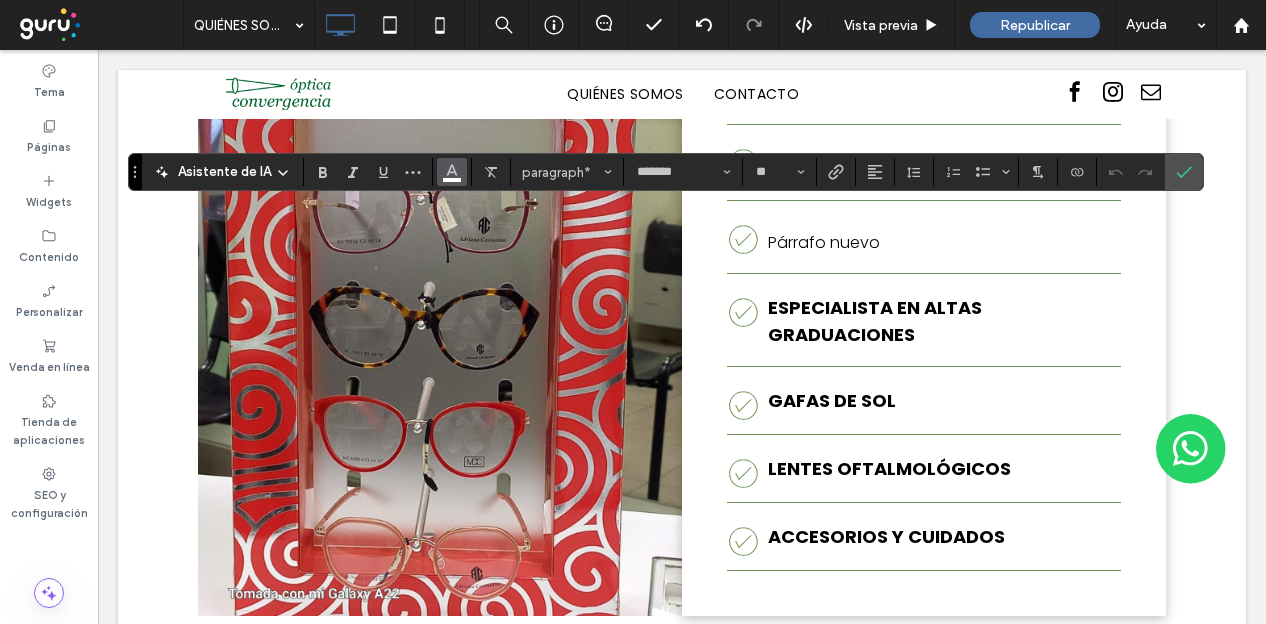 click 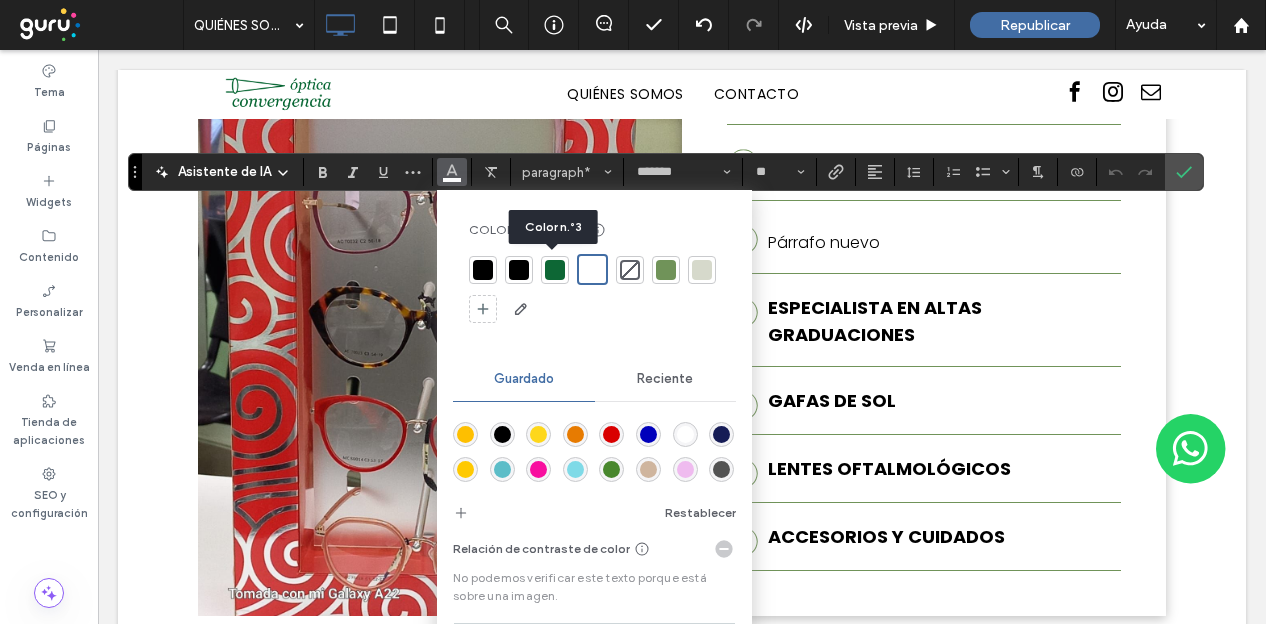 click at bounding box center (555, 270) 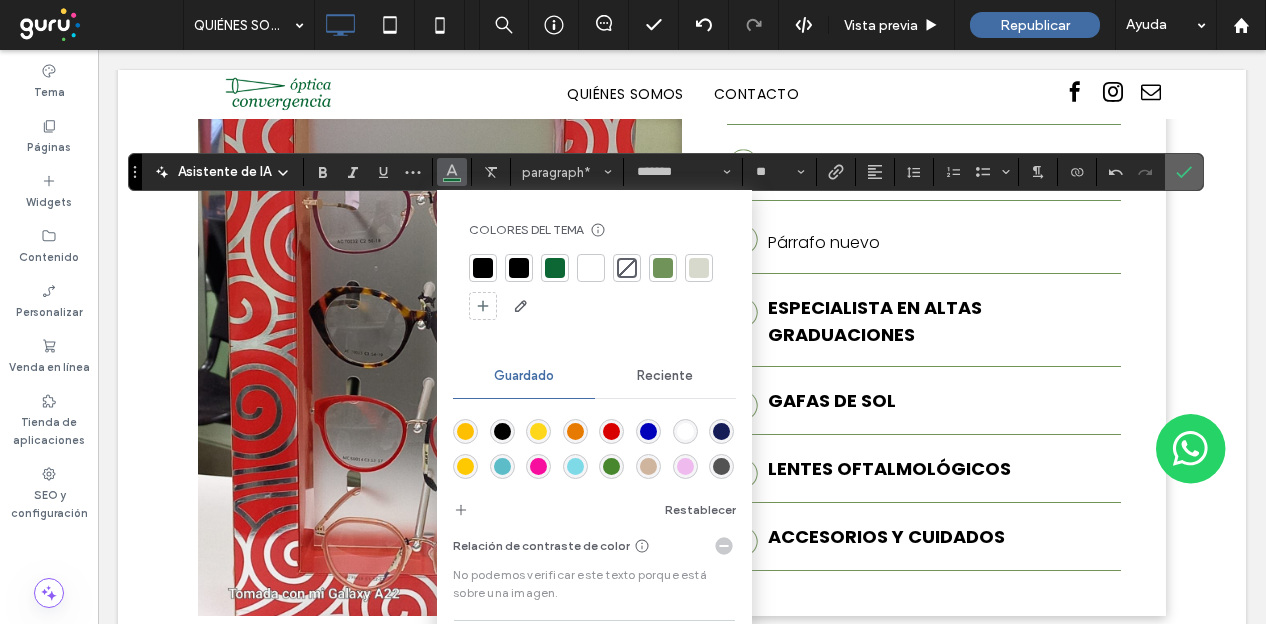 click 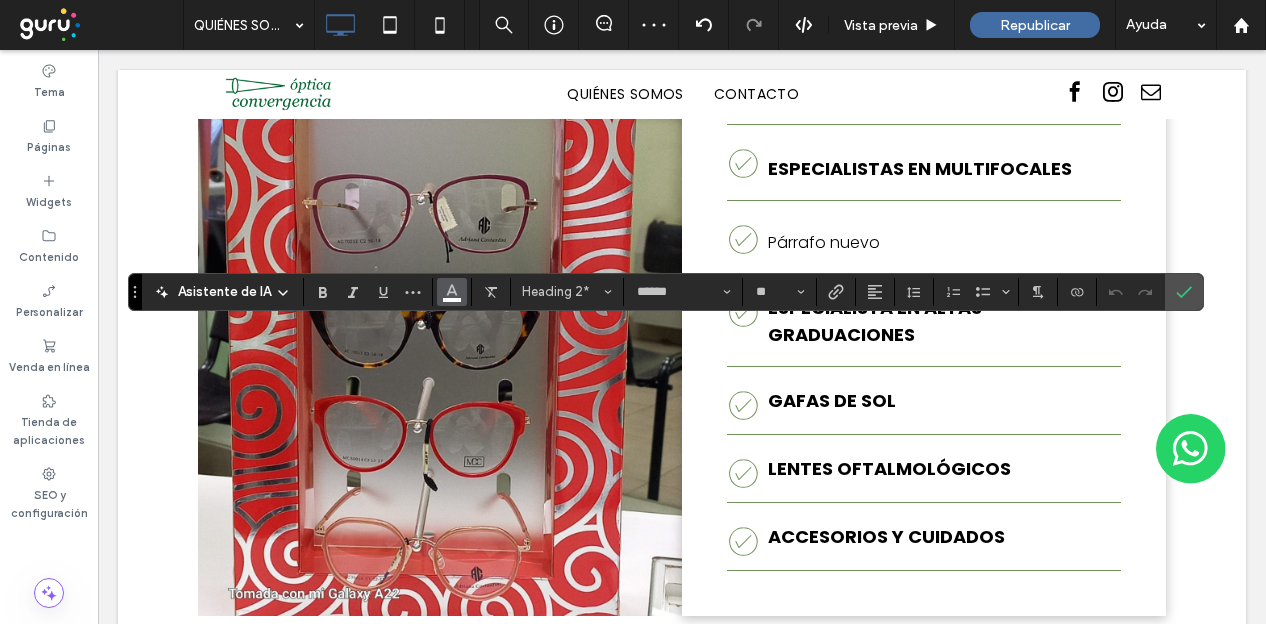 click at bounding box center [452, 290] 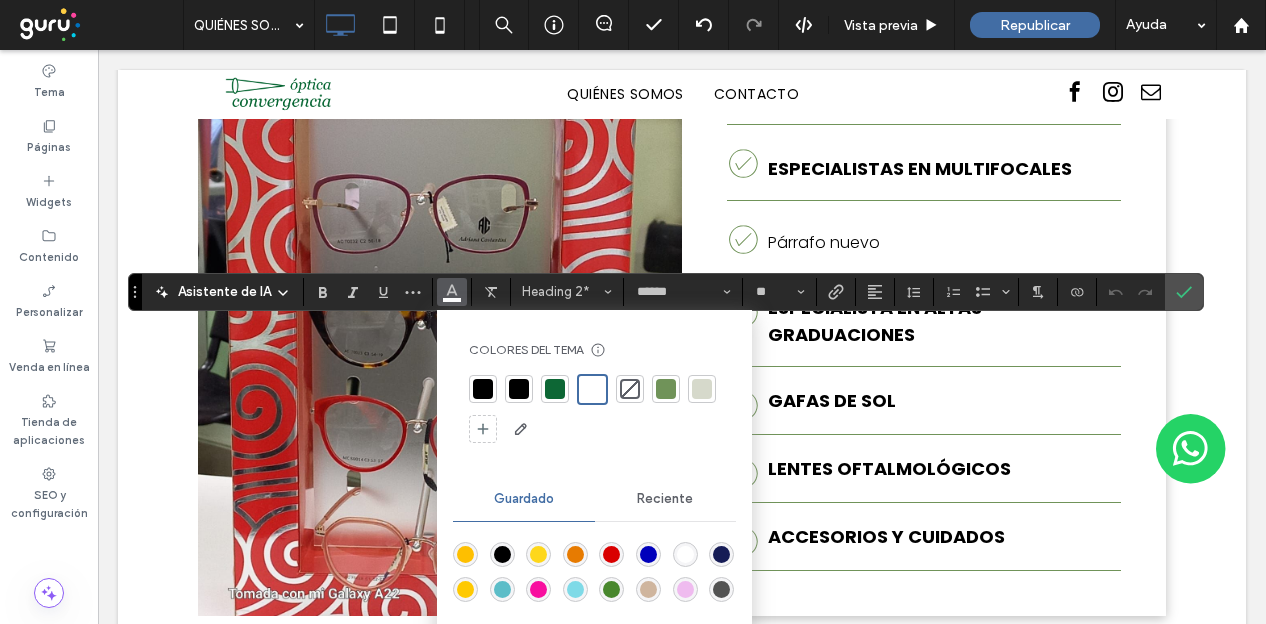 click at bounding box center (555, 389) 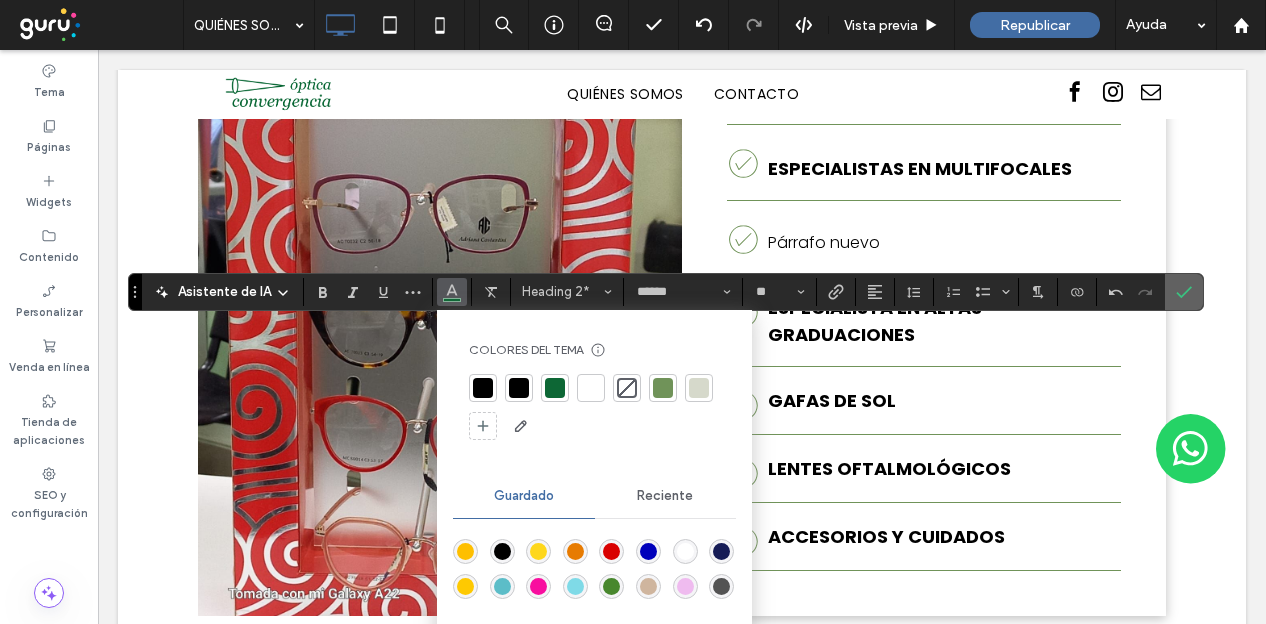 click 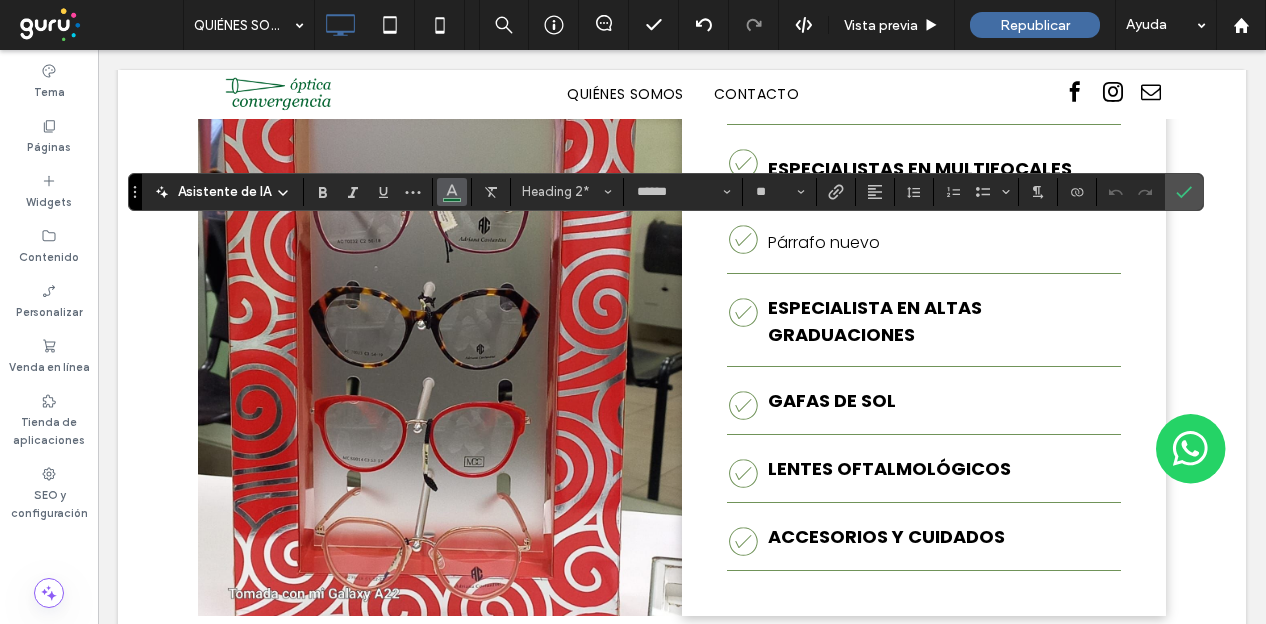 click at bounding box center [452, 192] 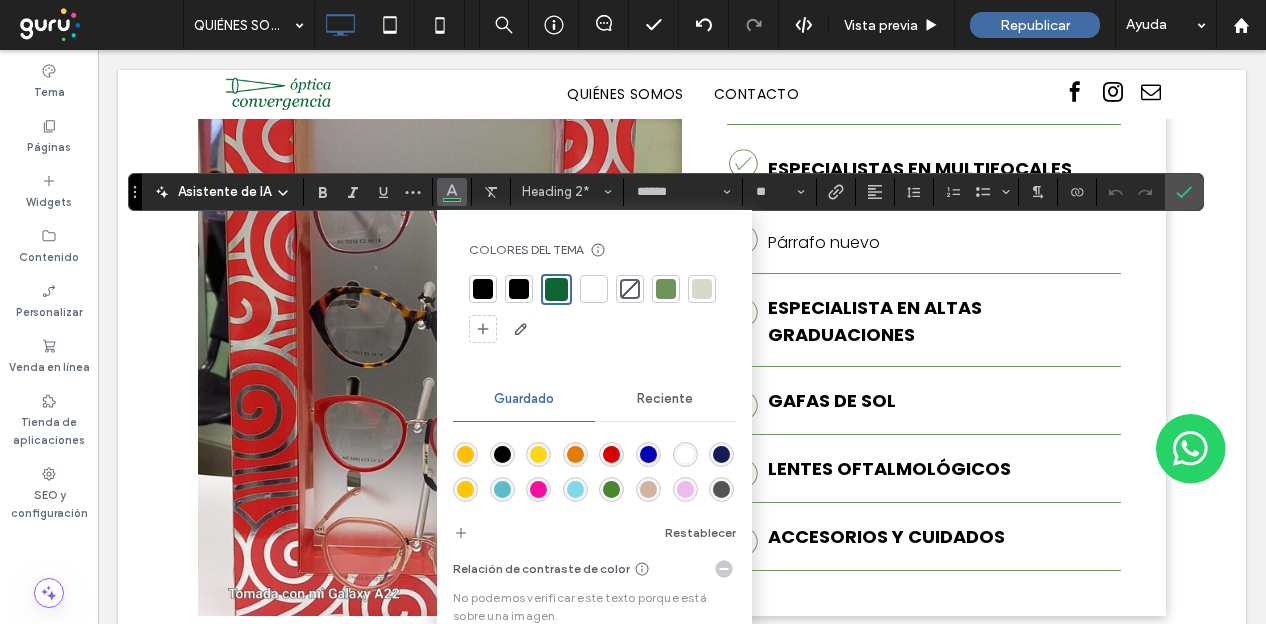 click at bounding box center (666, 289) 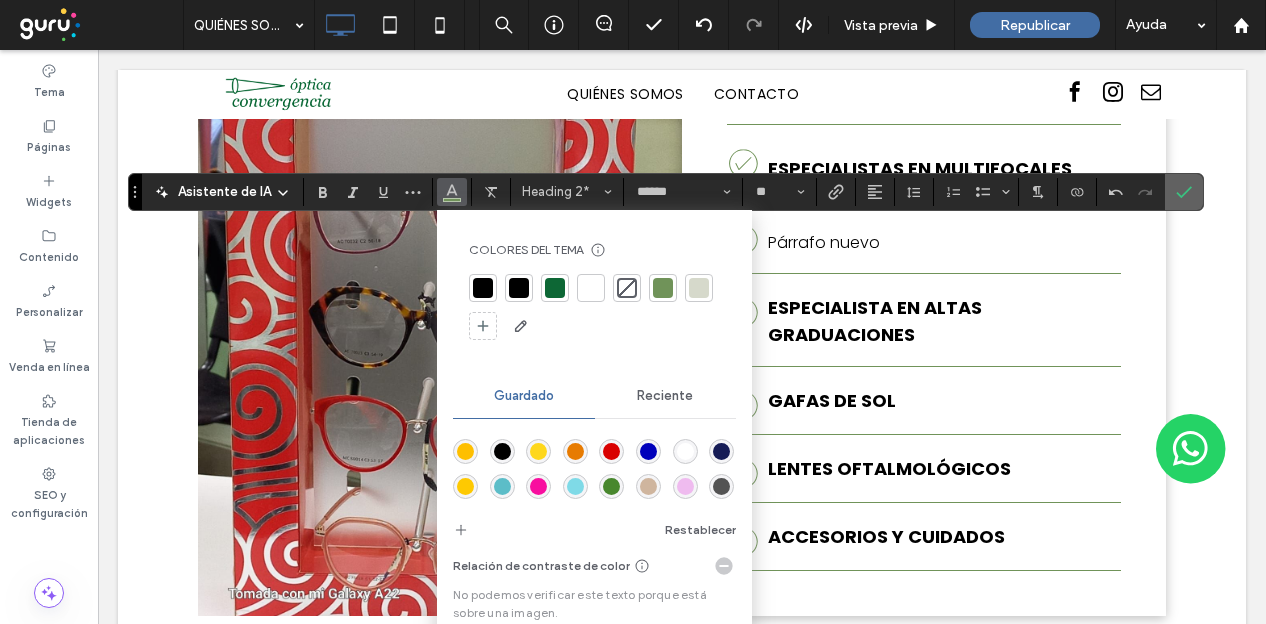 click at bounding box center (1184, 192) 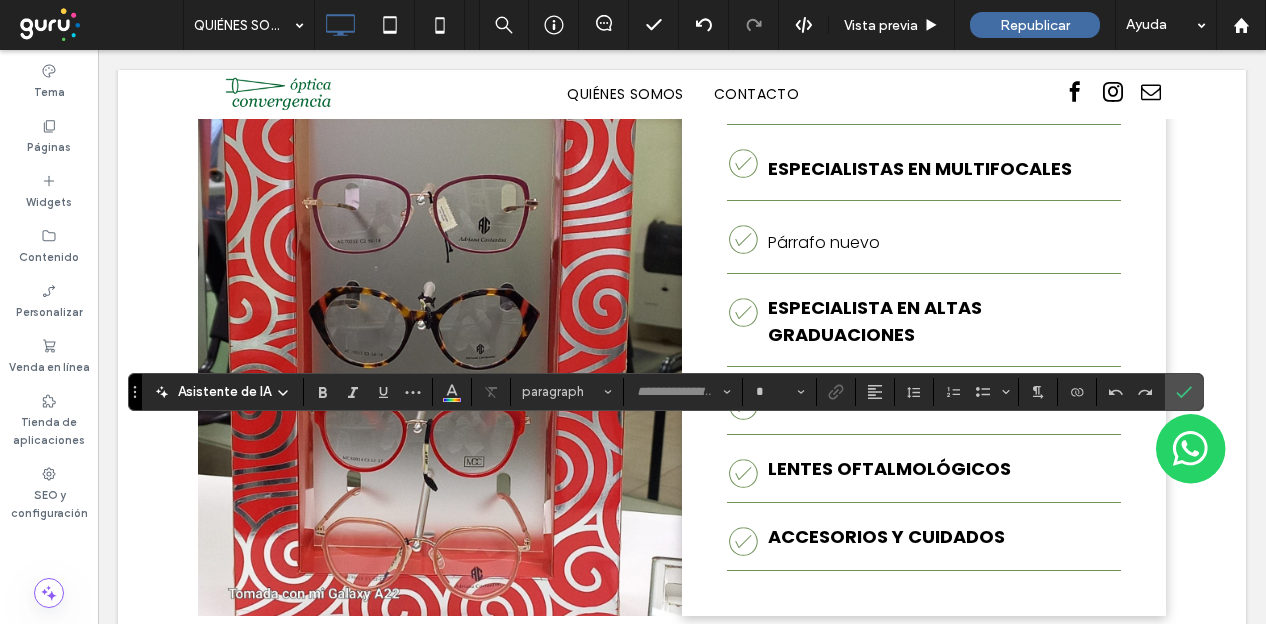 type on "******" 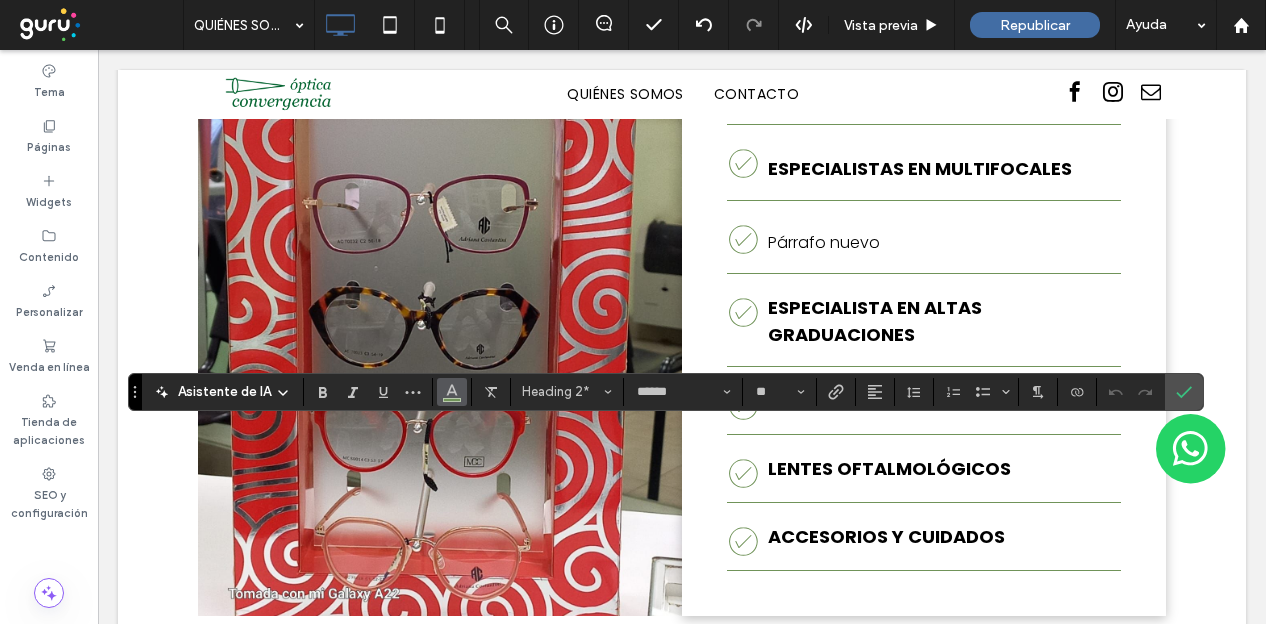 click 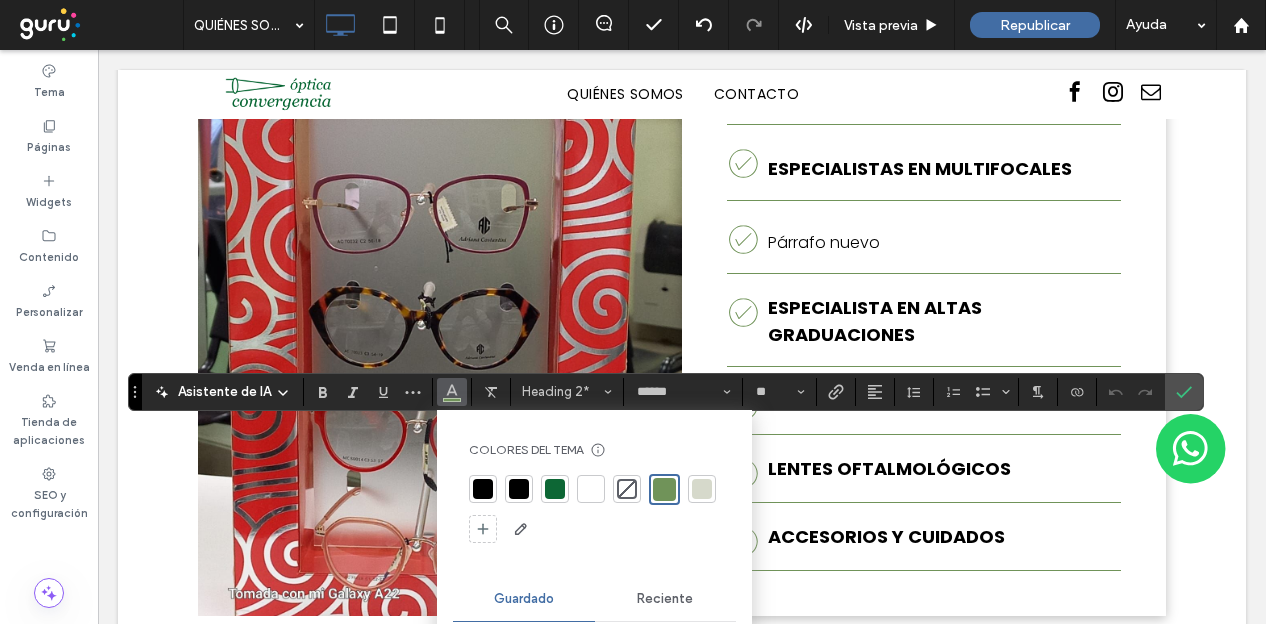 click at bounding box center [555, 489] 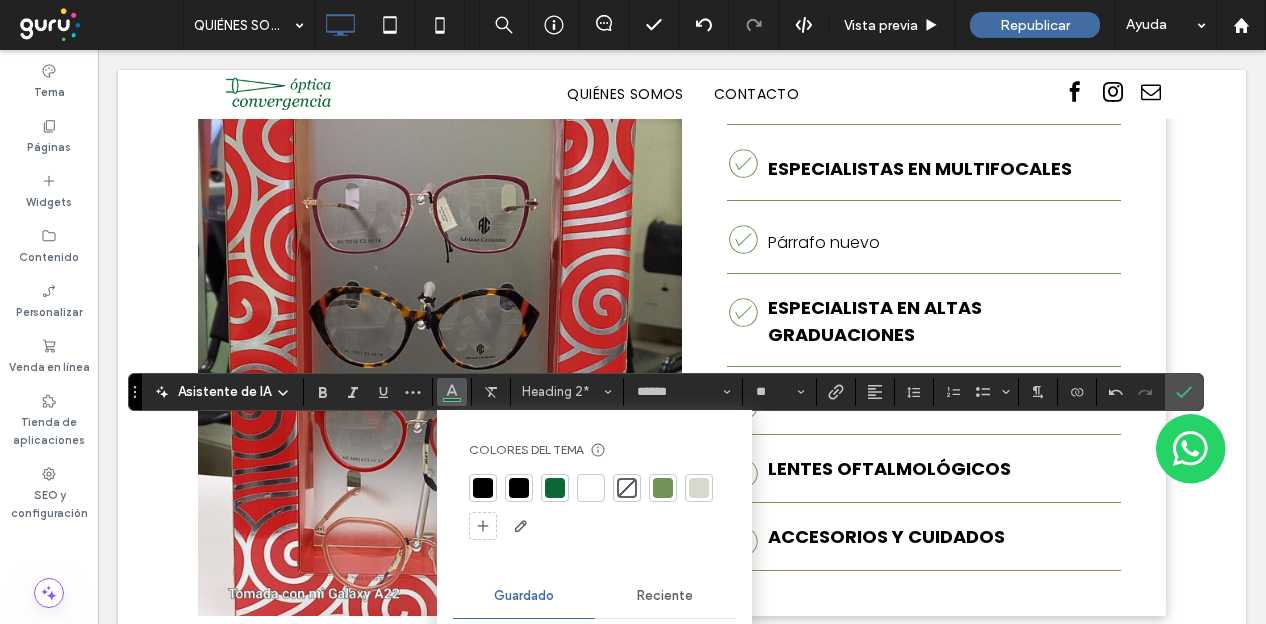 click at bounding box center [555, 488] 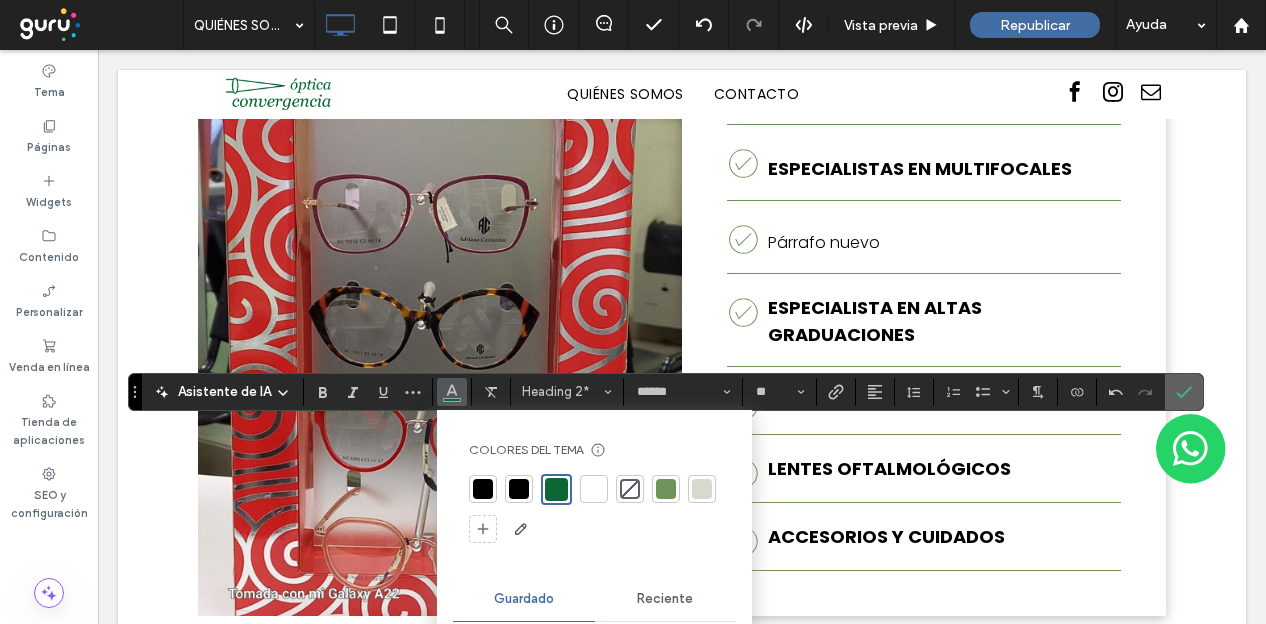 click 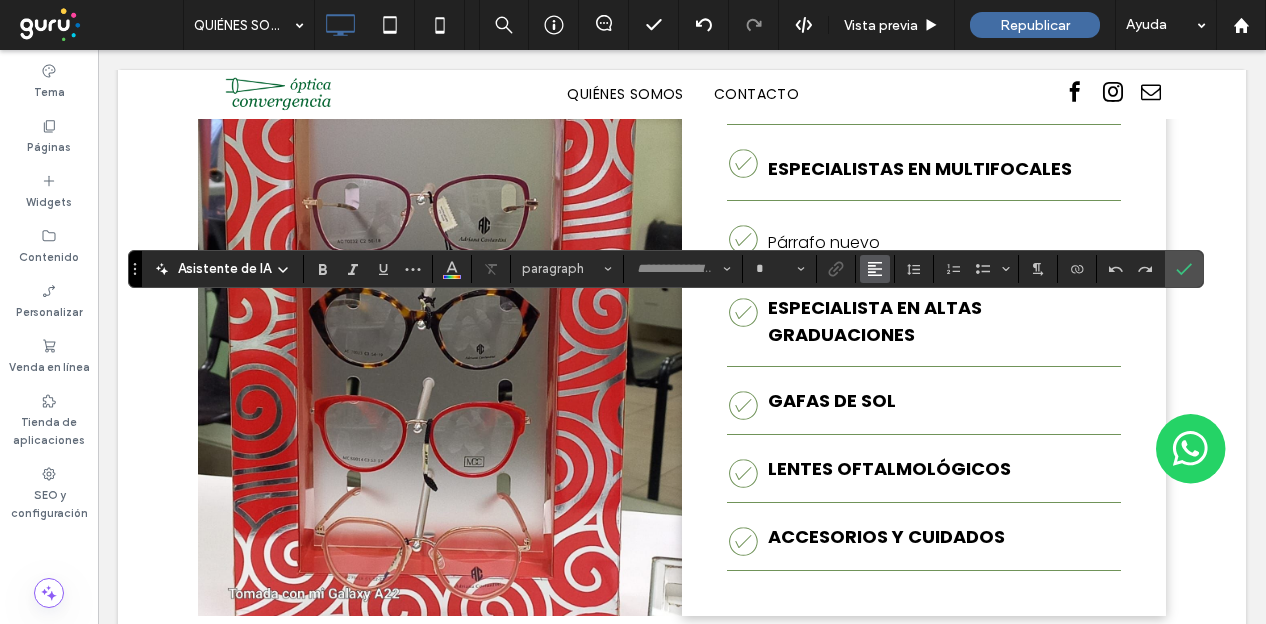 type on "*******" 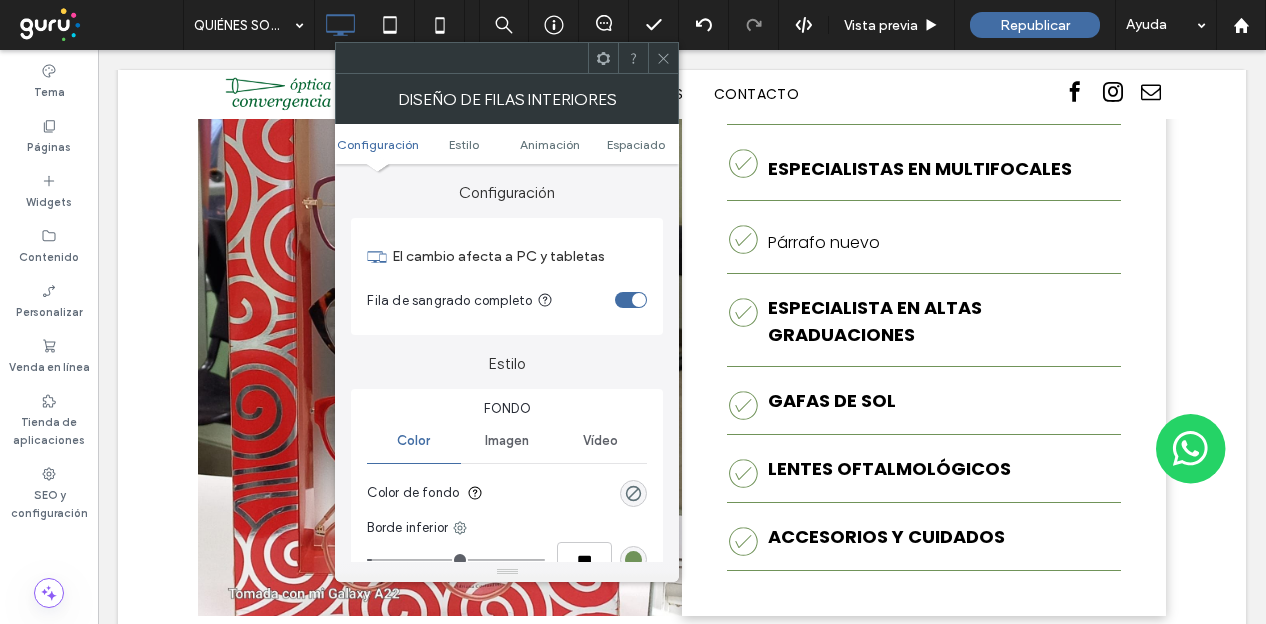 click at bounding box center (663, 58) 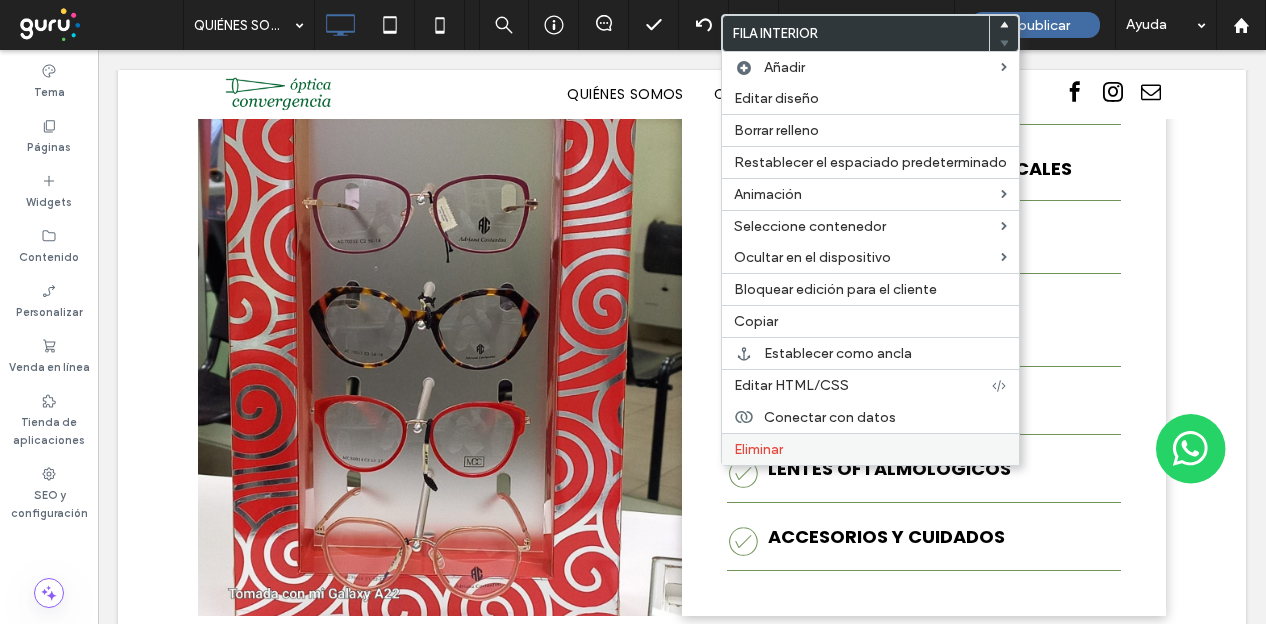click on "Eliminar" at bounding box center (870, 449) 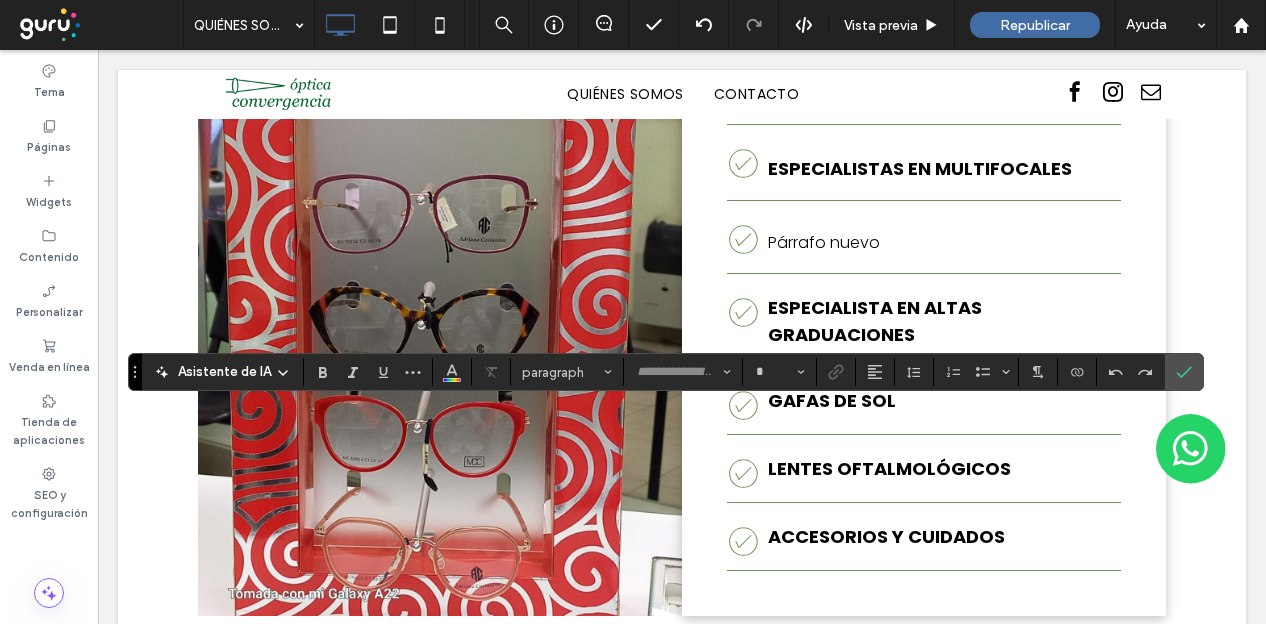 type on "*******" 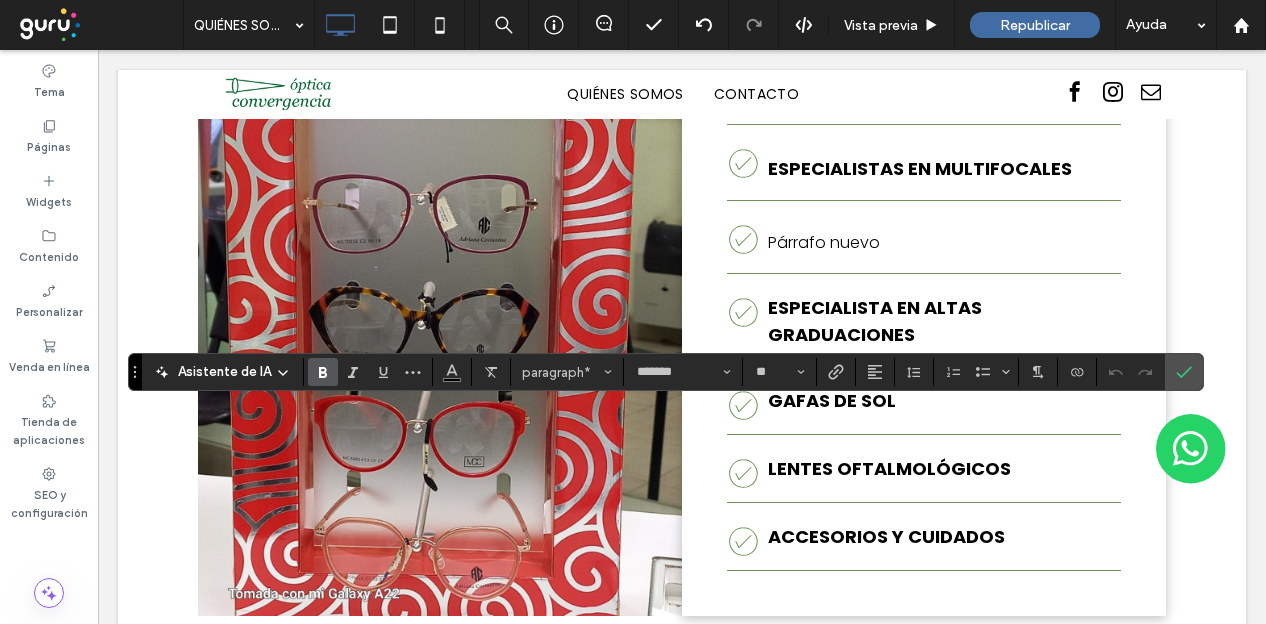 type on "**" 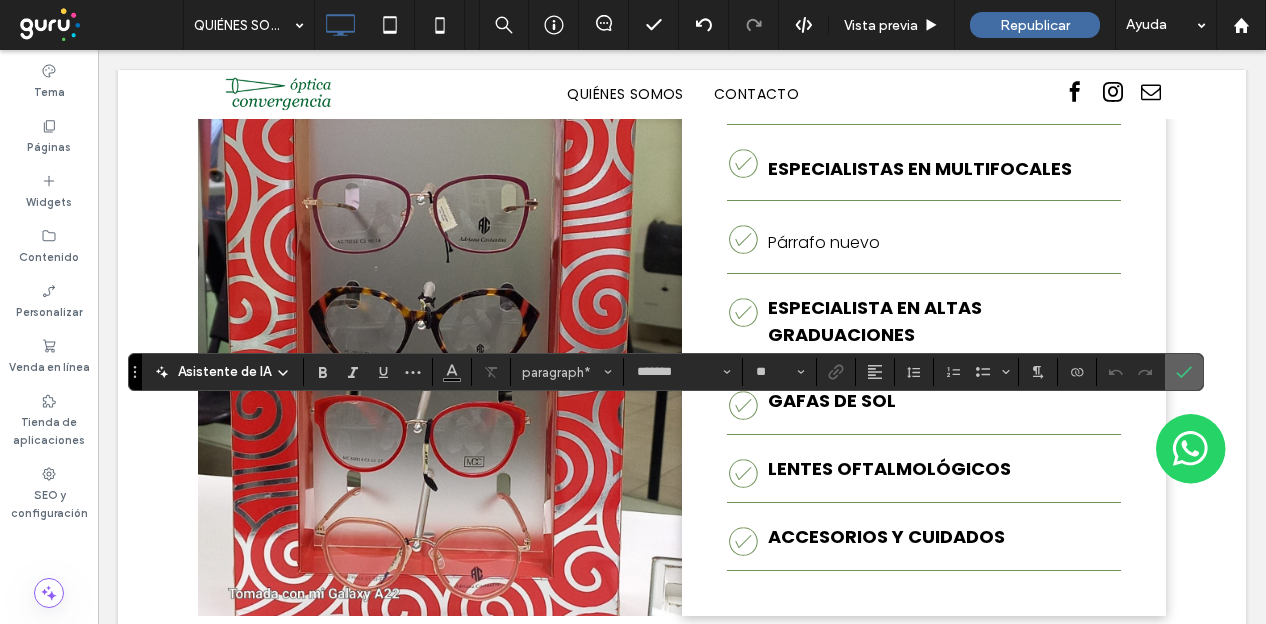 click at bounding box center (1180, 372) 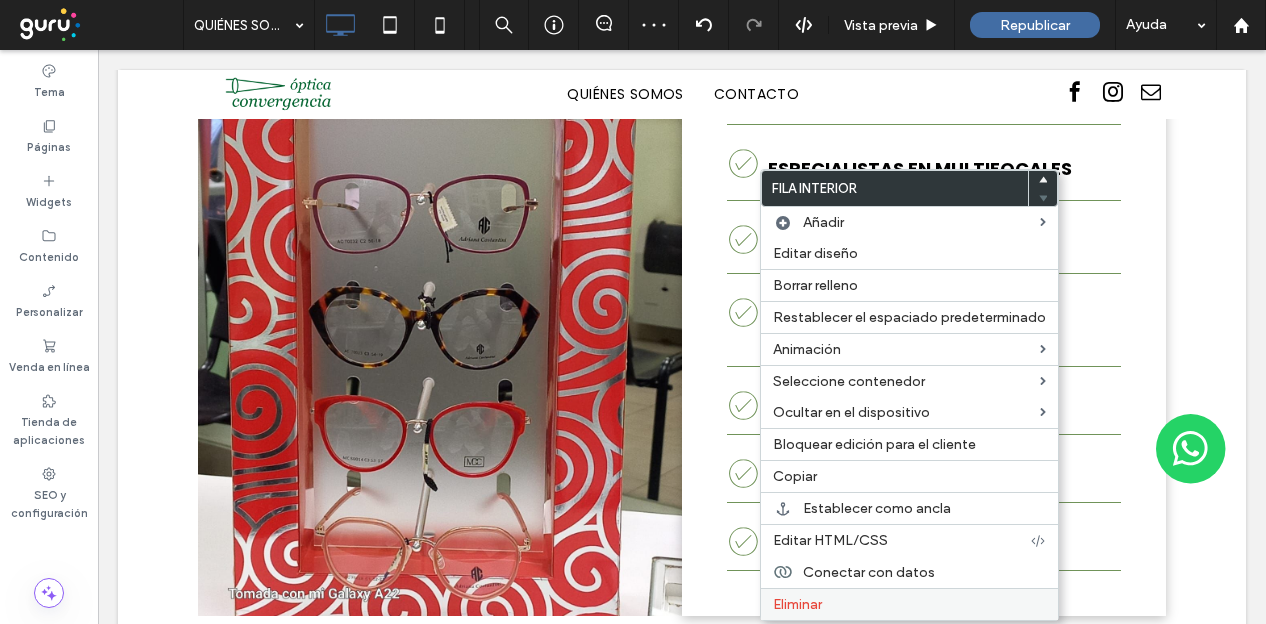 click on "Eliminar" at bounding box center (797, 604) 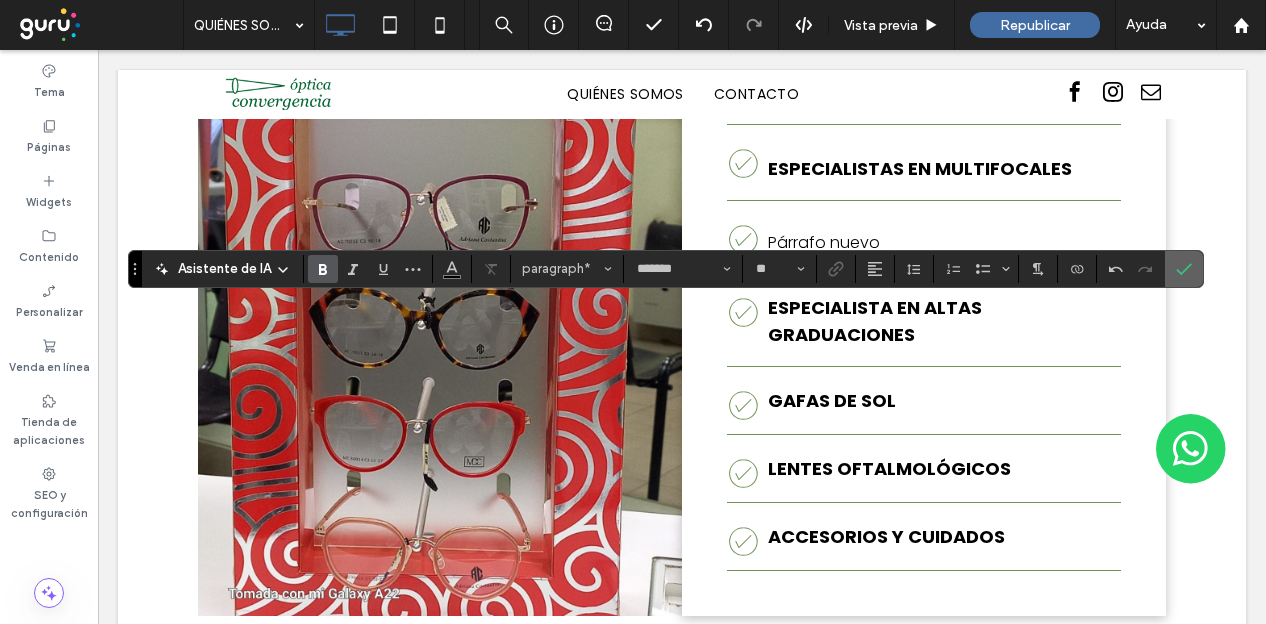 click 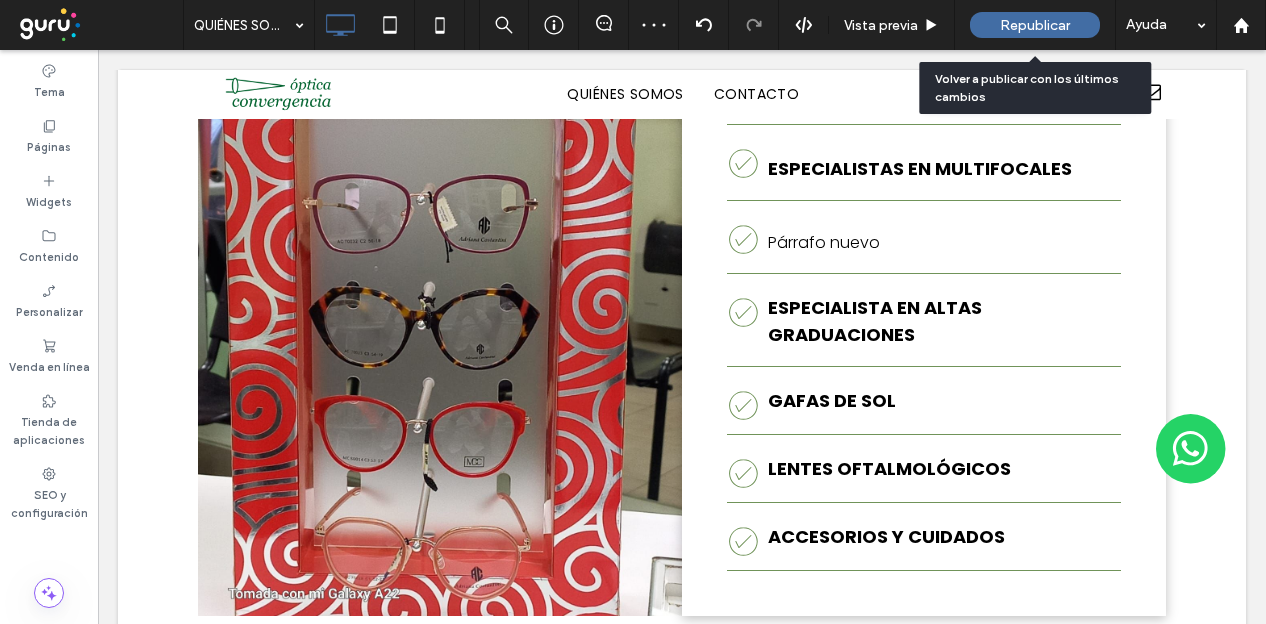 click on "Republicar" at bounding box center (1035, 25) 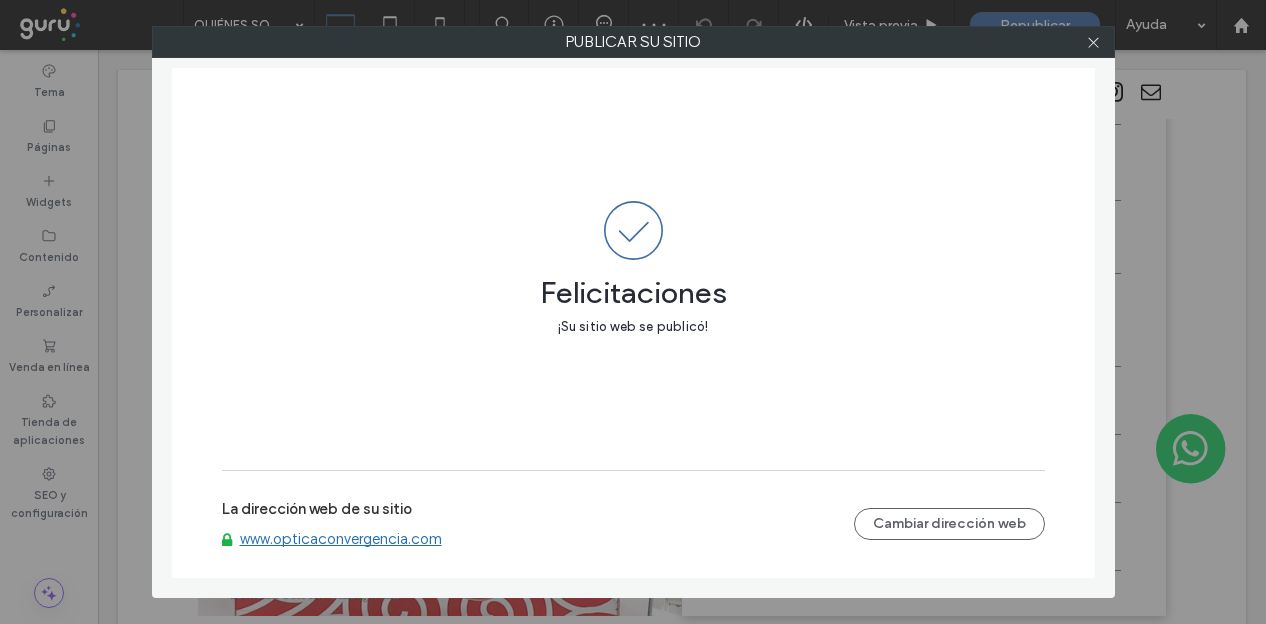click on "www.opticaconvergencia.com" at bounding box center [341, 539] 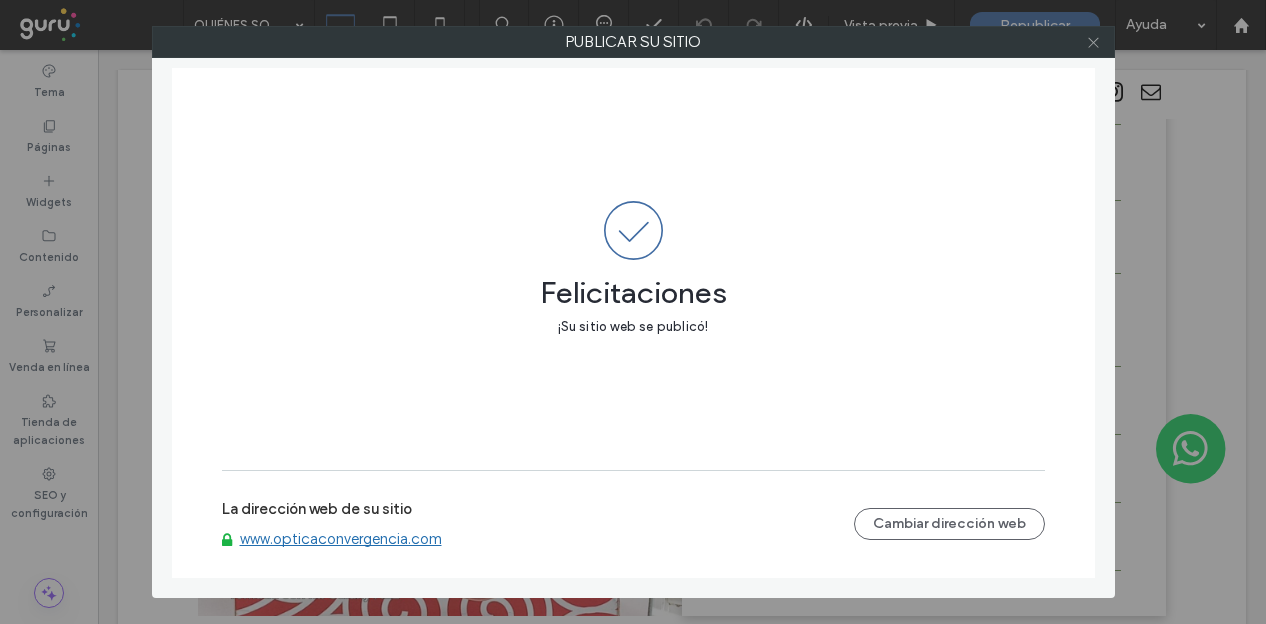 click 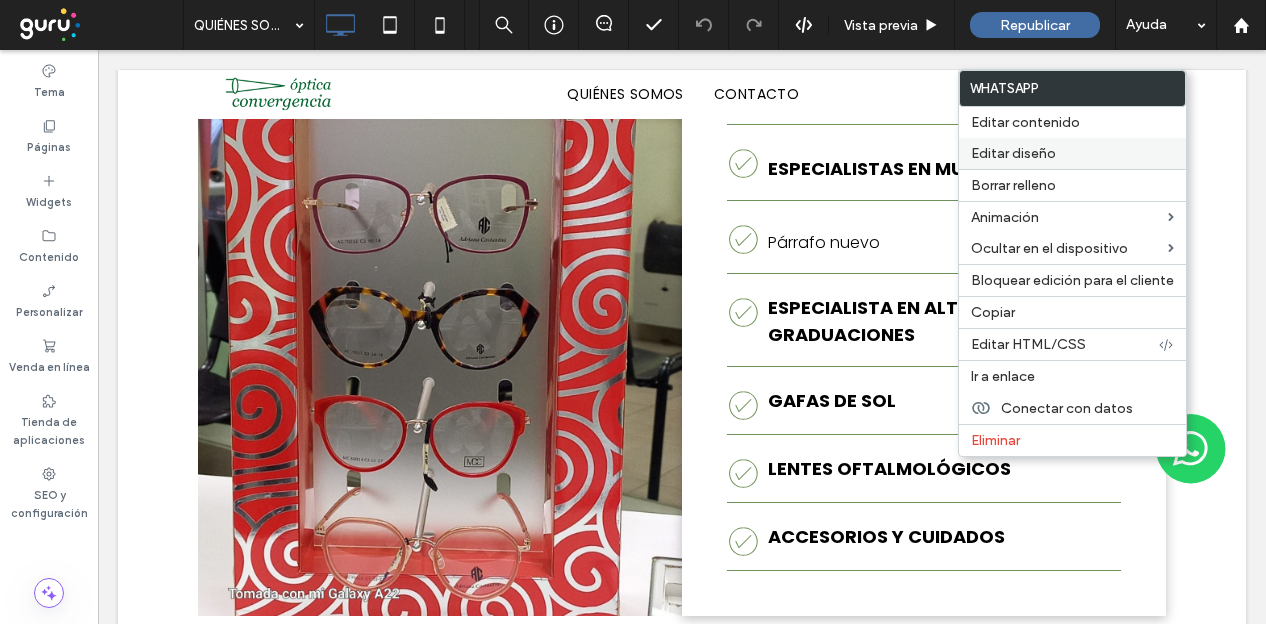 click on "Editar diseño" at bounding box center (1072, 153) 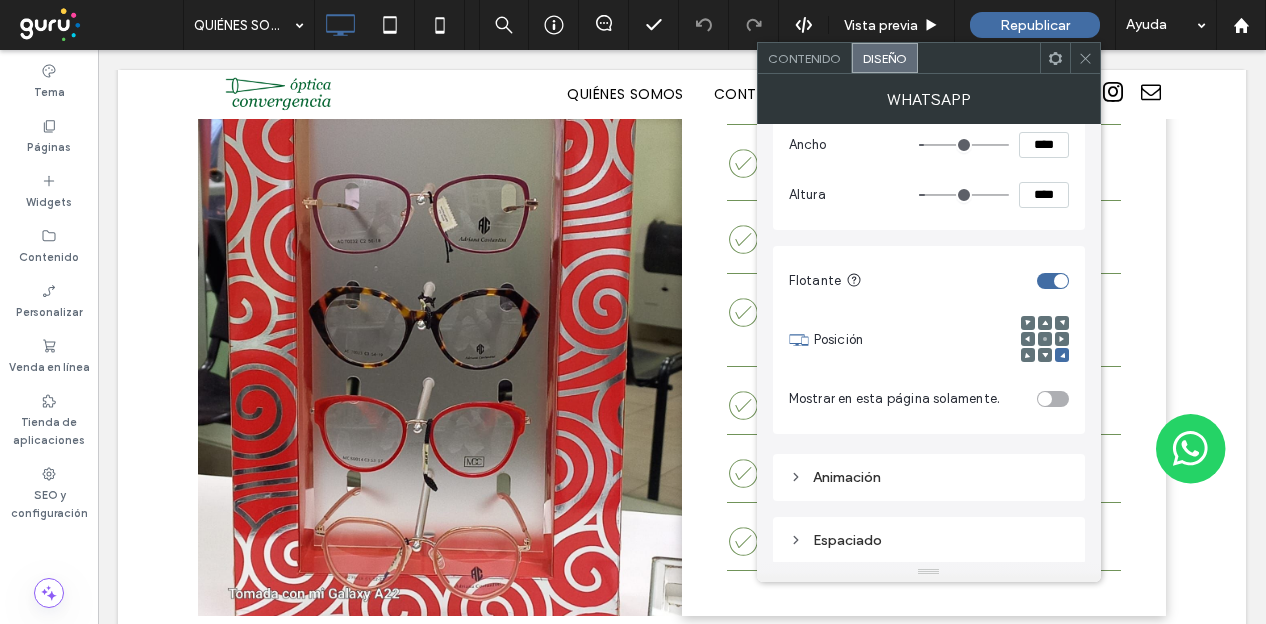 scroll, scrollTop: 0, scrollLeft: 0, axis: both 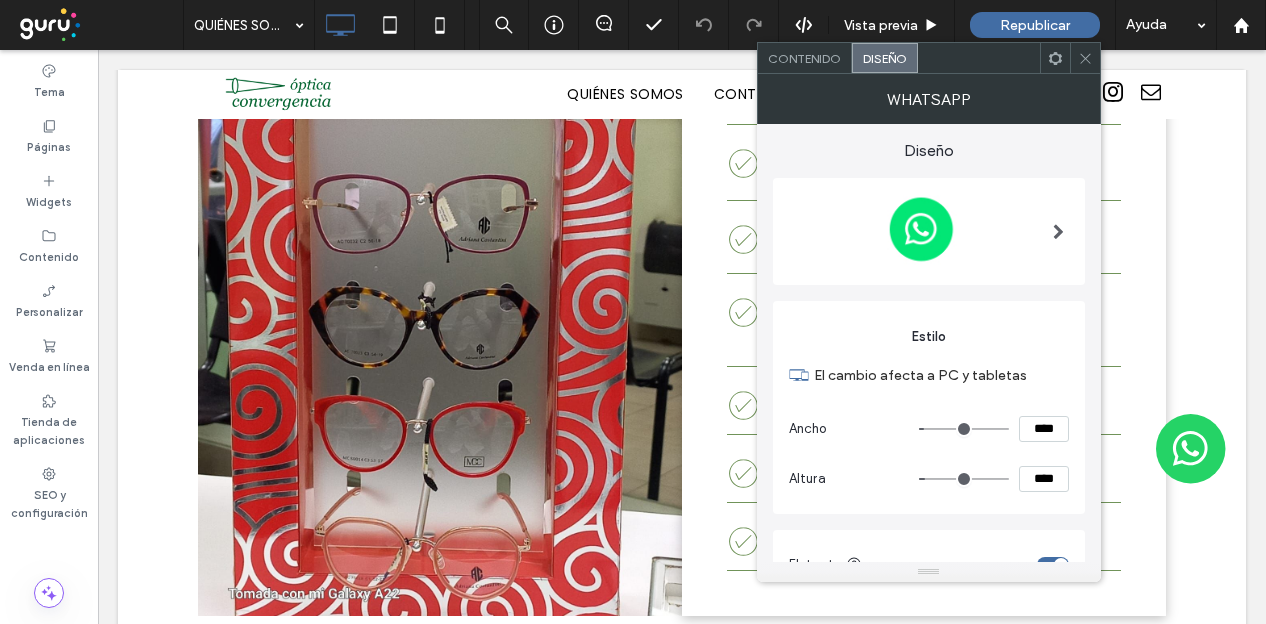 type on "**" 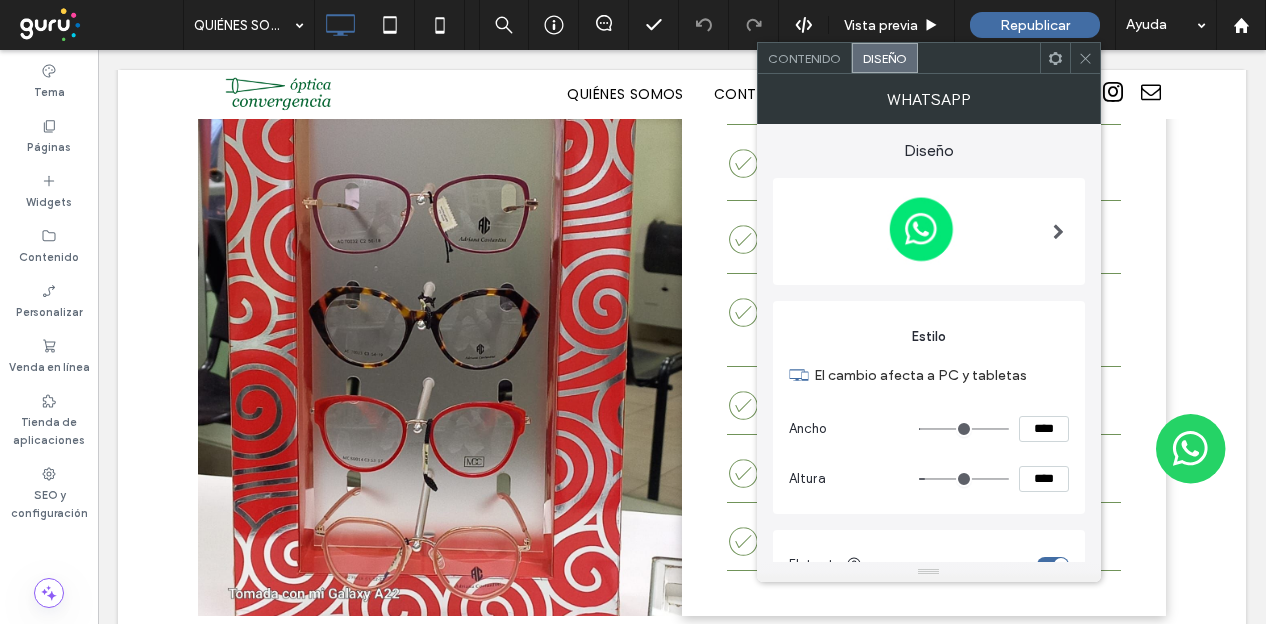 type on "**" 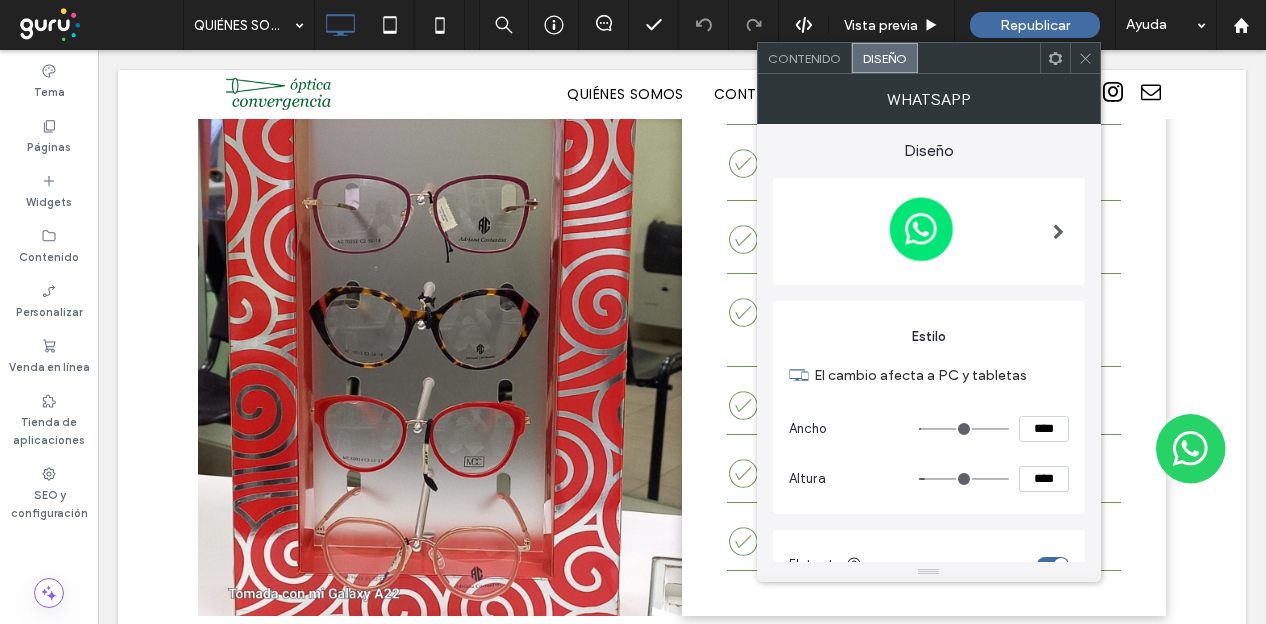 type on "**" 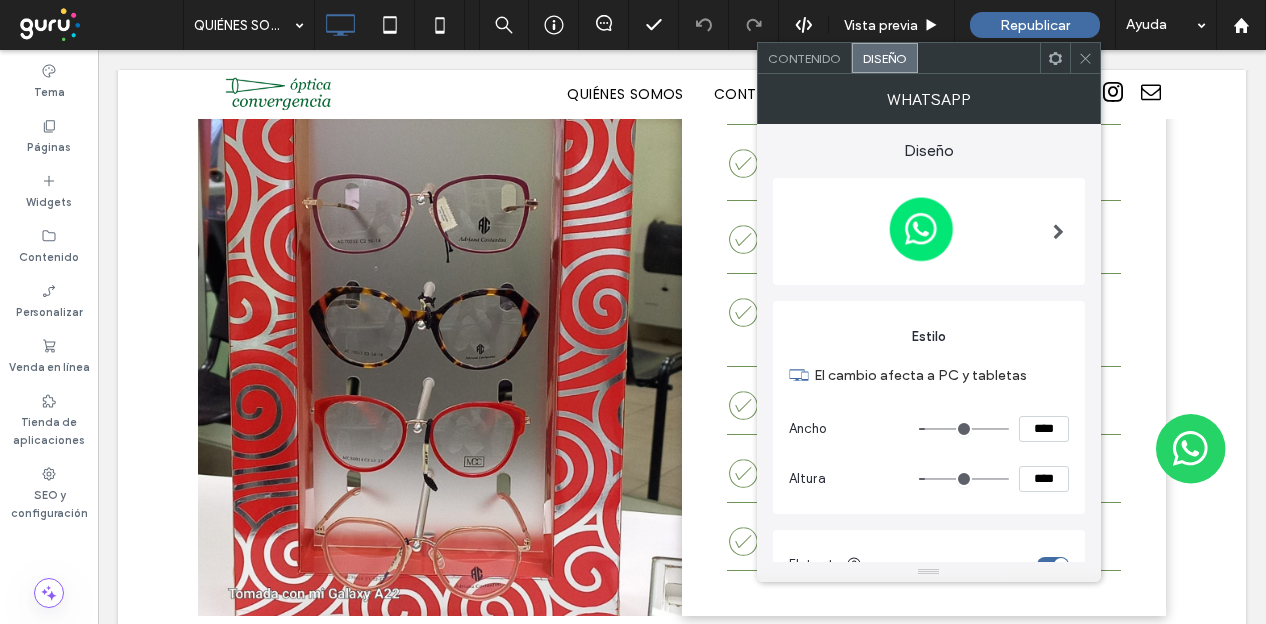 type on "**" 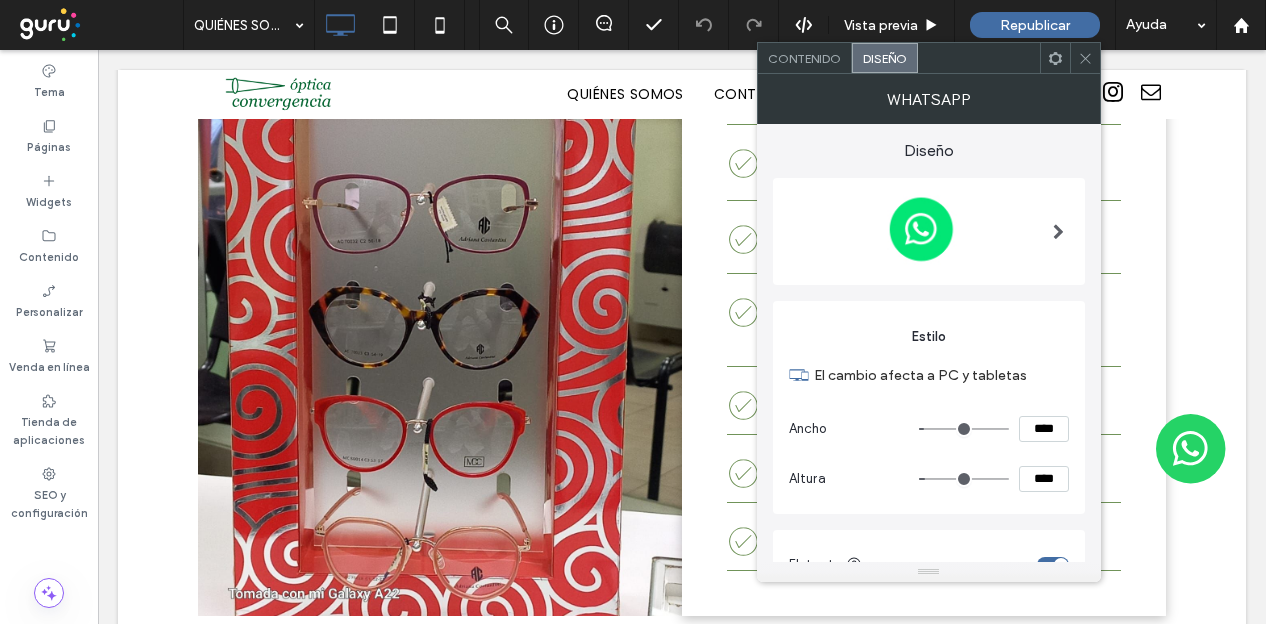 type on "**" 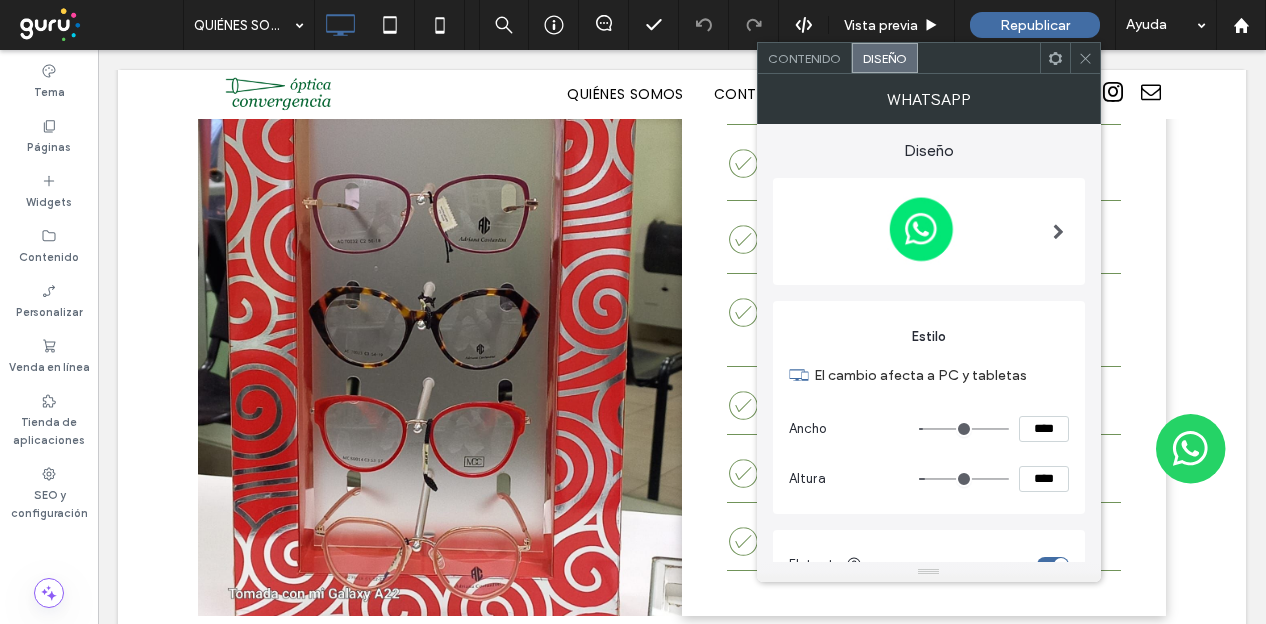 type on "**" 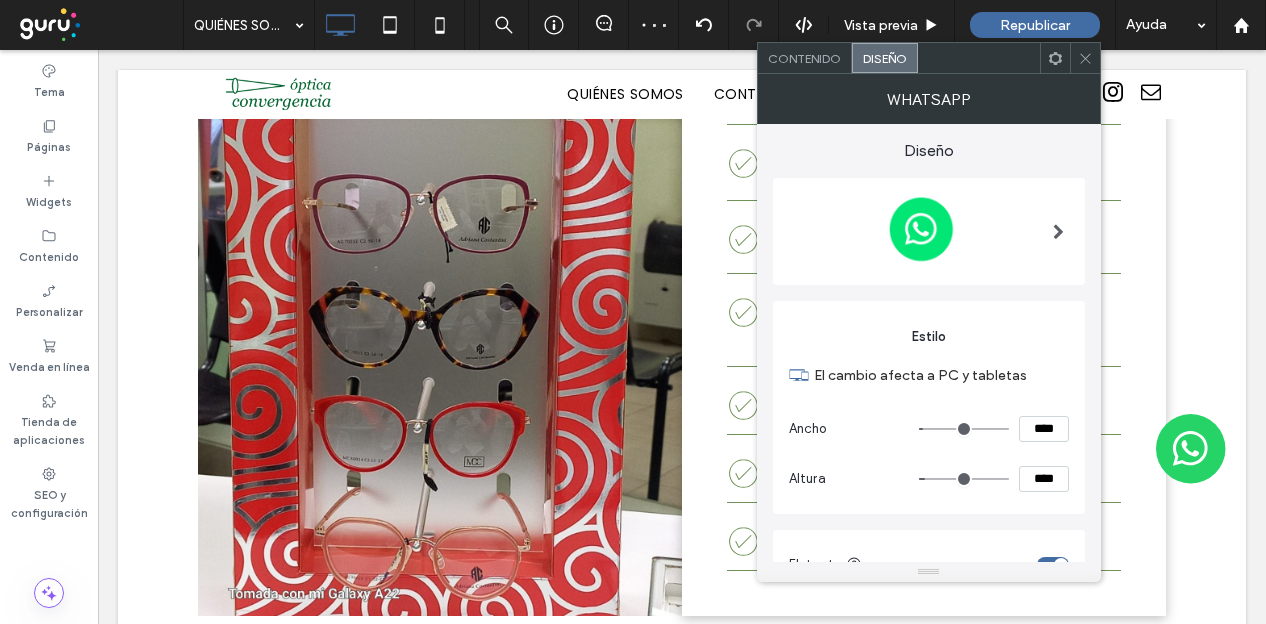 type on "**" 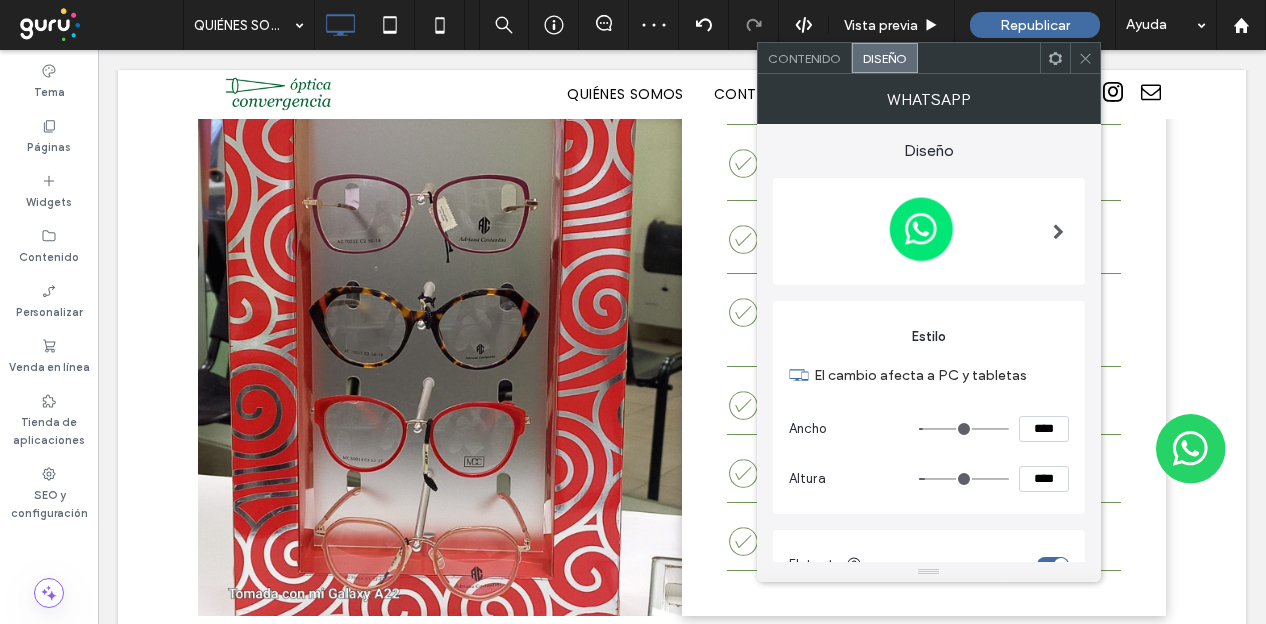 type on "****" 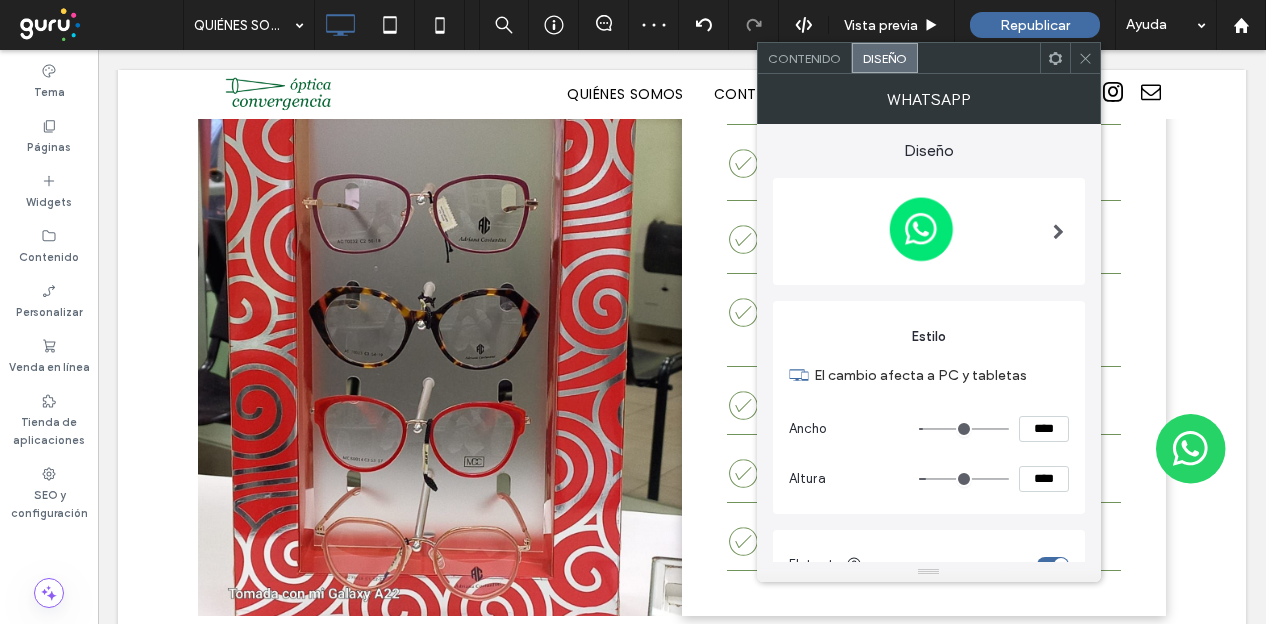 type on "**" 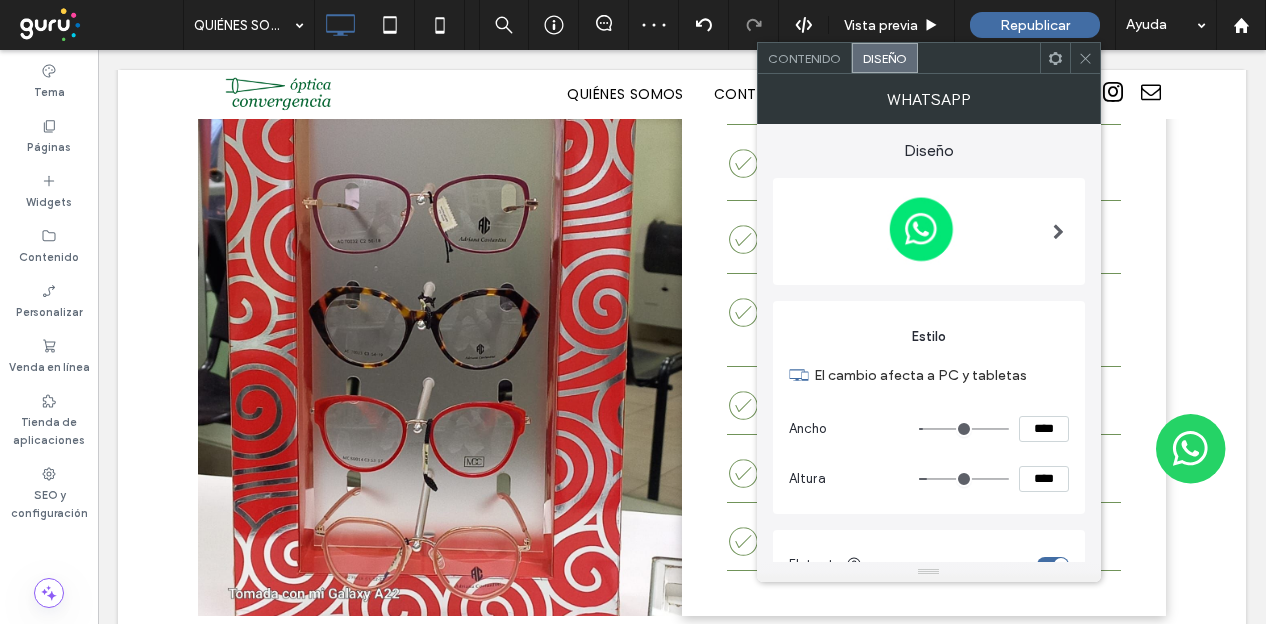 type on "**" 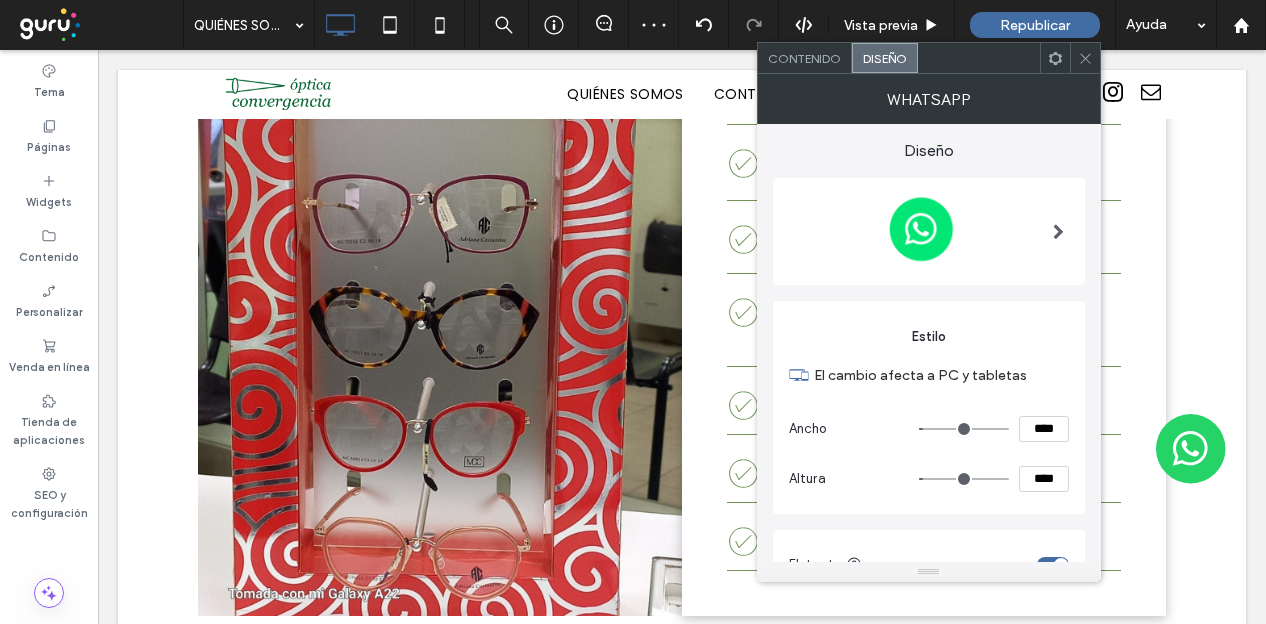 type on "**" 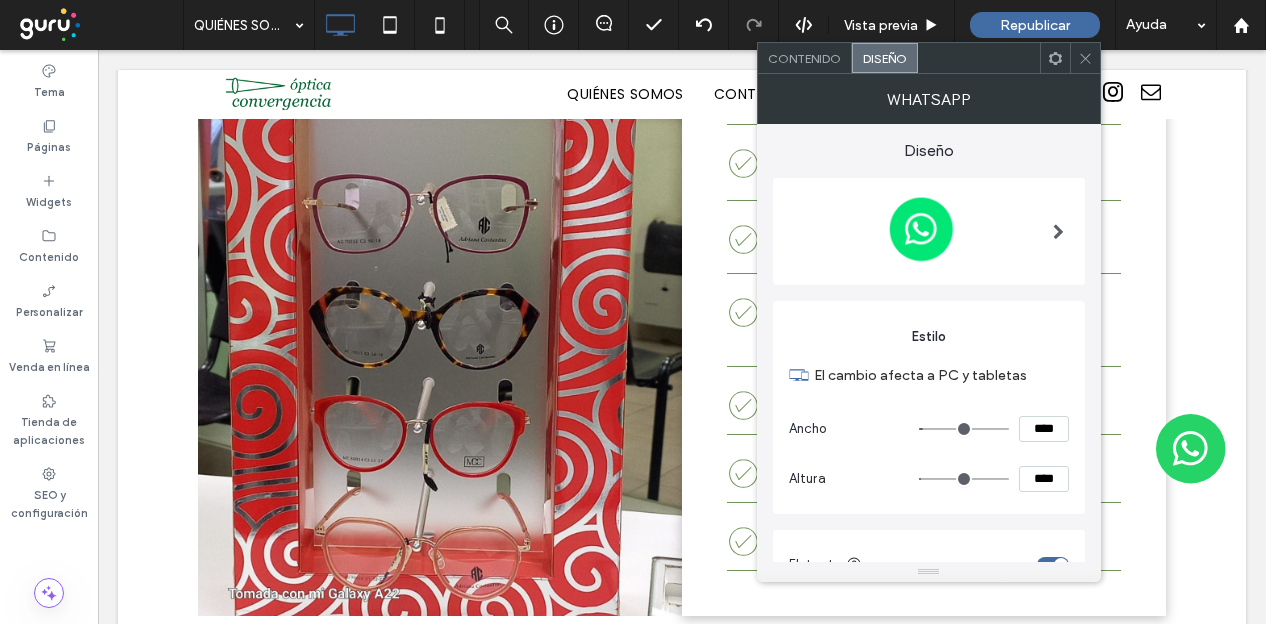 type on "**" 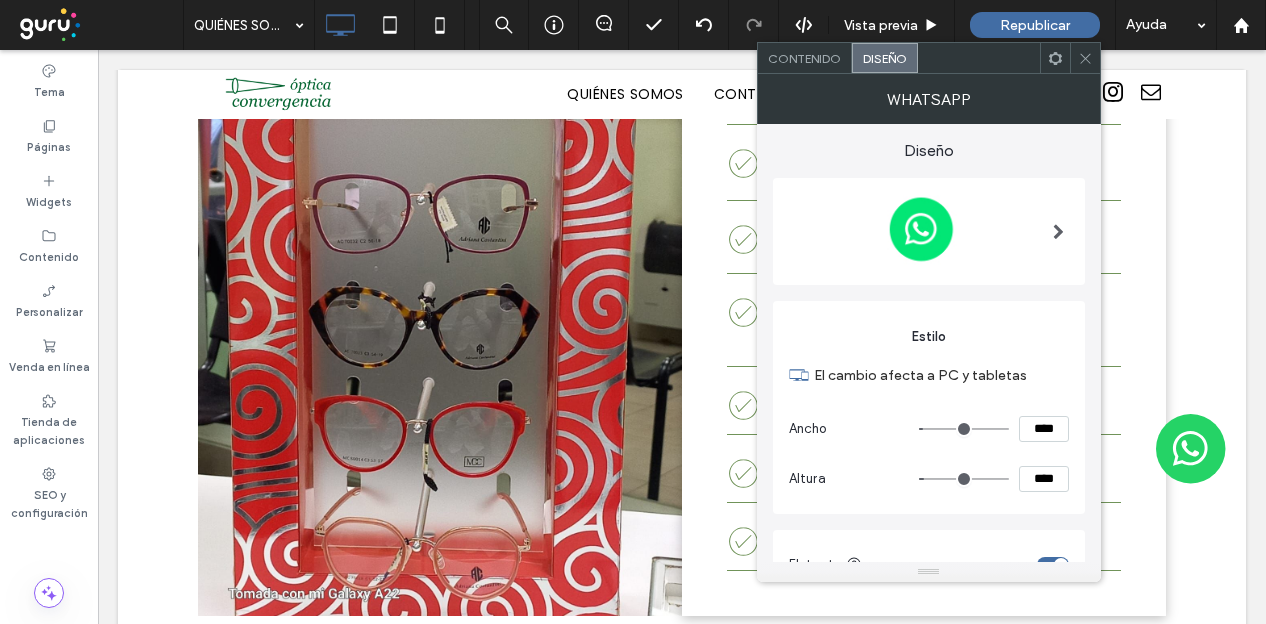 type on "**" 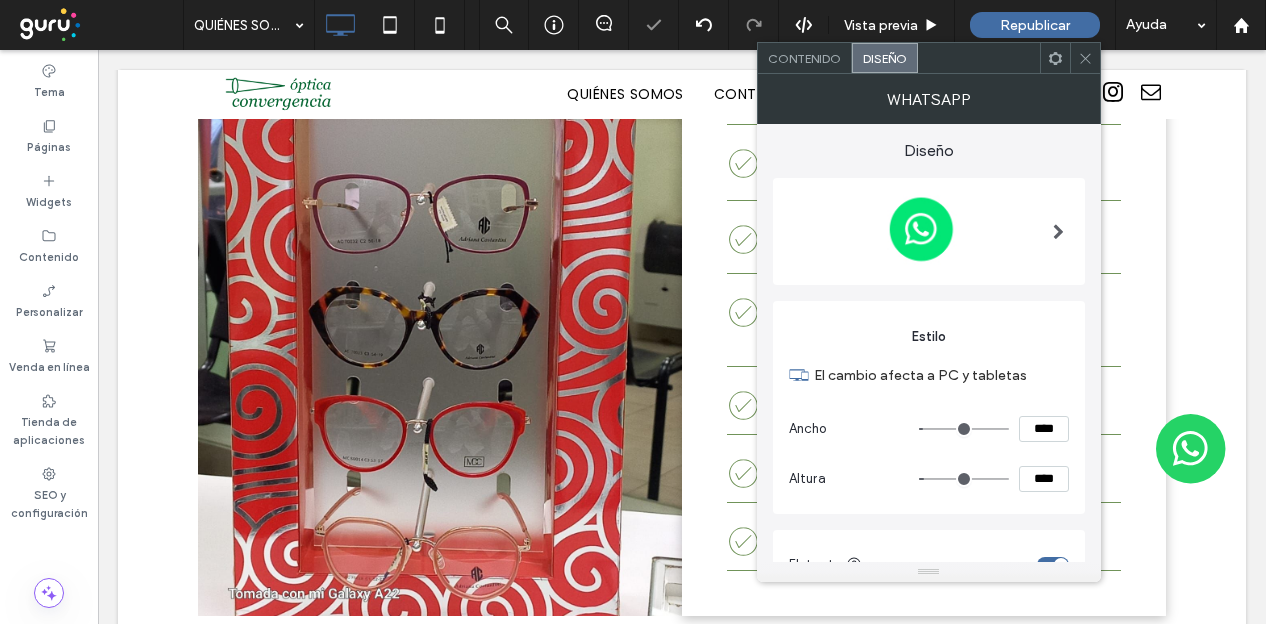 click at bounding box center (1085, 58) 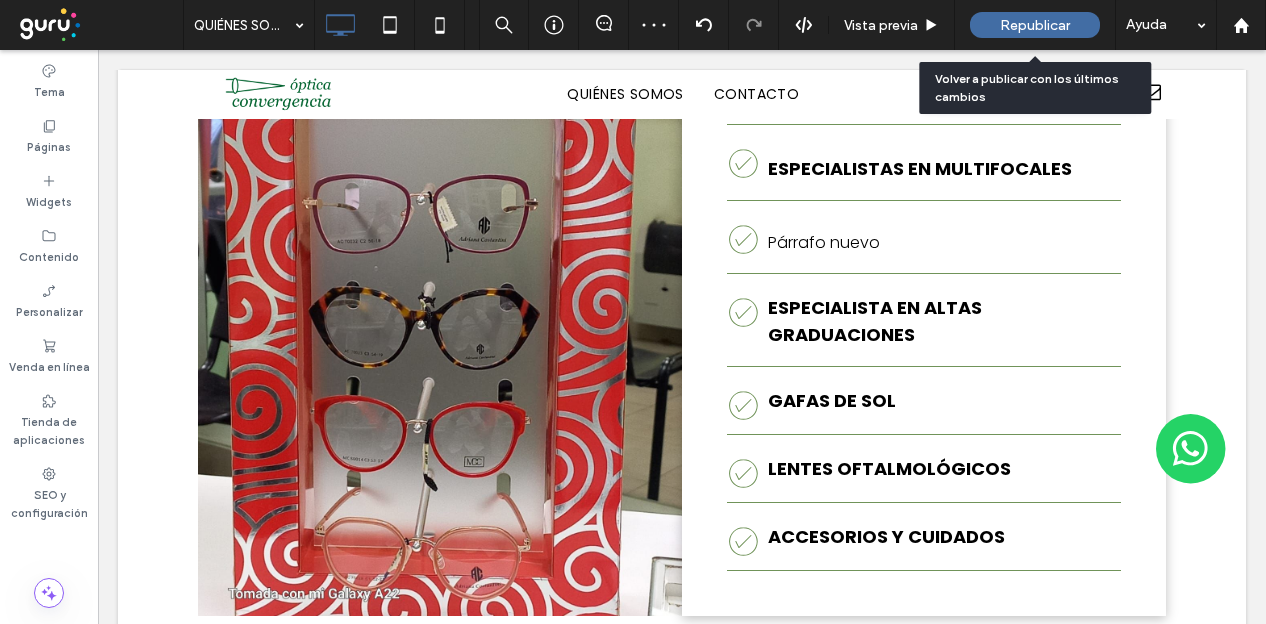 click on "Republicar" at bounding box center [1035, 25] 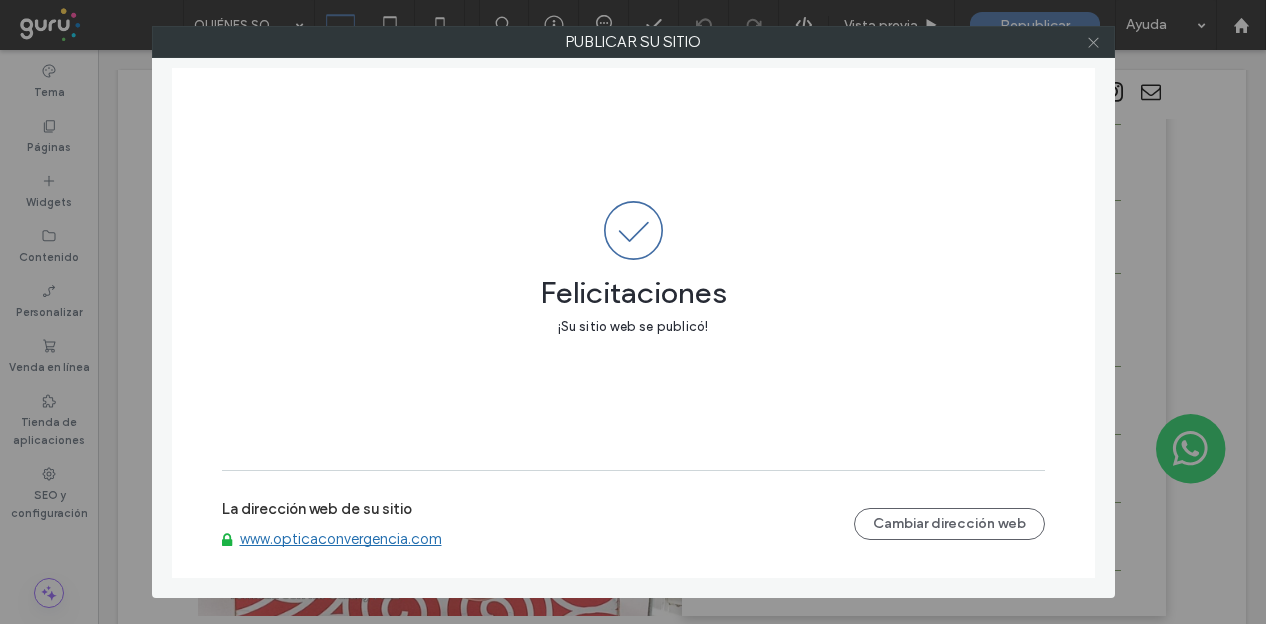 click 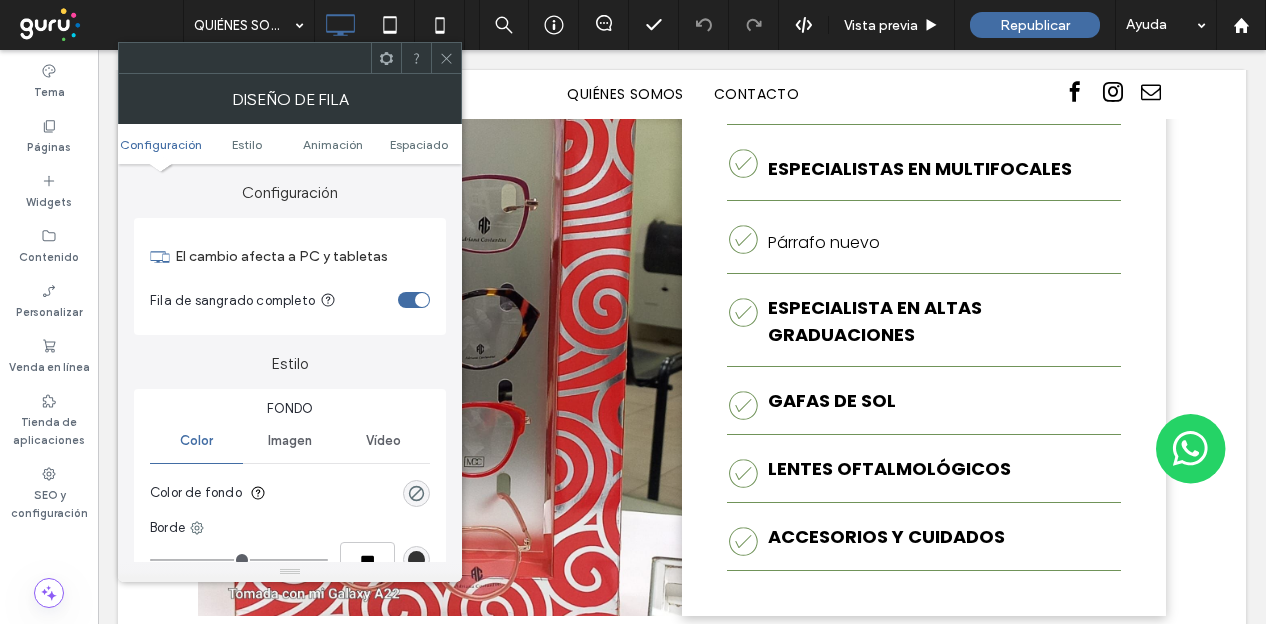 click 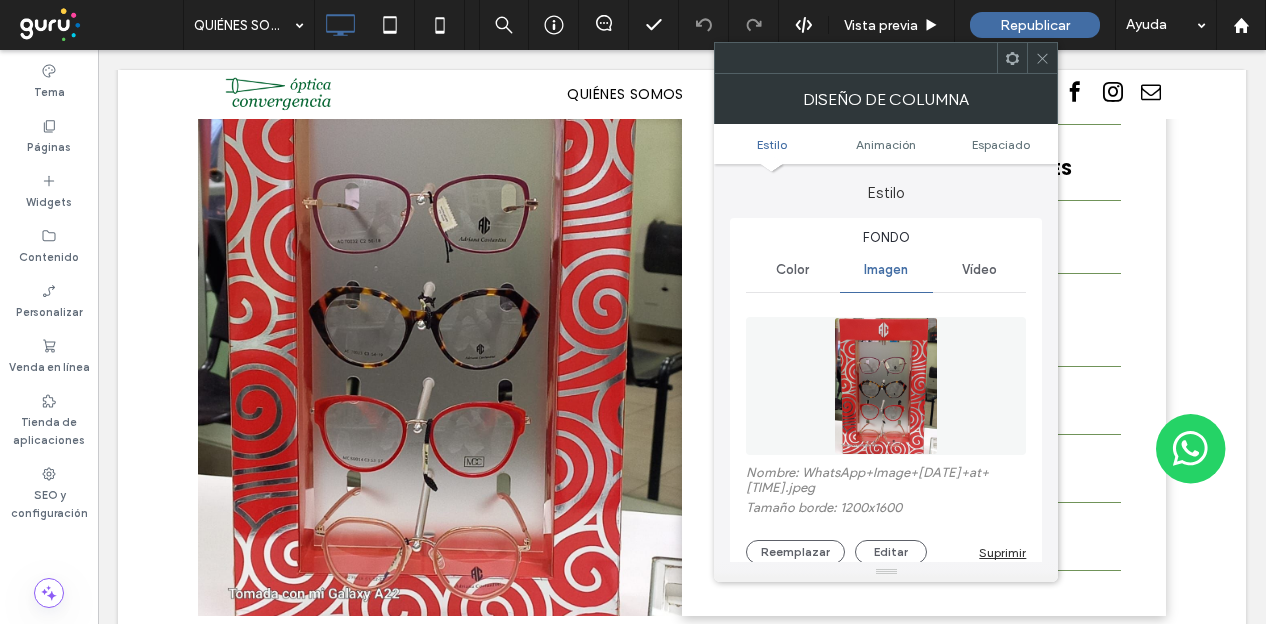 click on "Vídeo" at bounding box center [979, 270] 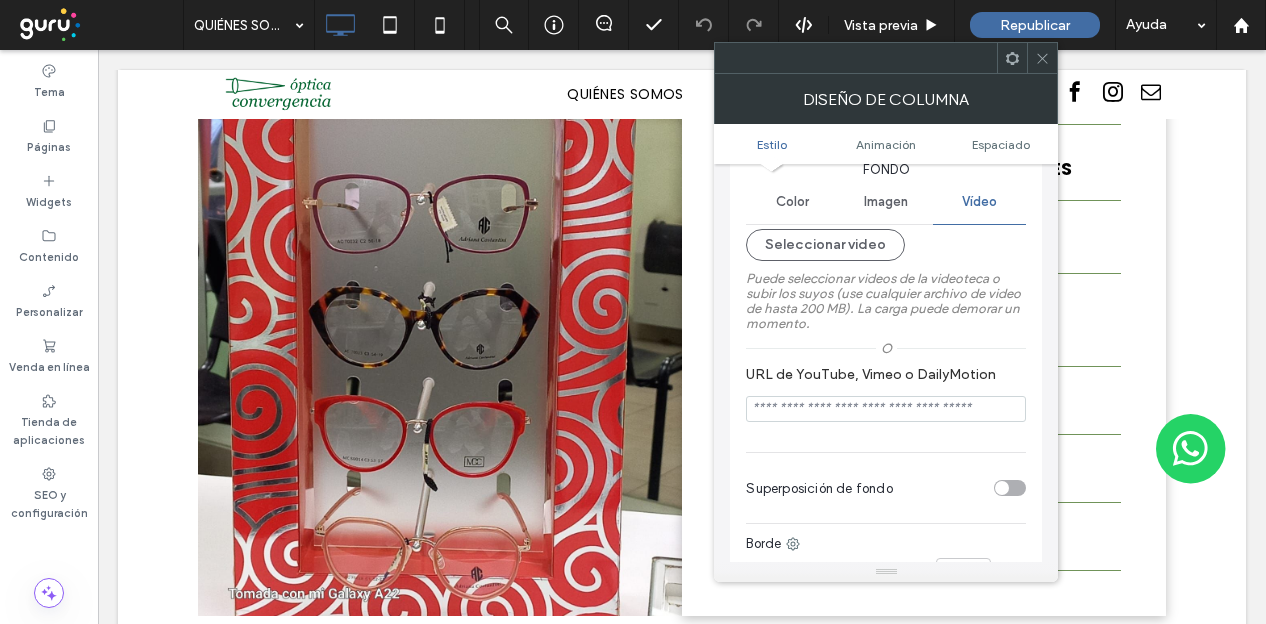 scroll, scrollTop: 100, scrollLeft: 0, axis: vertical 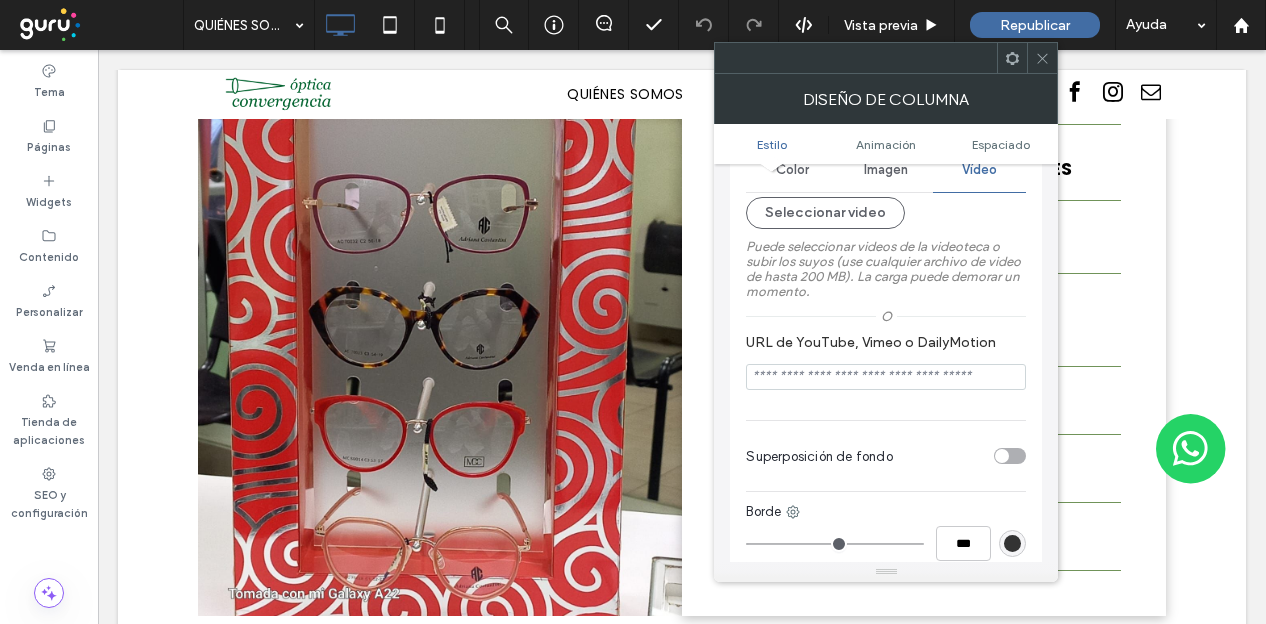 click at bounding box center [886, 377] 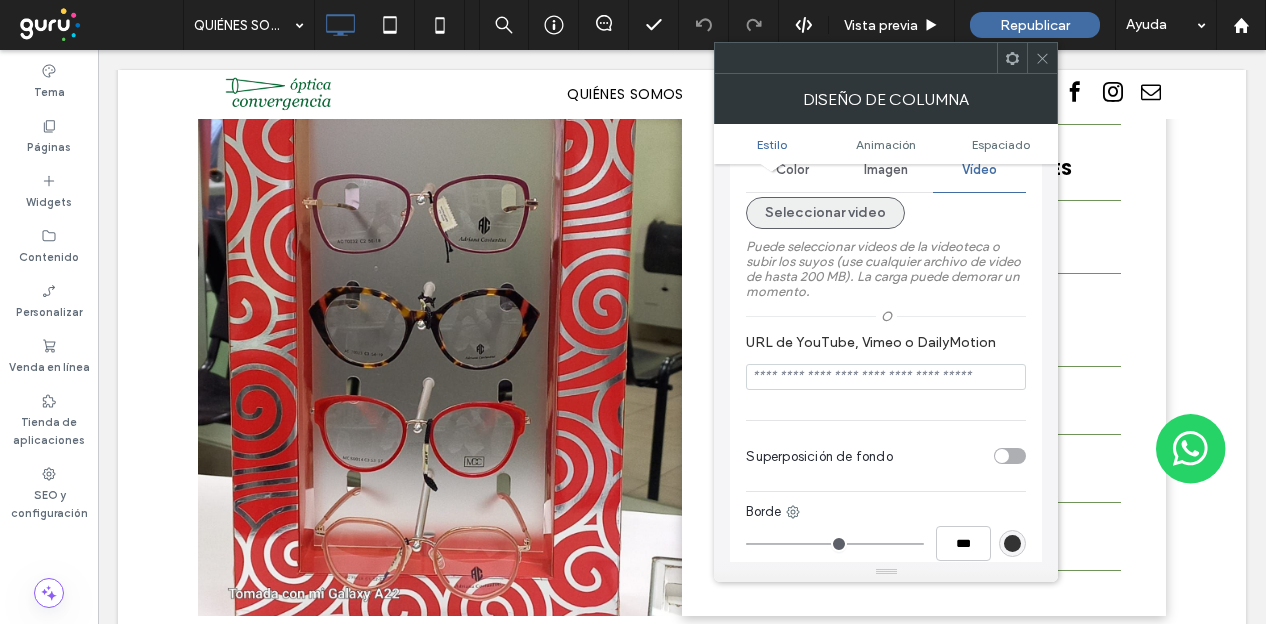 click on "Seleccionar video" at bounding box center [825, 213] 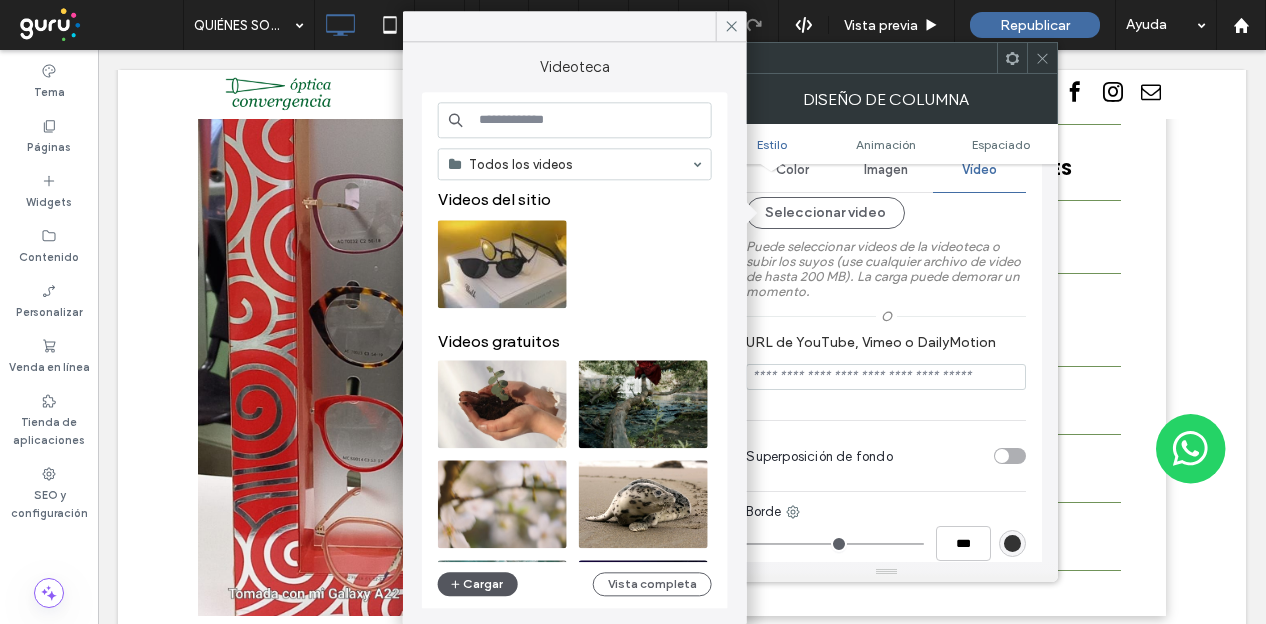 click on "Cargar" at bounding box center [478, 584] 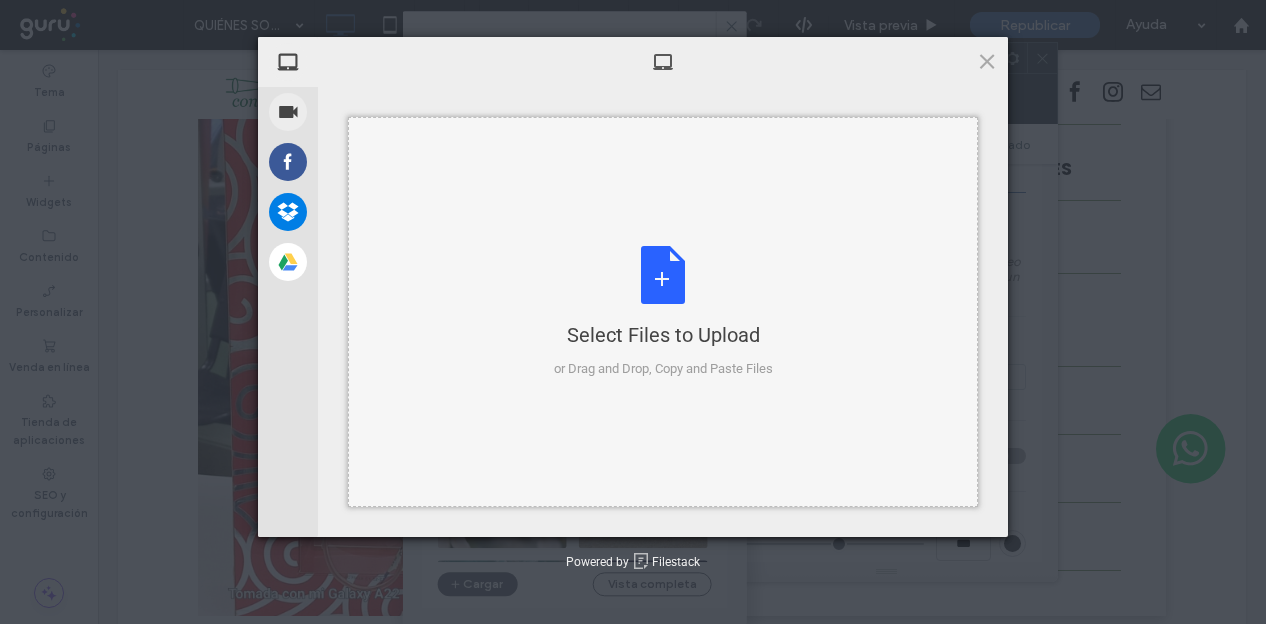 click on "Select Files to Upload
or Drag and Drop, Copy and Paste Files" at bounding box center [663, 312] 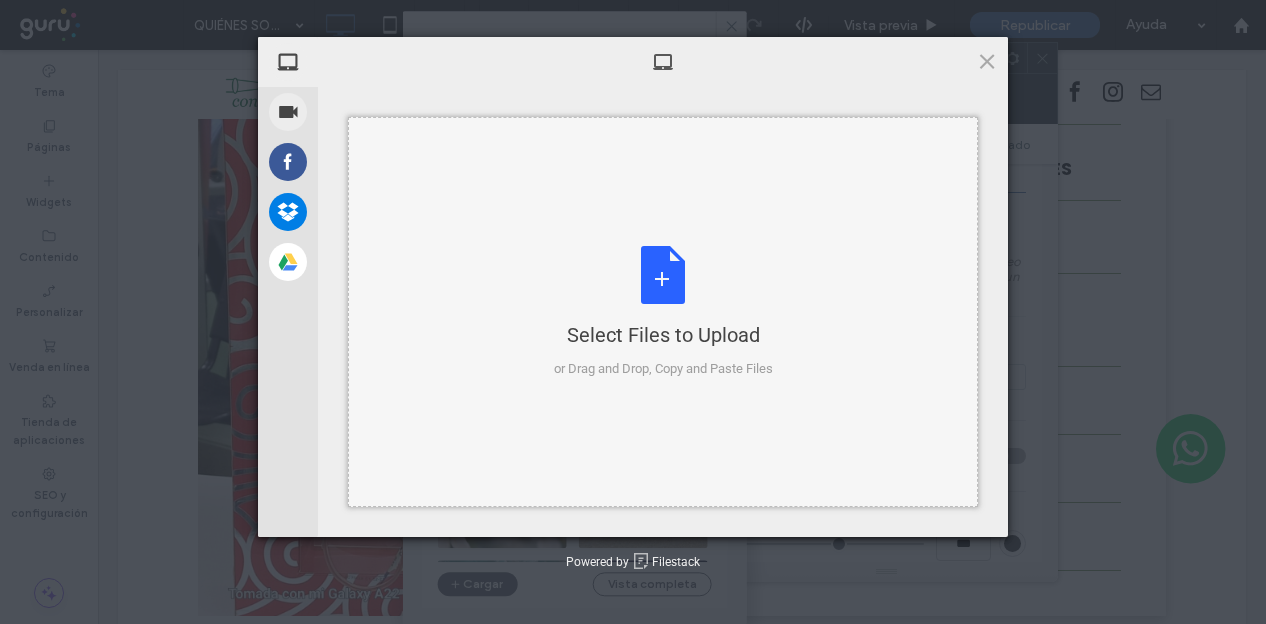 type 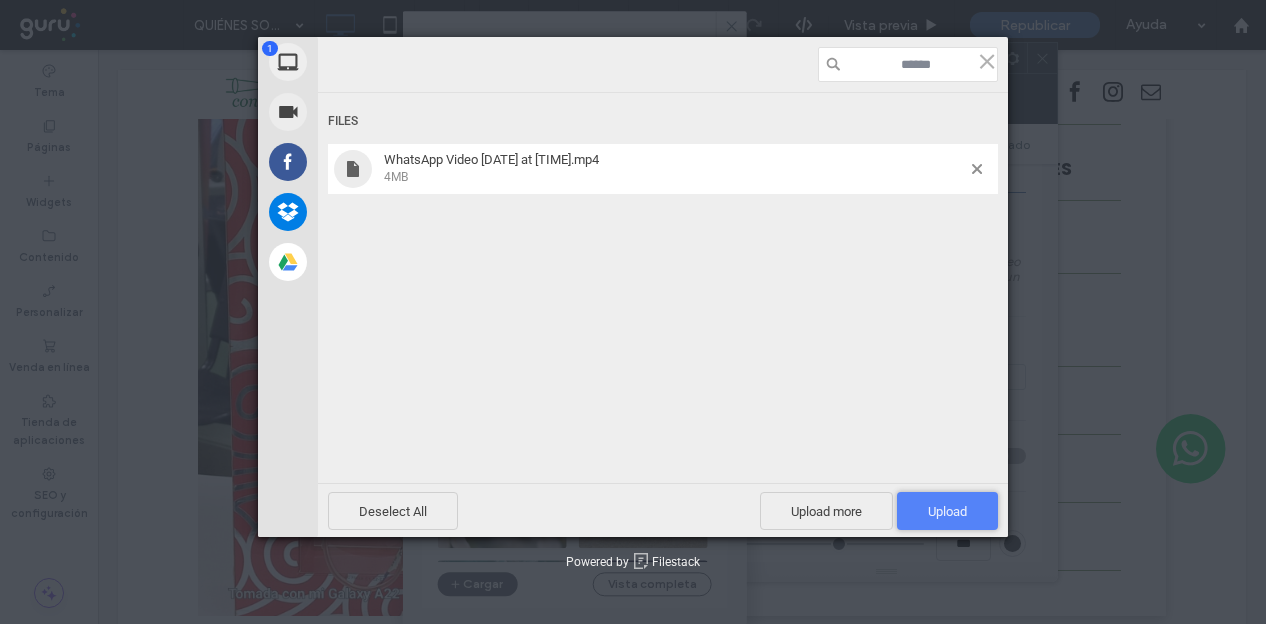 click on "Upload
1" at bounding box center (947, 511) 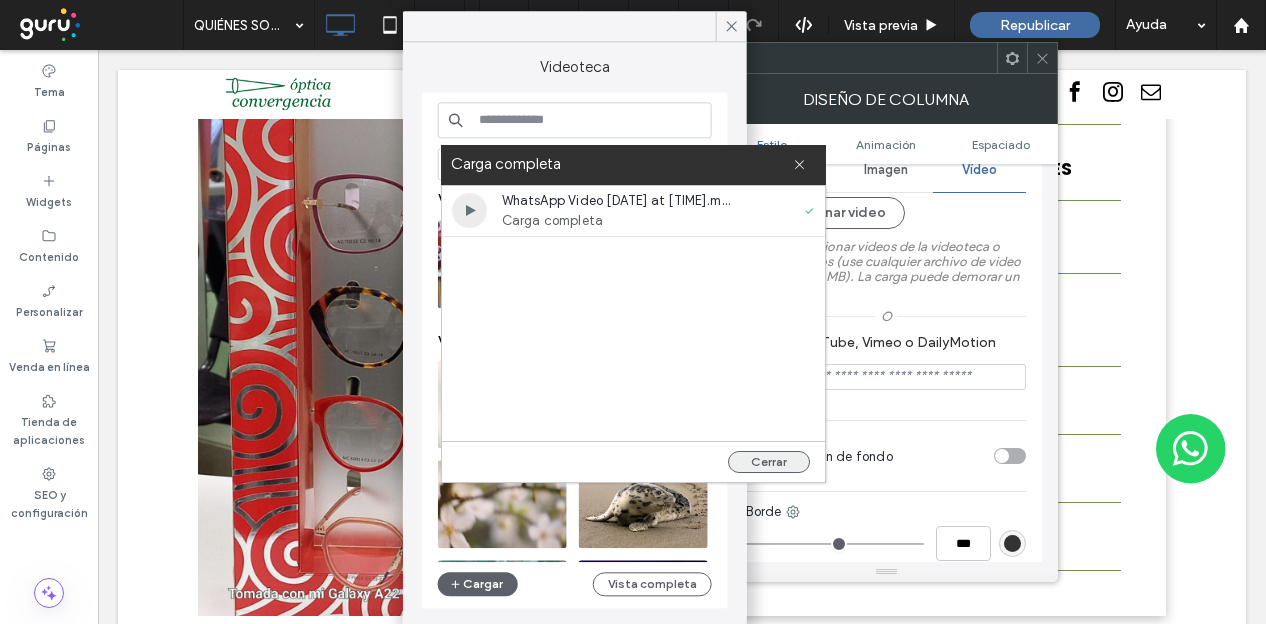 click on "Cerrar" at bounding box center [769, 462] 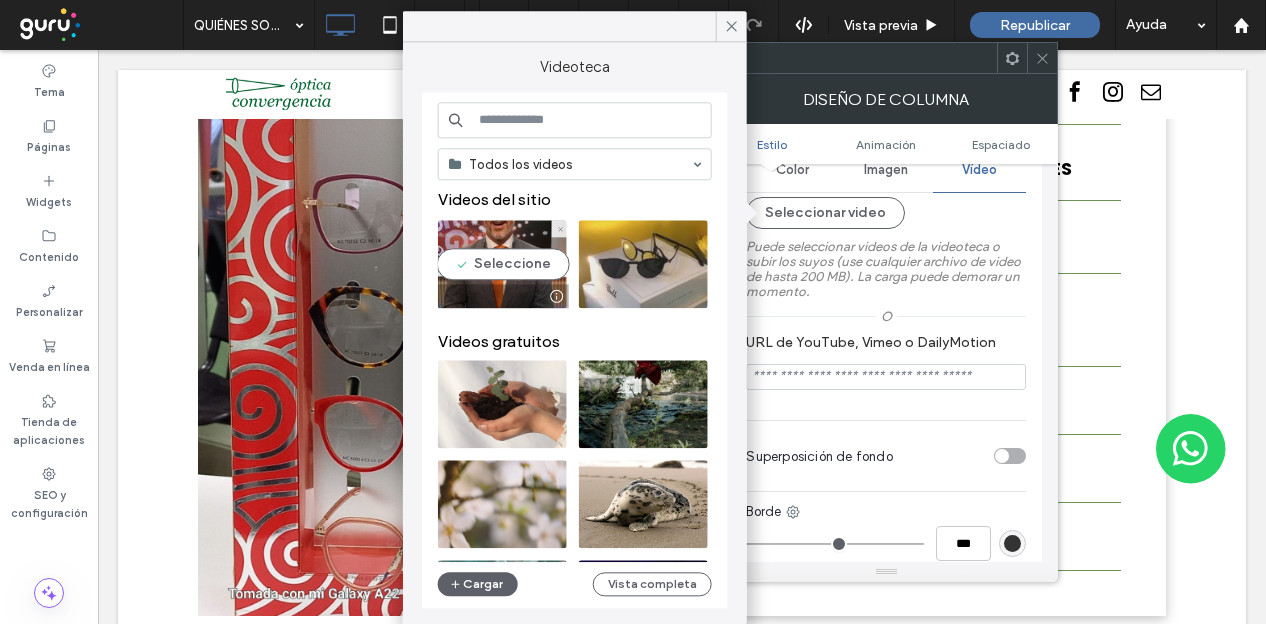 click at bounding box center (502, 264) 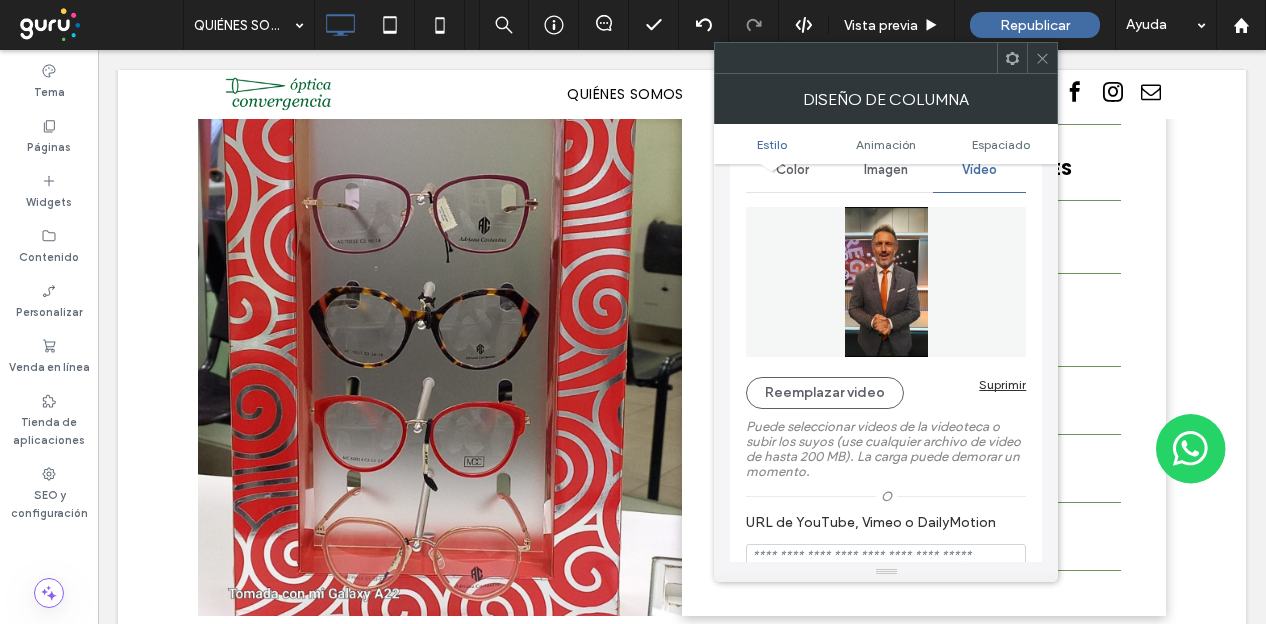 click 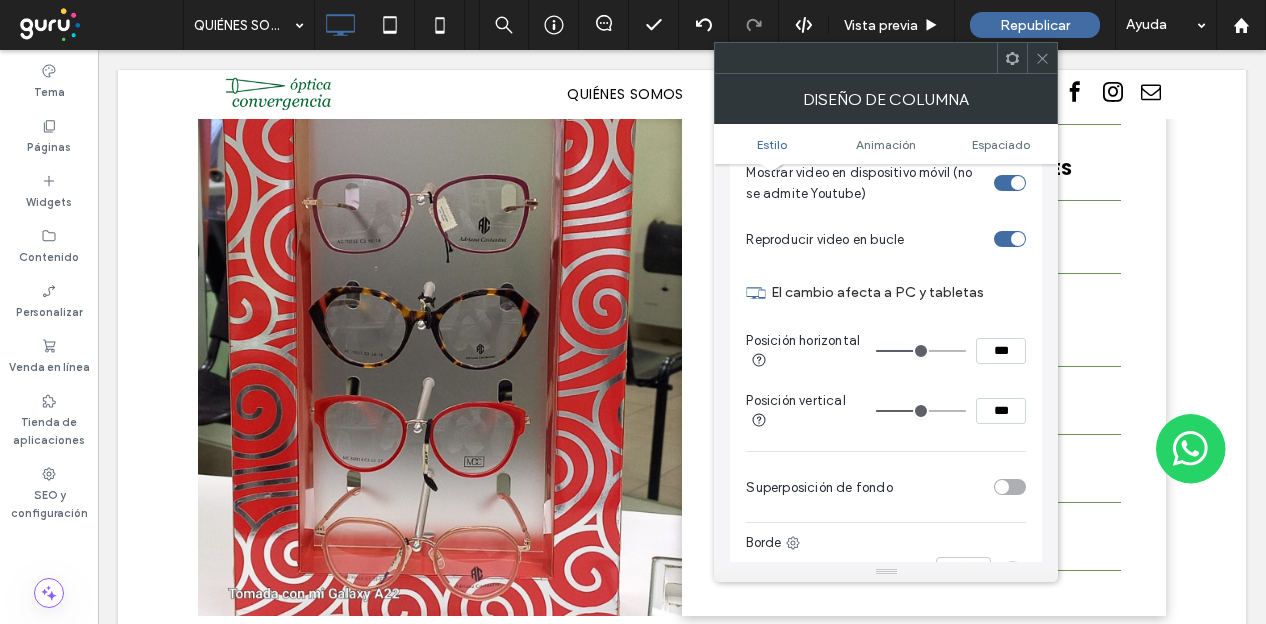 scroll, scrollTop: 600, scrollLeft: 0, axis: vertical 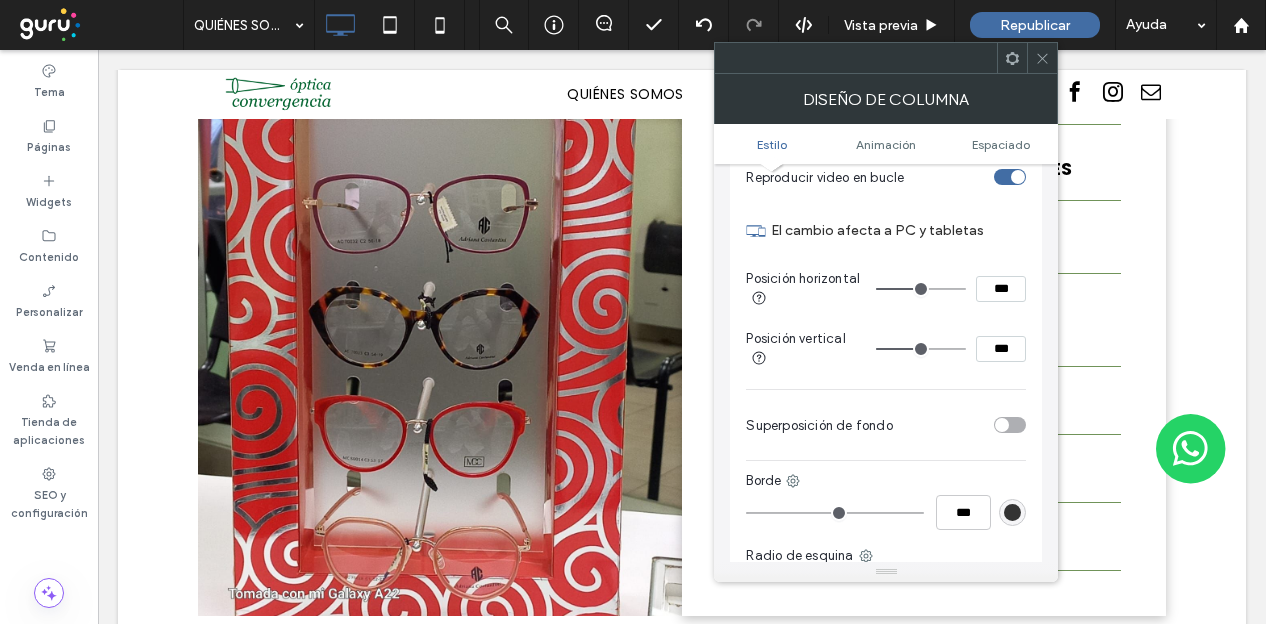 type on "**" 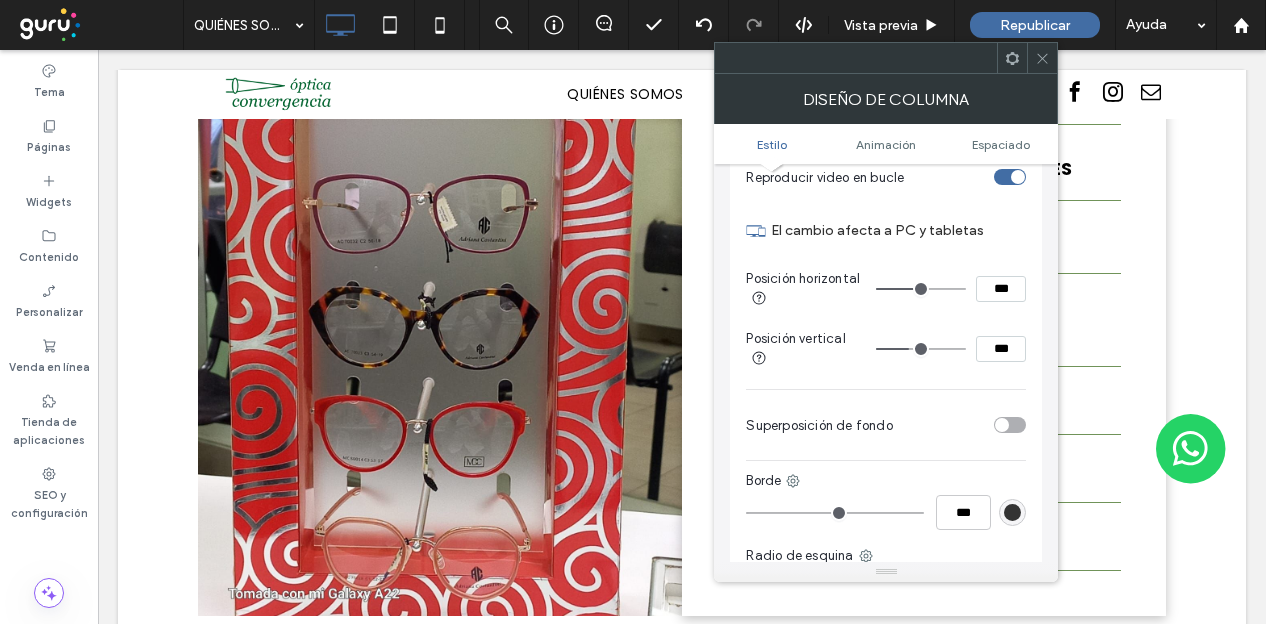 type on "**" 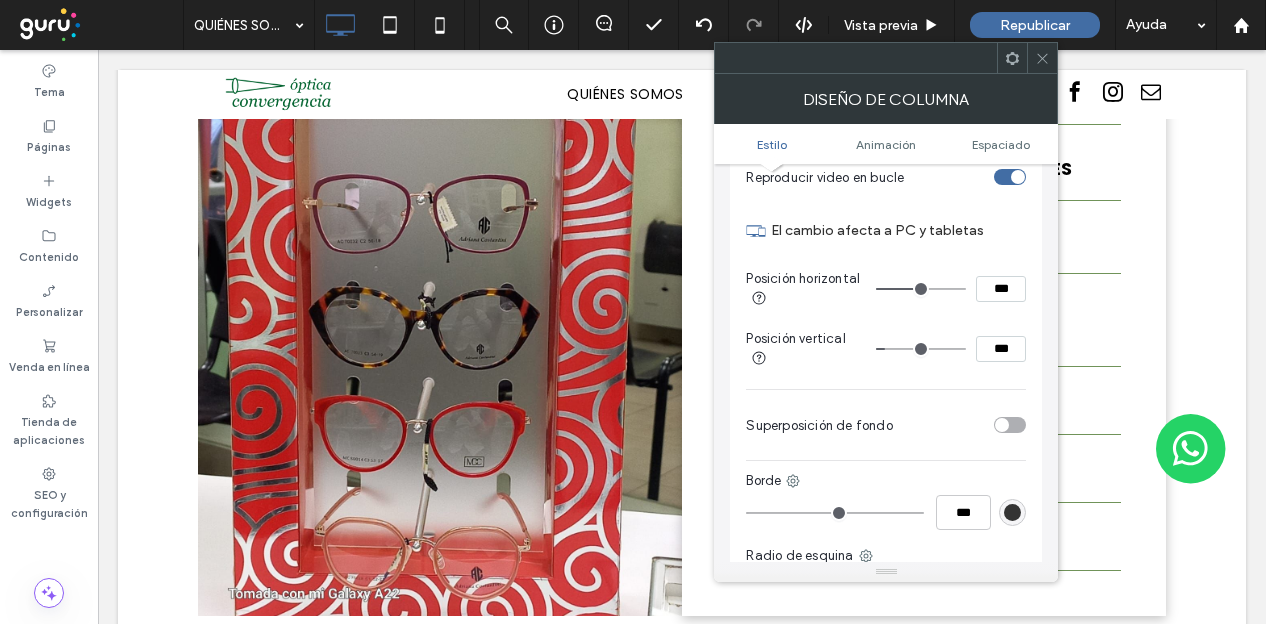 drag, startPoint x: 917, startPoint y: 352, endPoint x: 892, endPoint y: 360, distance: 26.24881 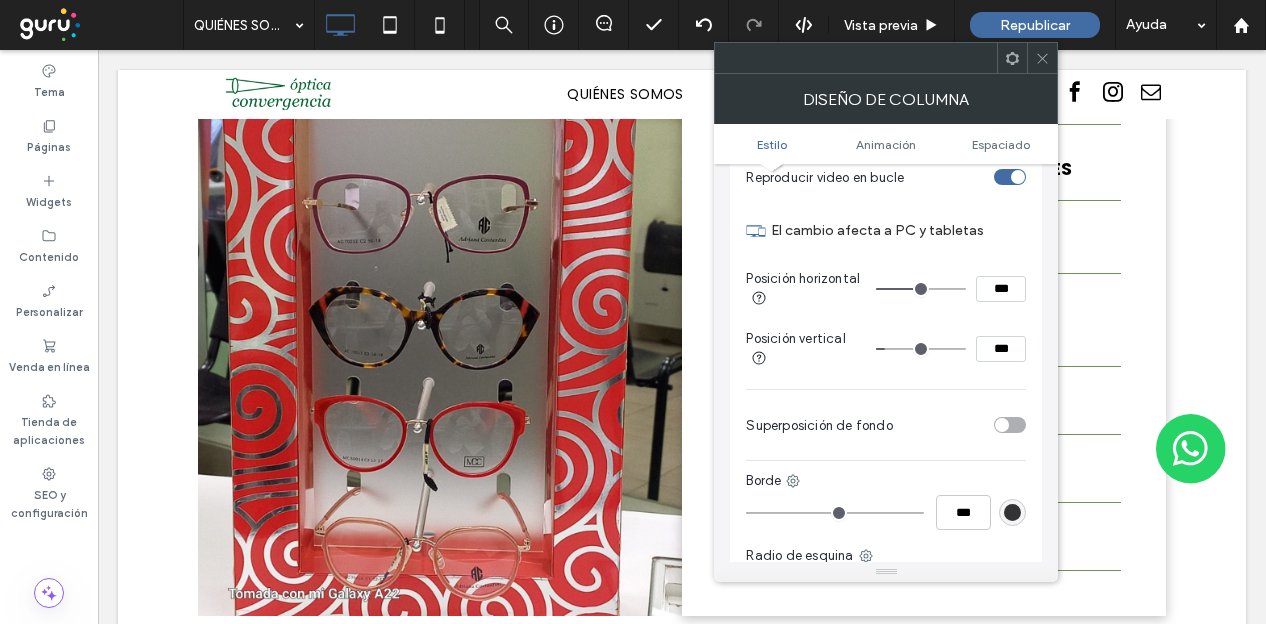 click at bounding box center [921, 349] 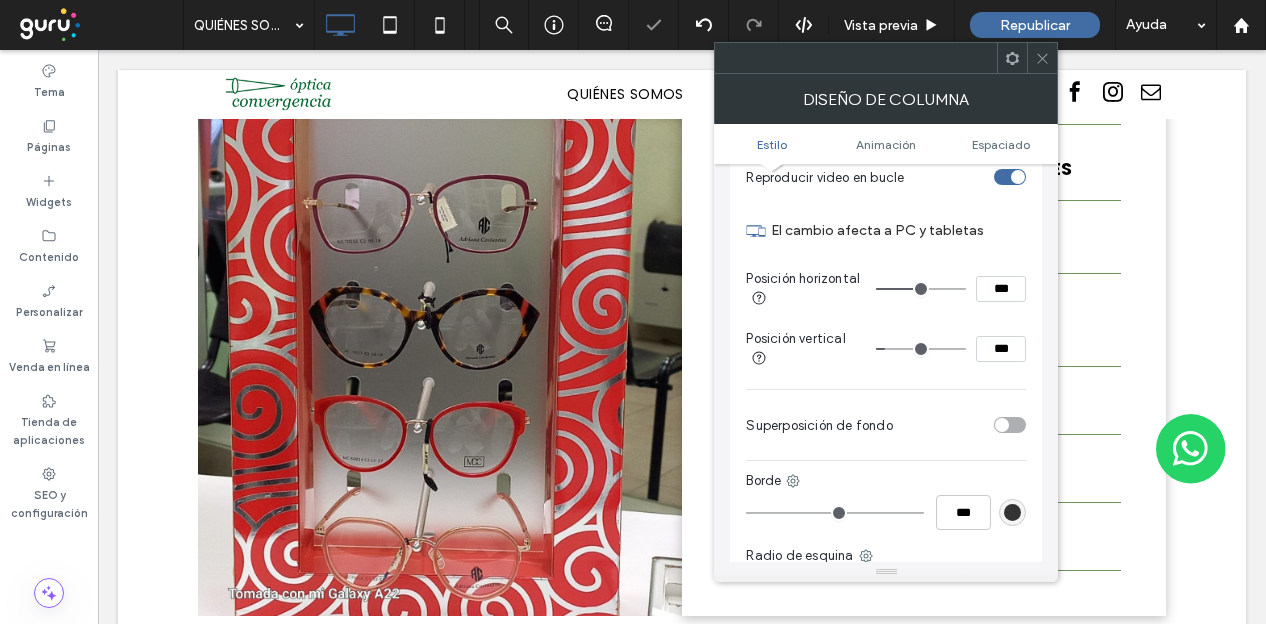 click 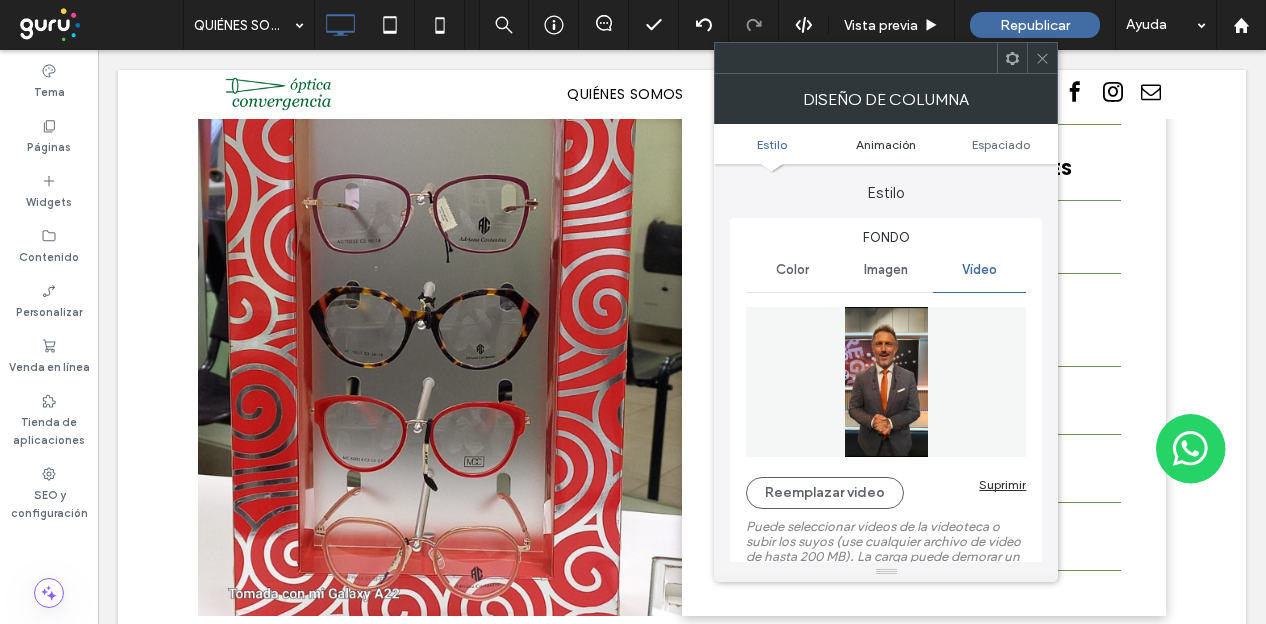click on "Animación" at bounding box center [886, 144] 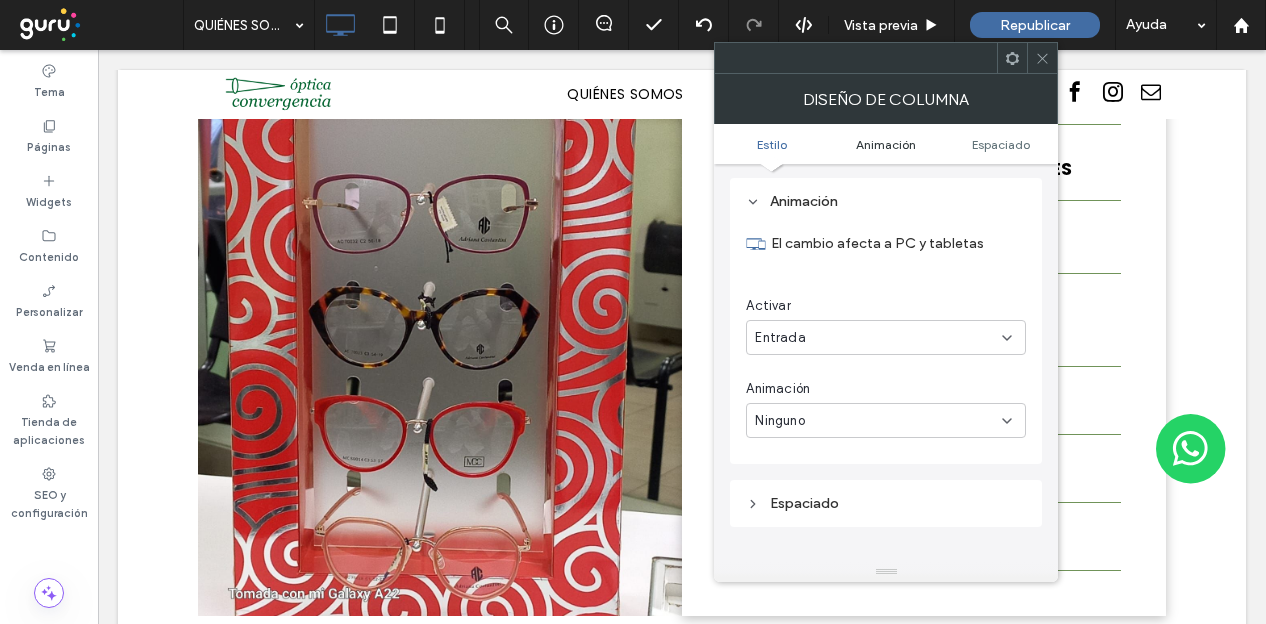 scroll, scrollTop: 1134, scrollLeft: 0, axis: vertical 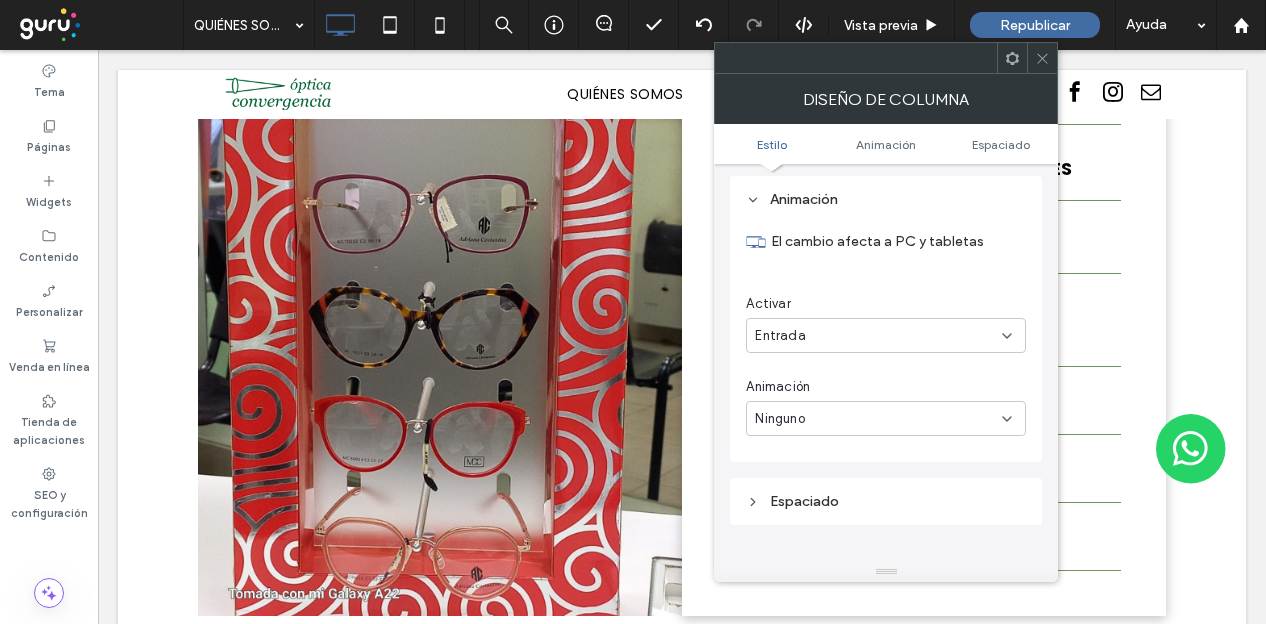 click on "Estilo" at bounding box center (772, 144) 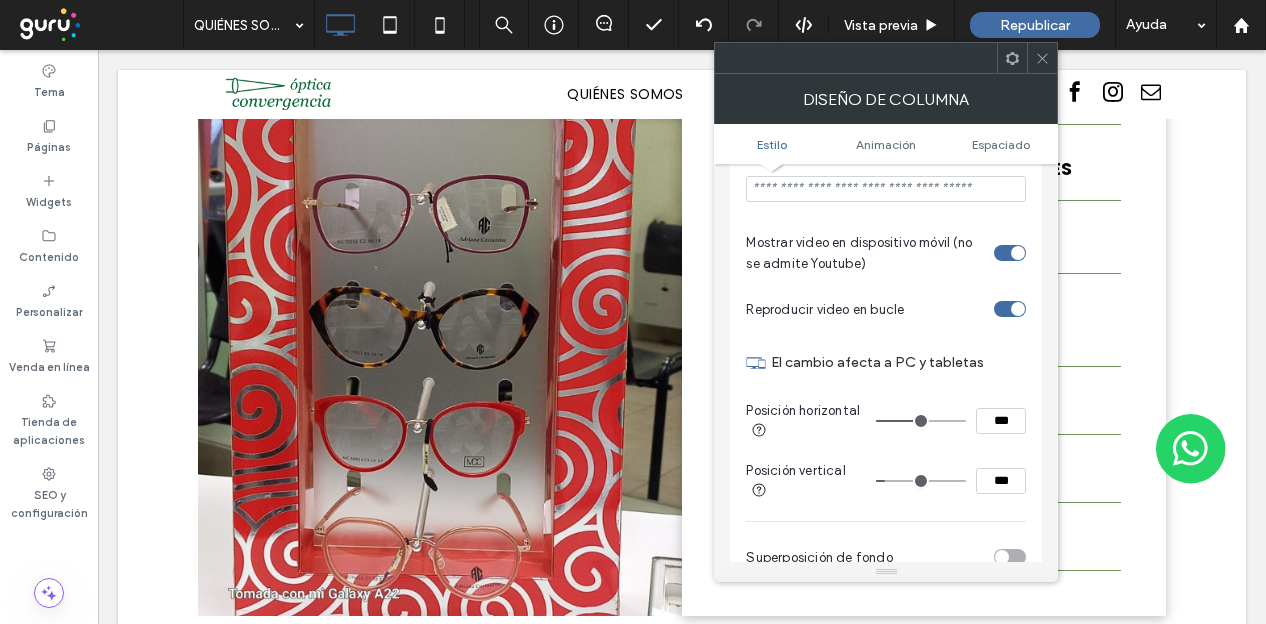 scroll, scrollTop: 500, scrollLeft: 0, axis: vertical 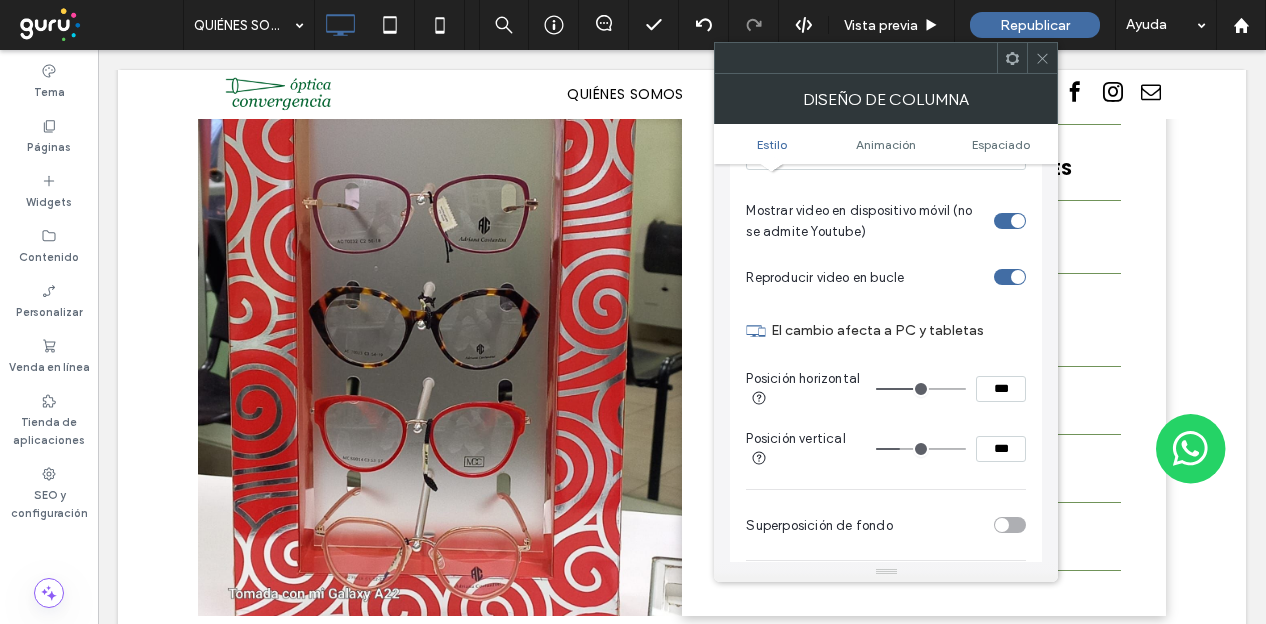drag, startPoint x: 892, startPoint y: 452, endPoint x: 903, endPoint y: 462, distance: 14.866069 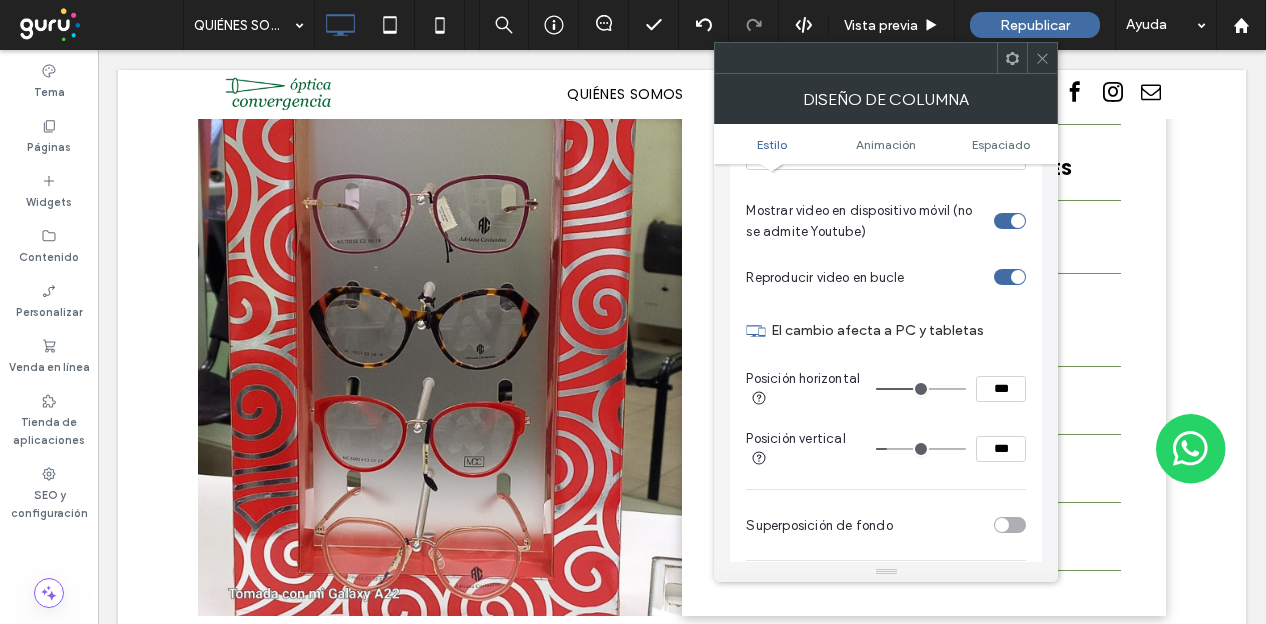 drag, startPoint x: 904, startPoint y: 449, endPoint x: 893, endPoint y: 457, distance: 13.601471 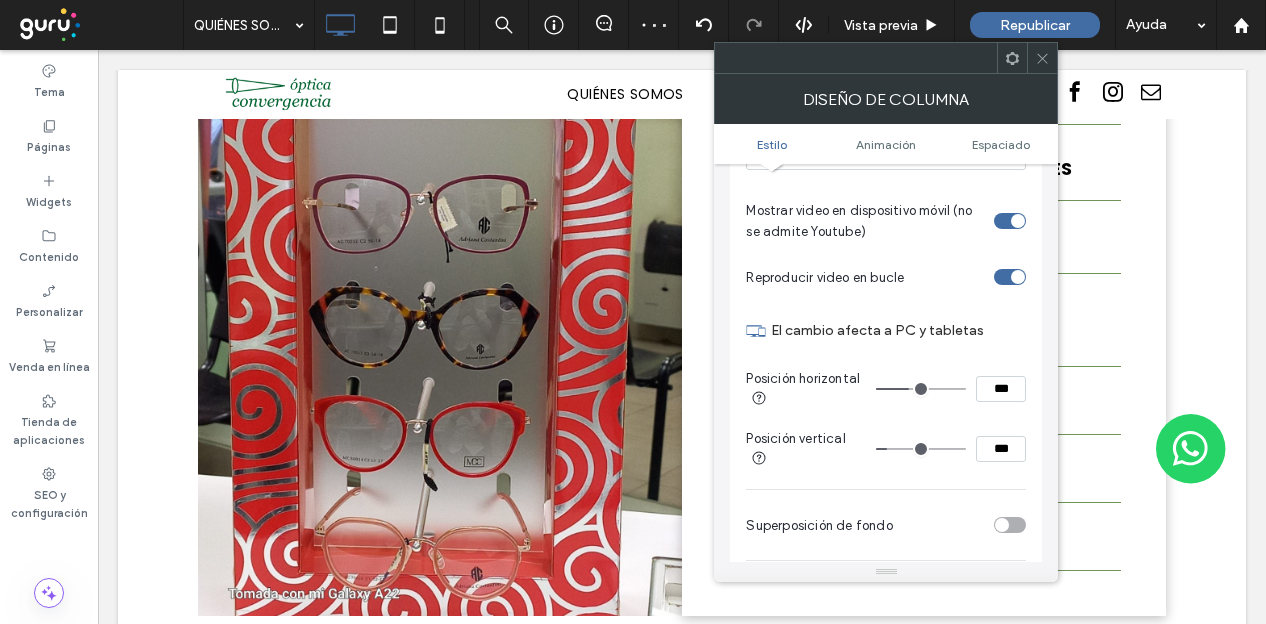 drag, startPoint x: 922, startPoint y: 393, endPoint x: 911, endPoint y: 397, distance: 11.7046995 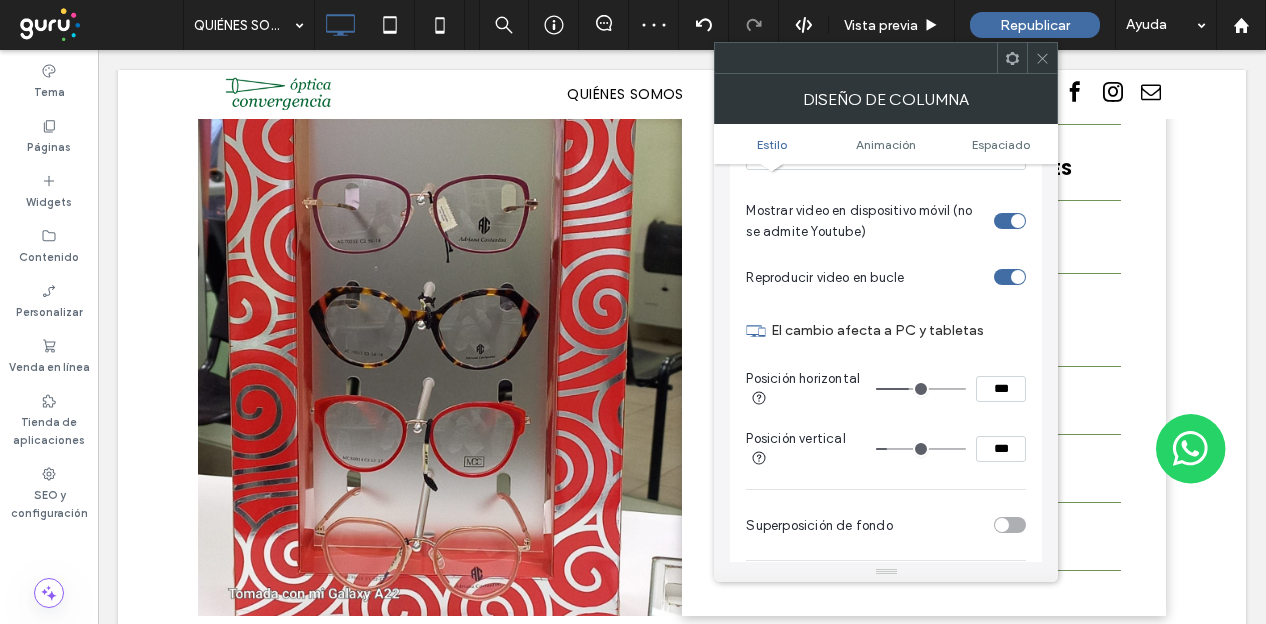 click at bounding box center (921, 389) 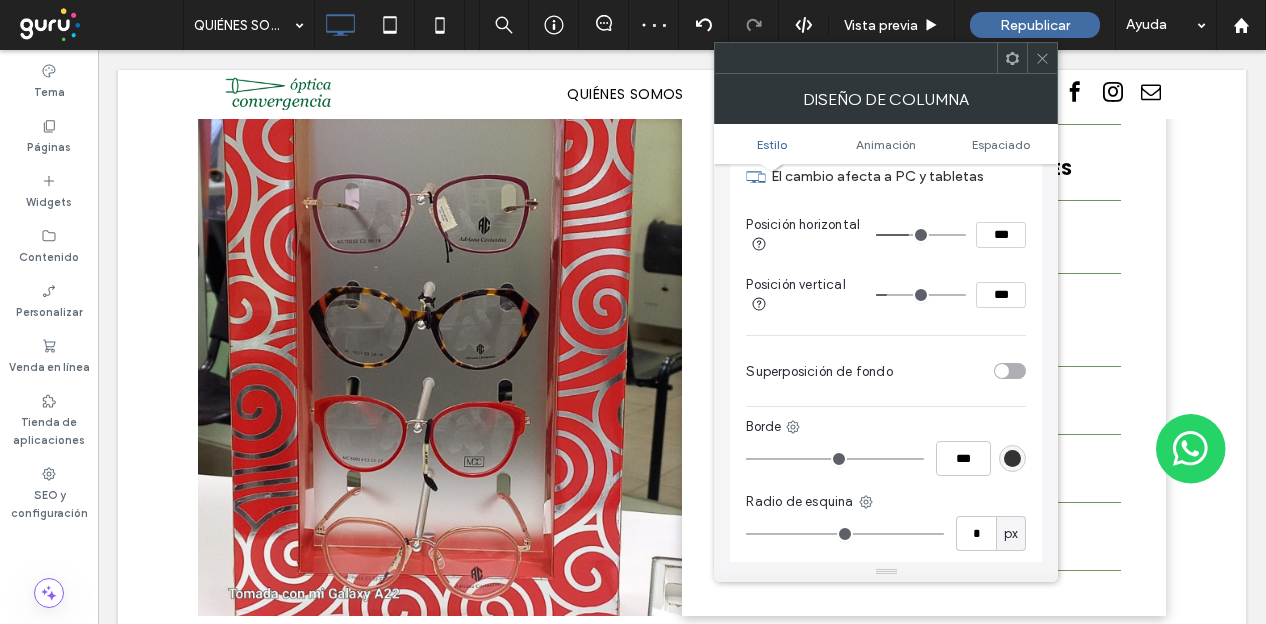 scroll, scrollTop: 700, scrollLeft: 0, axis: vertical 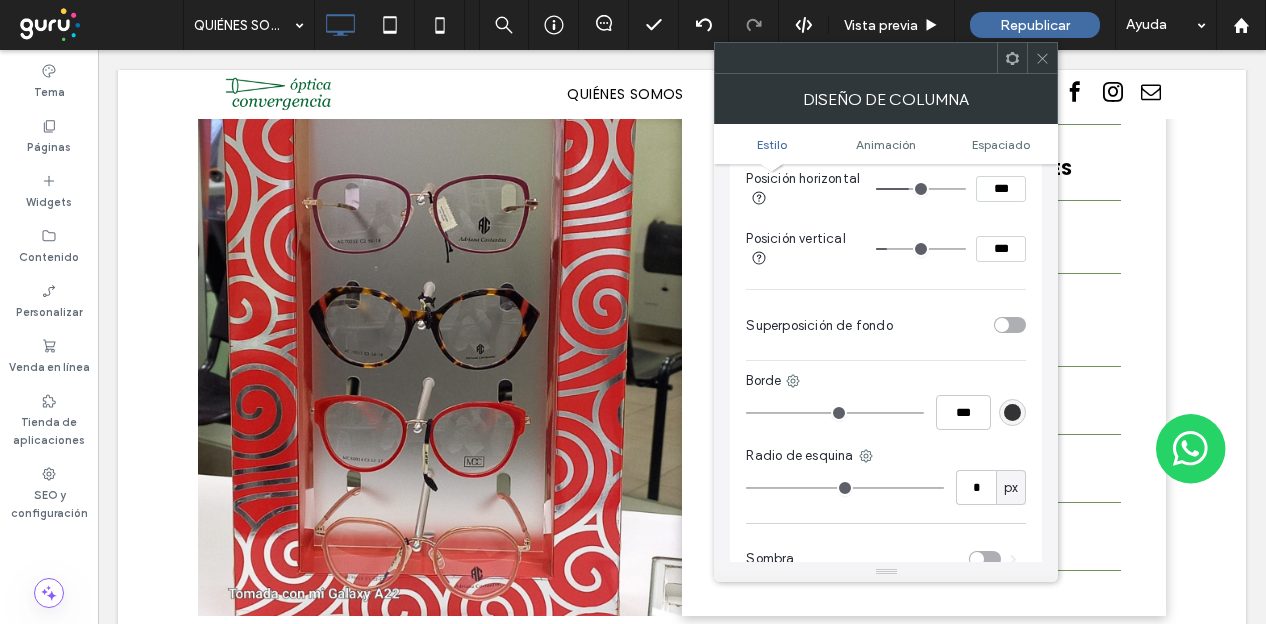 click 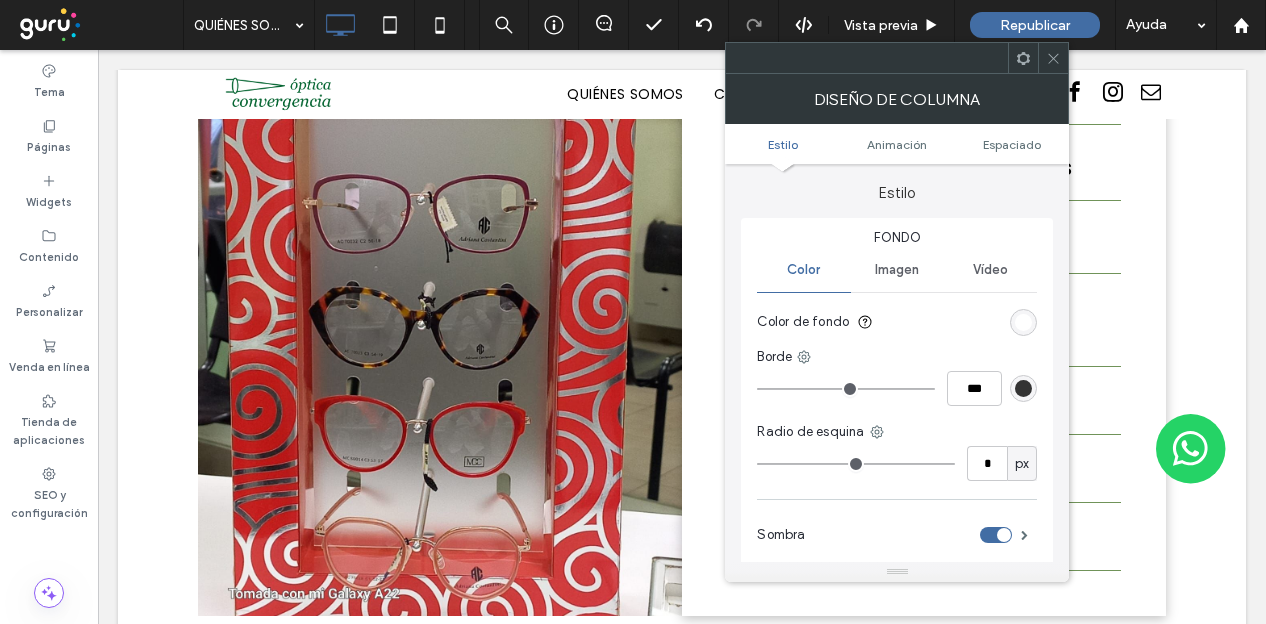 click on "Imagen" at bounding box center [897, 270] 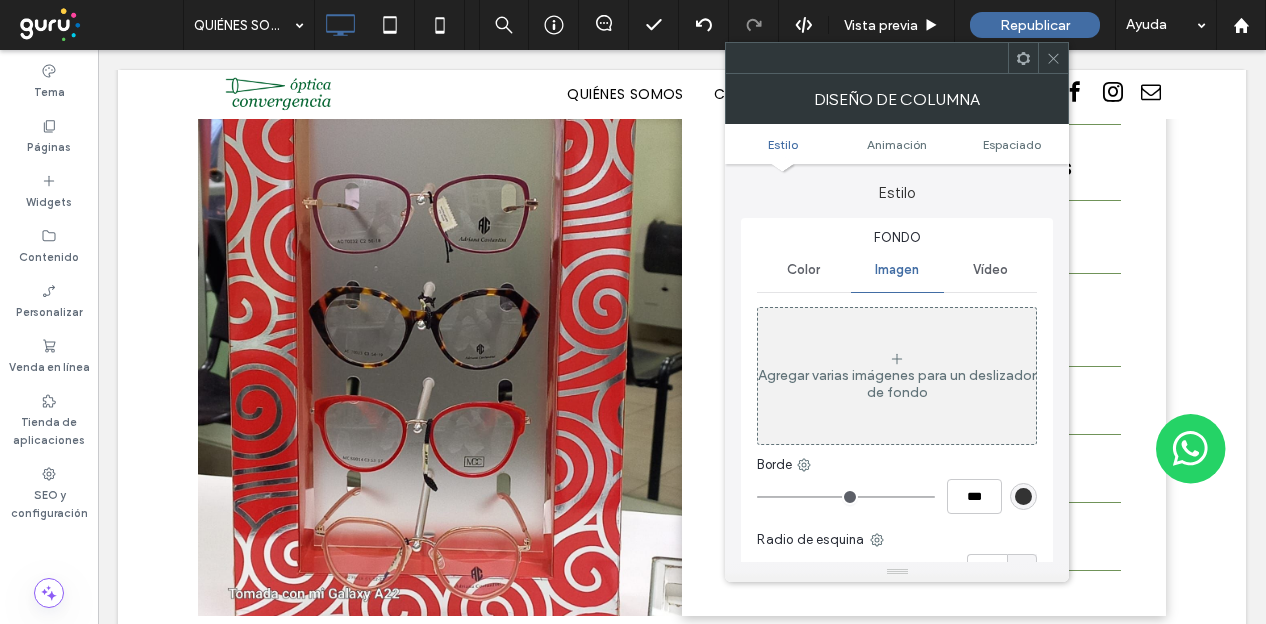 click on "Agregar varias imágenes para un deslizador de fondo" at bounding box center [897, 384] 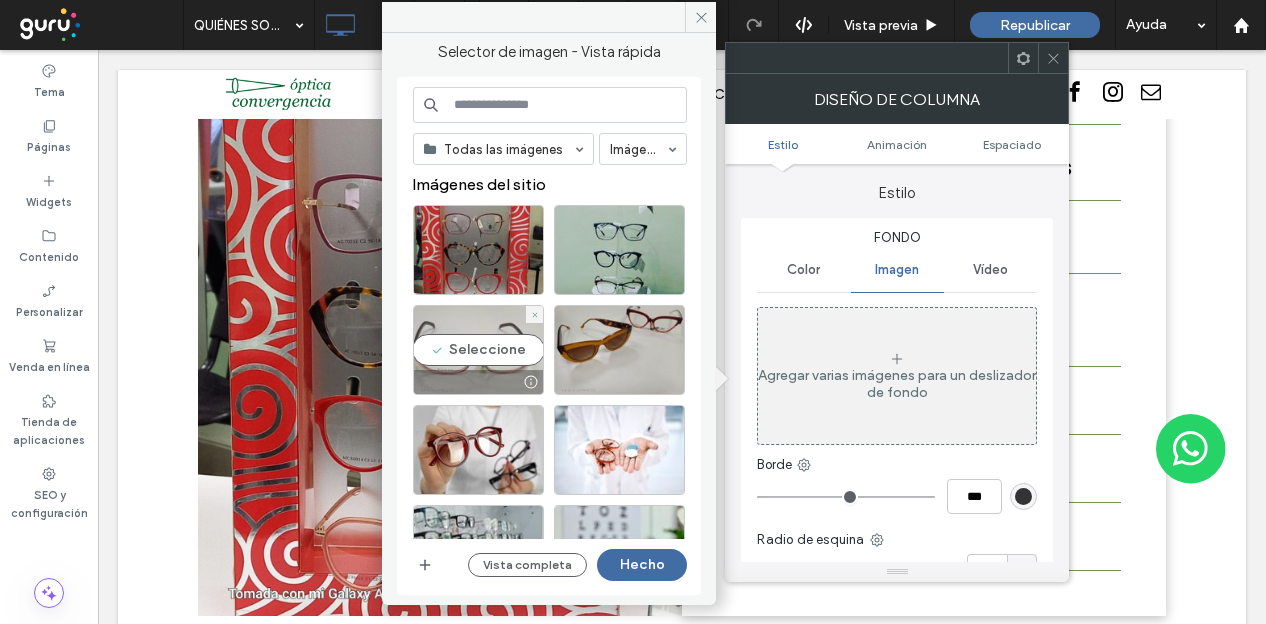 click on "Seleccione" at bounding box center (478, 350) 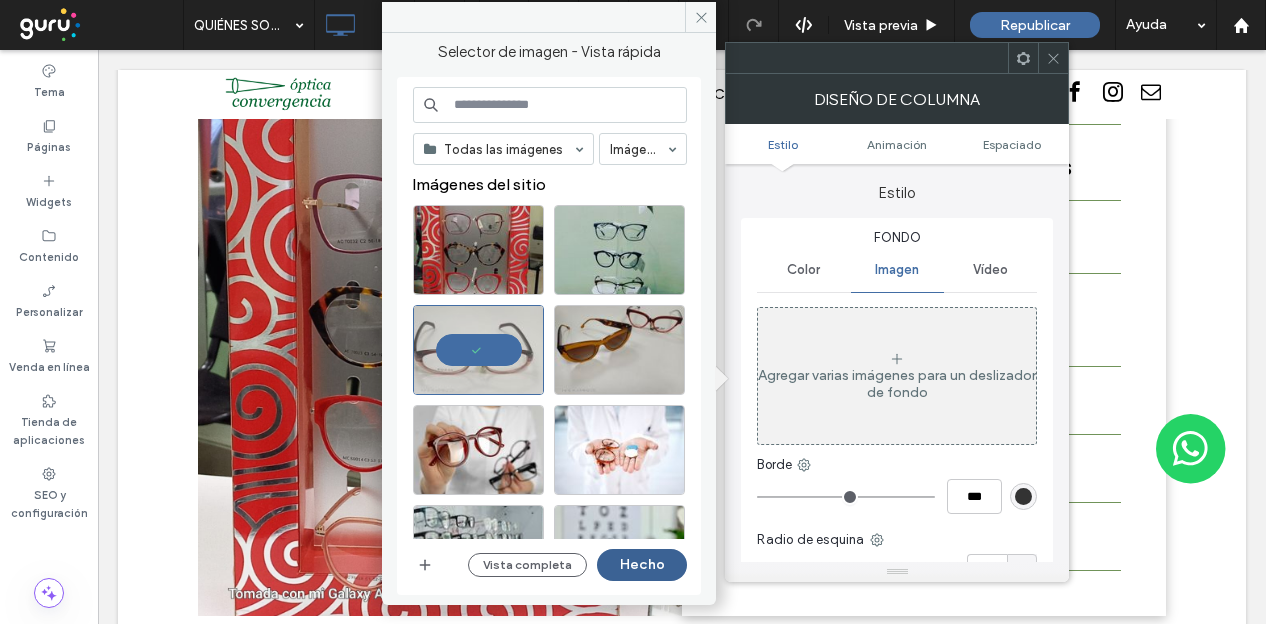click on "Hecho" at bounding box center (642, 565) 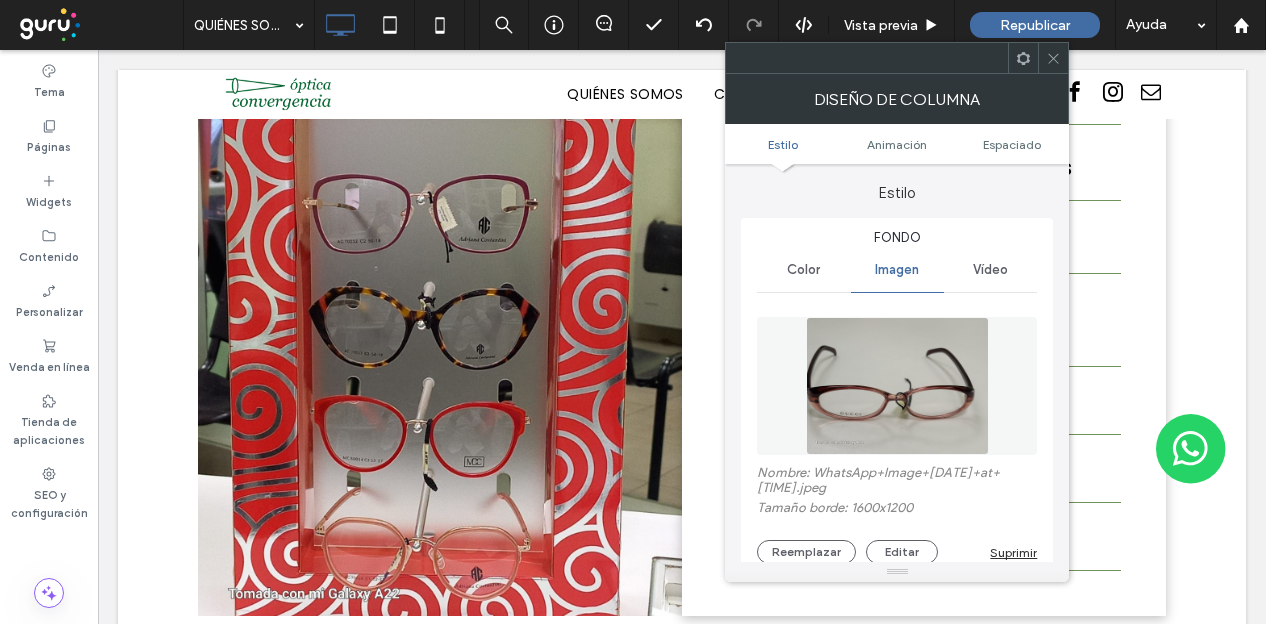 click on "Vídeo" at bounding box center (990, 270) 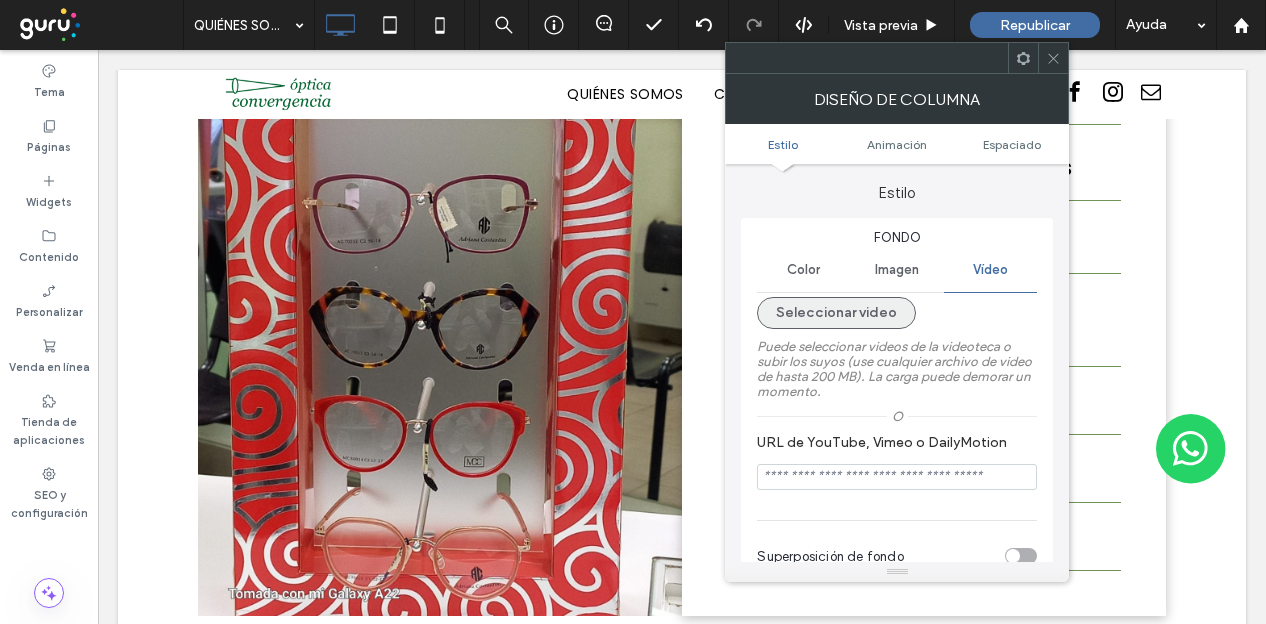click on "Seleccionar video" at bounding box center [836, 313] 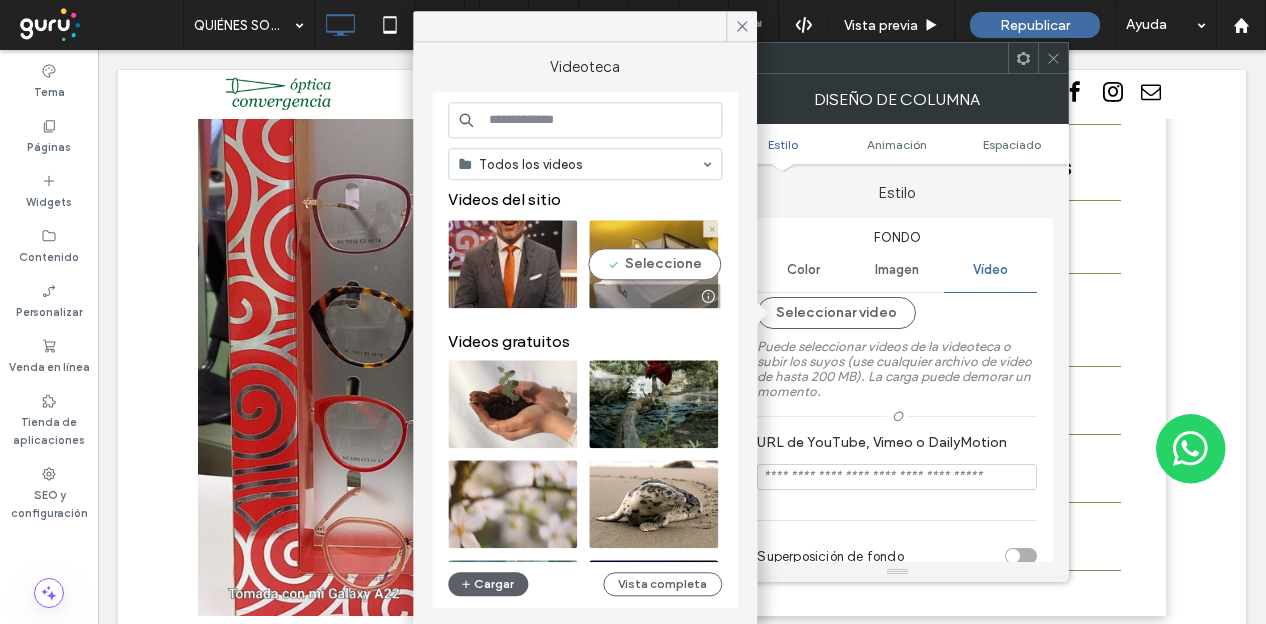click at bounding box center [654, 296] 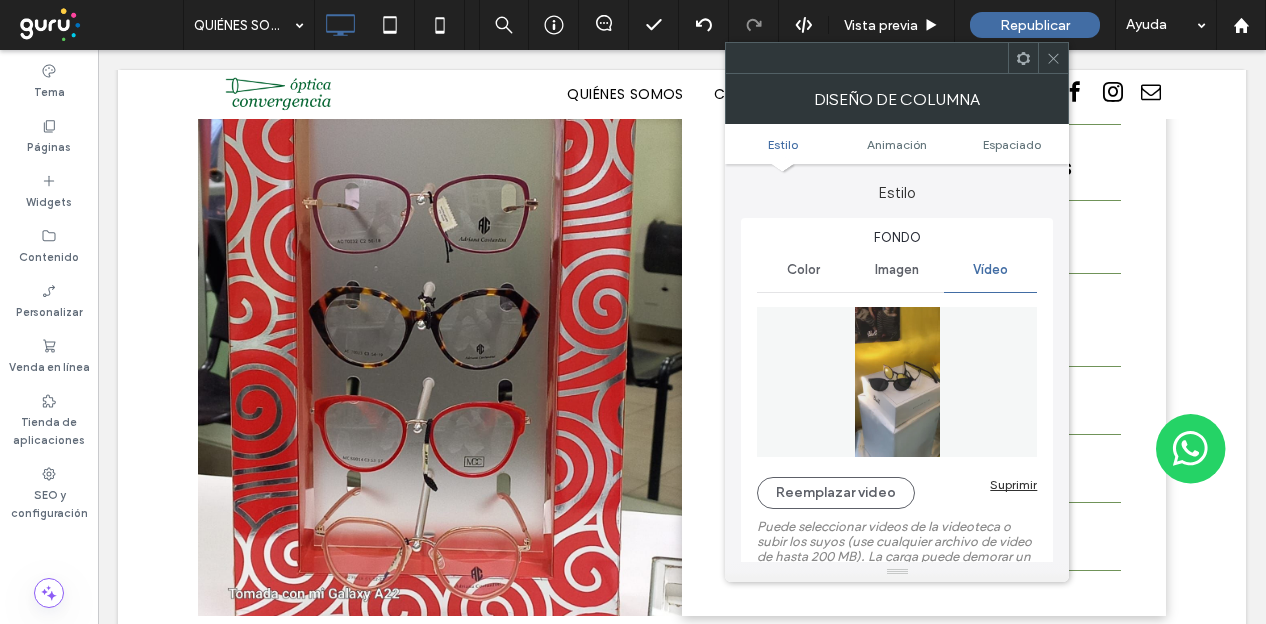 click 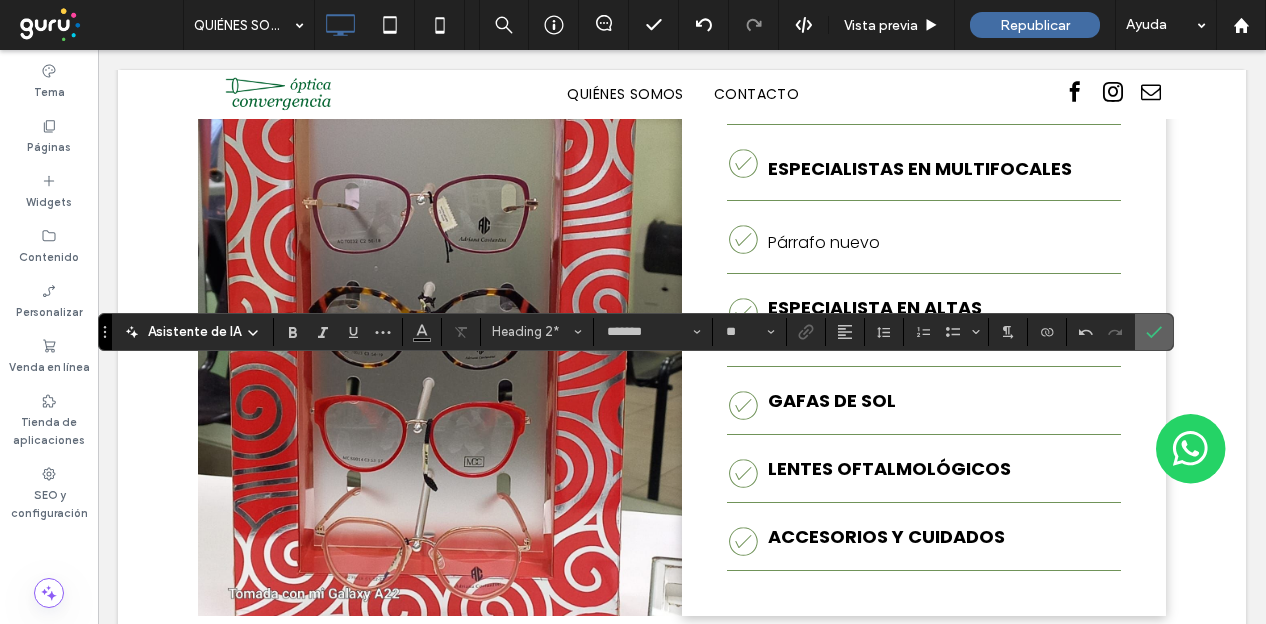 click 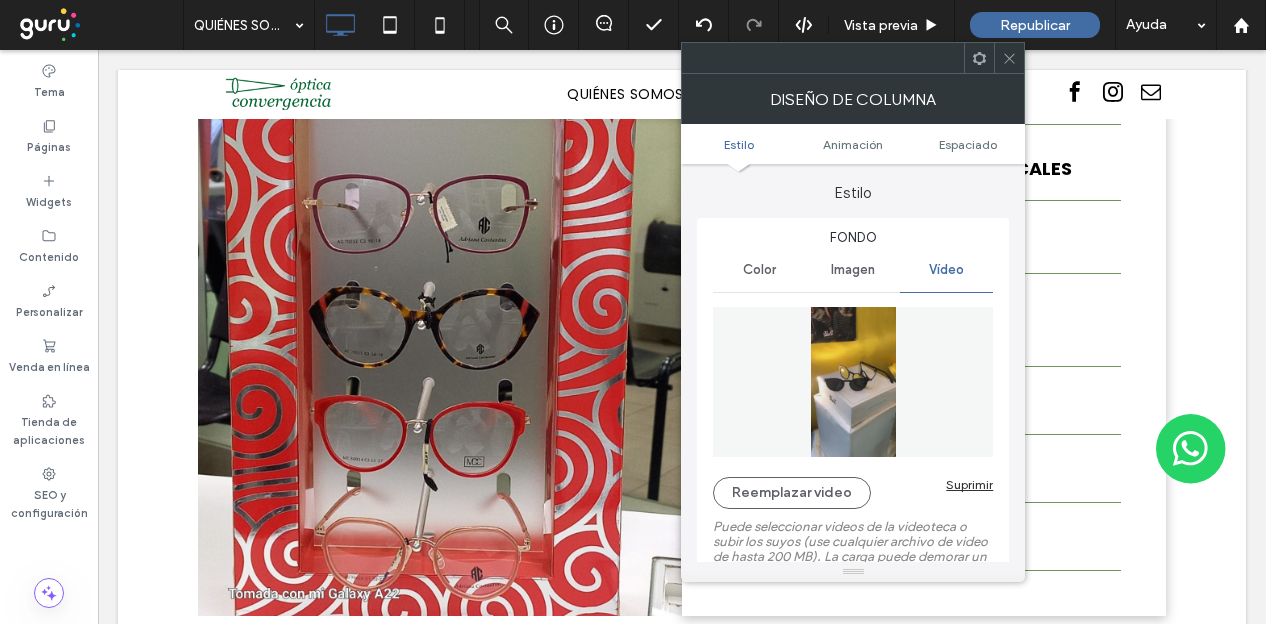 click 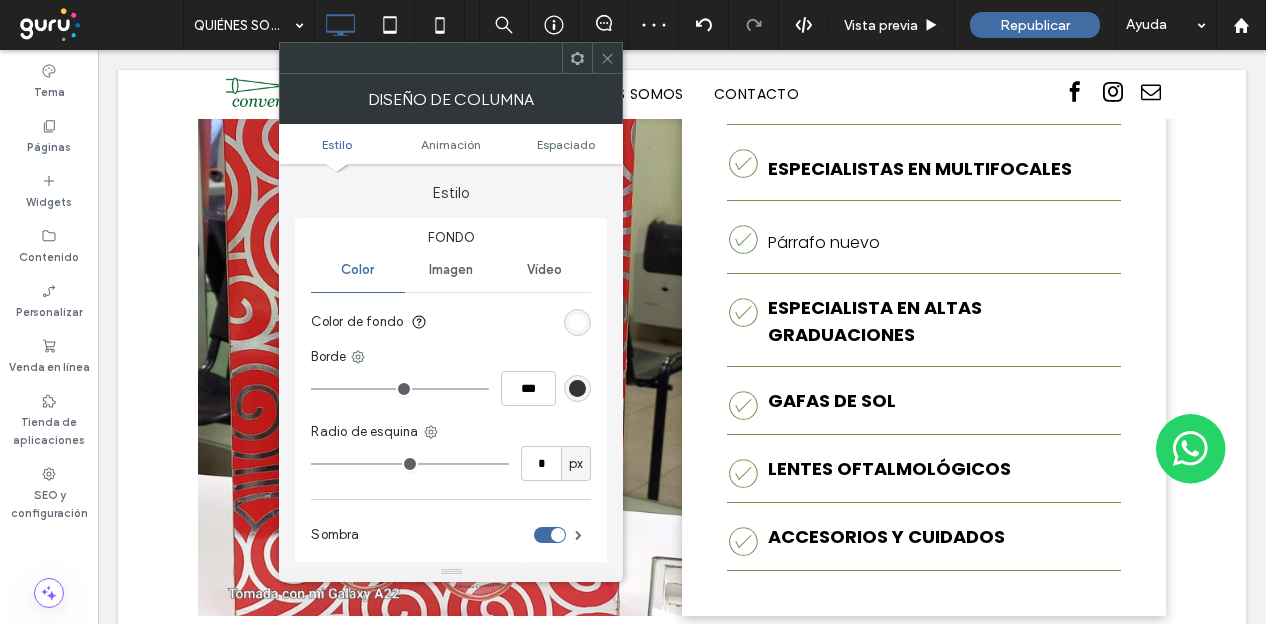 click on "Vídeo" at bounding box center [544, 270] 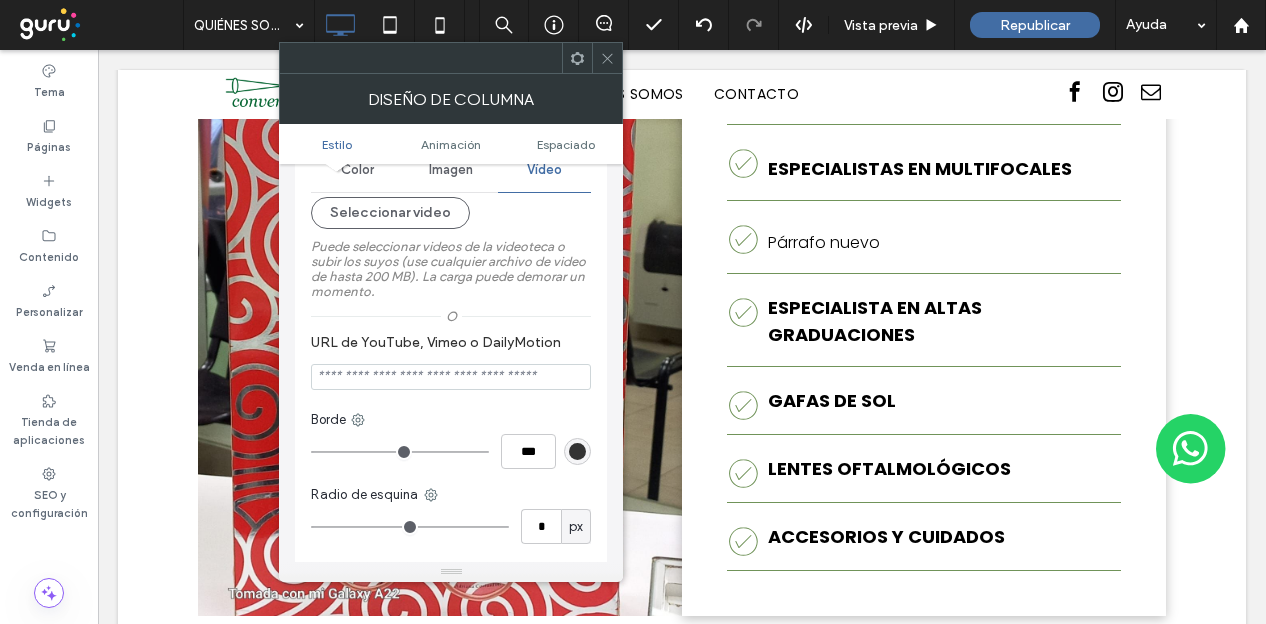 scroll, scrollTop: 0, scrollLeft: 0, axis: both 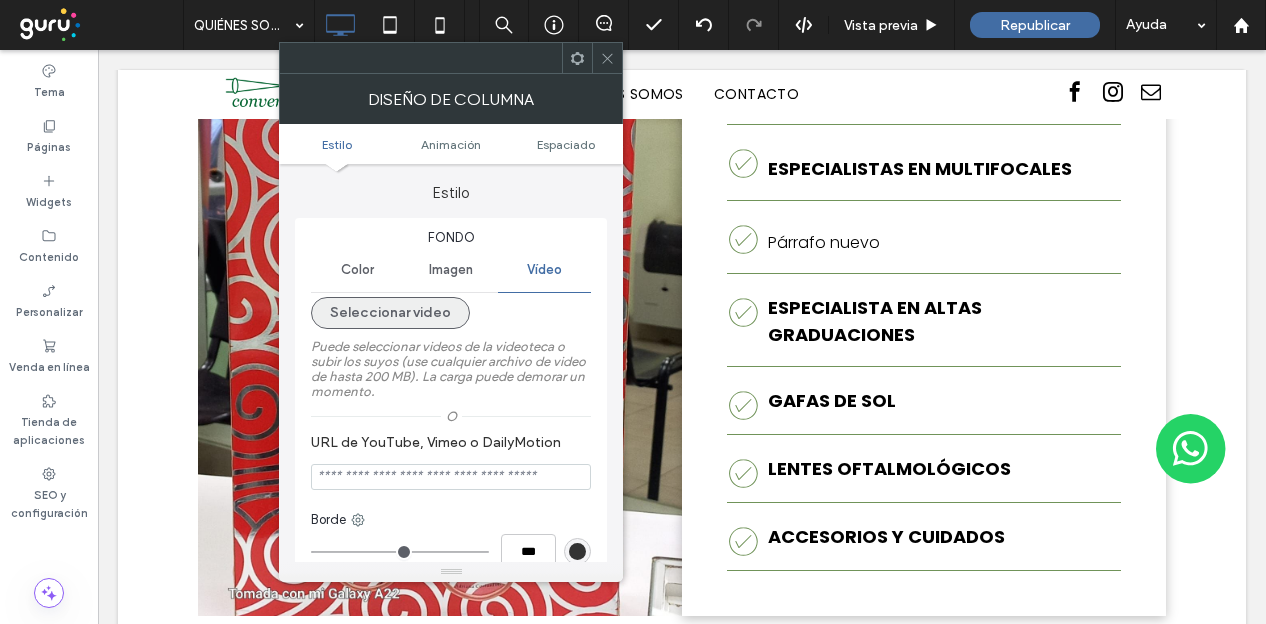 click on "Seleccionar video" at bounding box center [390, 313] 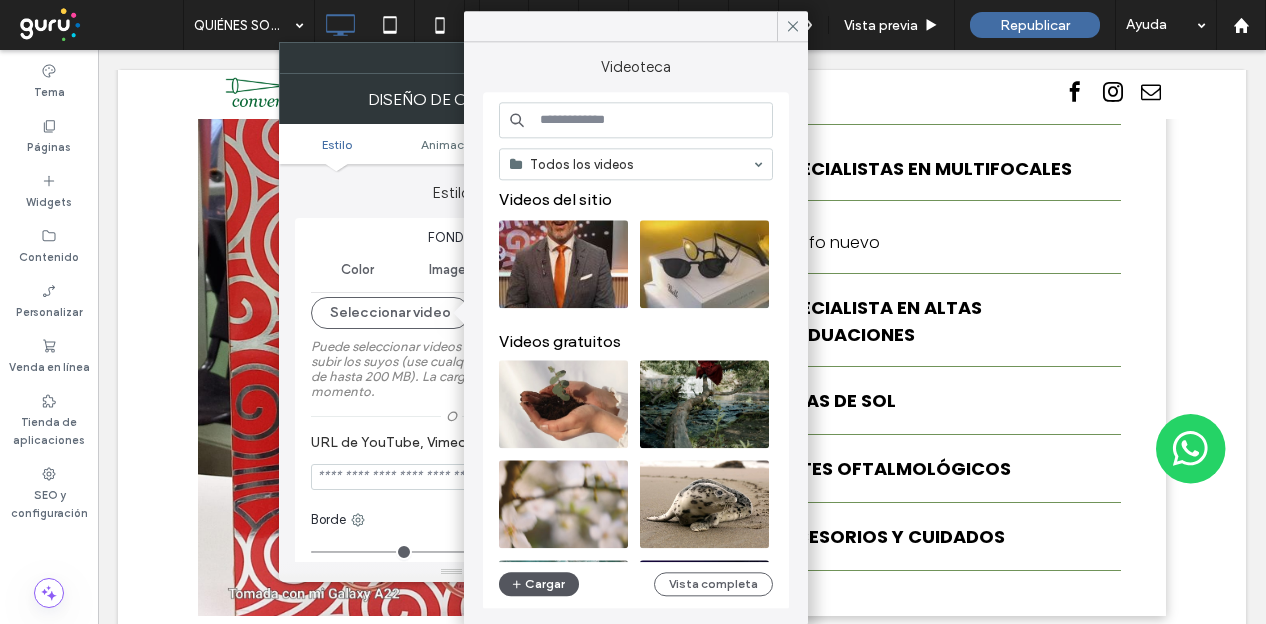 click on "Cargar" at bounding box center (539, 584) 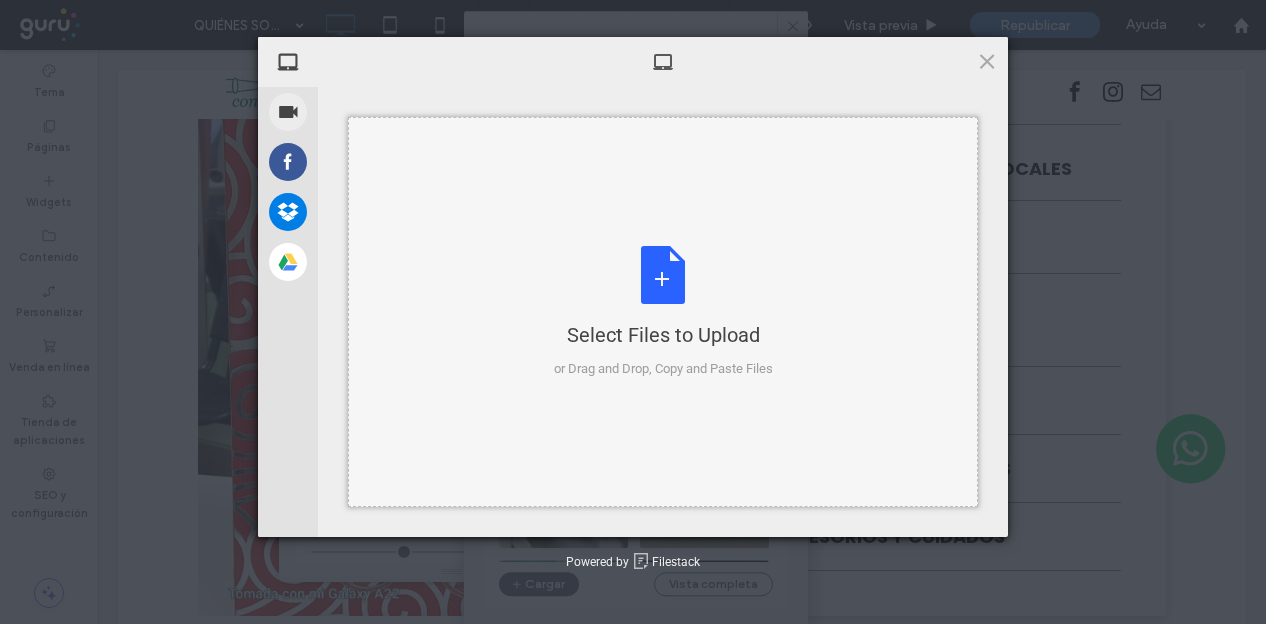 click on "Select Files to Upload" at bounding box center (663, 335) 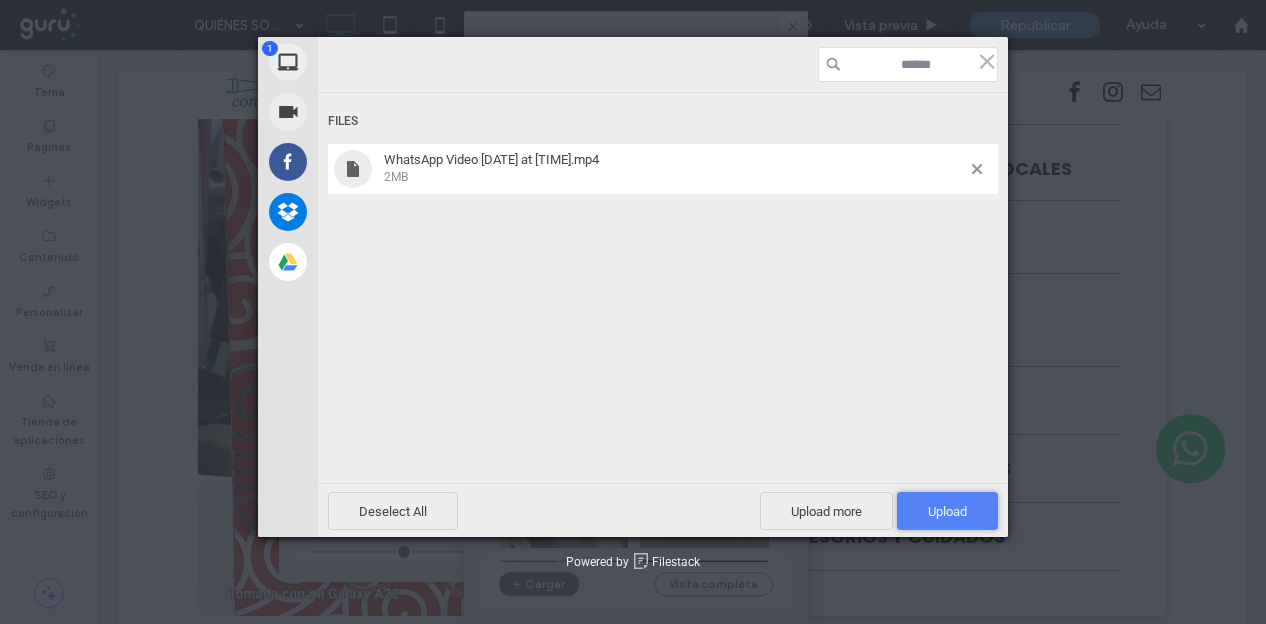 click on "Upload
1" at bounding box center (947, 511) 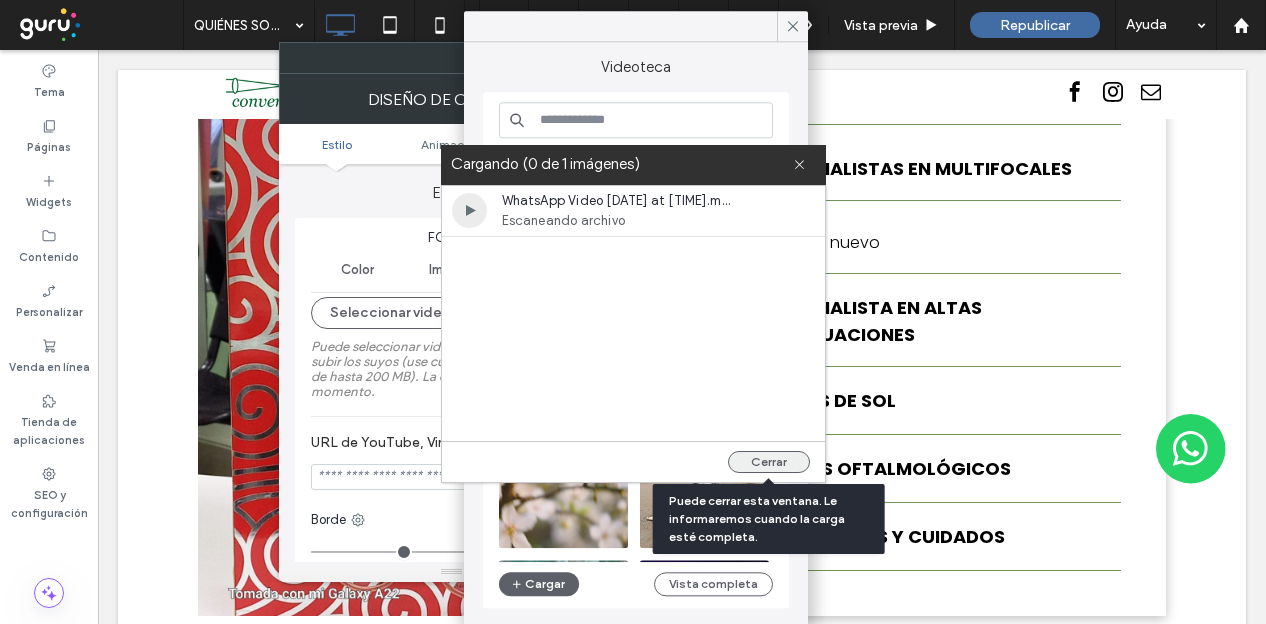 click on "Cerrar" at bounding box center [769, 462] 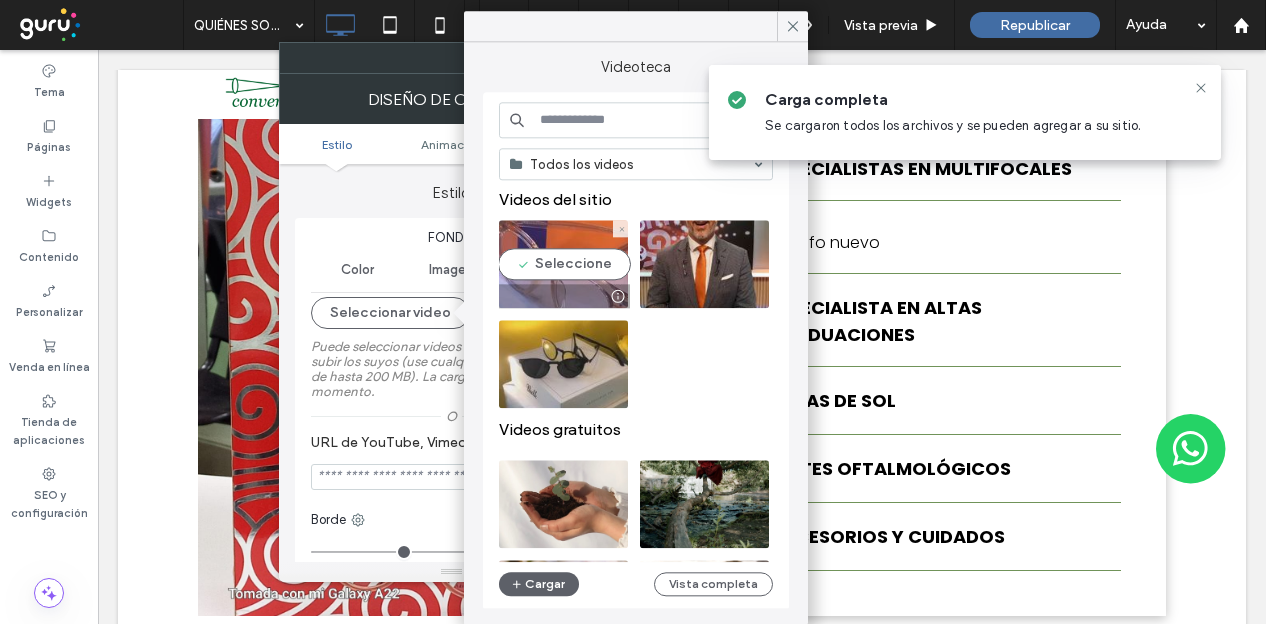 click at bounding box center [563, 264] 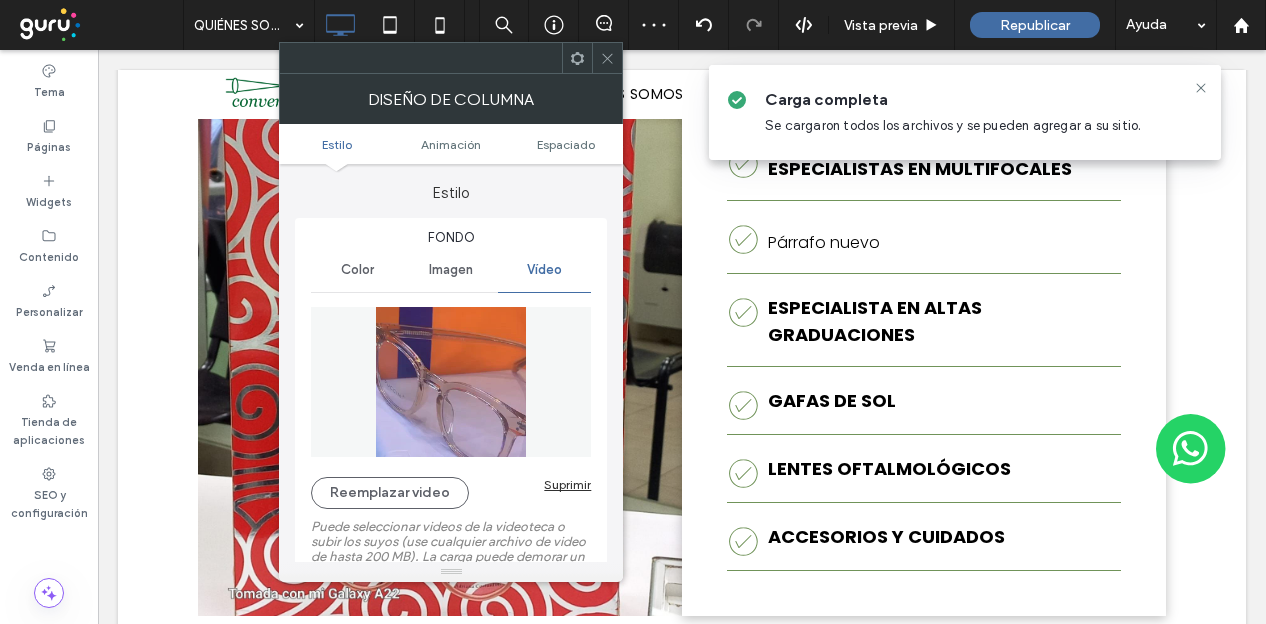click 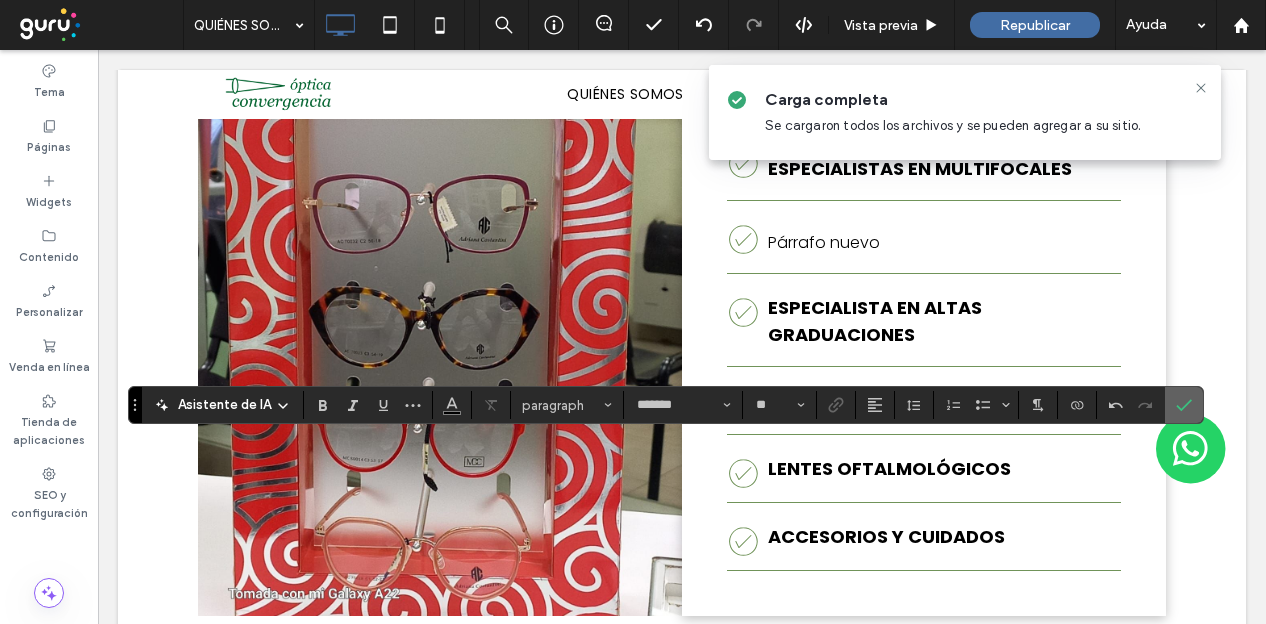 click 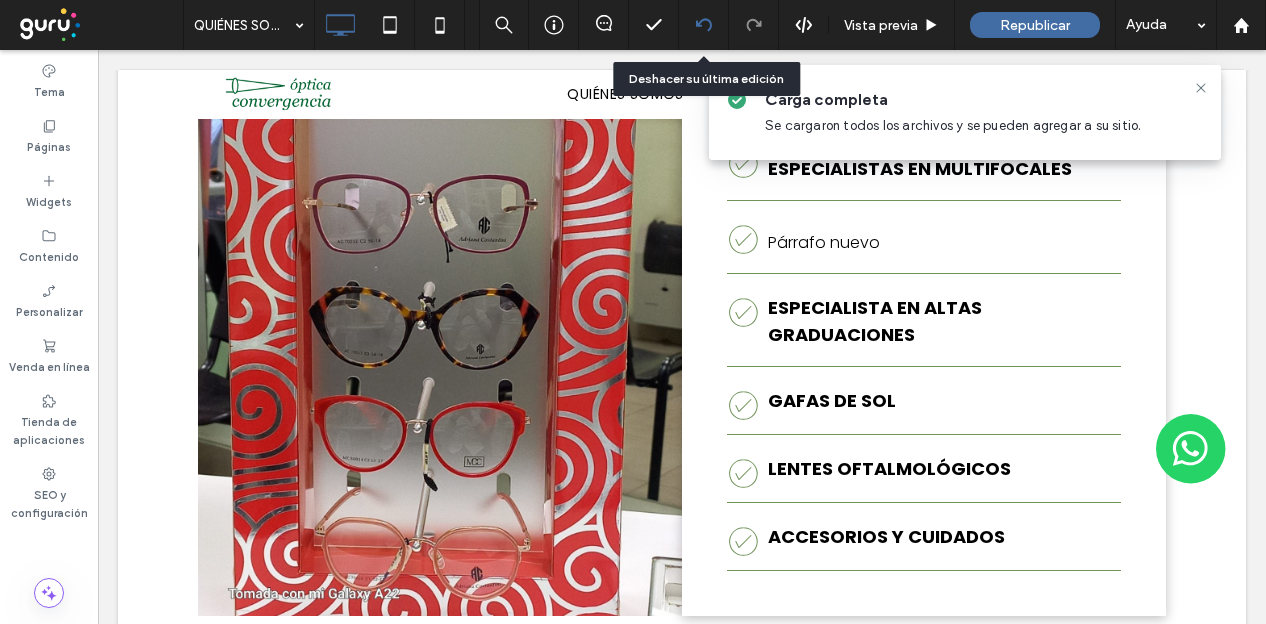 click 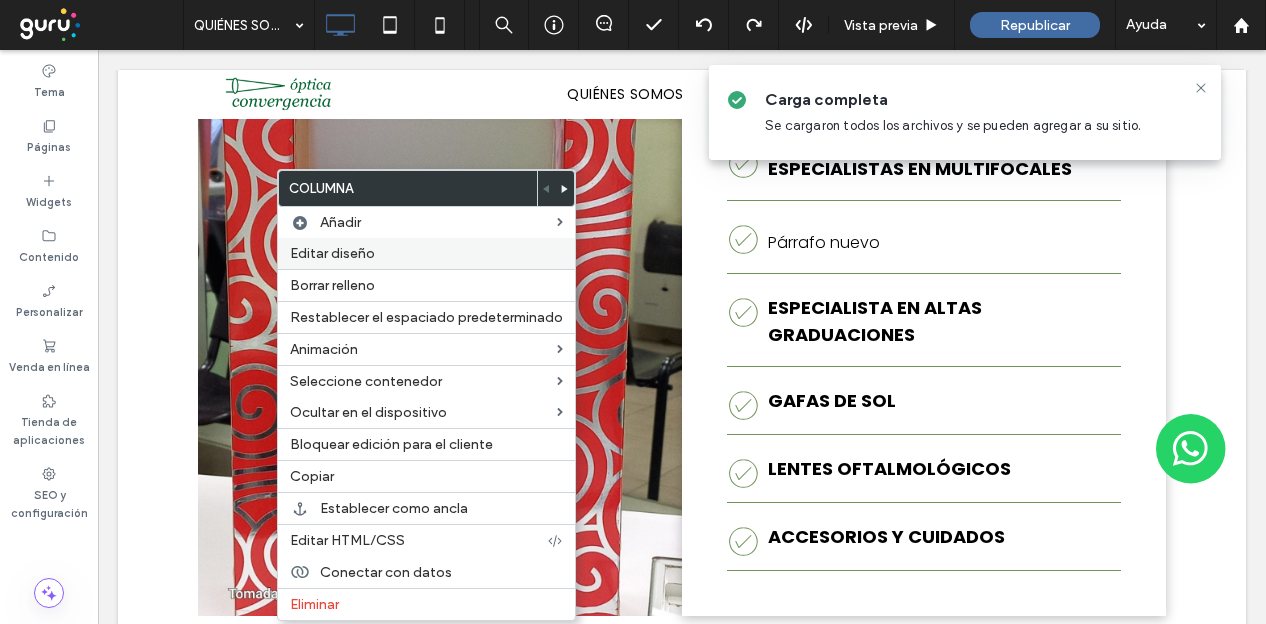 click on "Editar diseño" at bounding box center [332, 253] 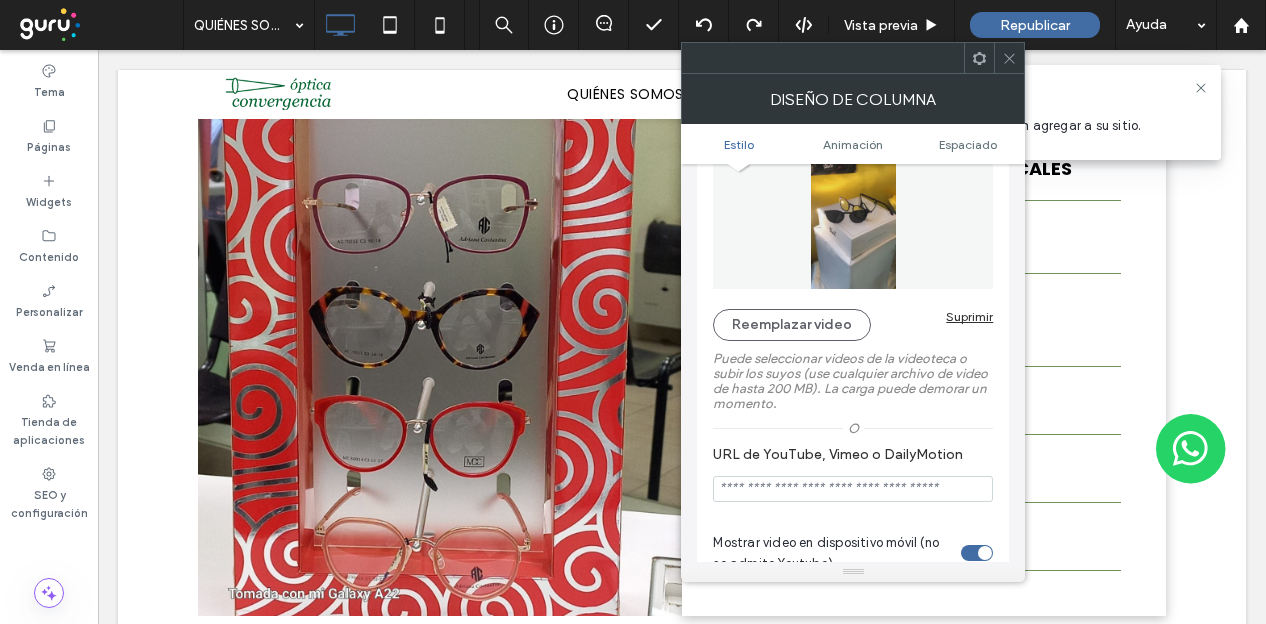 scroll, scrollTop: 200, scrollLeft: 0, axis: vertical 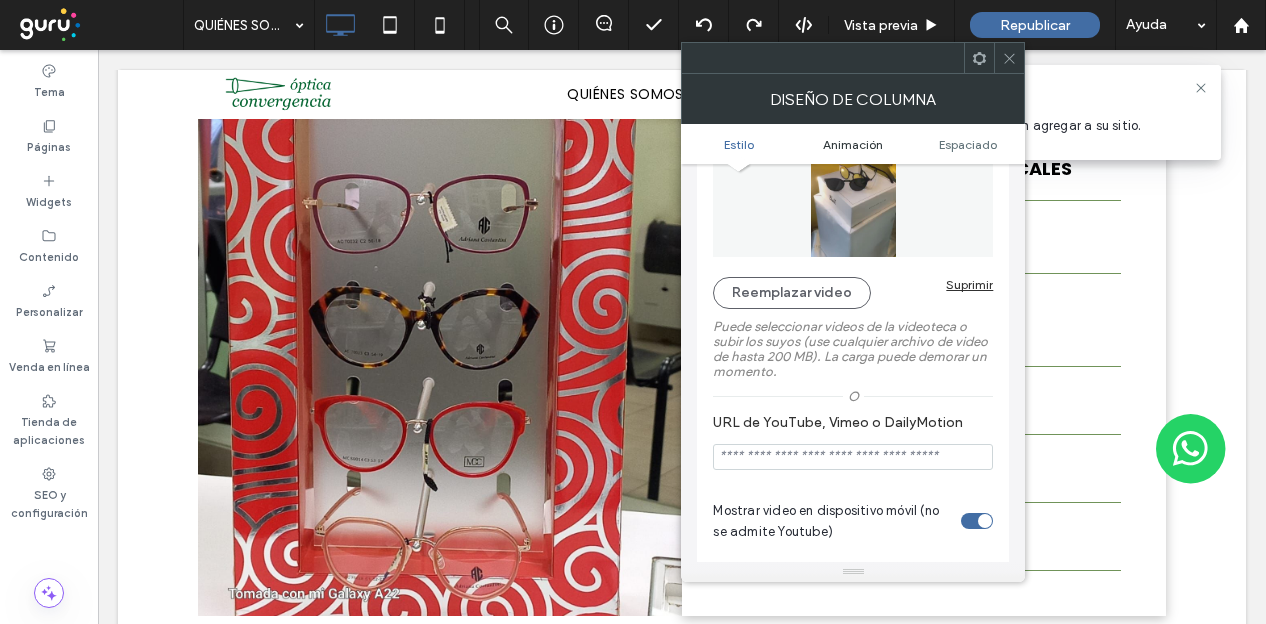 click on "Animación" at bounding box center [853, 144] 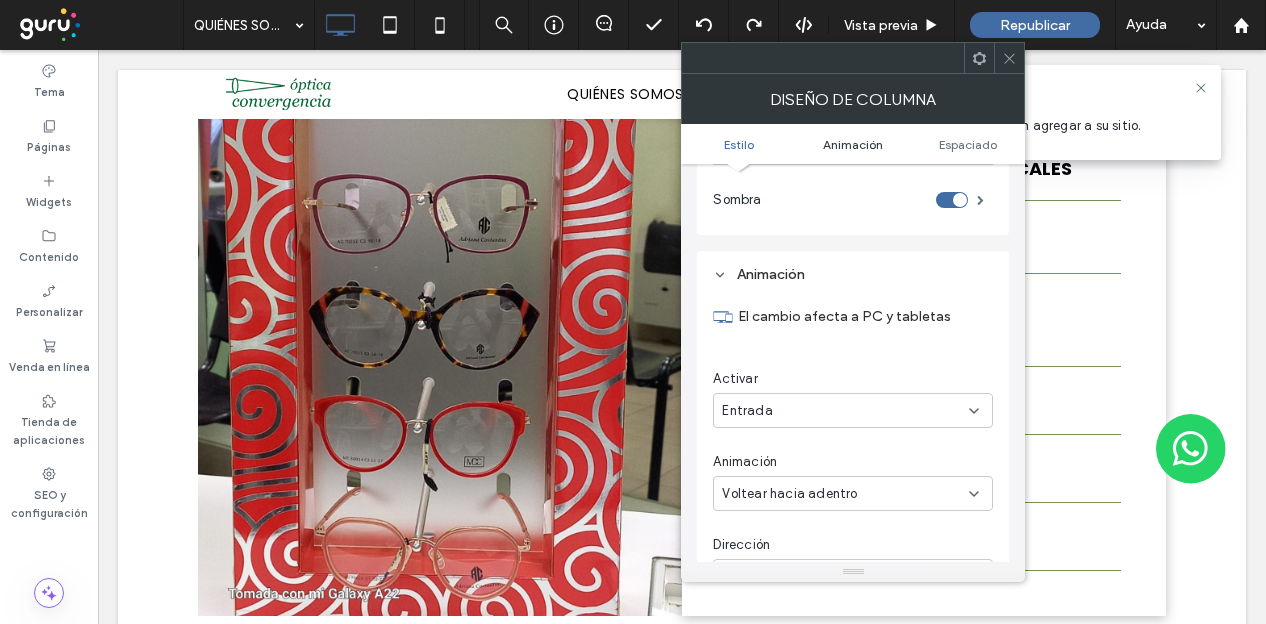 scroll, scrollTop: 1134, scrollLeft: 0, axis: vertical 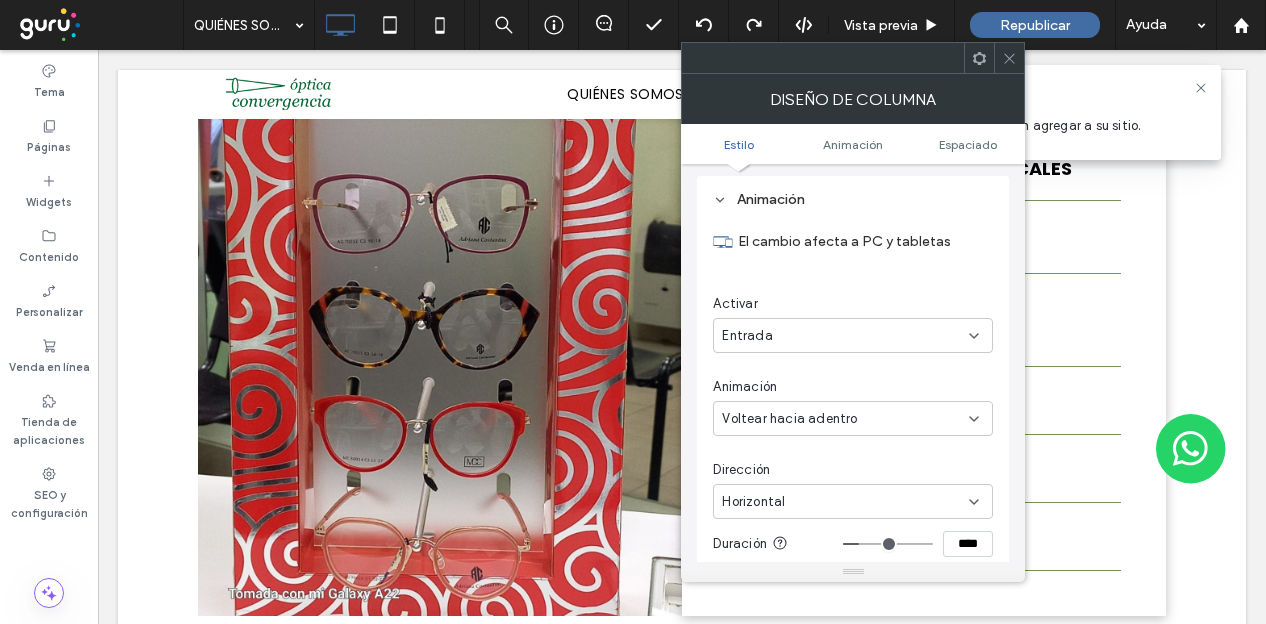 click at bounding box center [888, 544] 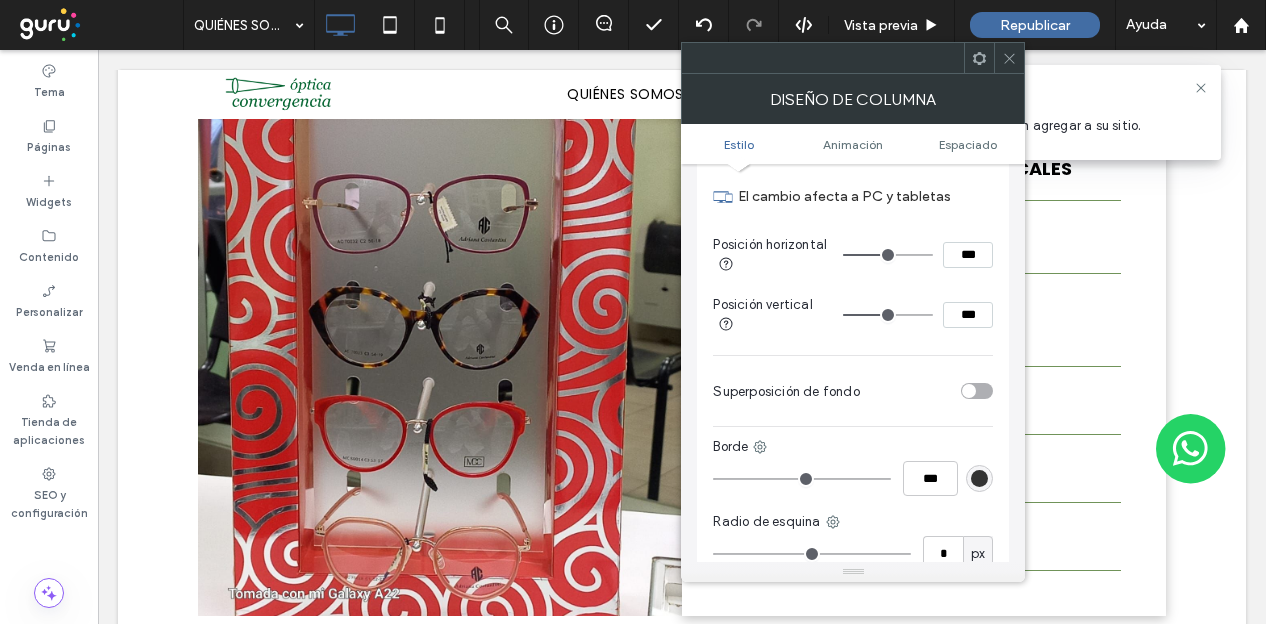 scroll, scrollTop: 534, scrollLeft: 0, axis: vertical 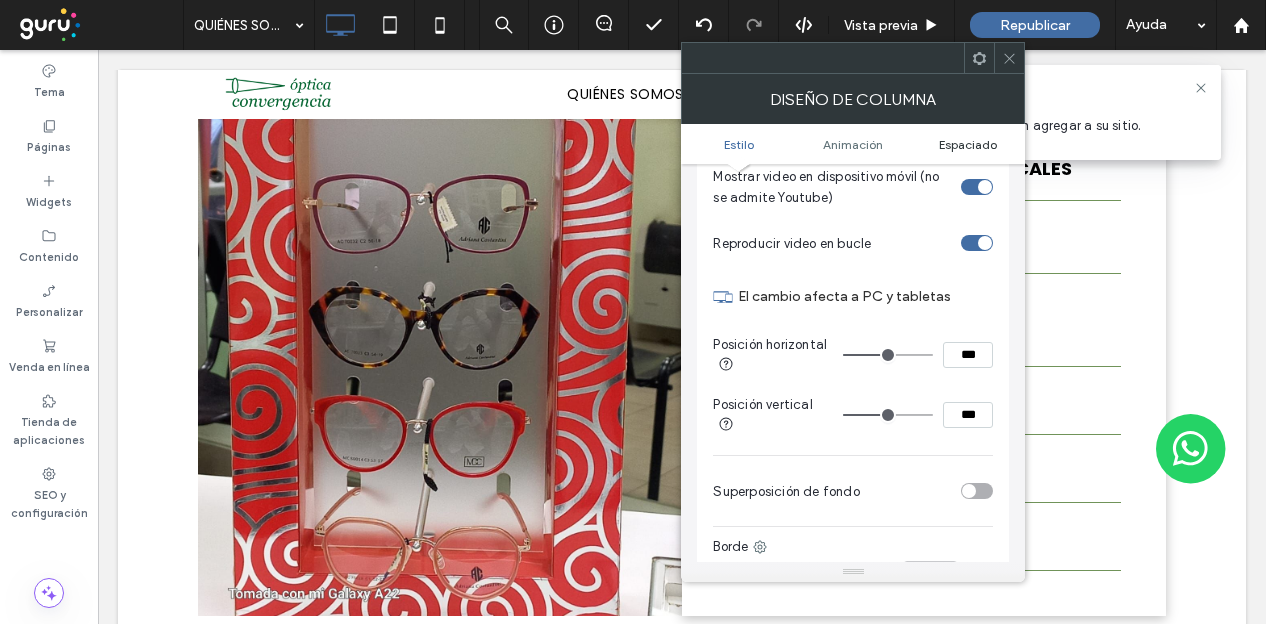 click on "Espaciado" at bounding box center [968, 144] 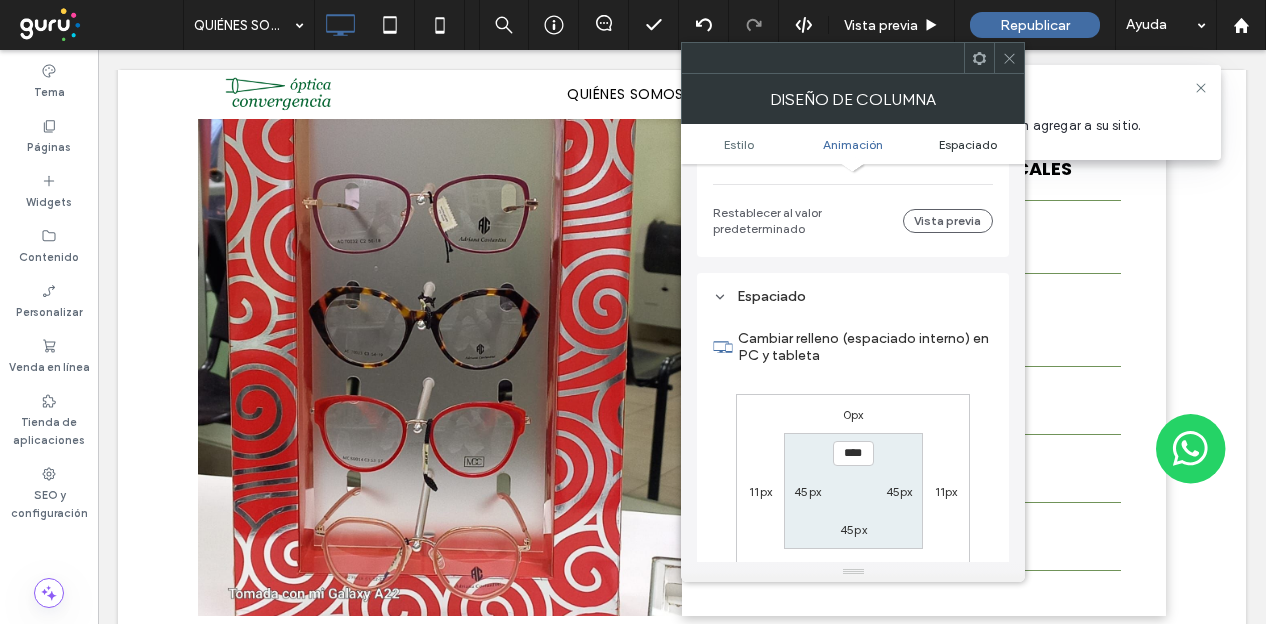 scroll, scrollTop: 1735, scrollLeft: 0, axis: vertical 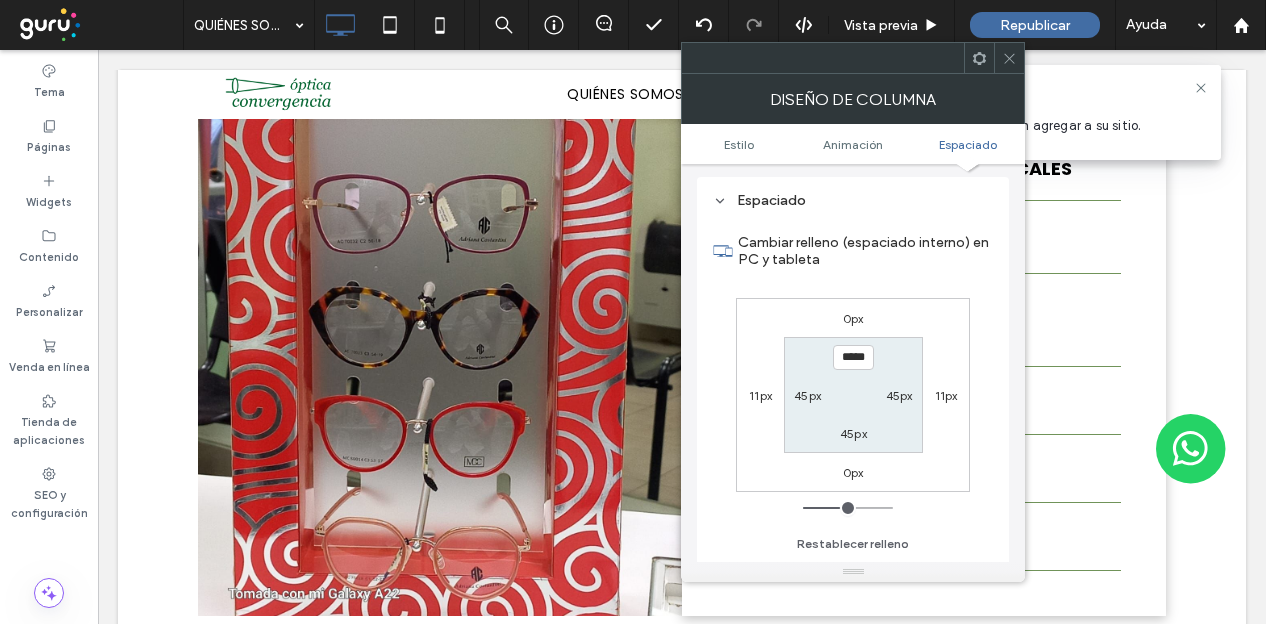drag, startPoint x: 822, startPoint y: 512, endPoint x: 841, endPoint y: 508, distance: 19.416489 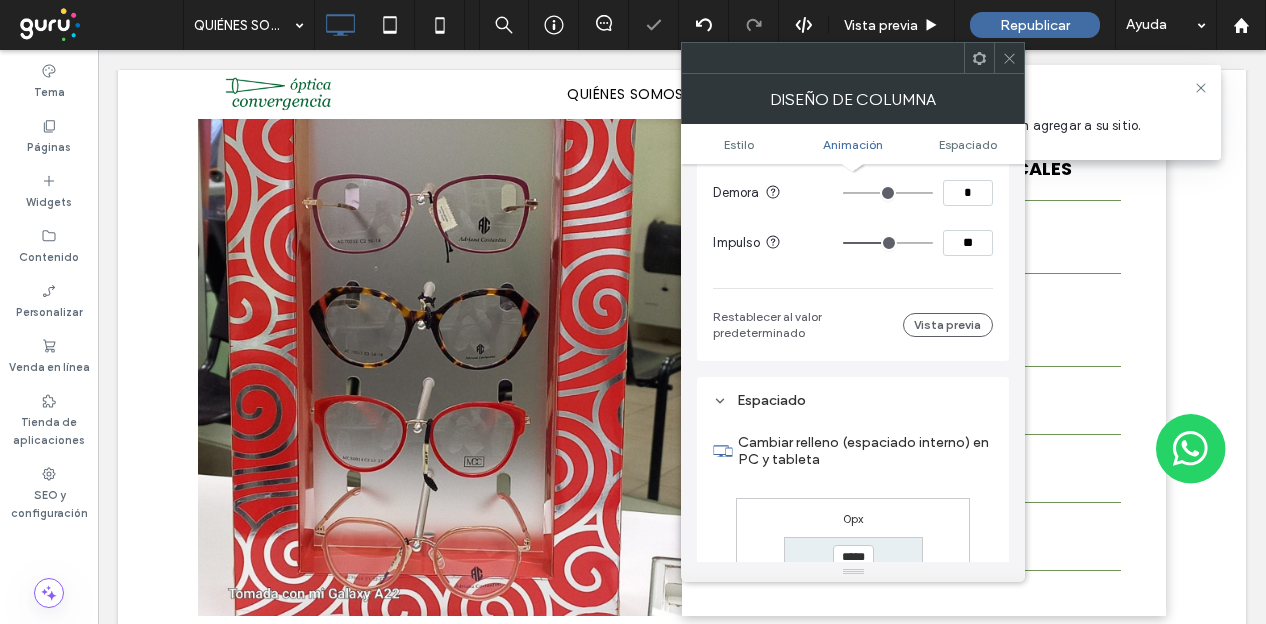 scroll, scrollTop: 1735, scrollLeft: 0, axis: vertical 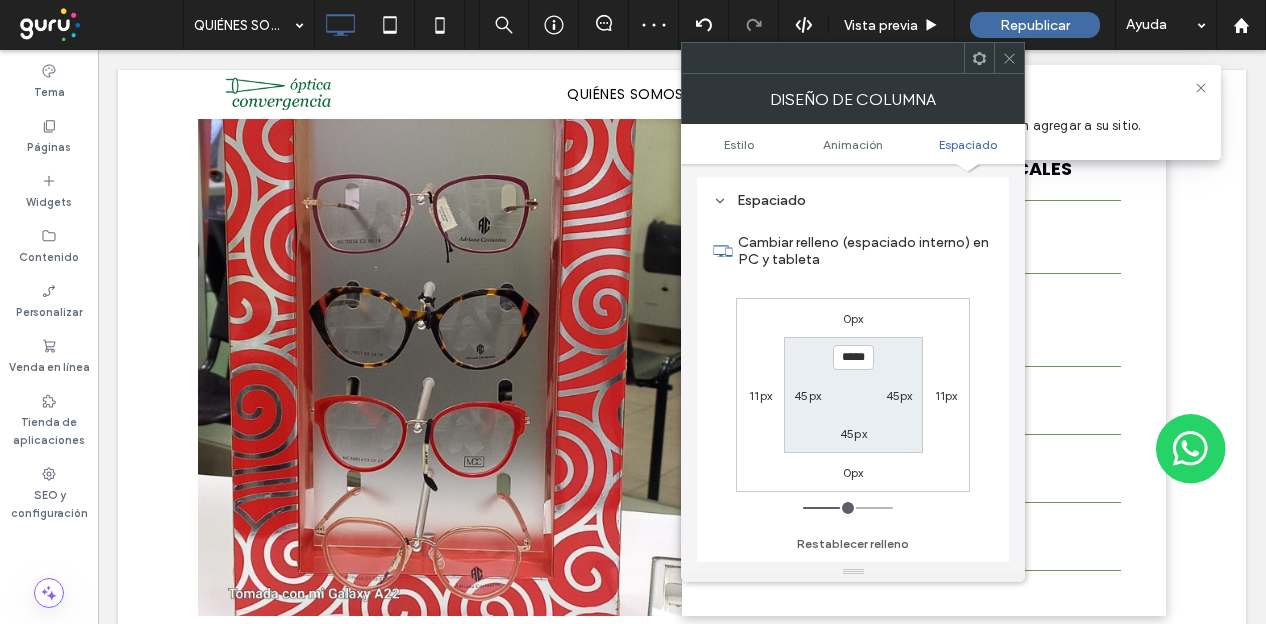 click 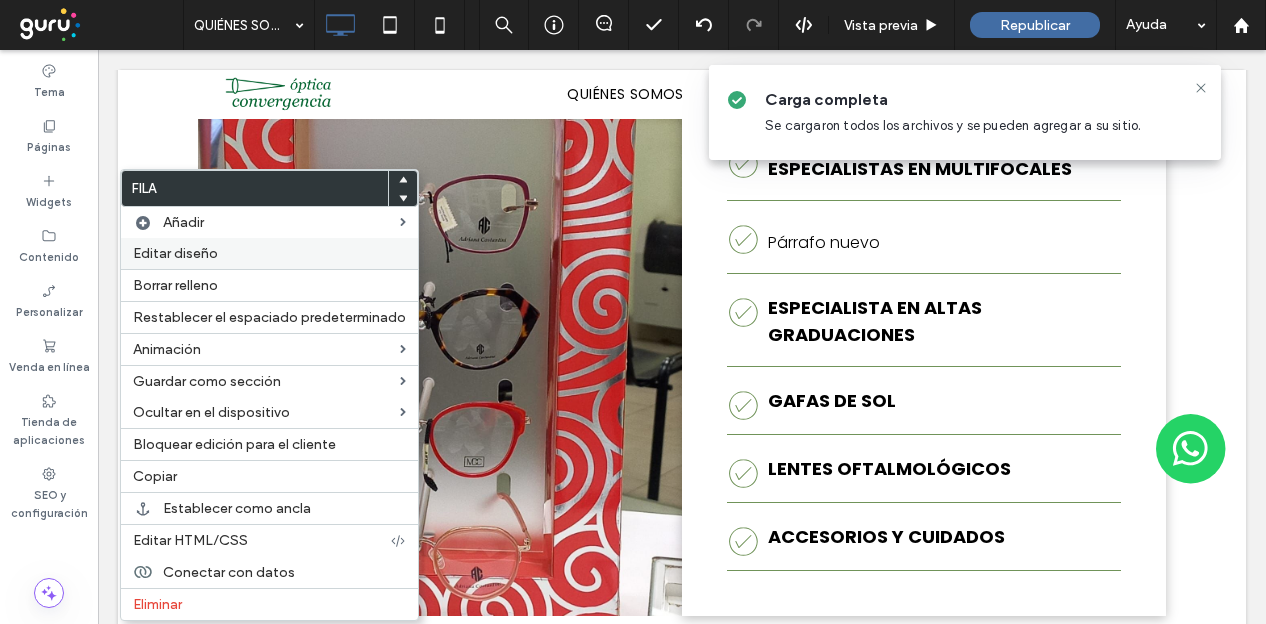 click on "Editar diseño" at bounding box center (269, 253) 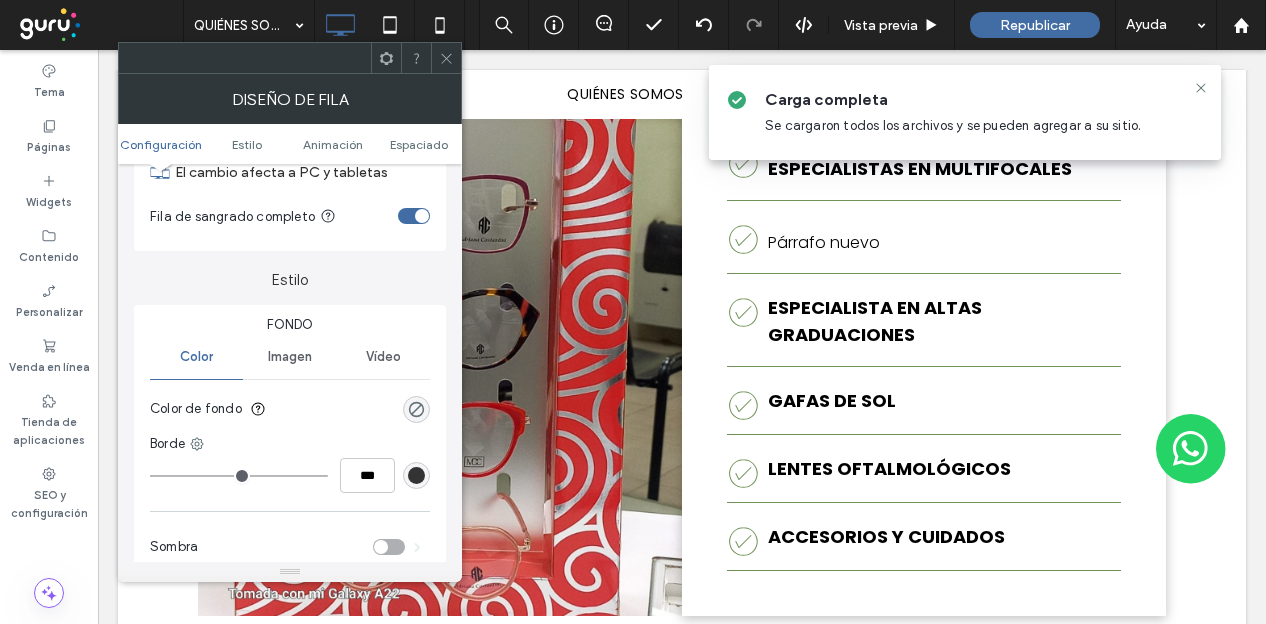 scroll, scrollTop: 0, scrollLeft: 0, axis: both 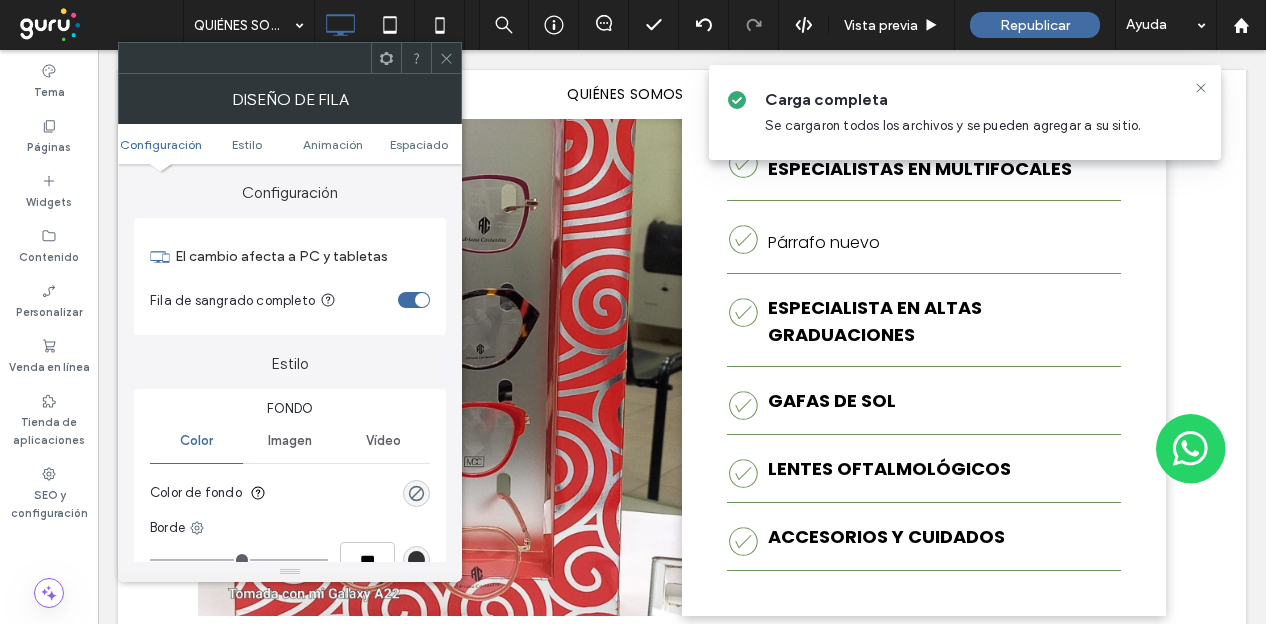 click 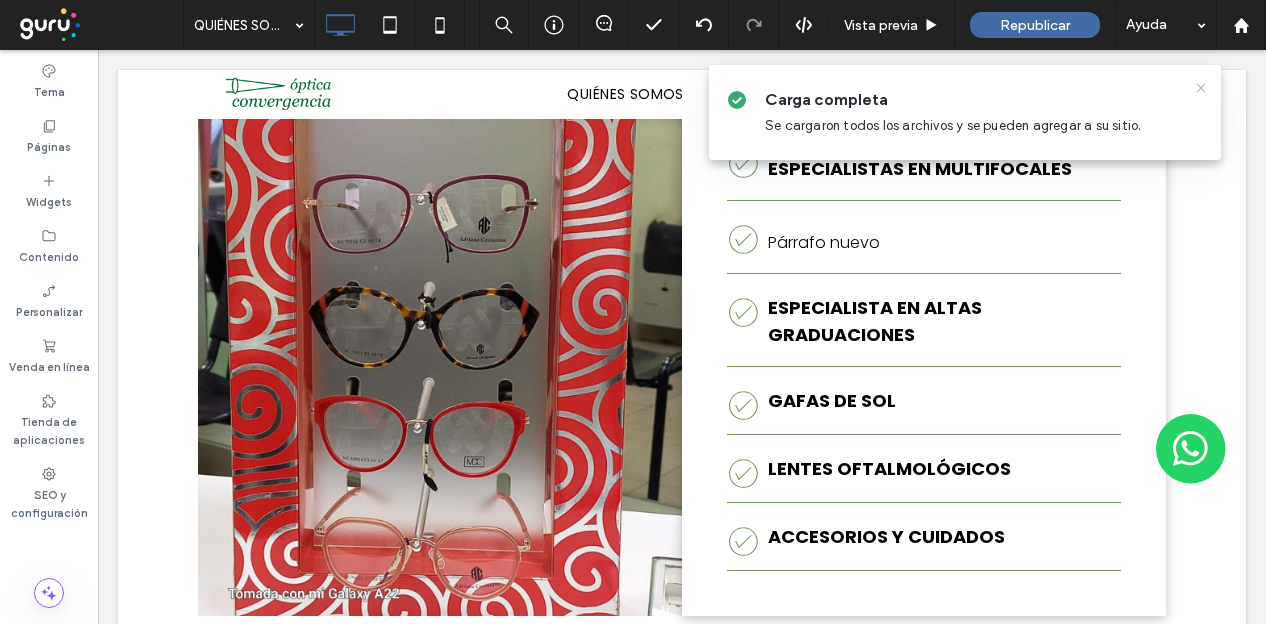 click 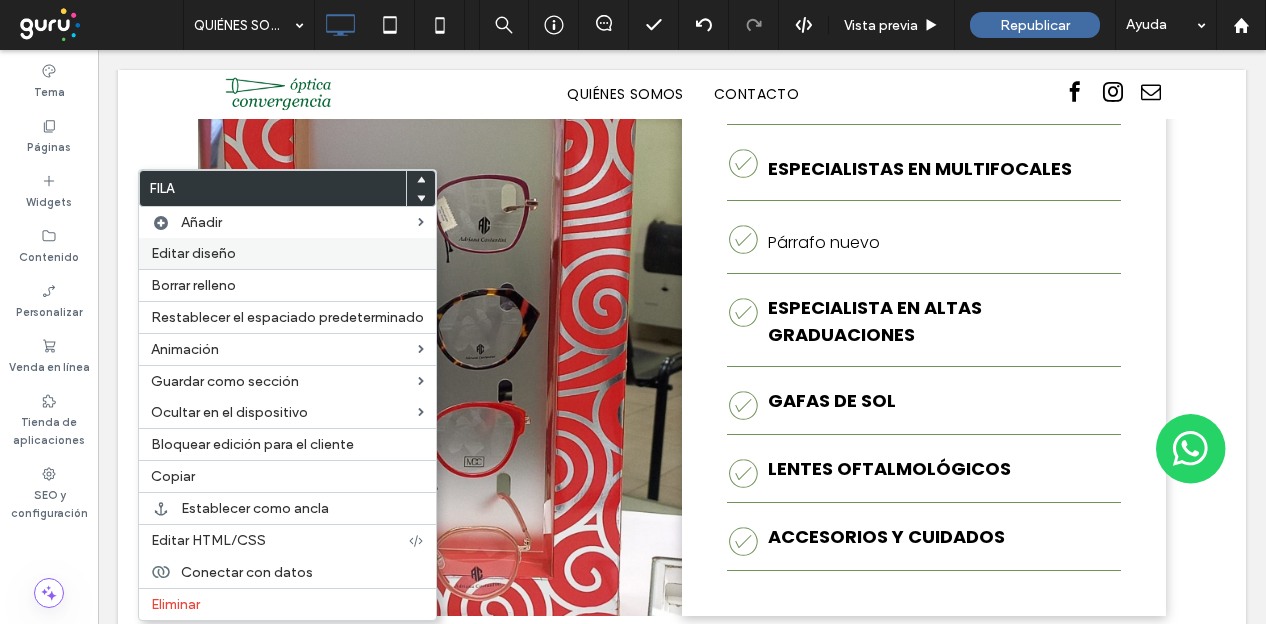 click on "Editar diseño" at bounding box center (287, 253) 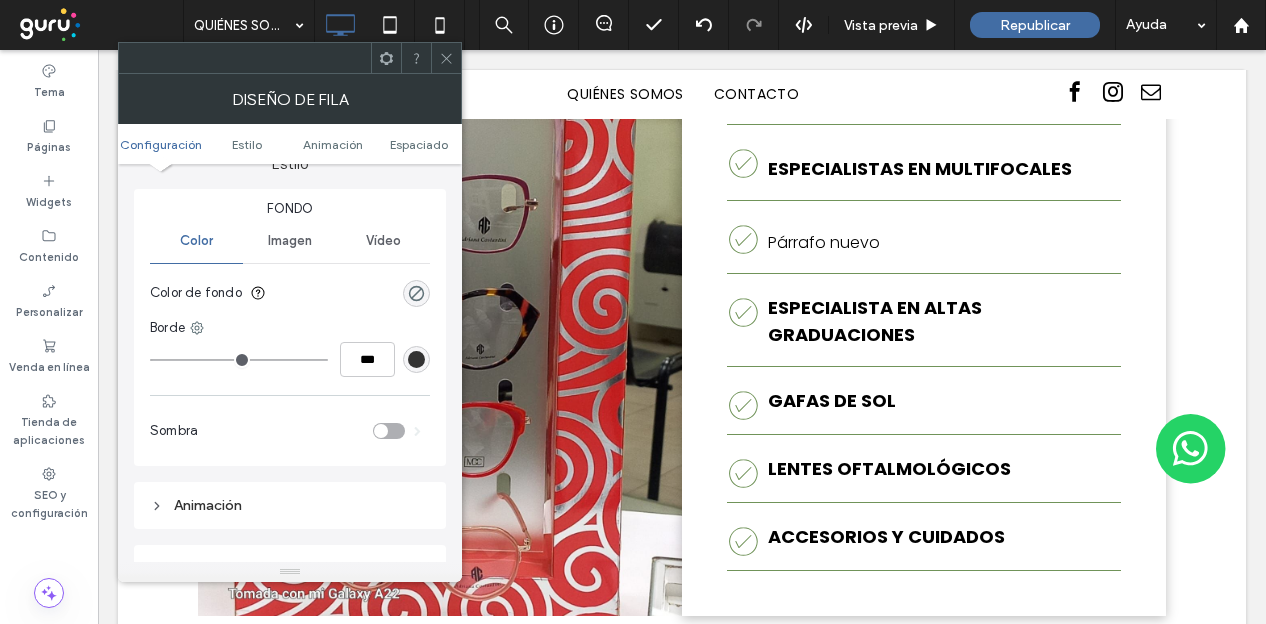 scroll, scrollTop: 0, scrollLeft: 0, axis: both 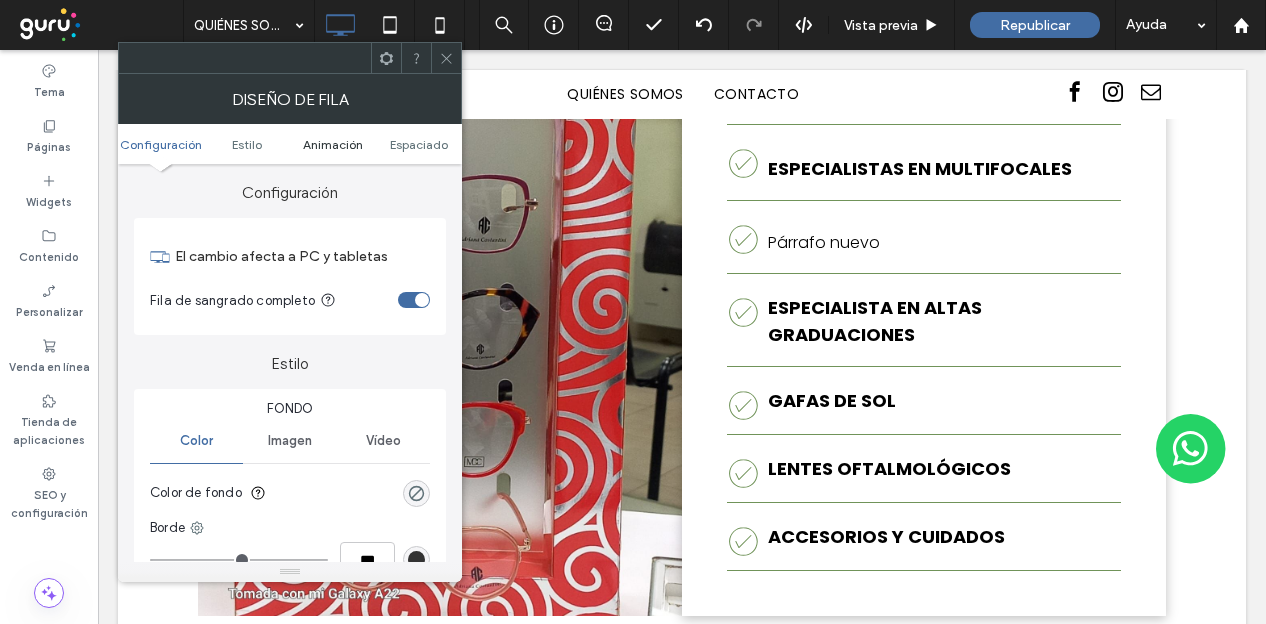 click on "Animación" at bounding box center [333, 144] 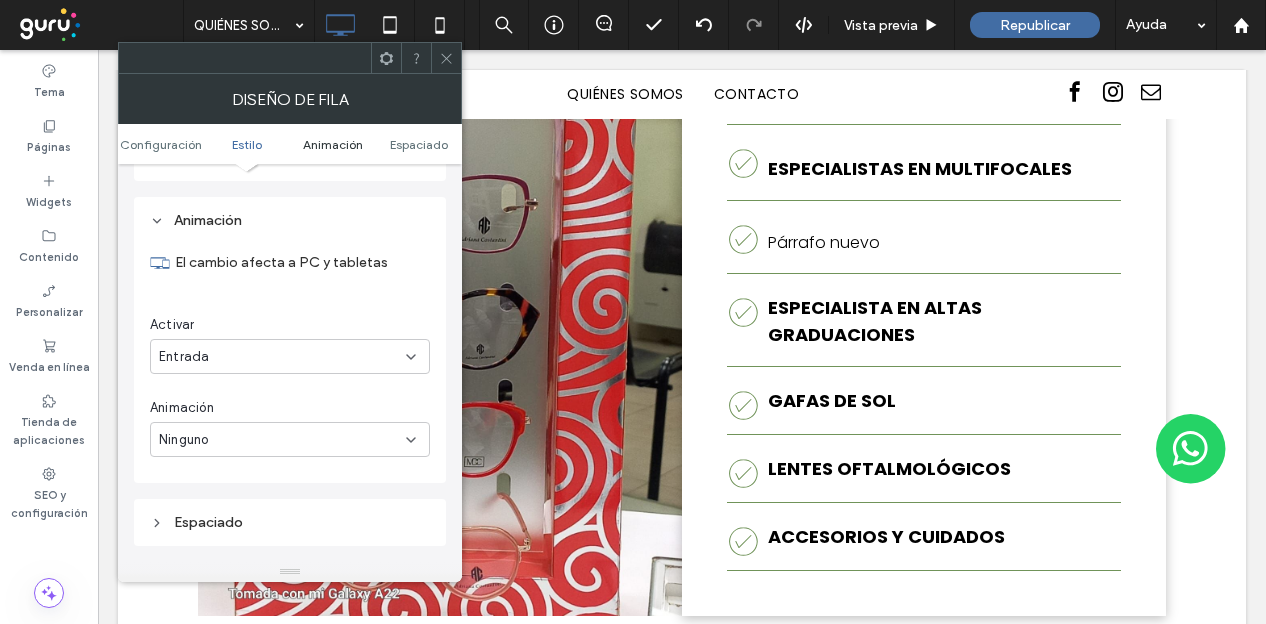 scroll, scrollTop: 502, scrollLeft: 0, axis: vertical 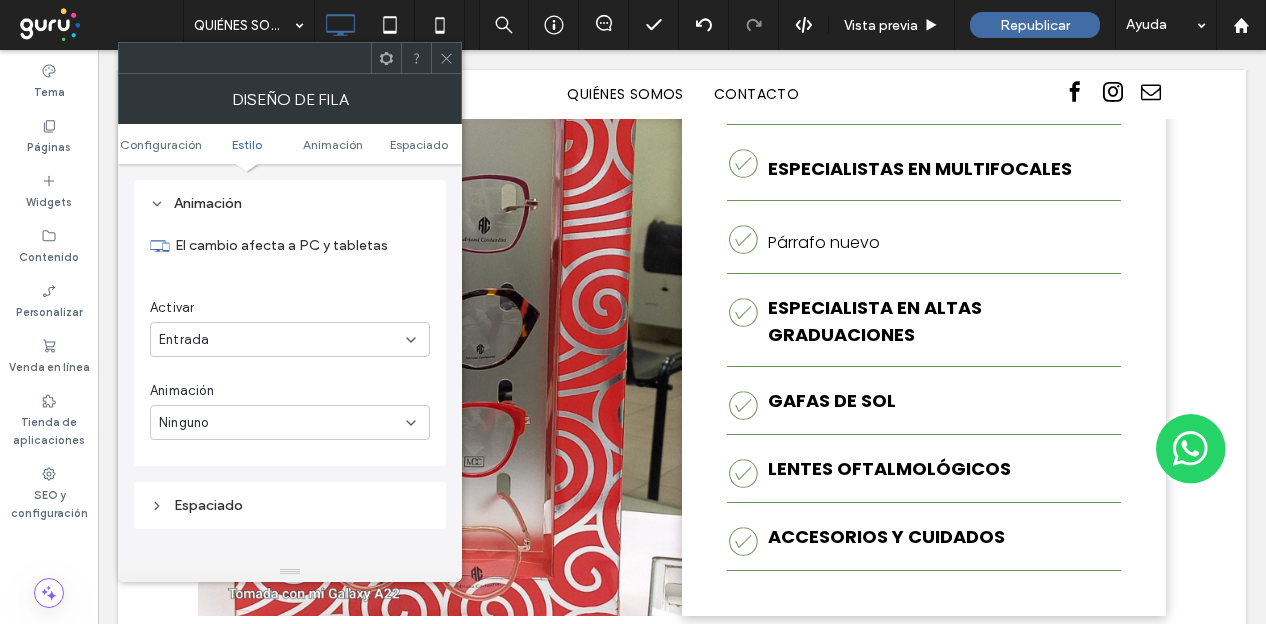 click on "Estilo" at bounding box center (247, 144) 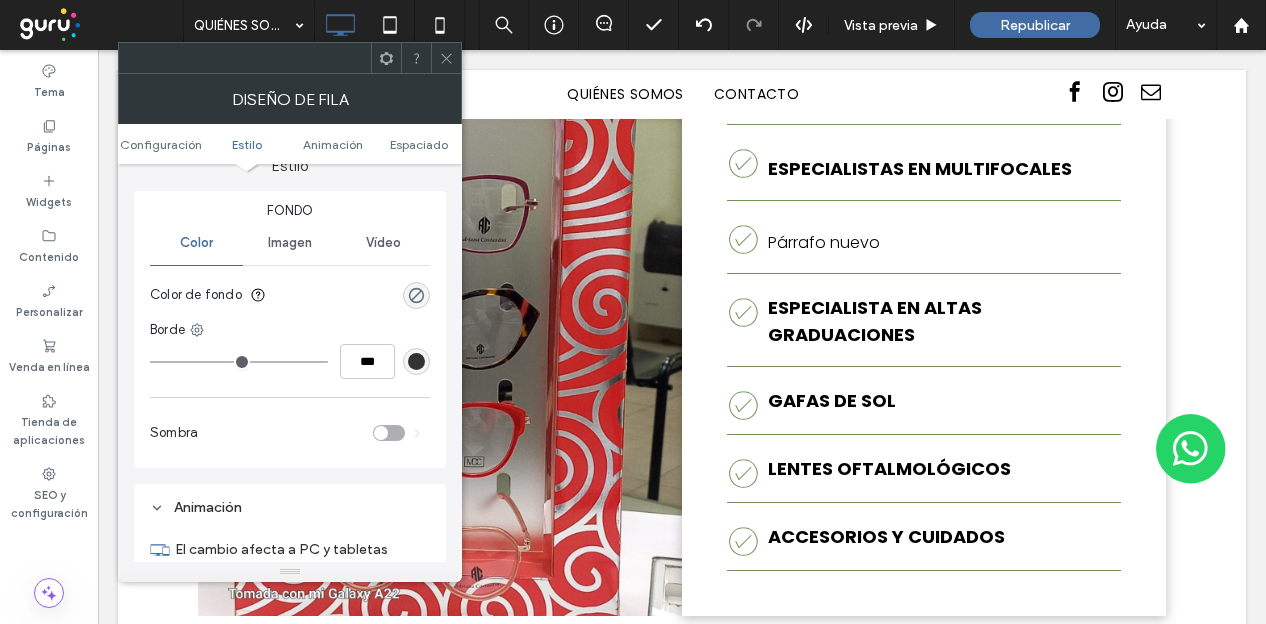 scroll, scrollTop: 171, scrollLeft: 0, axis: vertical 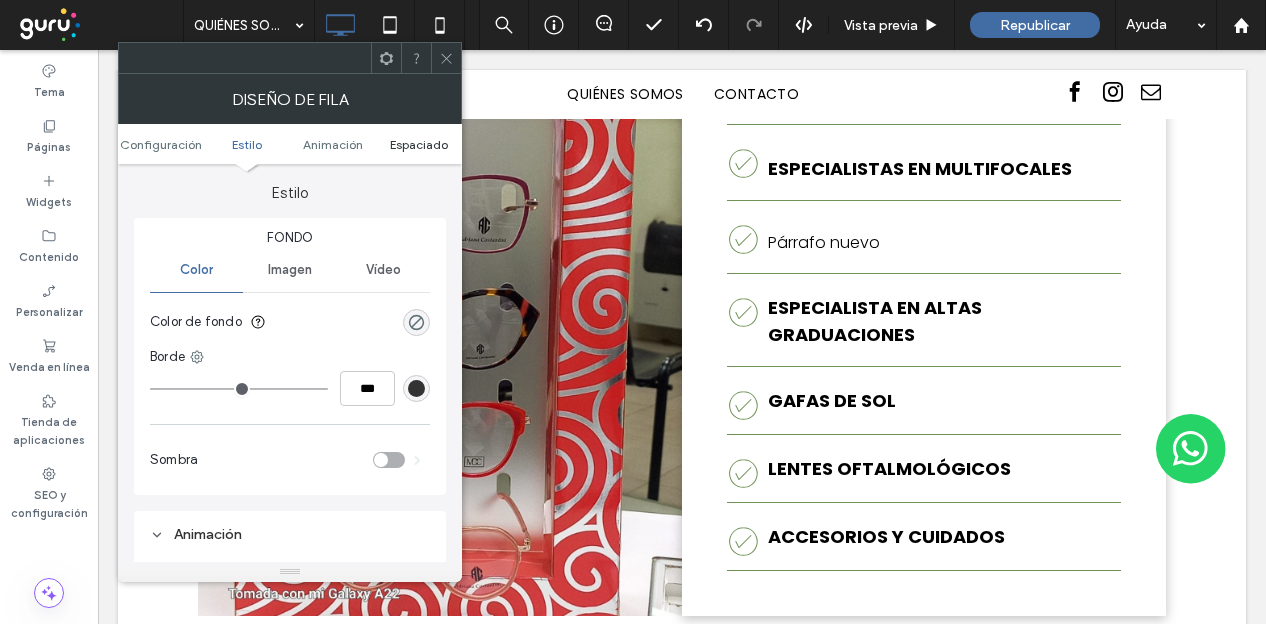 click on "Espaciado" at bounding box center [419, 144] 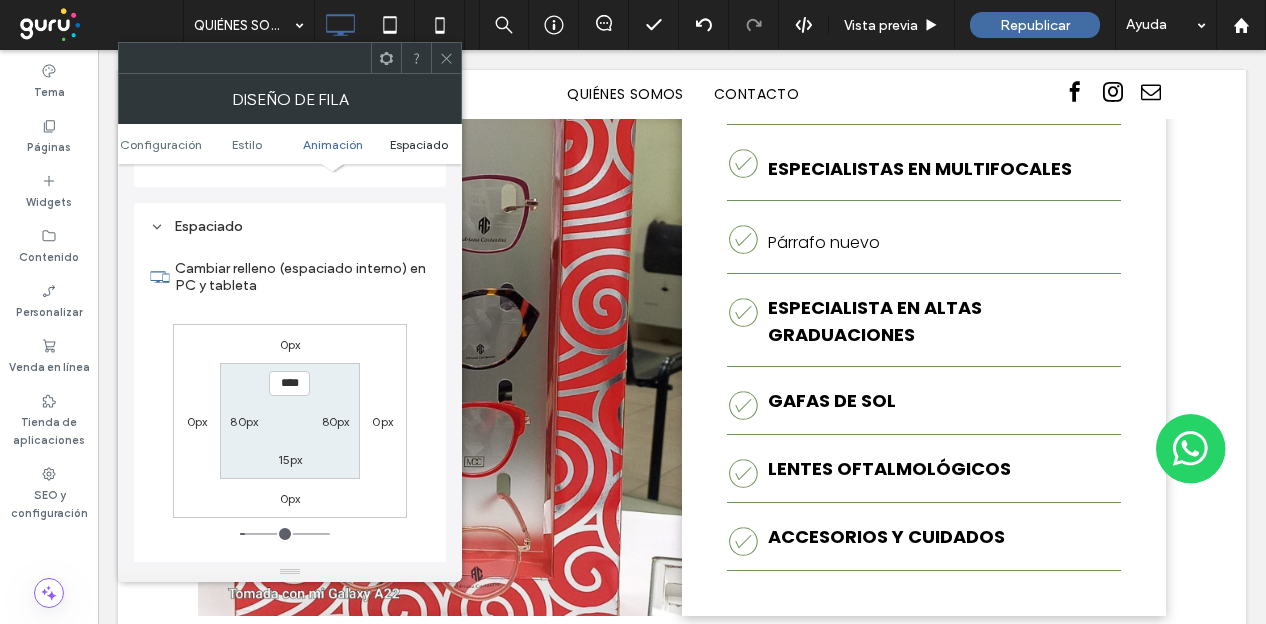 scroll, scrollTop: 803, scrollLeft: 0, axis: vertical 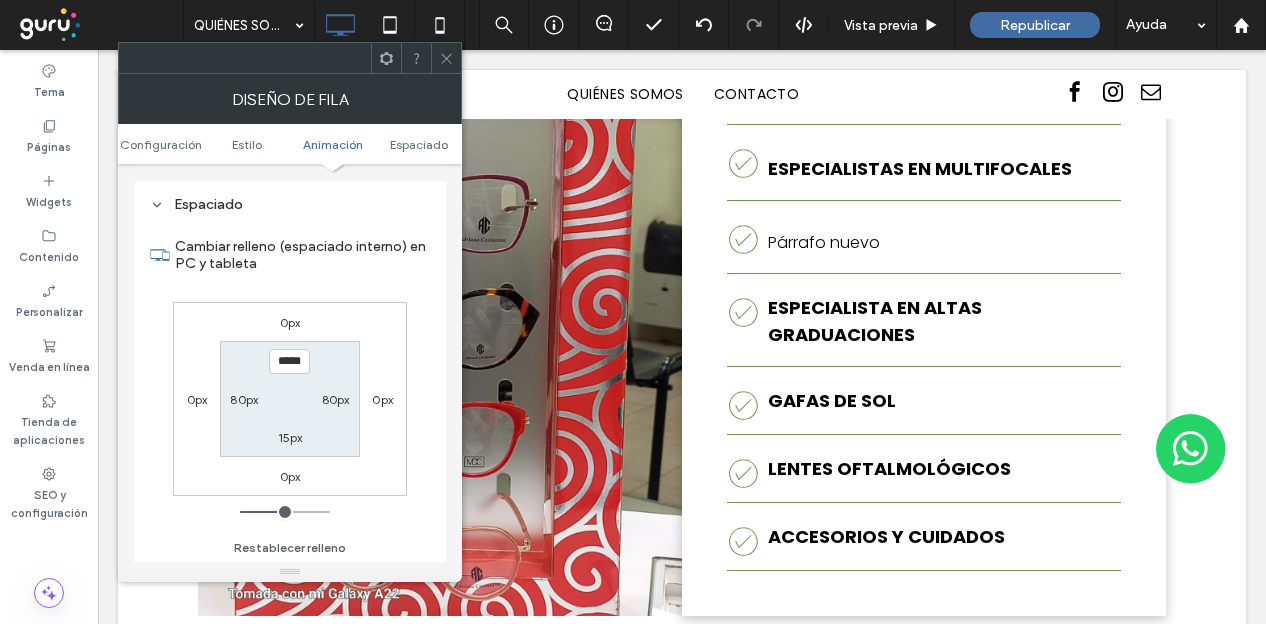 drag, startPoint x: 250, startPoint y: 509, endPoint x: 282, endPoint y: 499, distance: 33.526108 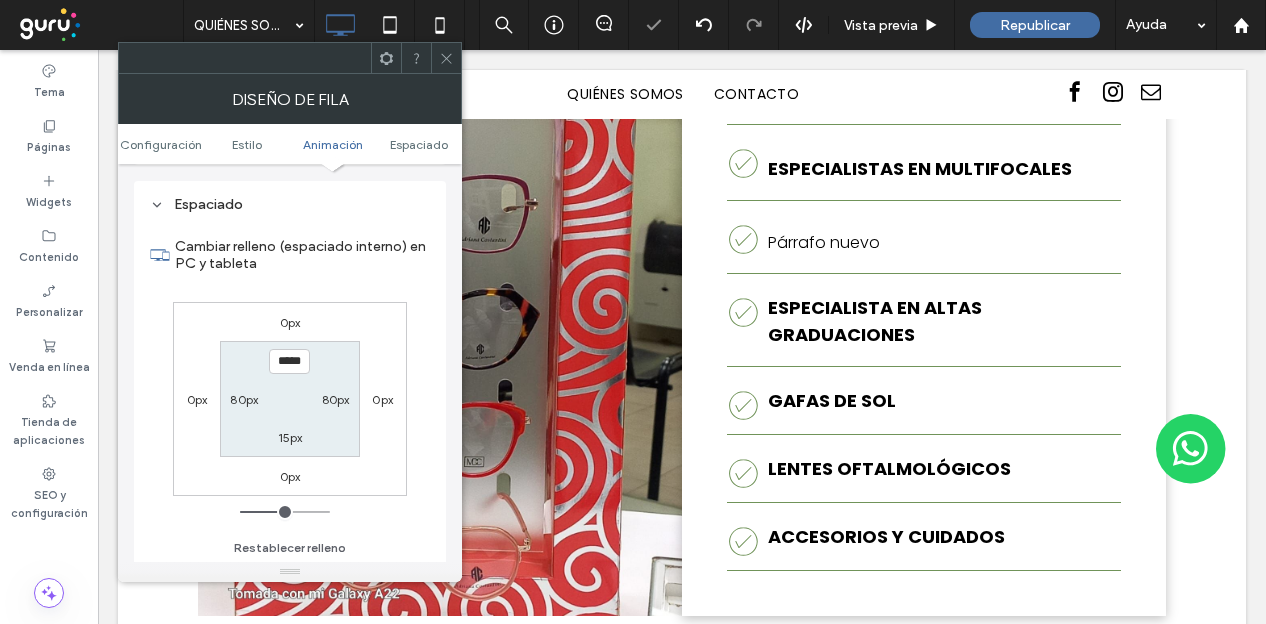 click 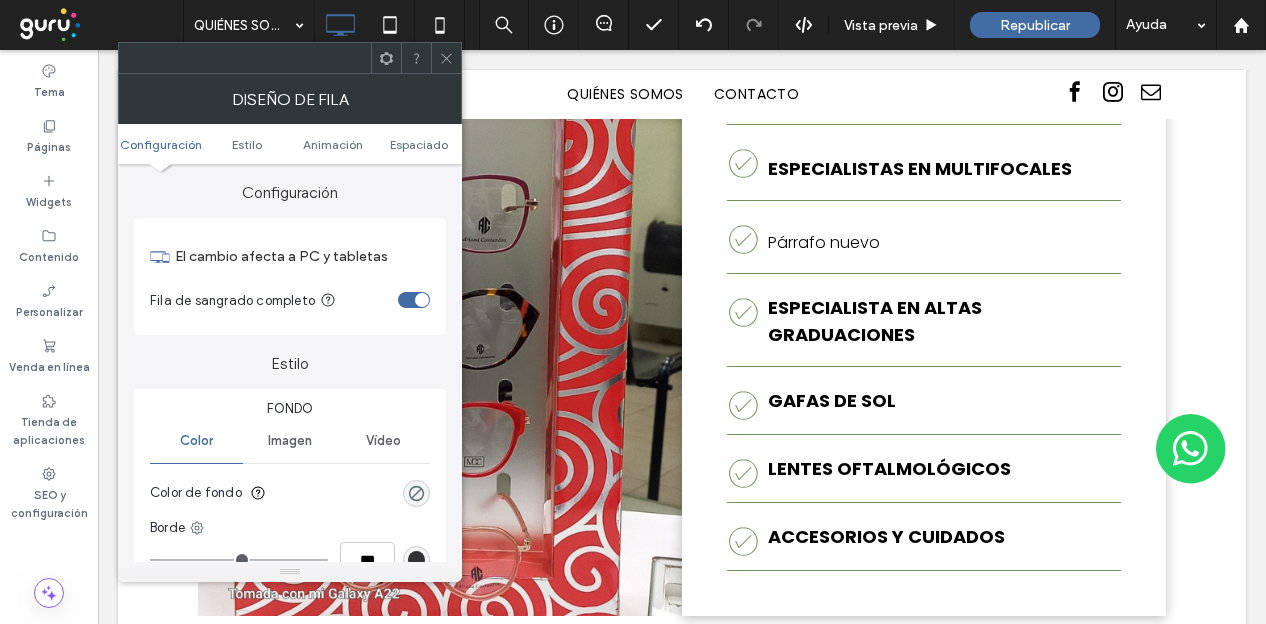 click 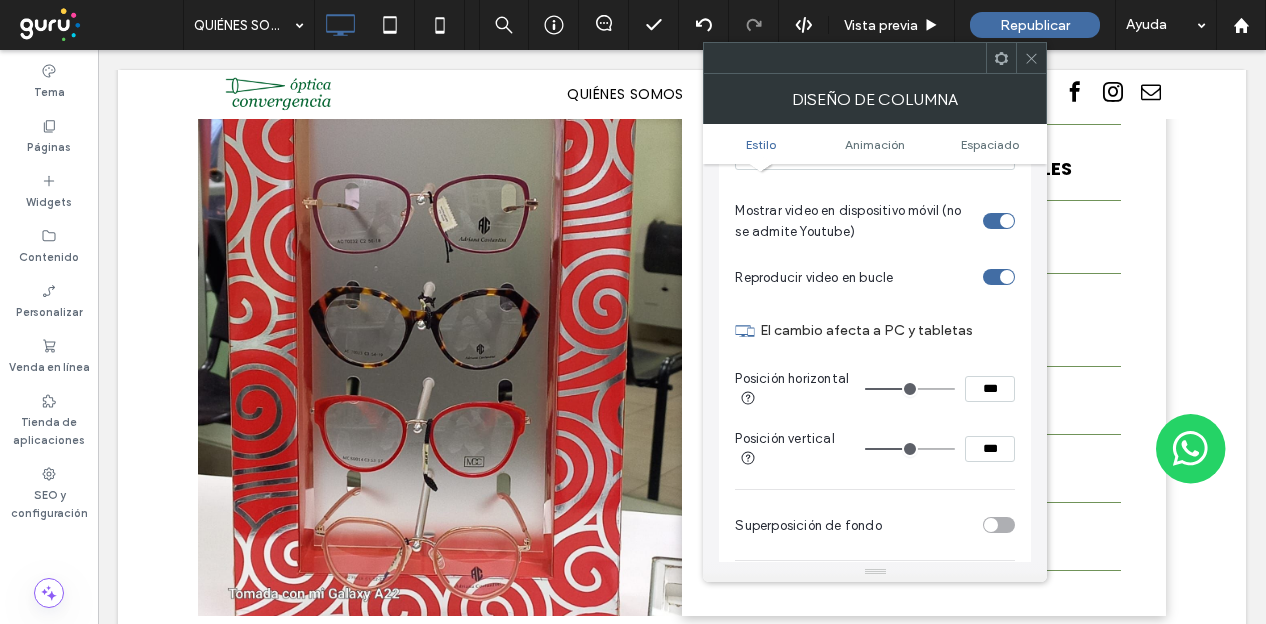 scroll, scrollTop: 400, scrollLeft: 0, axis: vertical 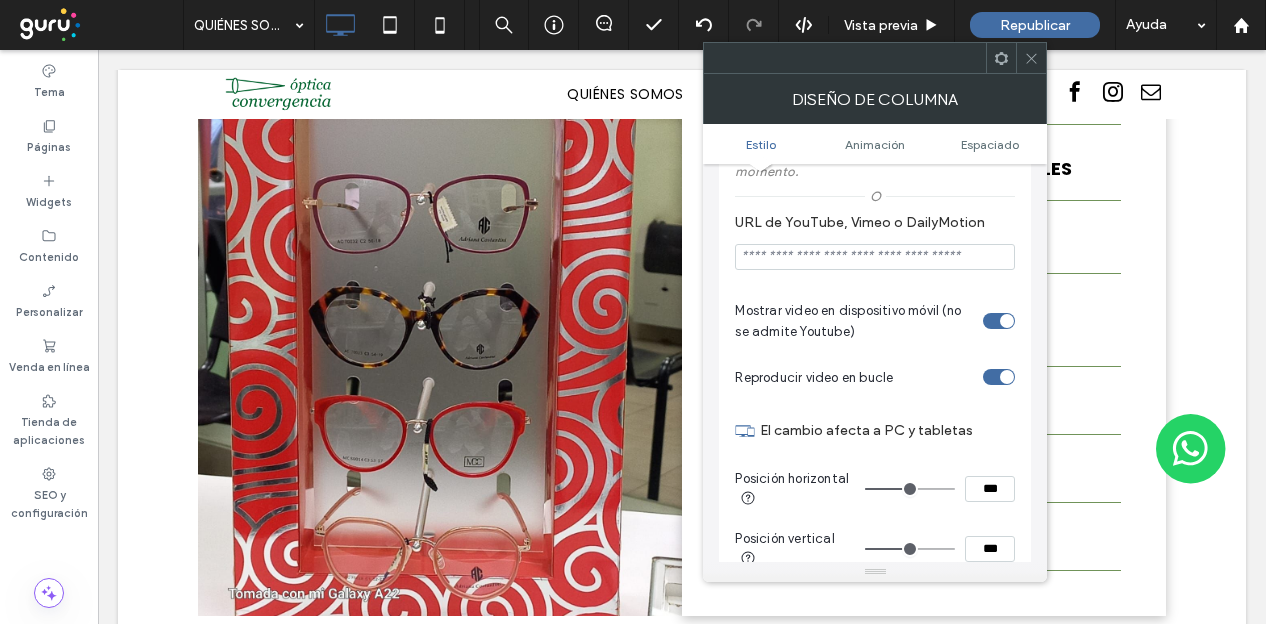 click at bounding box center [910, 549] 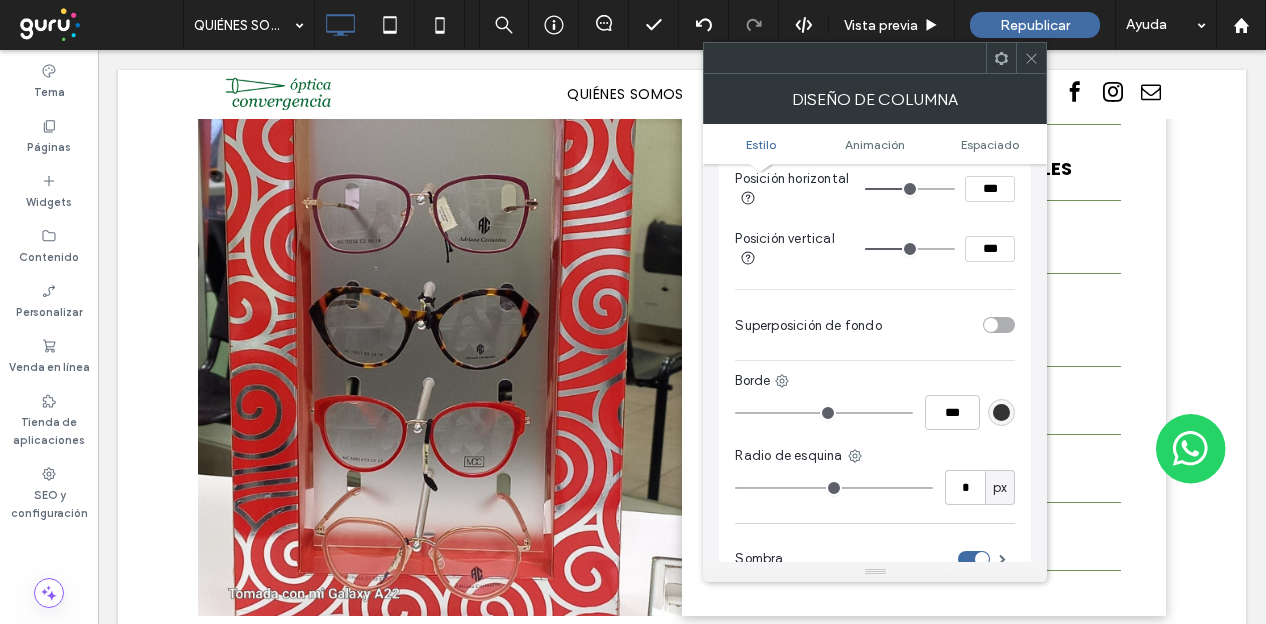 scroll, scrollTop: 800, scrollLeft: 0, axis: vertical 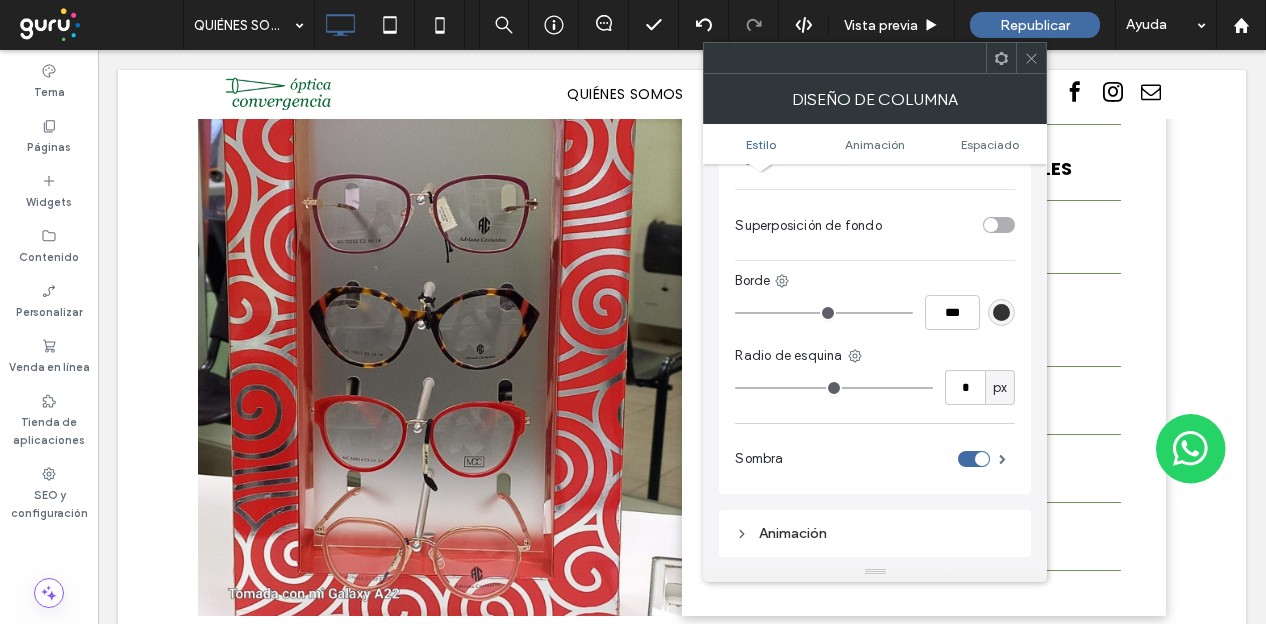 click at bounding box center [974, 459] 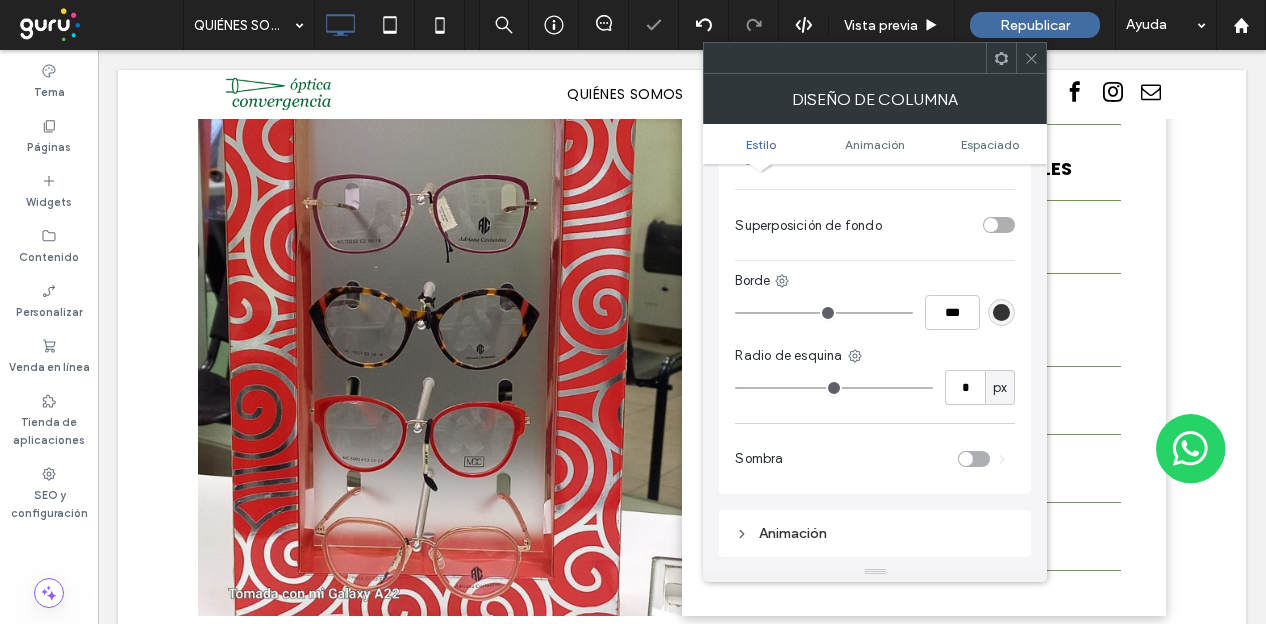 click at bounding box center [974, 459] 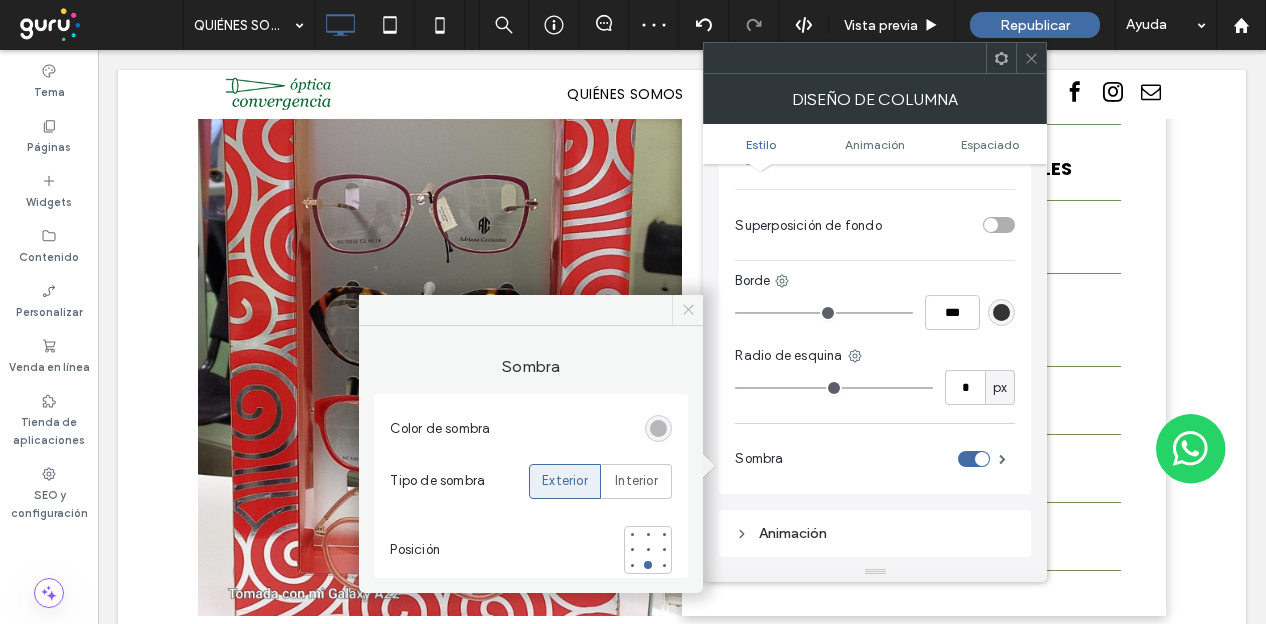 click 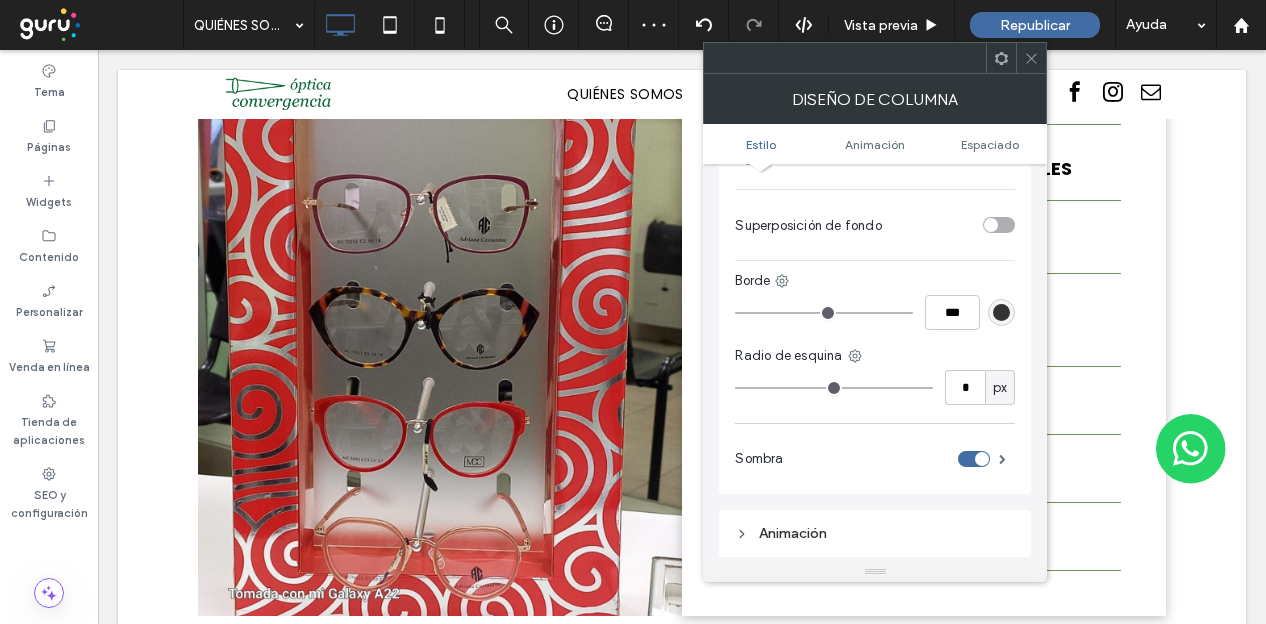 click 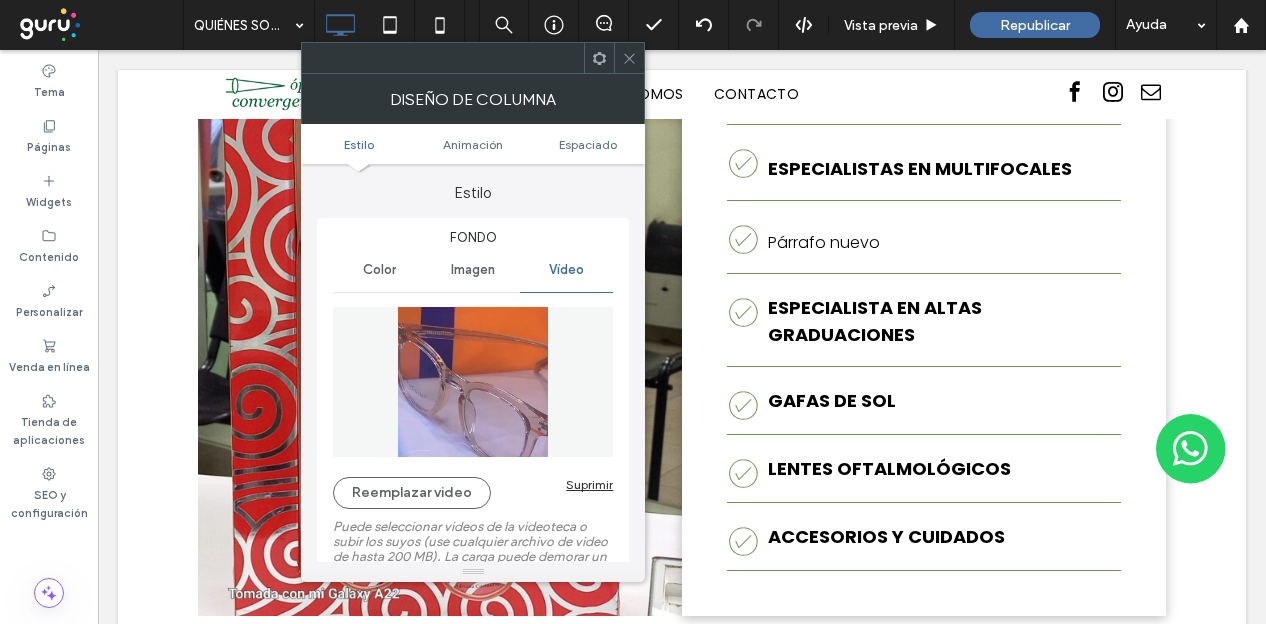 click 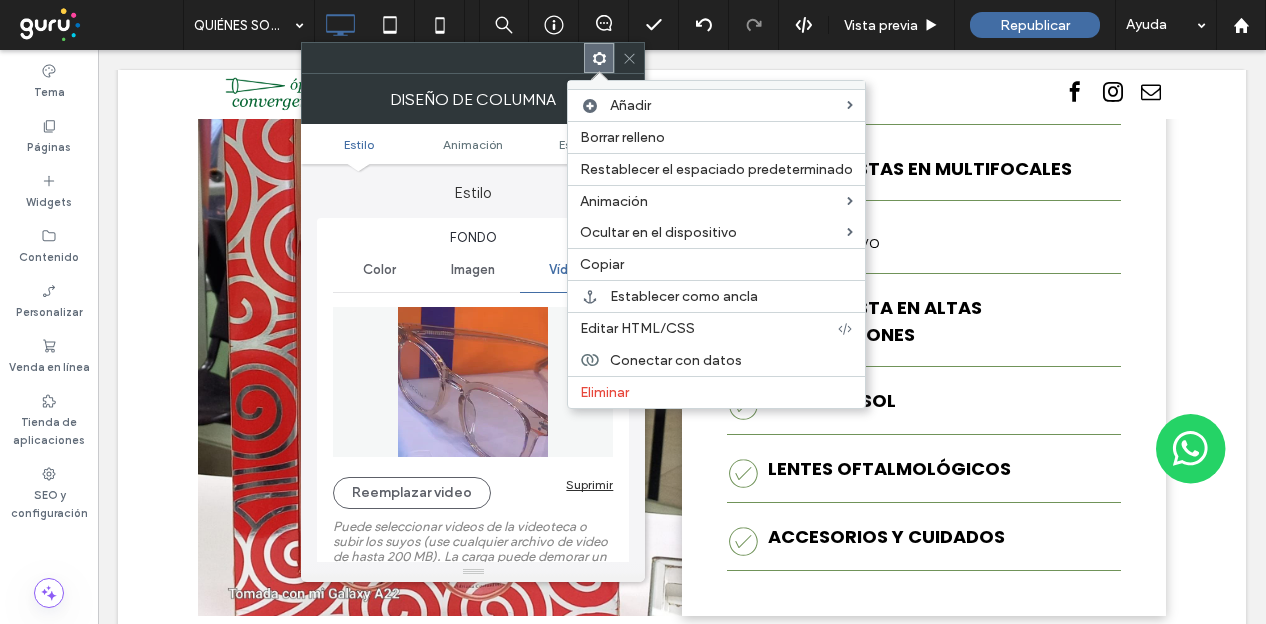 click 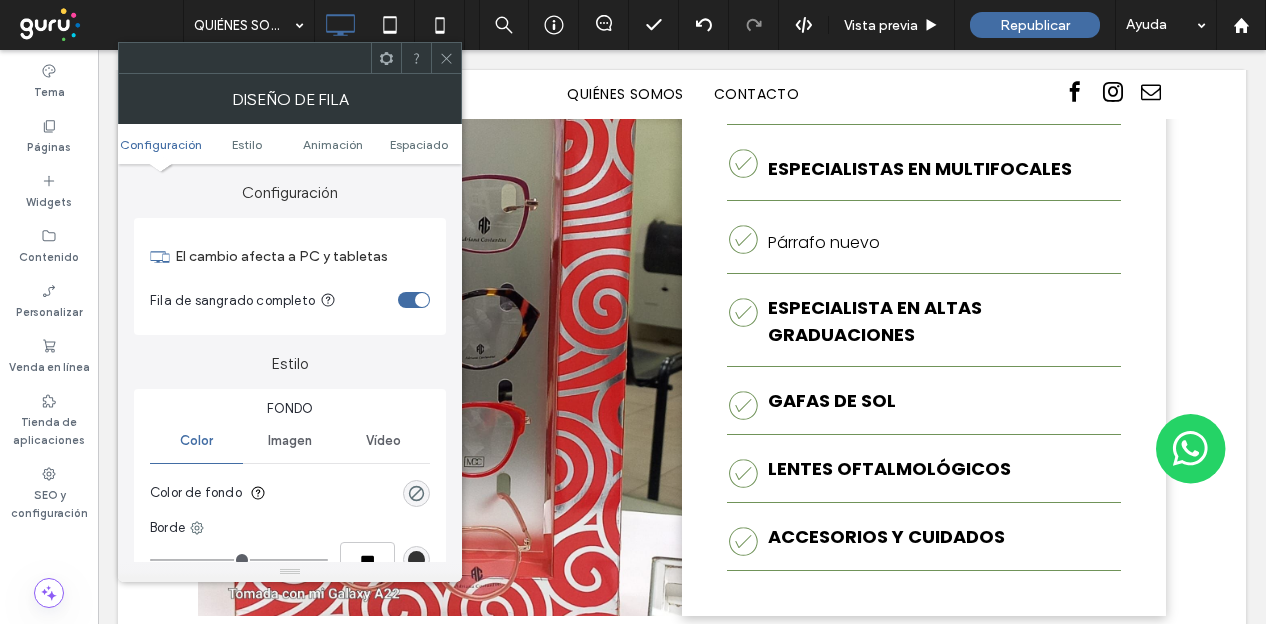 click 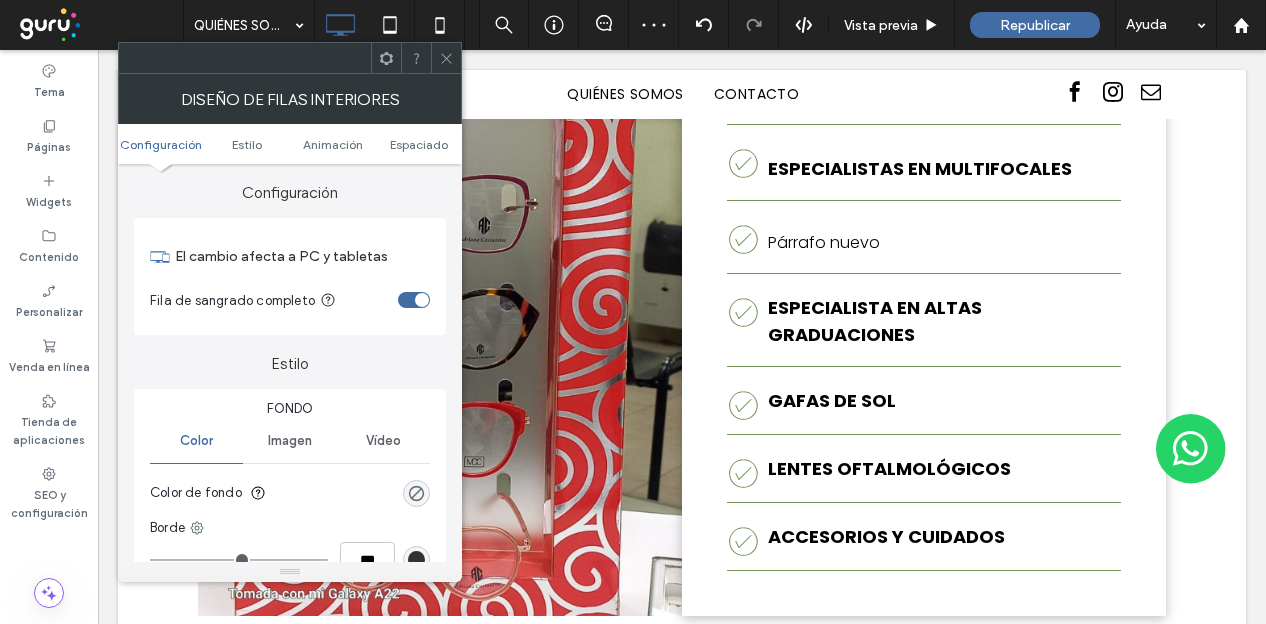 click on "Diseño de filas interiores" at bounding box center (290, 99) 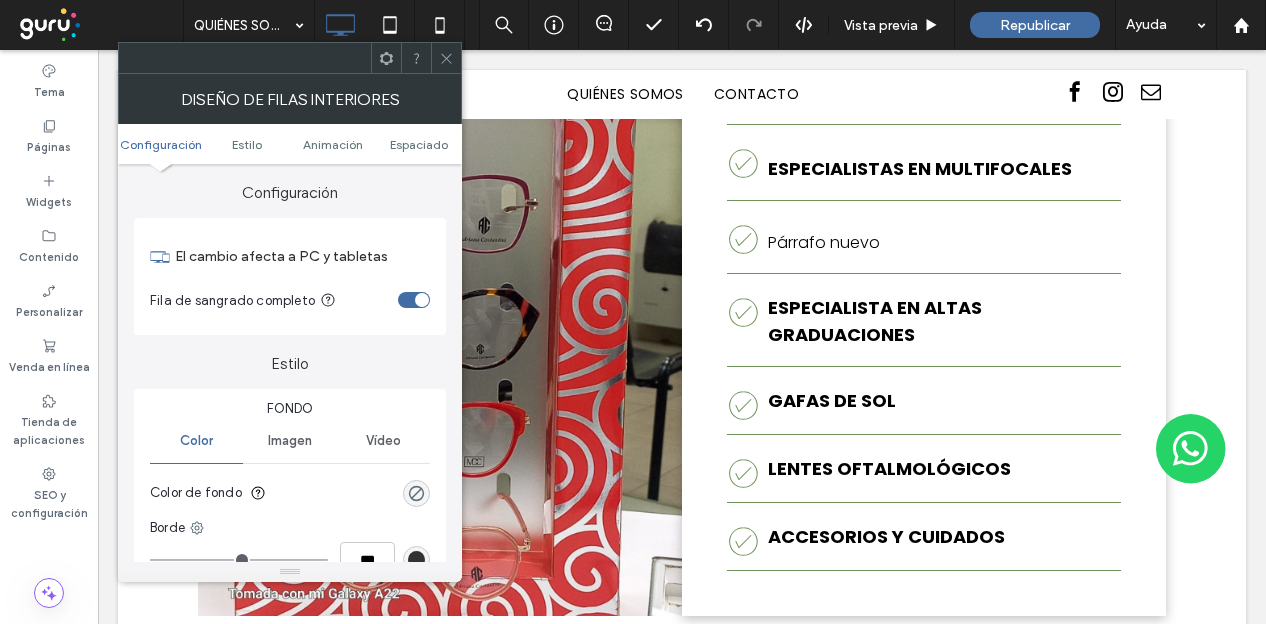 click 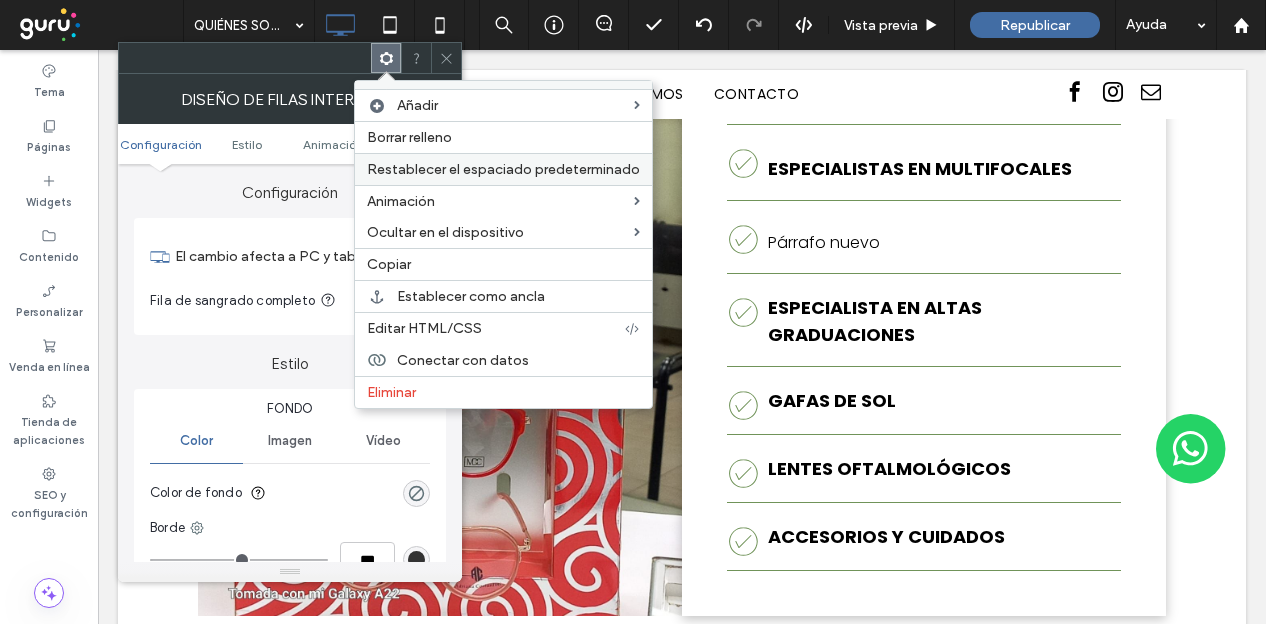 click on "Restablecer el espaciado predeterminado" at bounding box center [503, 169] 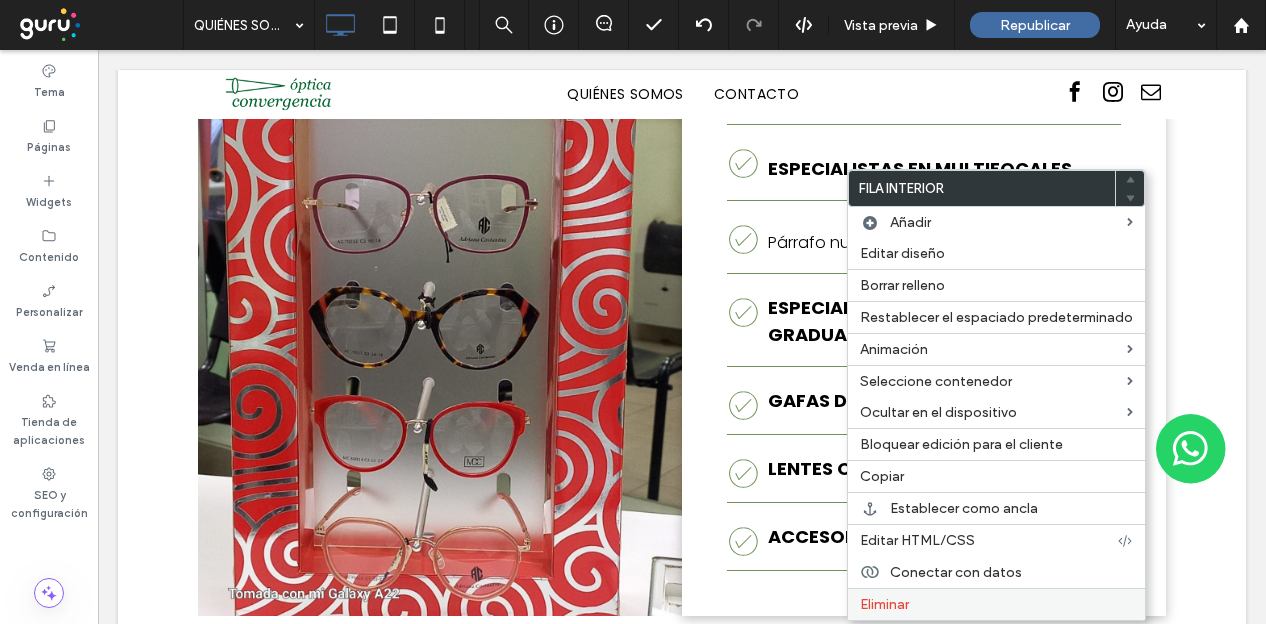 click on "Eliminar" at bounding box center [884, 604] 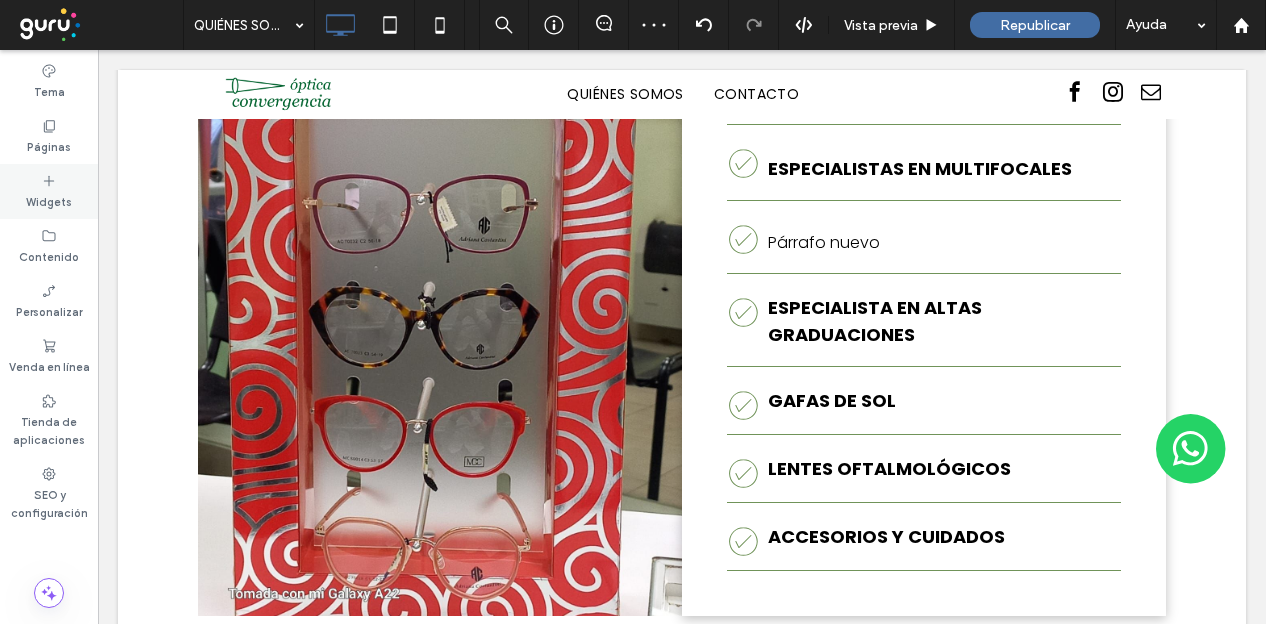 click on "Widgets" at bounding box center (49, 200) 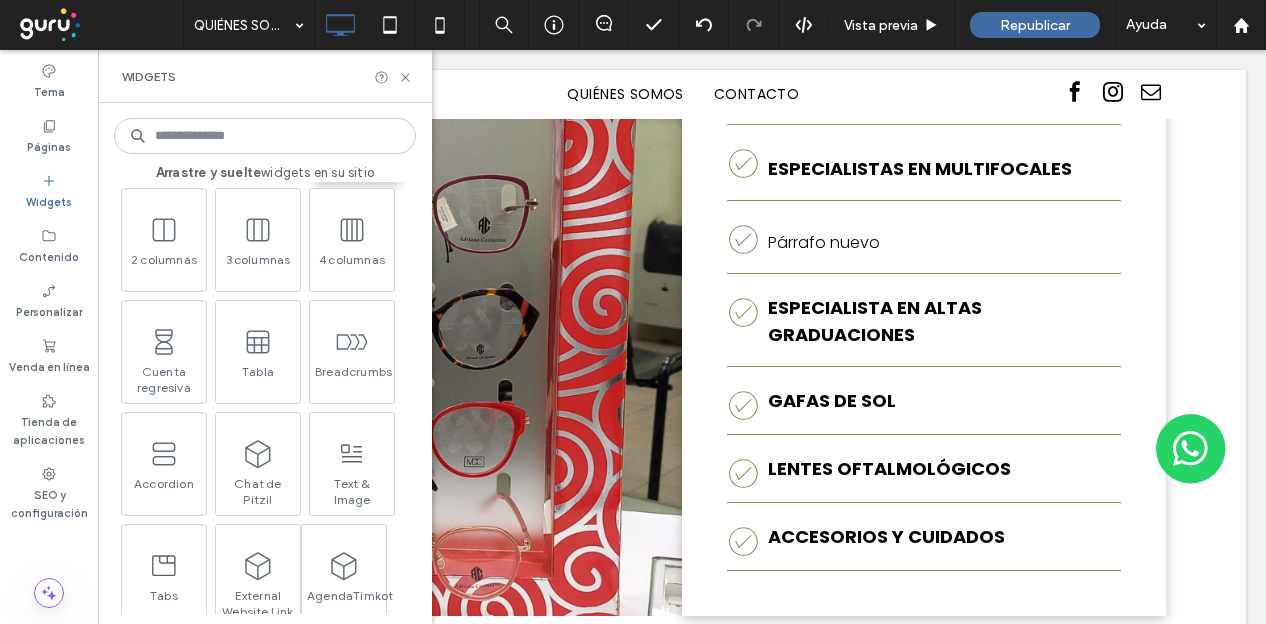 scroll, scrollTop: 900, scrollLeft: 0, axis: vertical 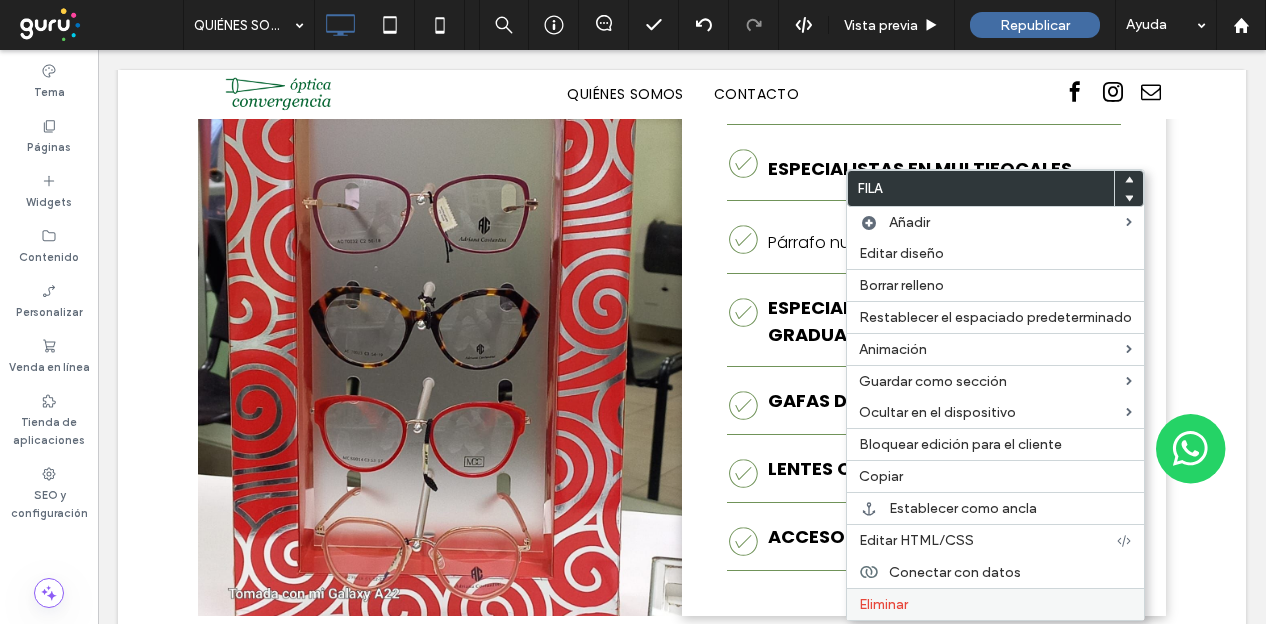 click on "Eliminar" at bounding box center (995, 604) 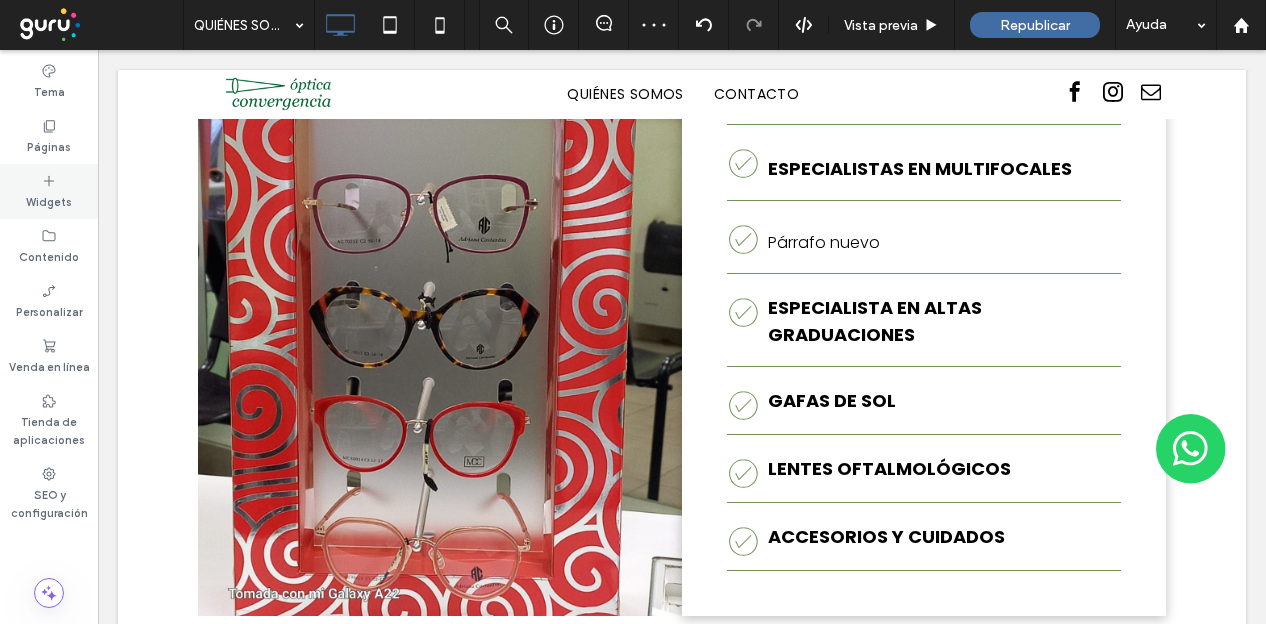 click on "Widgets" at bounding box center (49, 191) 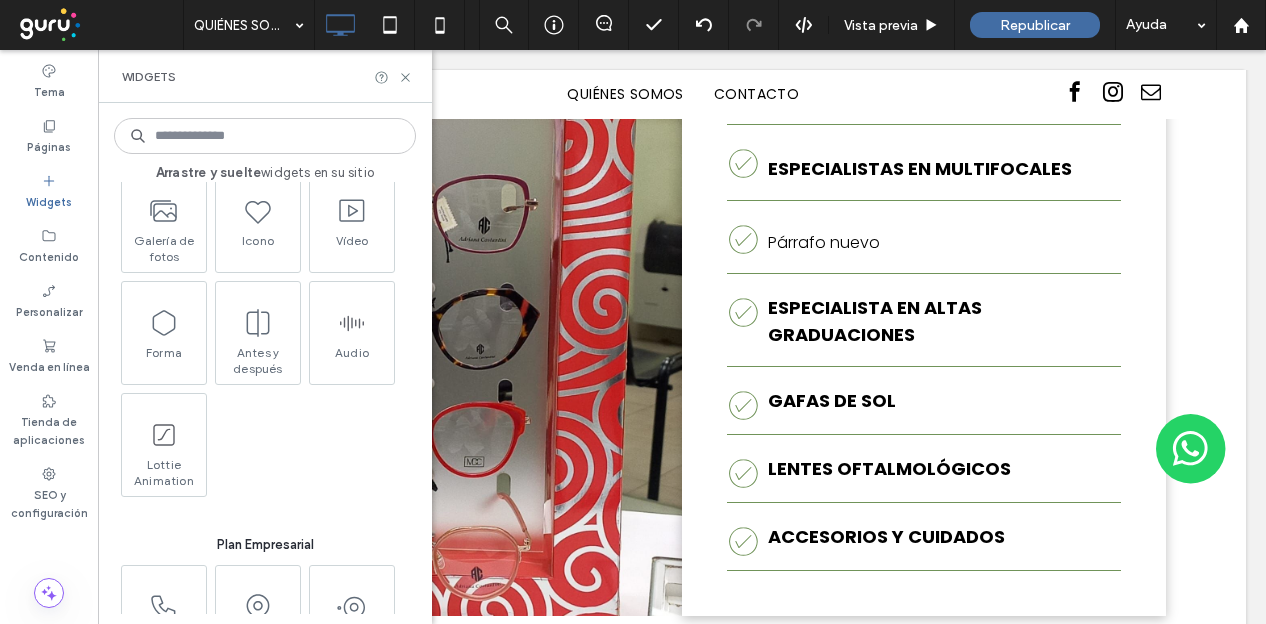 scroll, scrollTop: 1651, scrollLeft: 0, axis: vertical 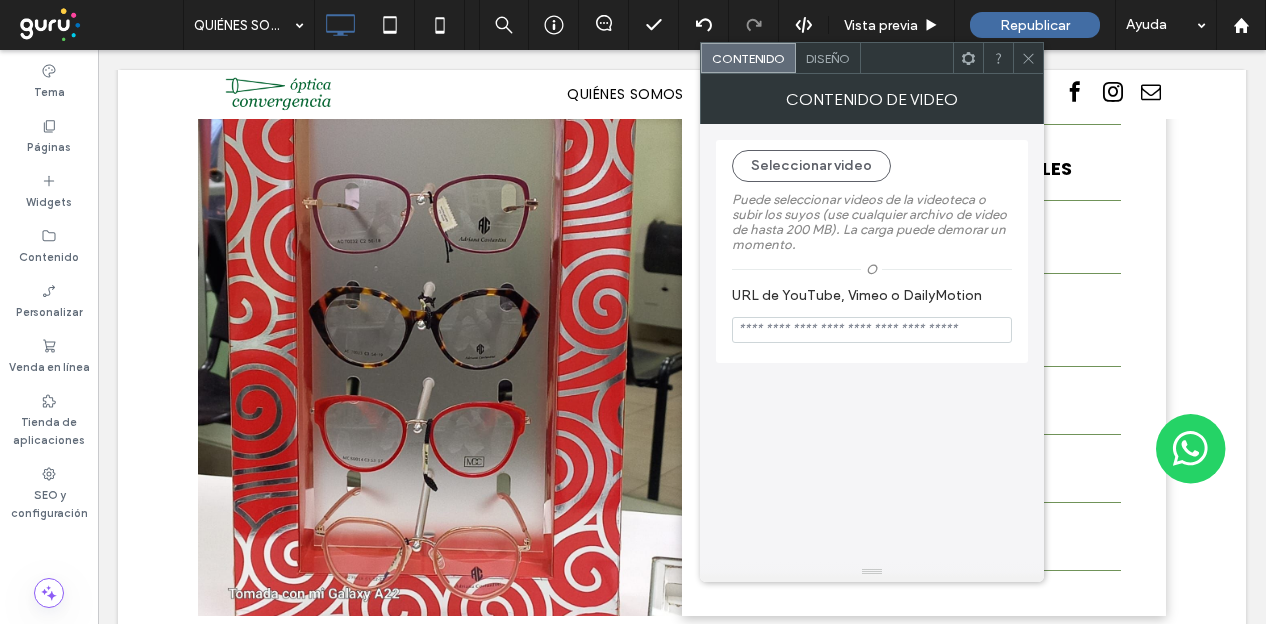 click on "URL de YouTube, Vimeo o DailyMotion" at bounding box center (872, 315) 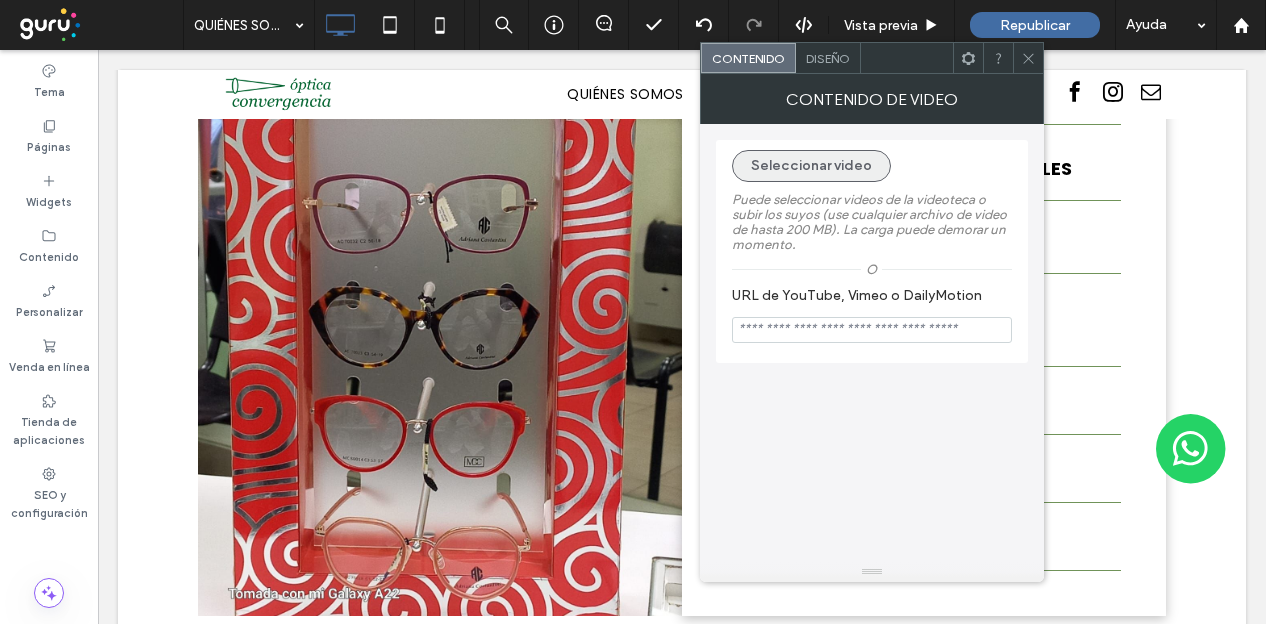 click on "Seleccionar video" at bounding box center (811, 166) 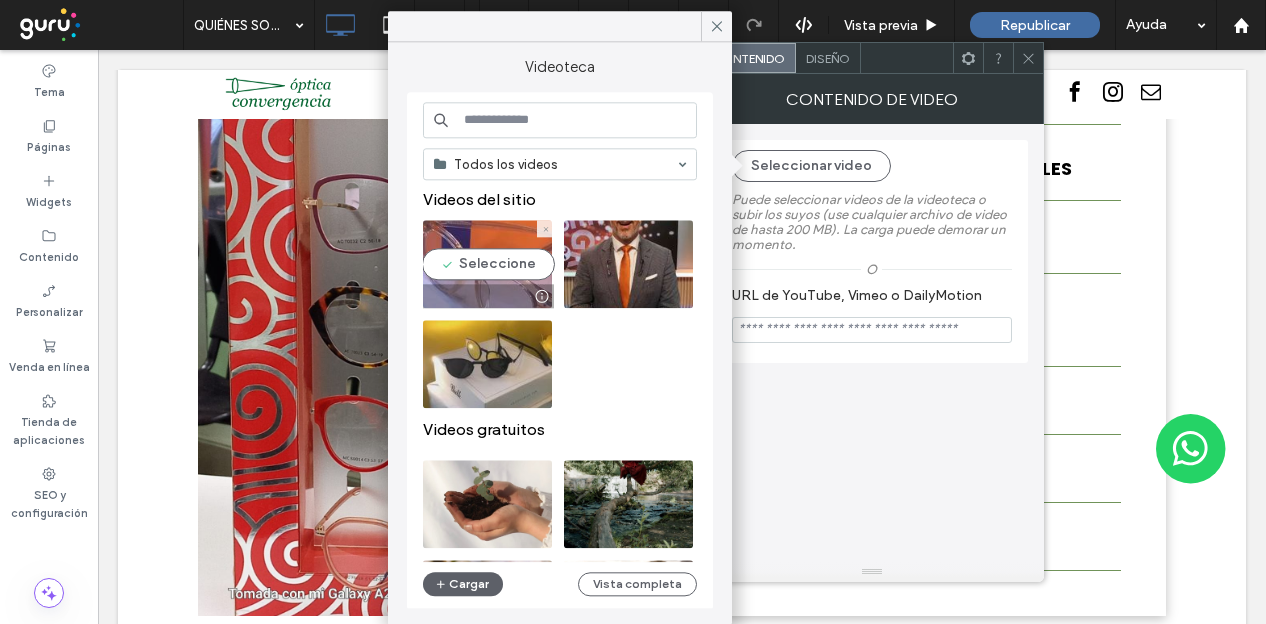 click at bounding box center [487, 264] 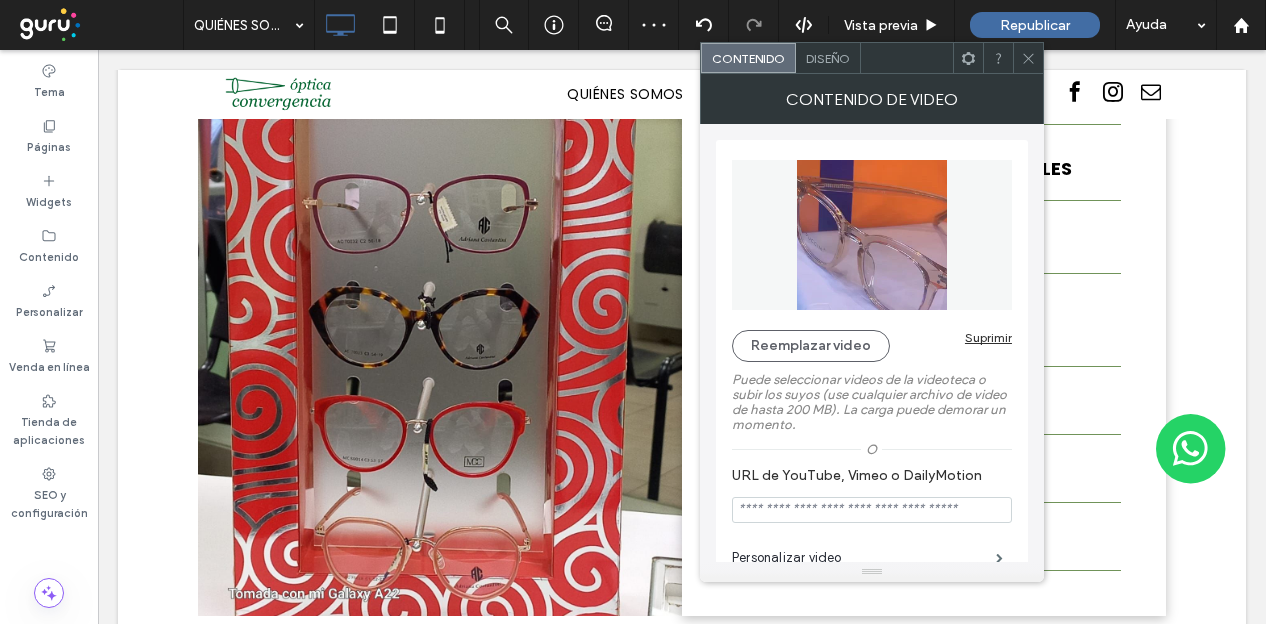 click 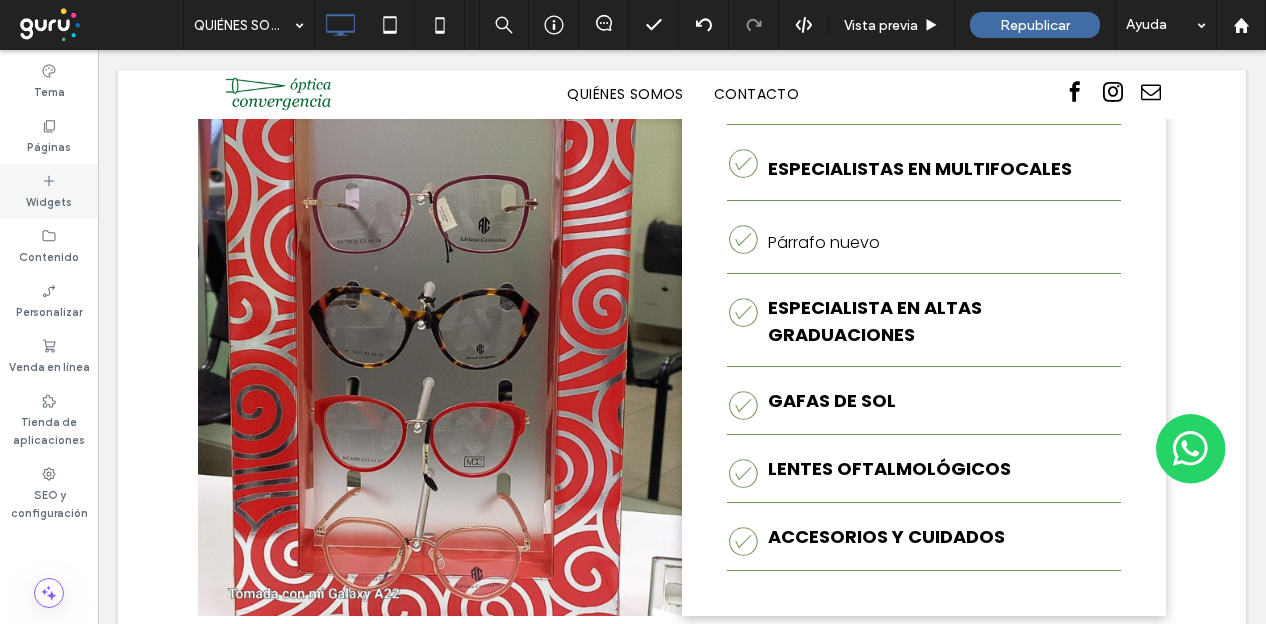 click 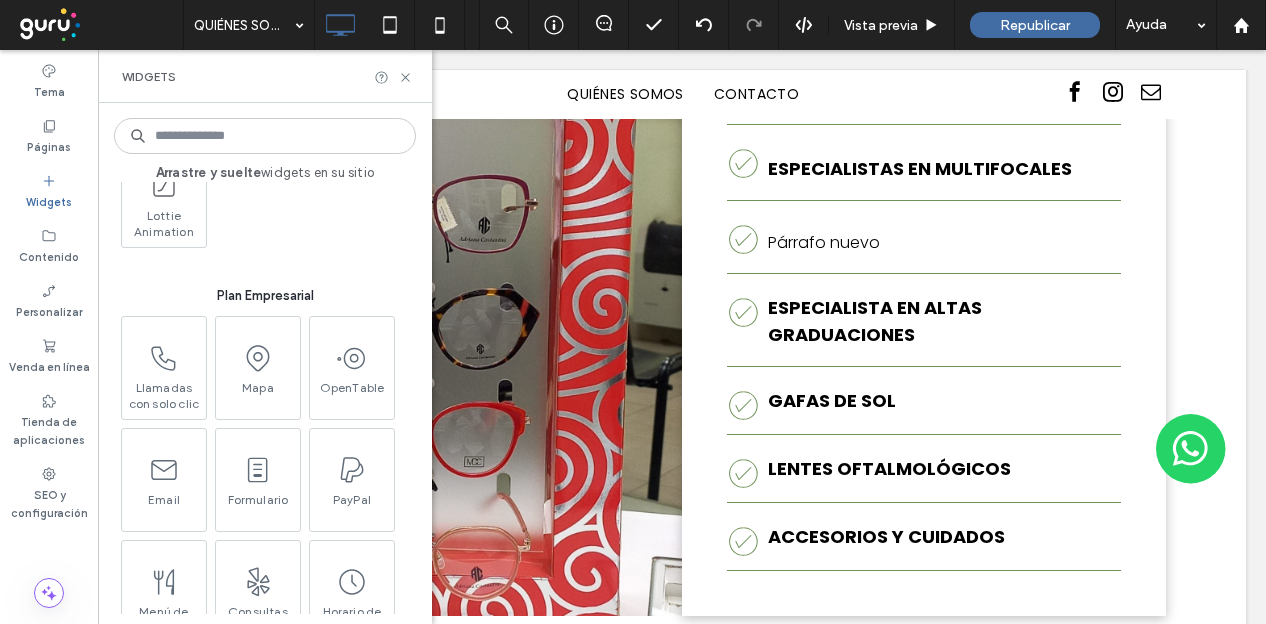 scroll, scrollTop: 1700, scrollLeft: 0, axis: vertical 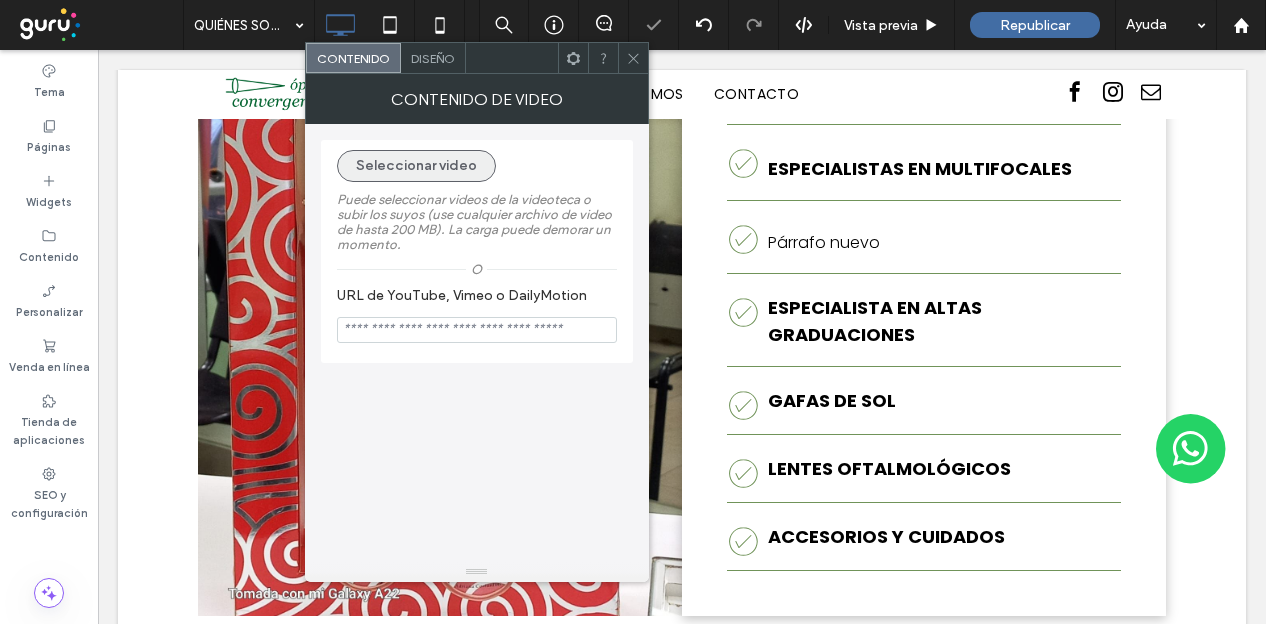 click on "Seleccionar video" at bounding box center [416, 166] 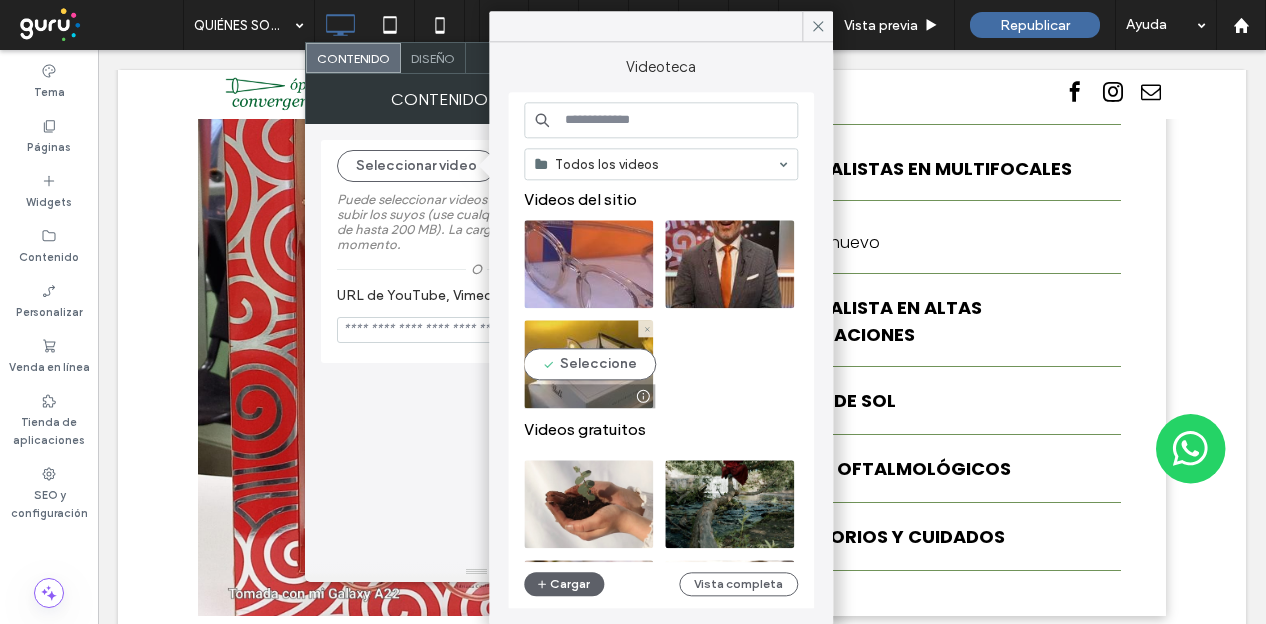 click at bounding box center (588, 364) 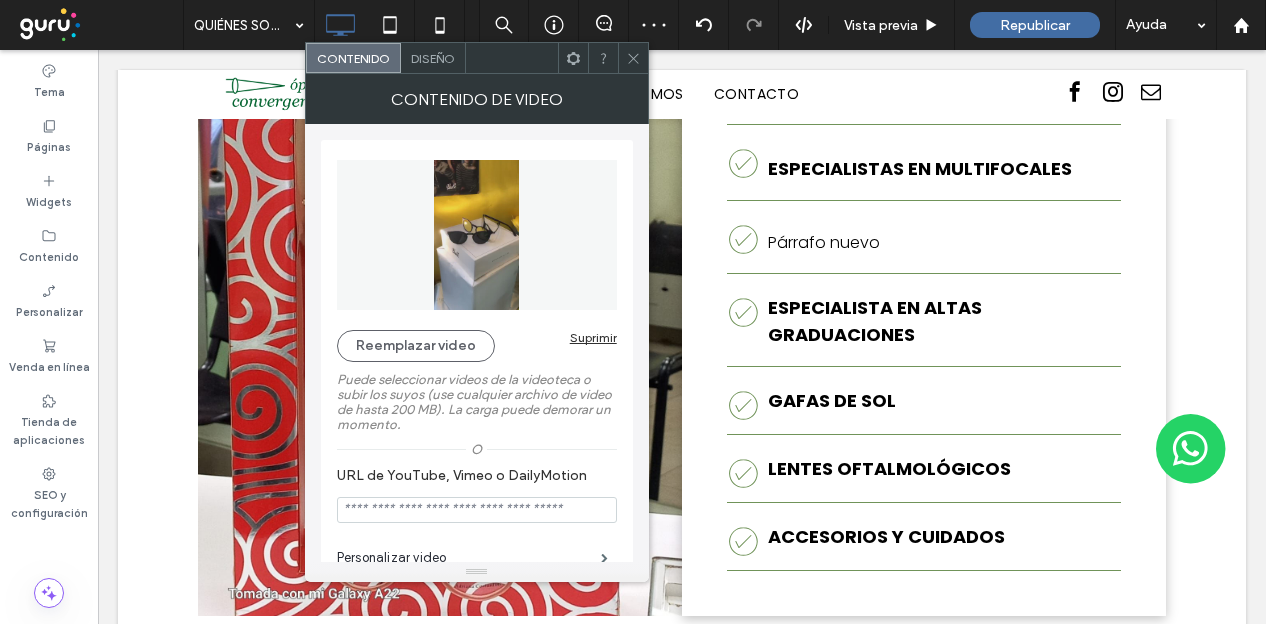 click 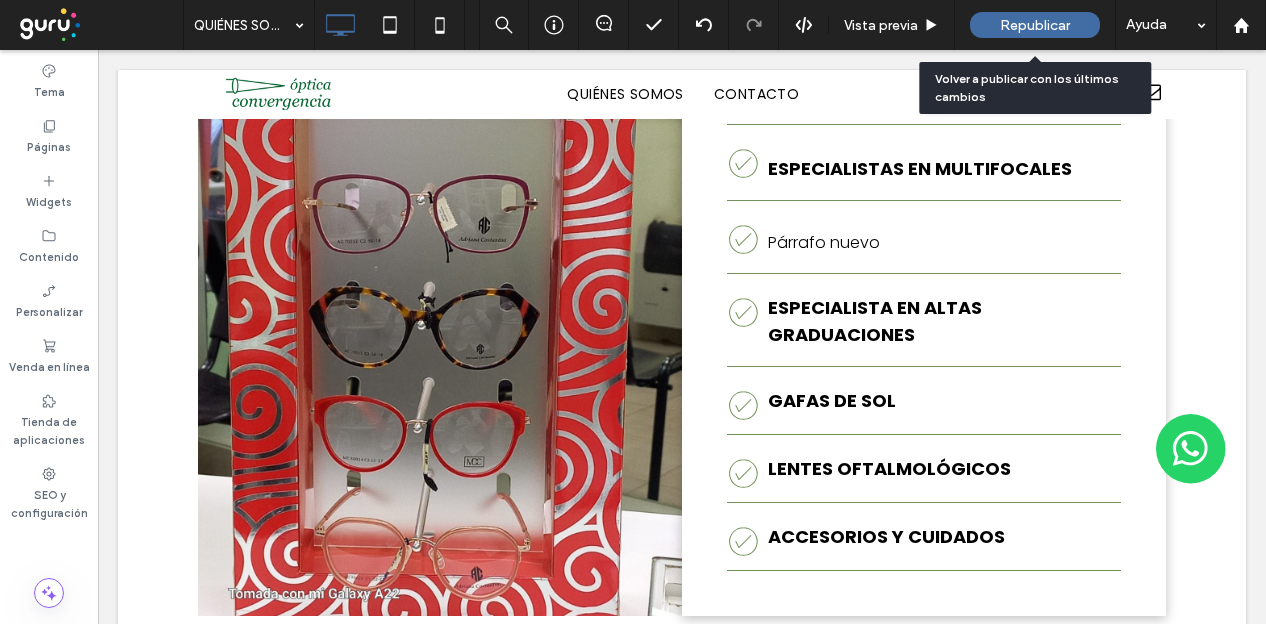 click on "Republicar" at bounding box center [1035, 25] 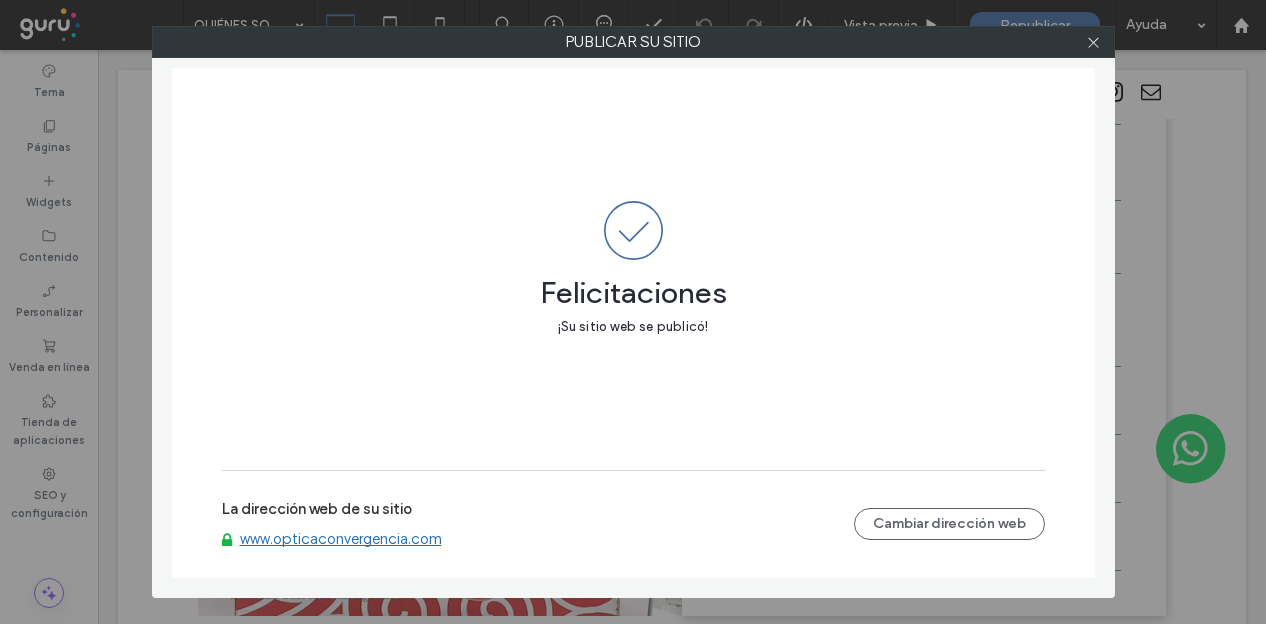 click on "www.opticaconvergencia.com" at bounding box center [341, 539] 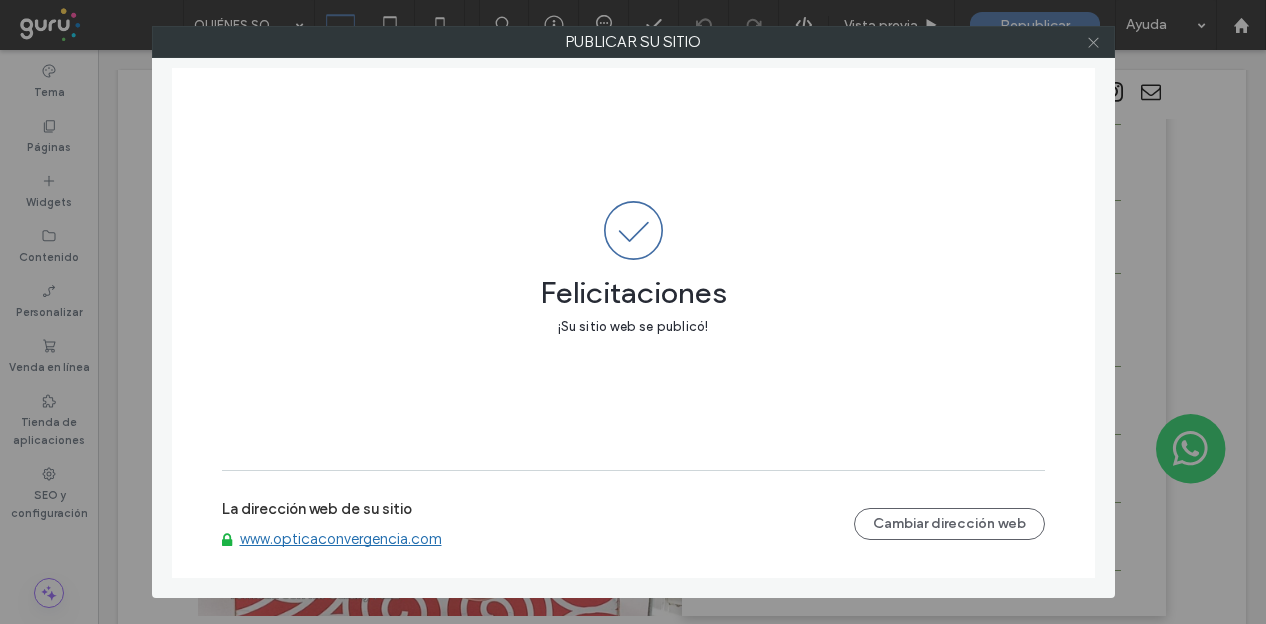 click 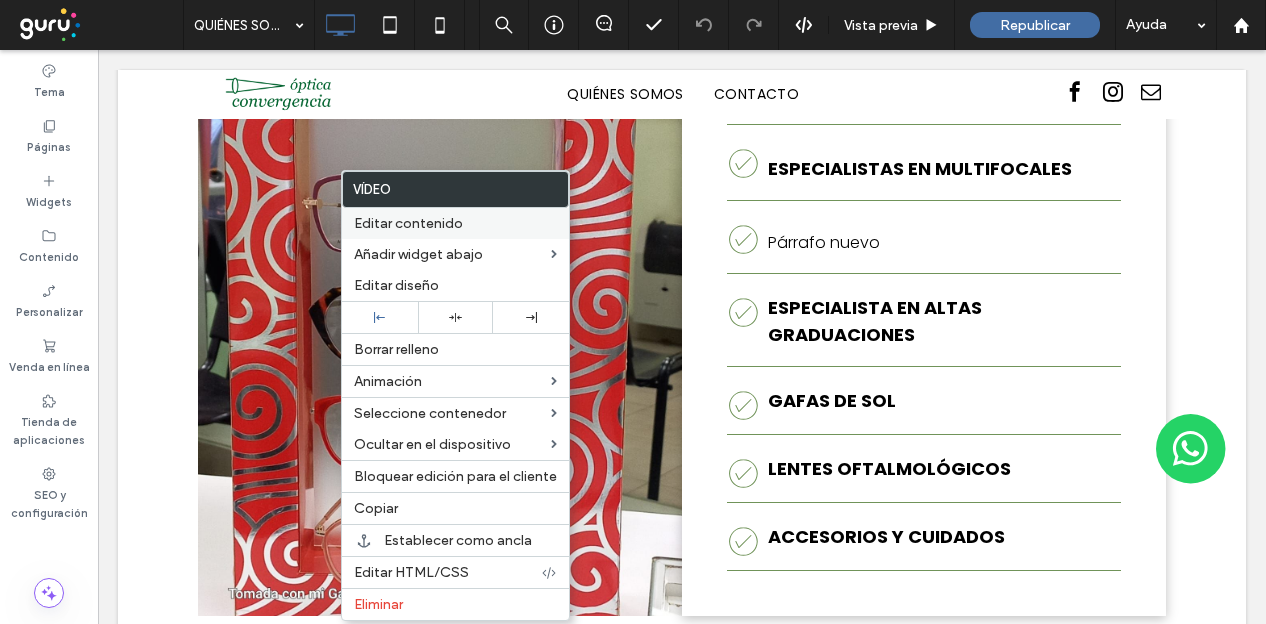 click on "Editar contenido" at bounding box center (408, 223) 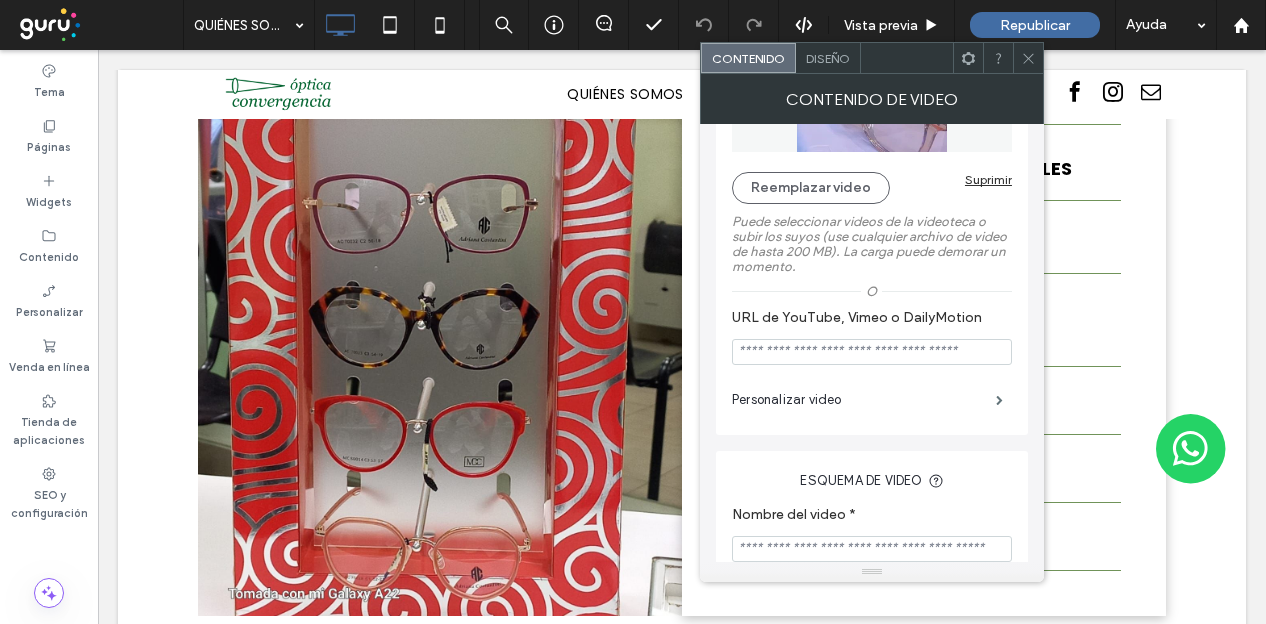 scroll, scrollTop: 111, scrollLeft: 0, axis: vertical 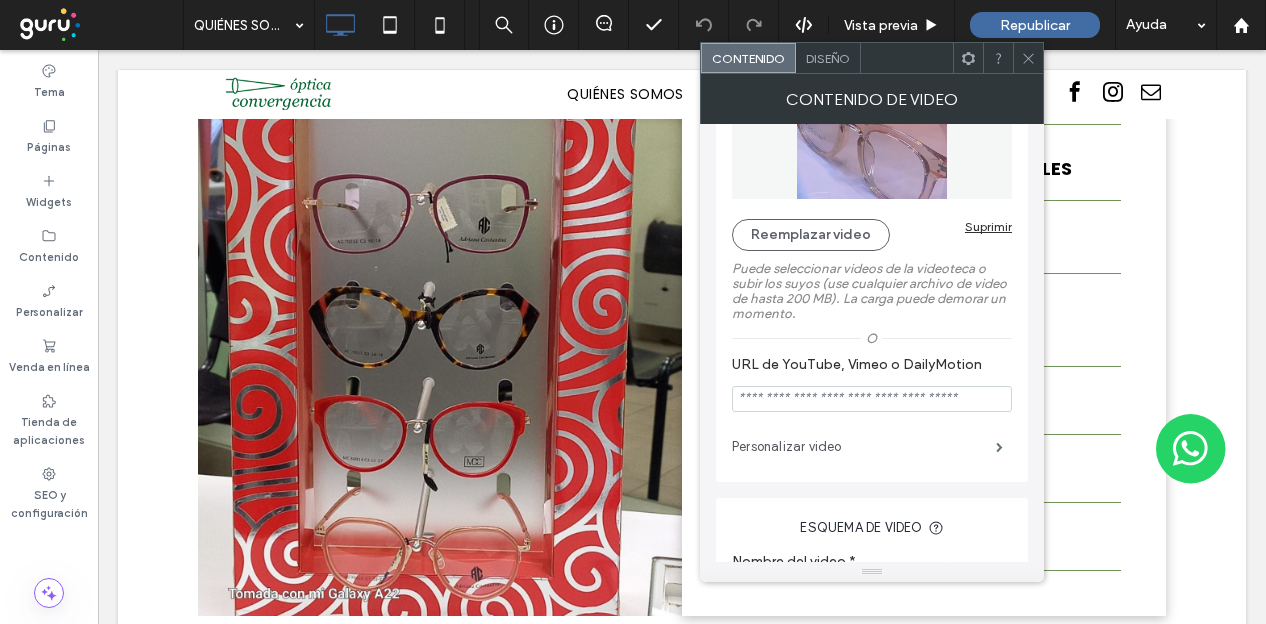 click on "Personalizar video" at bounding box center (864, 447) 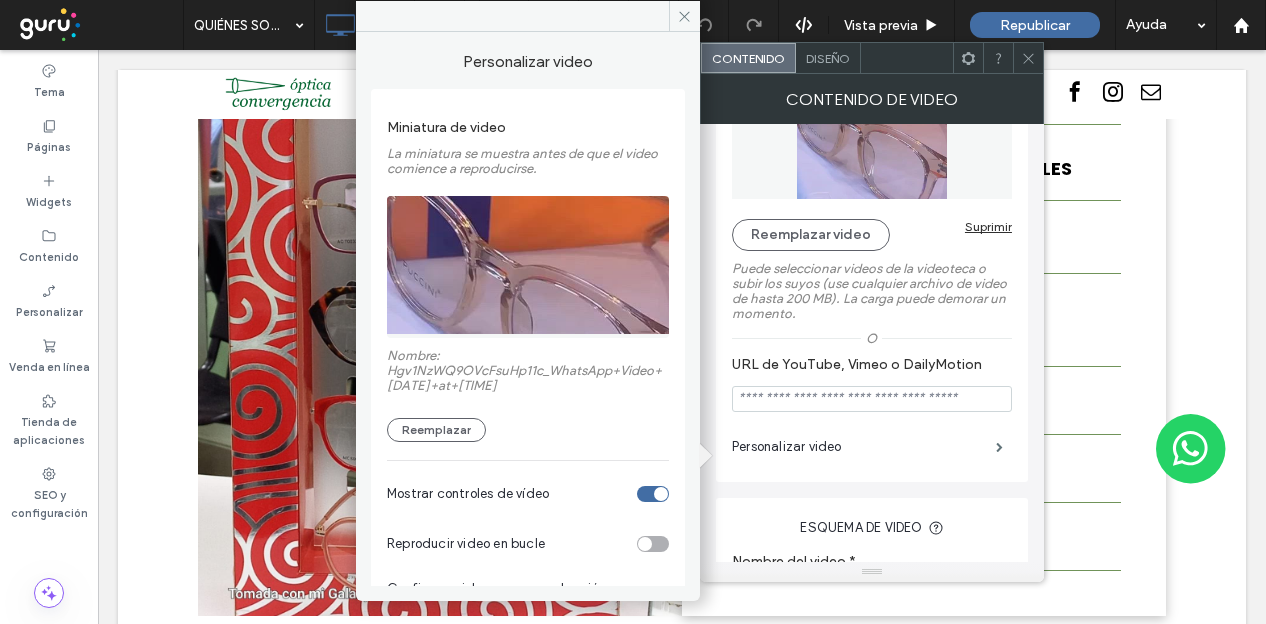 scroll, scrollTop: 0, scrollLeft: 0, axis: both 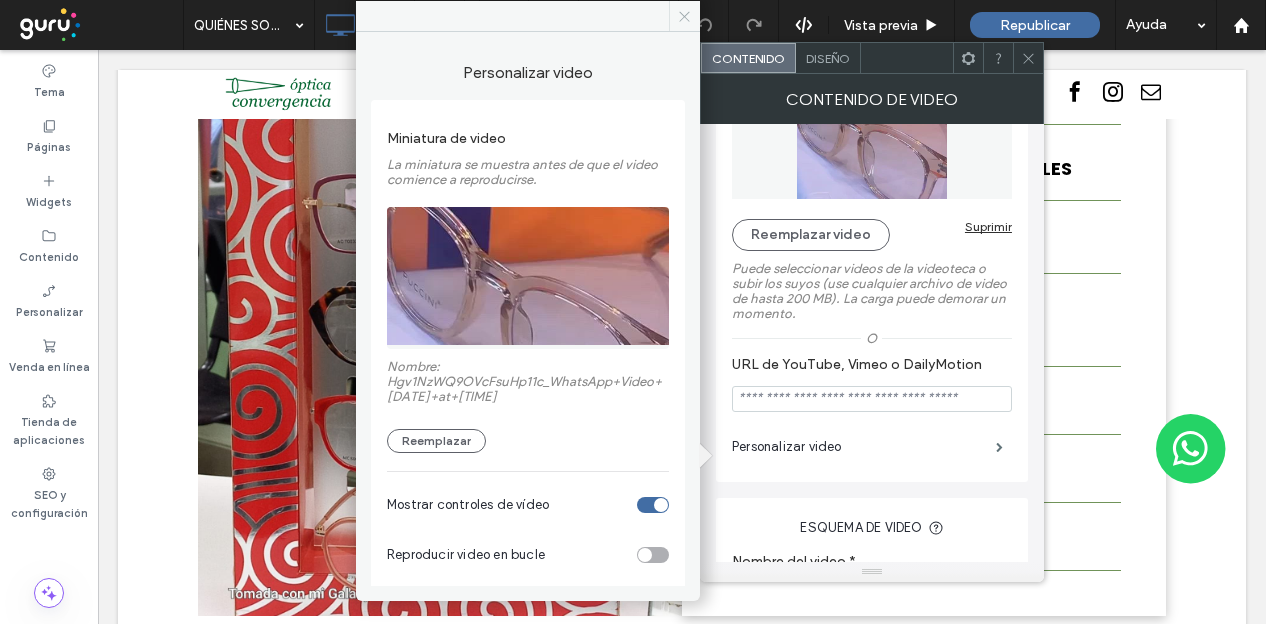 click 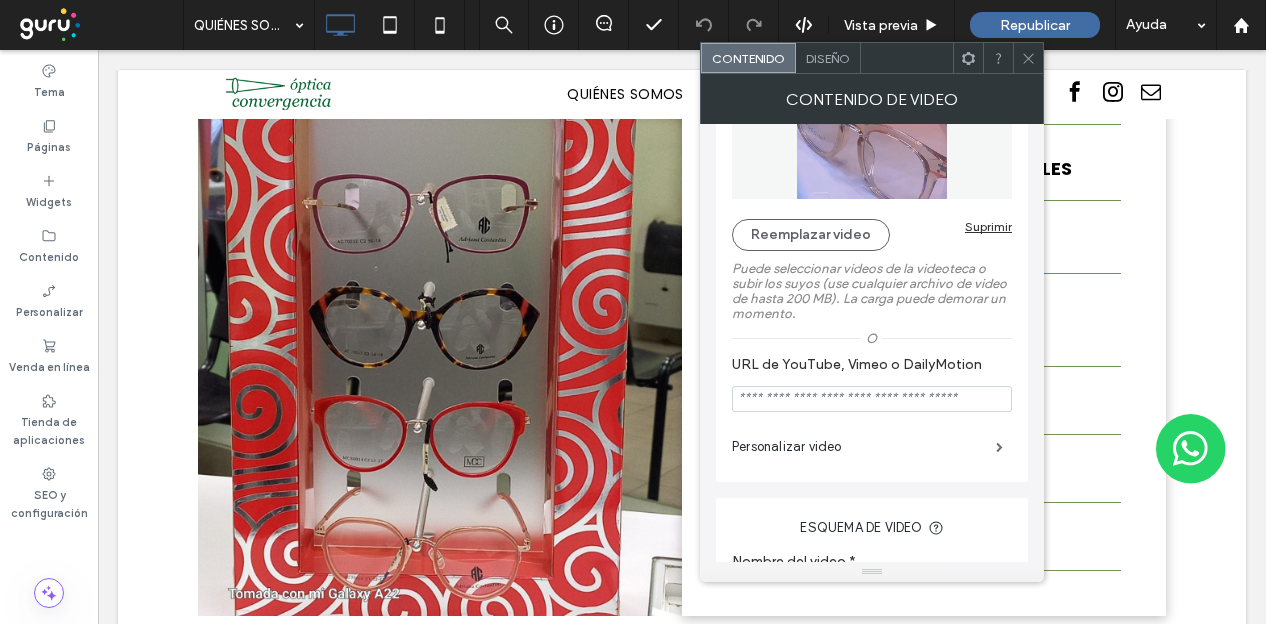 click 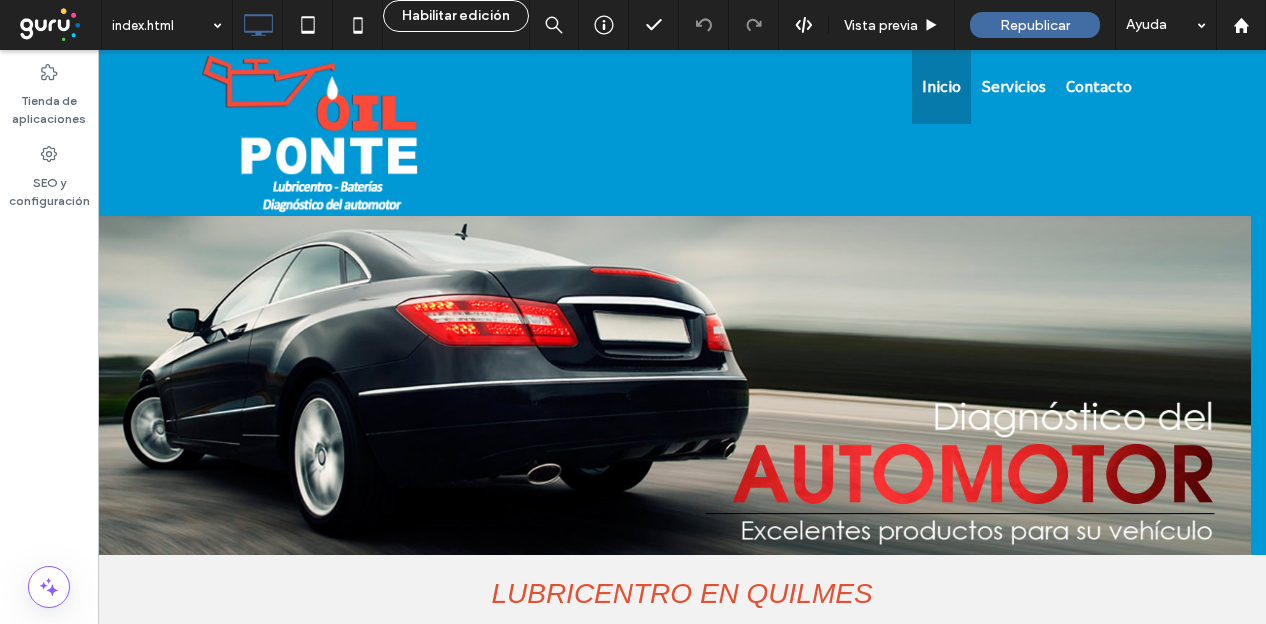 scroll, scrollTop: 0, scrollLeft: 0, axis: both 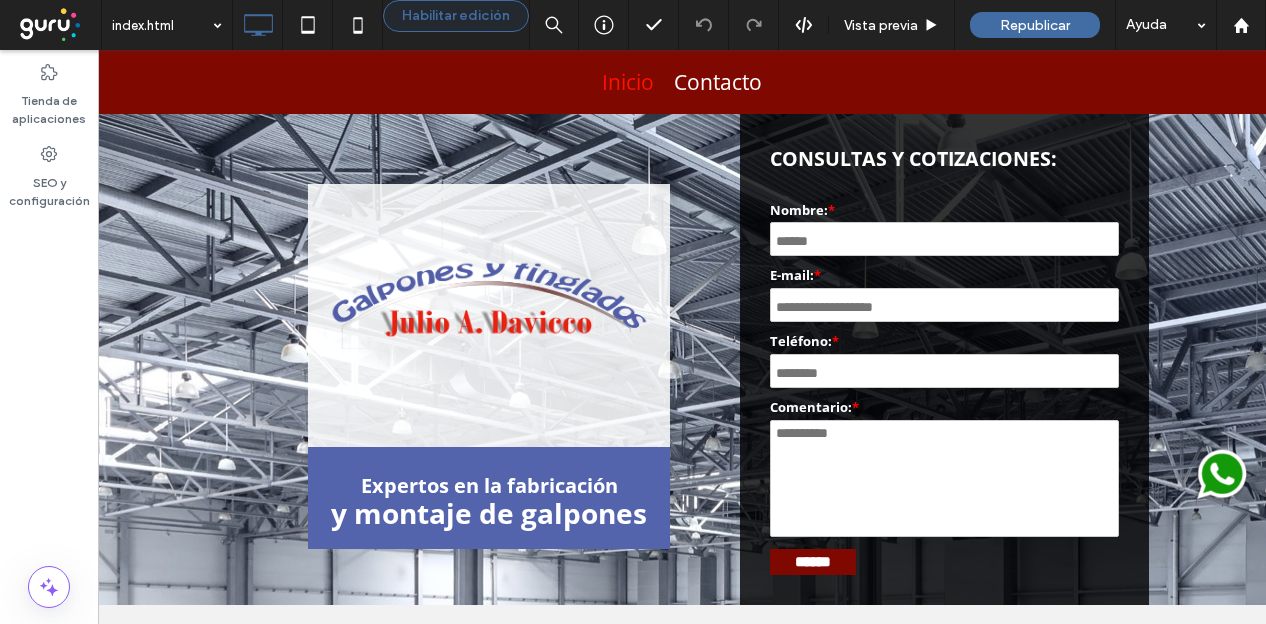 click on "Habilitar edición" at bounding box center (456, 16) 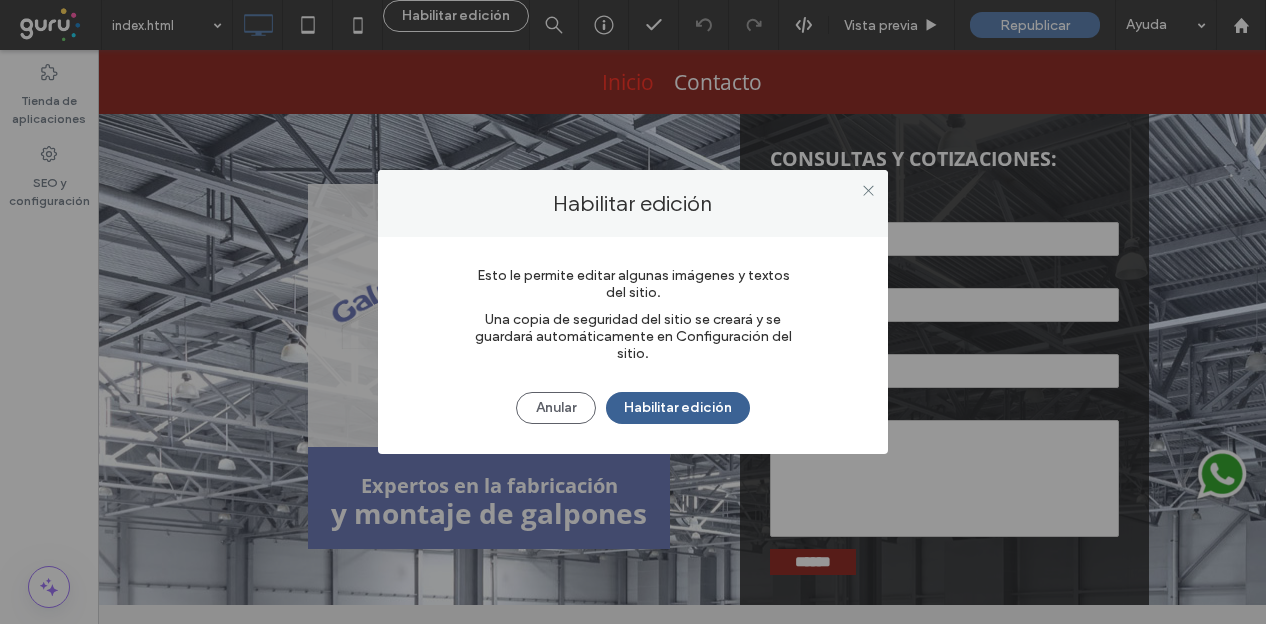 click on "Habilitar edición" at bounding box center (678, 408) 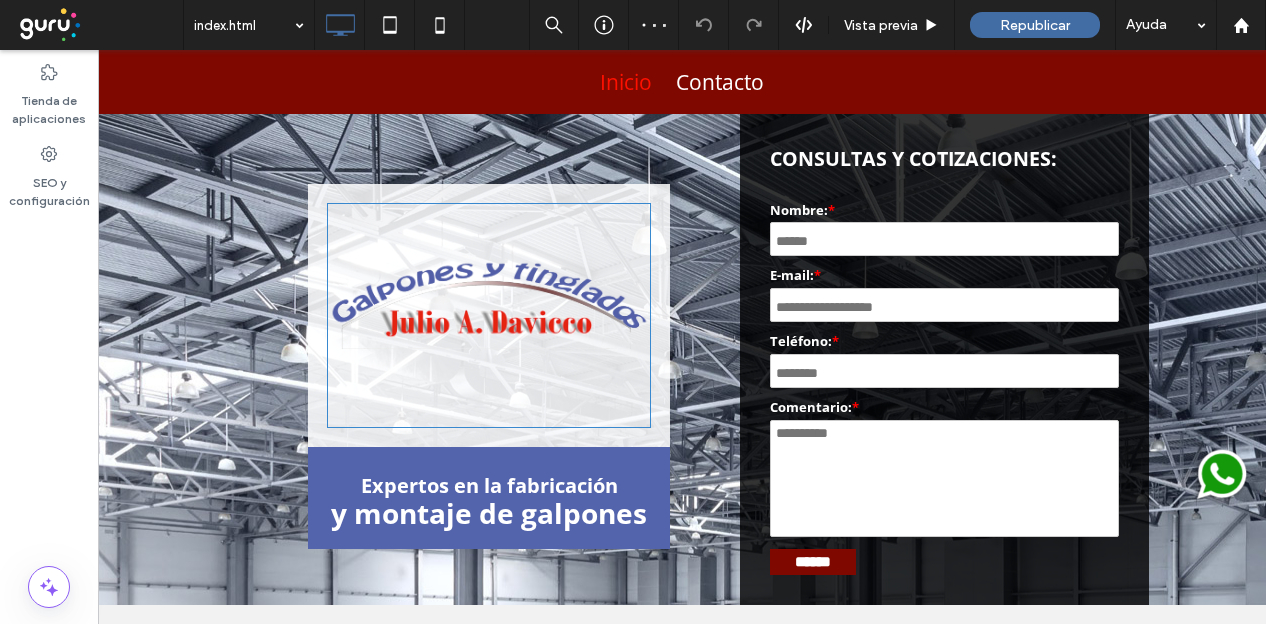 scroll, scrollTop: 0, scrollLeft: 0, axis: both 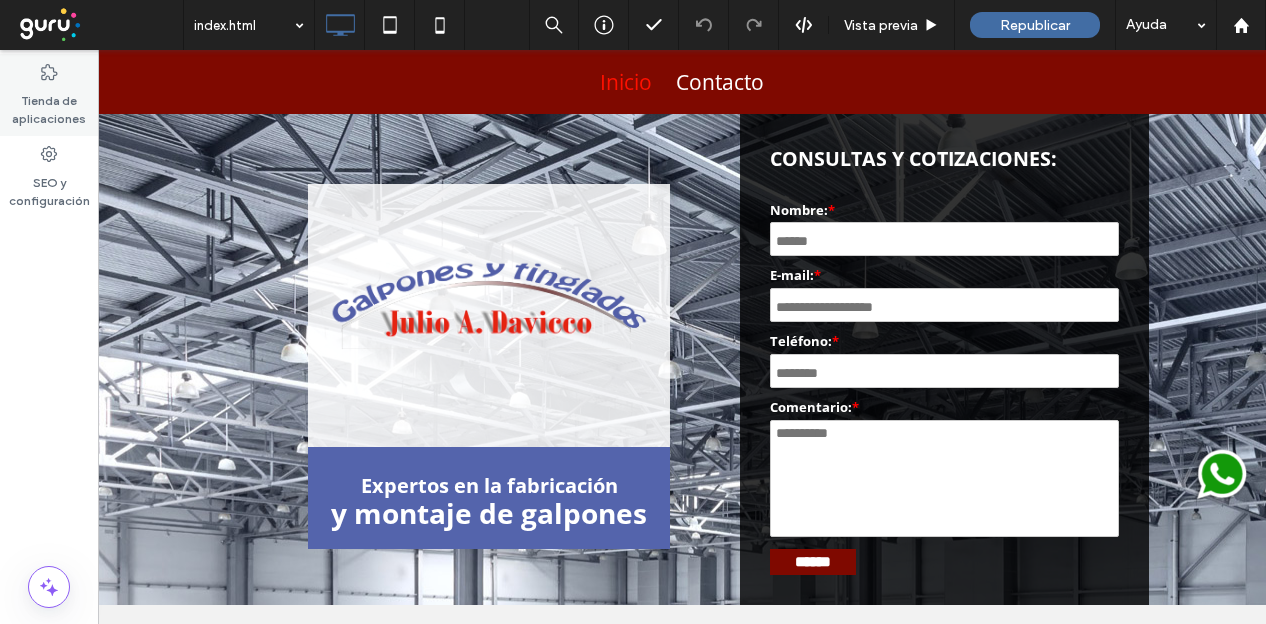 click on "Tienda de aplicaciones" at bounding box center (49, 105) 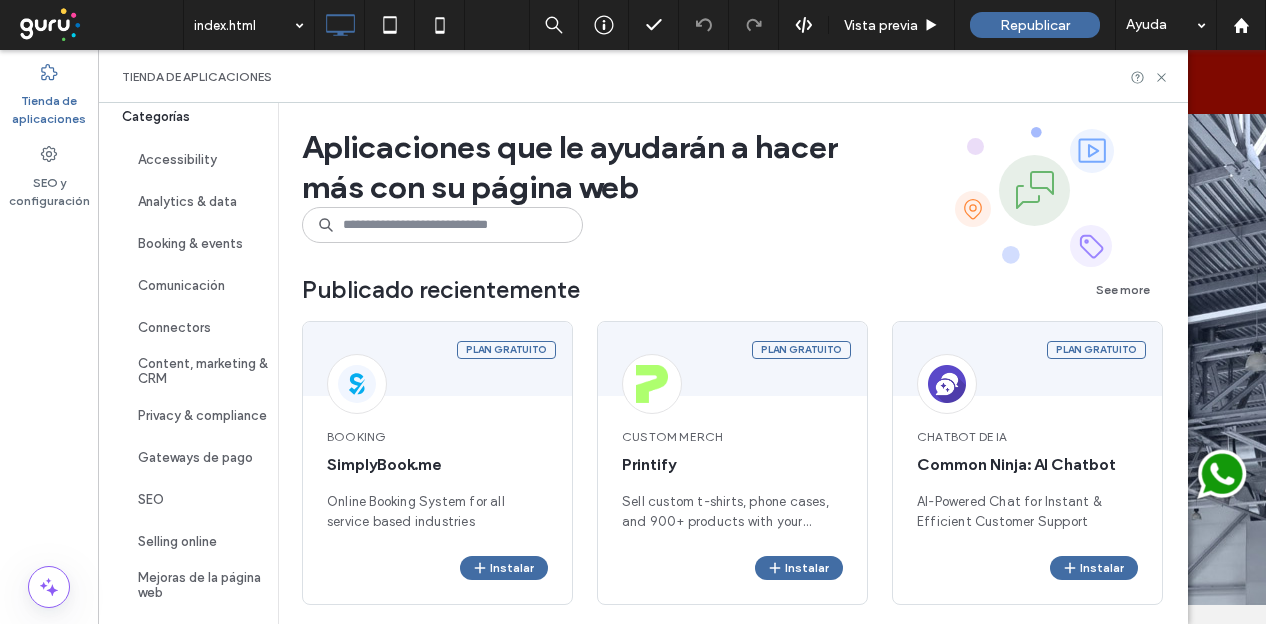 scroll, scrollTop: 170, scrollLeft: 0, axis: vertical 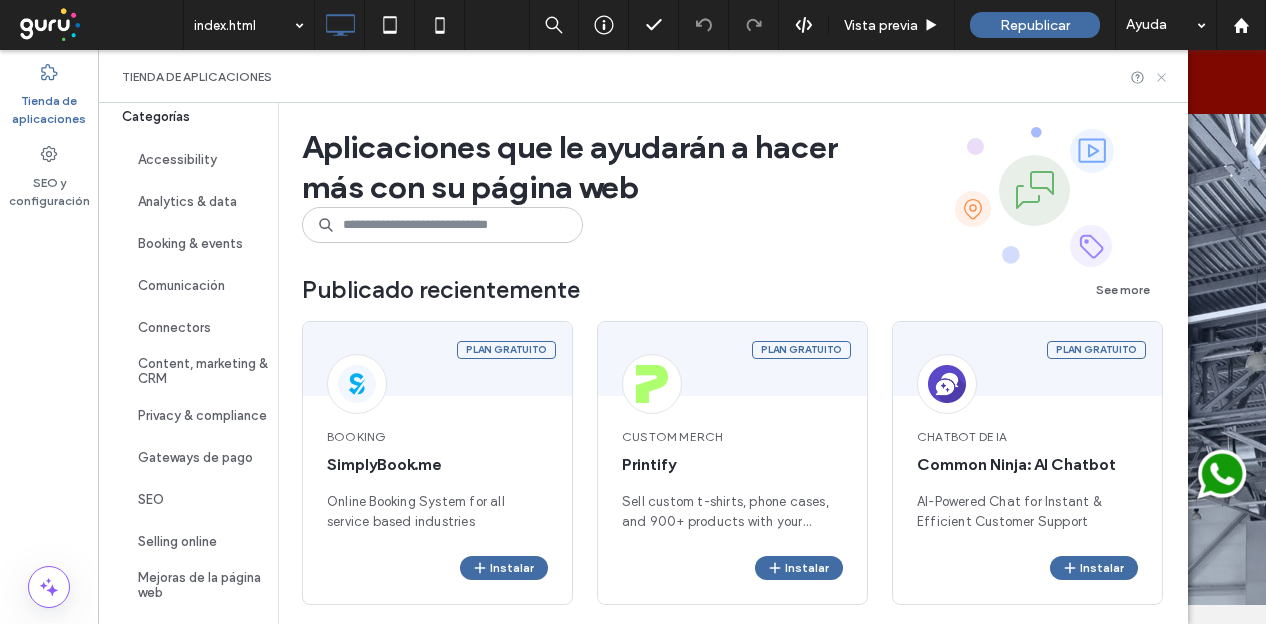 click 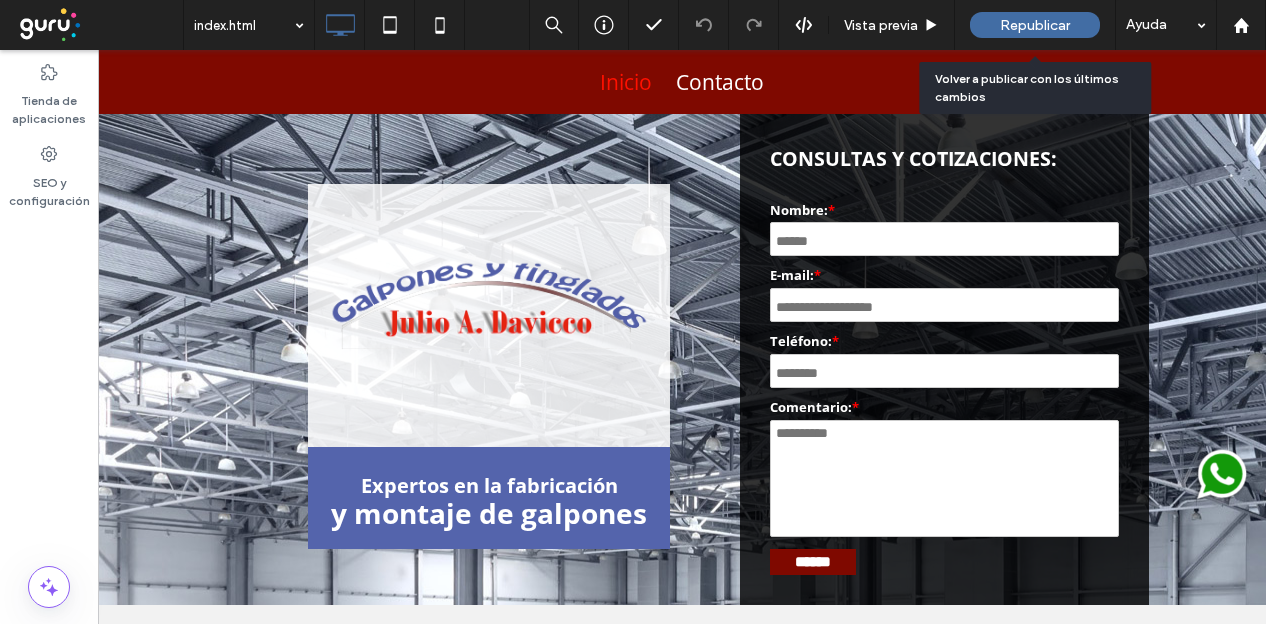 click on "Republicar" at bounding box center [1035, 25] 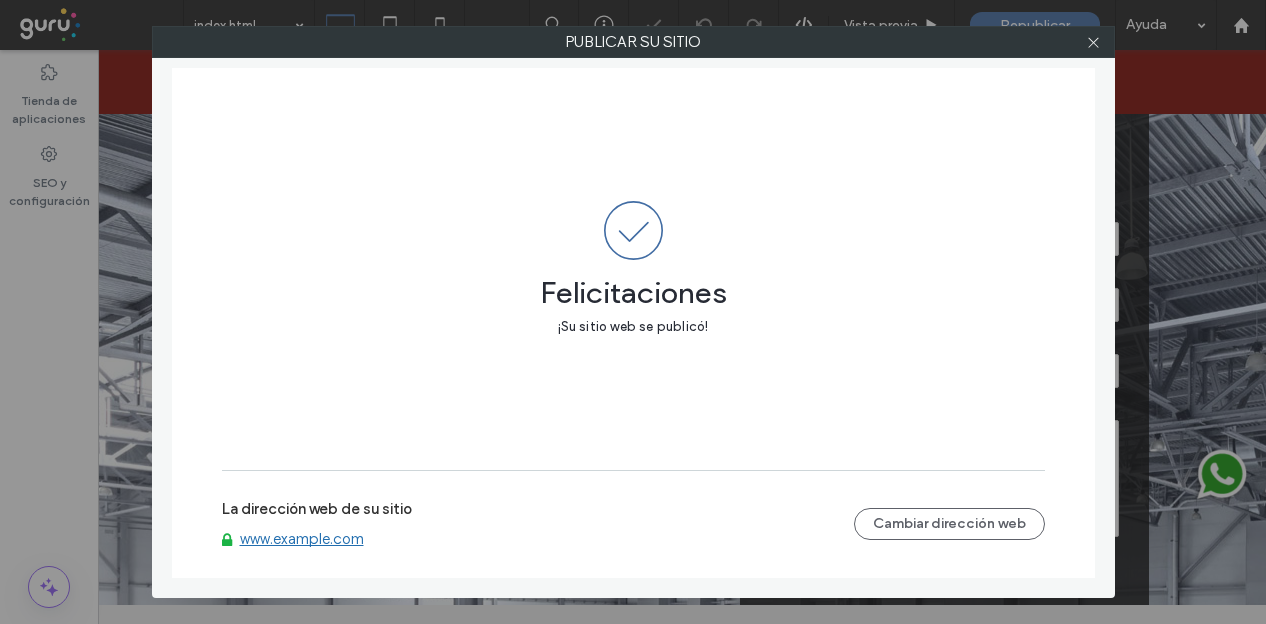 click on "La dirección web de su sitio www.galponesytingladosjuliodavicco.com" at bounding box center (538, 524) 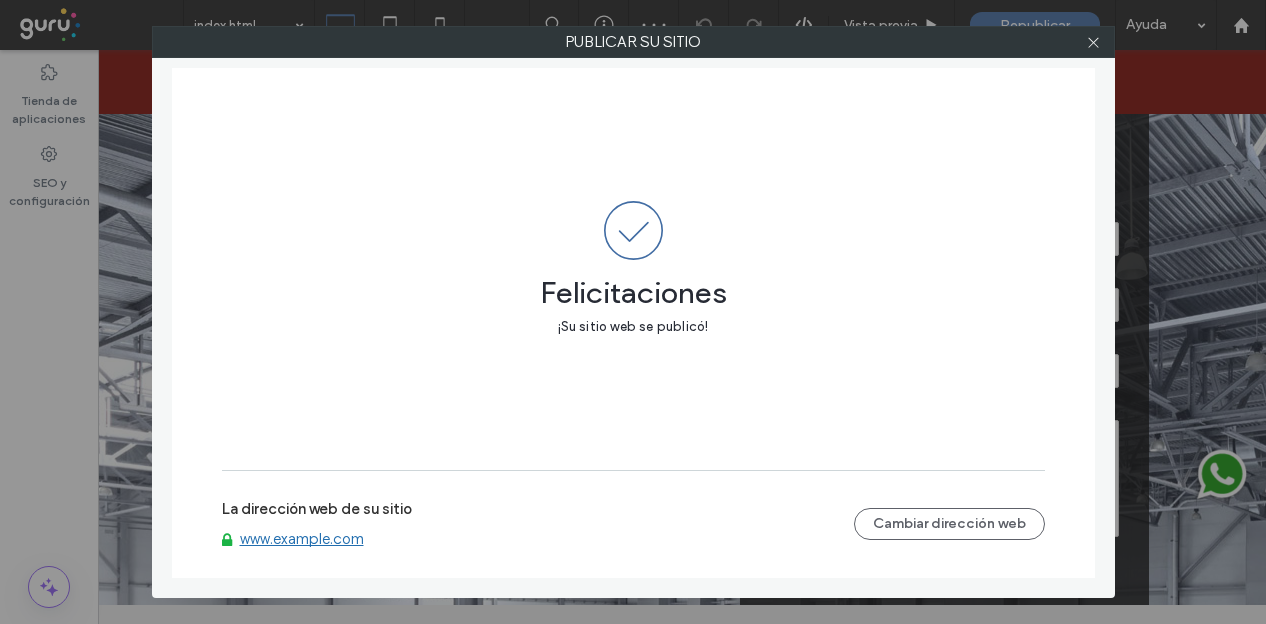 click on "www.galponesytingladosjuliodavicco.com" at bounding box center [302, 539] 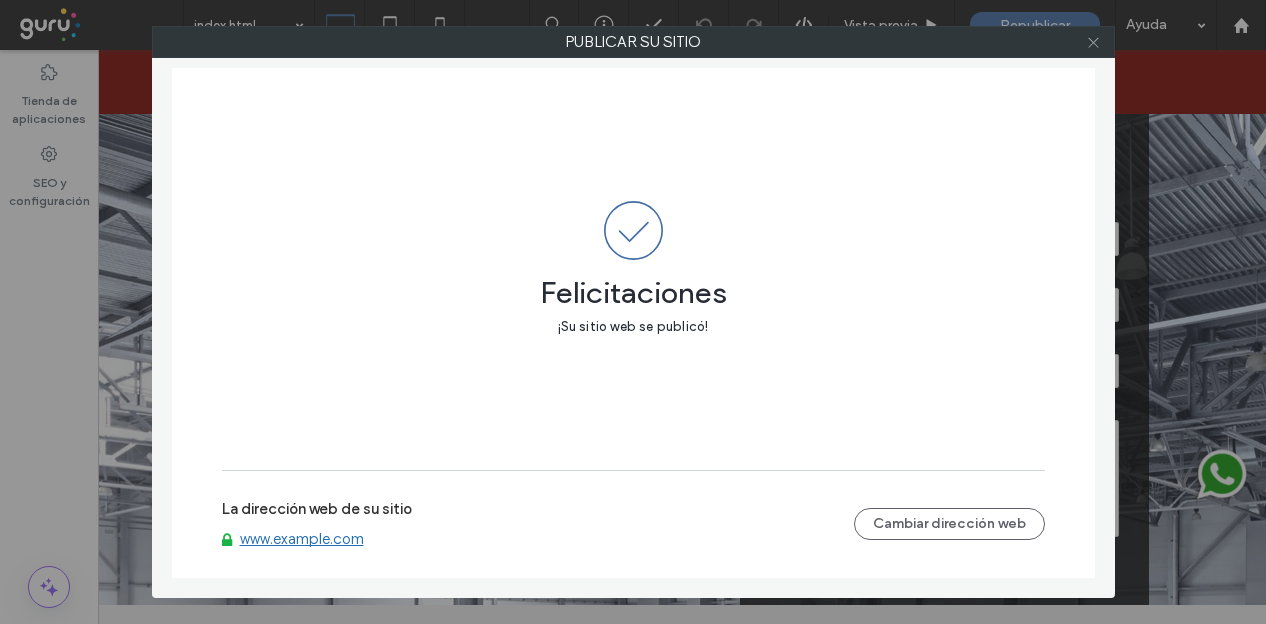 click 